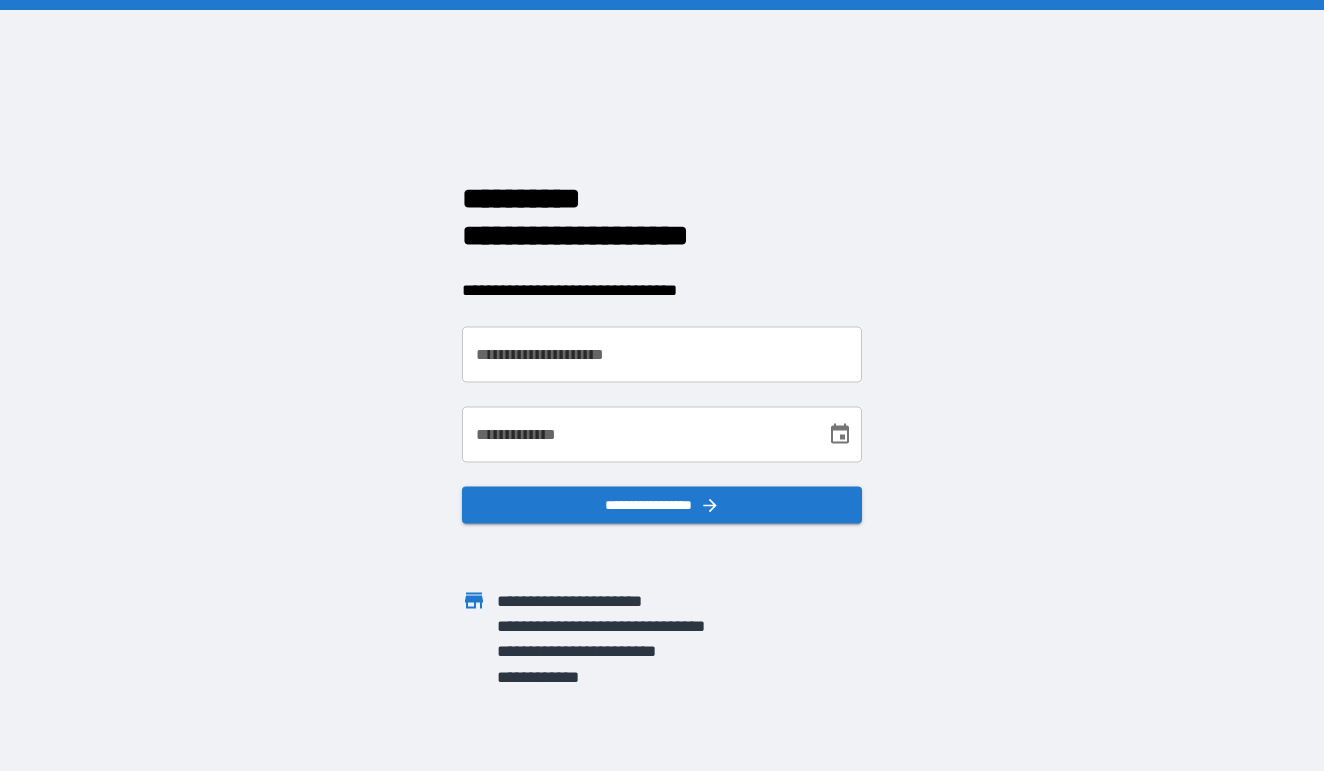 scroll, scrollTop: 0, scrollLeft: 0, axis: both 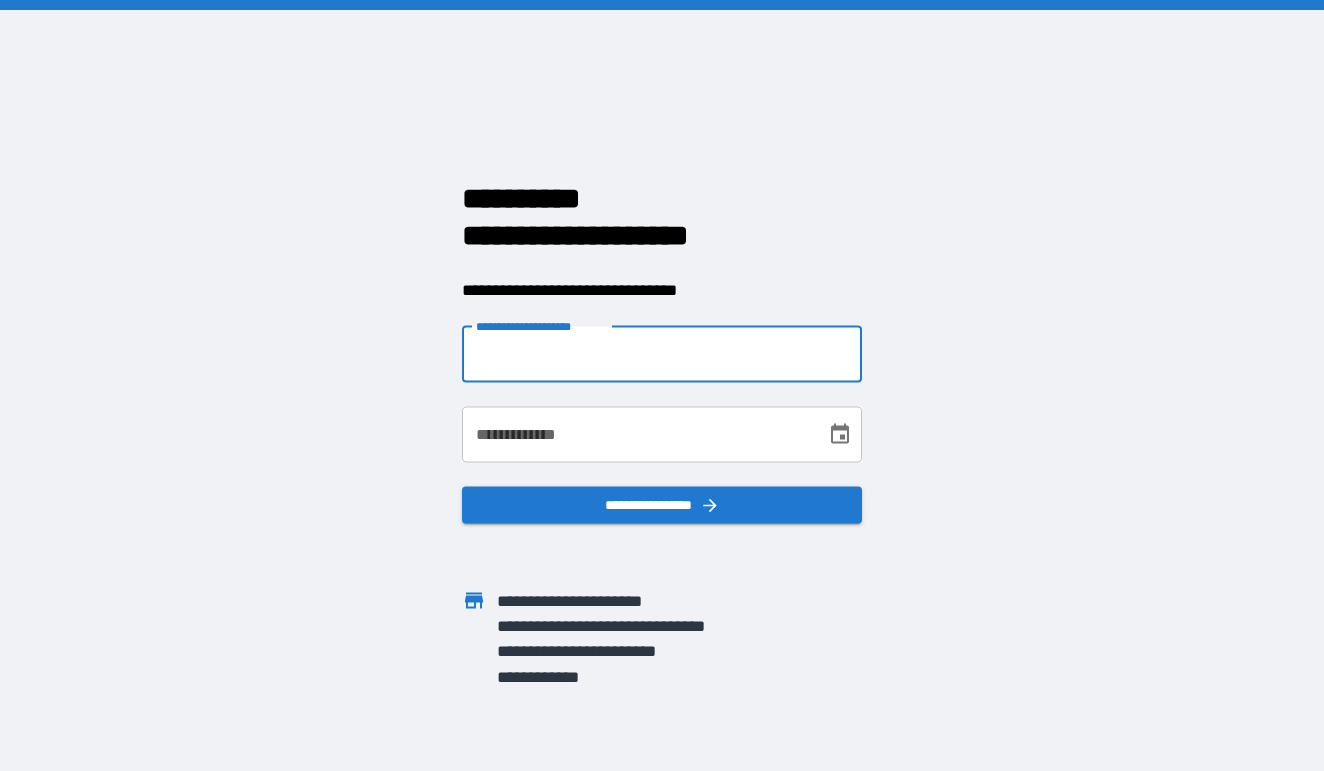 type on "**********" 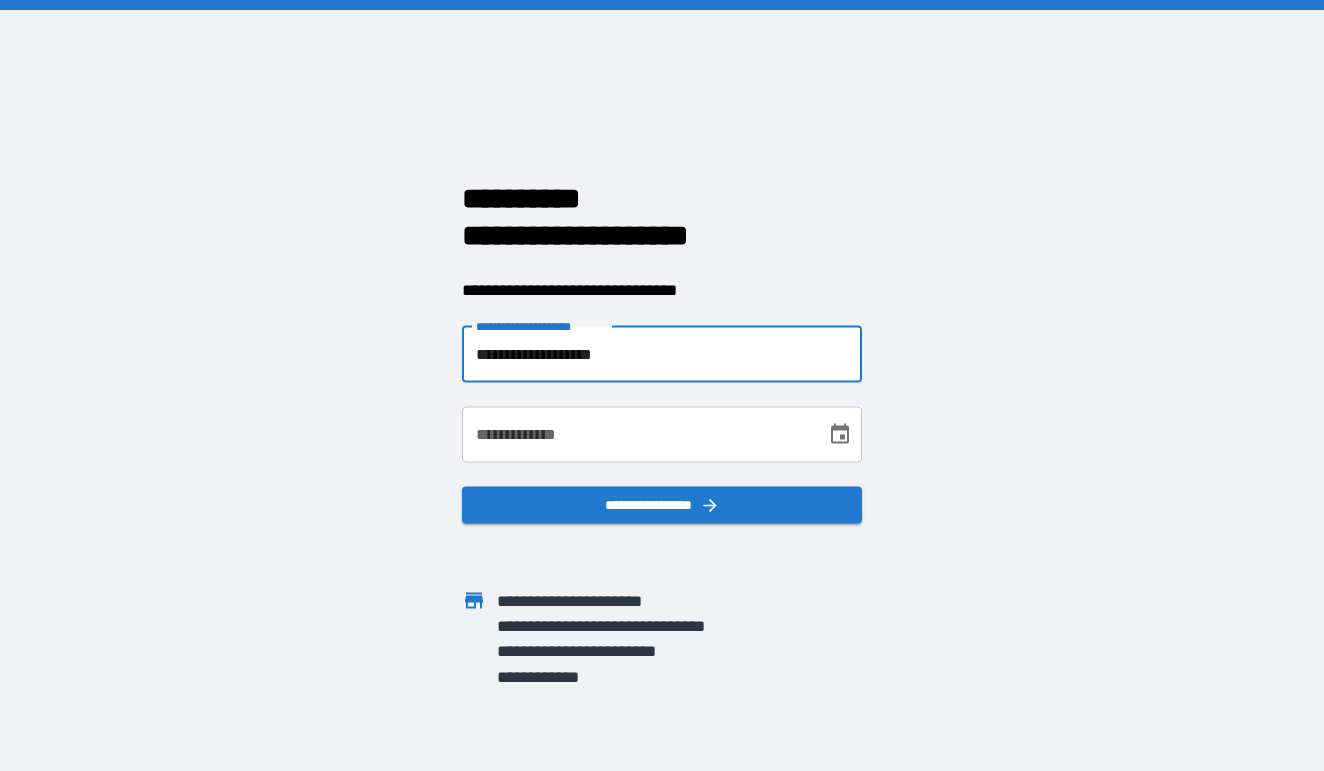 click 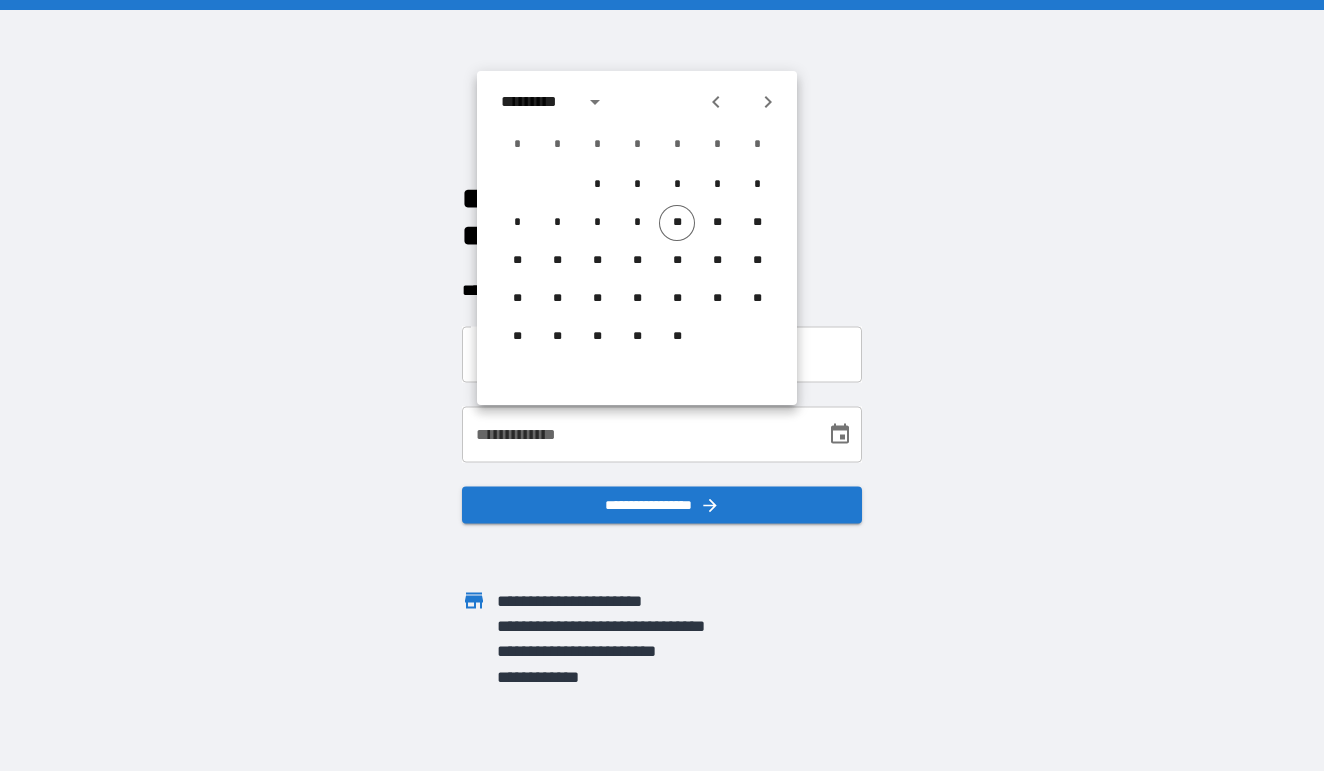 click 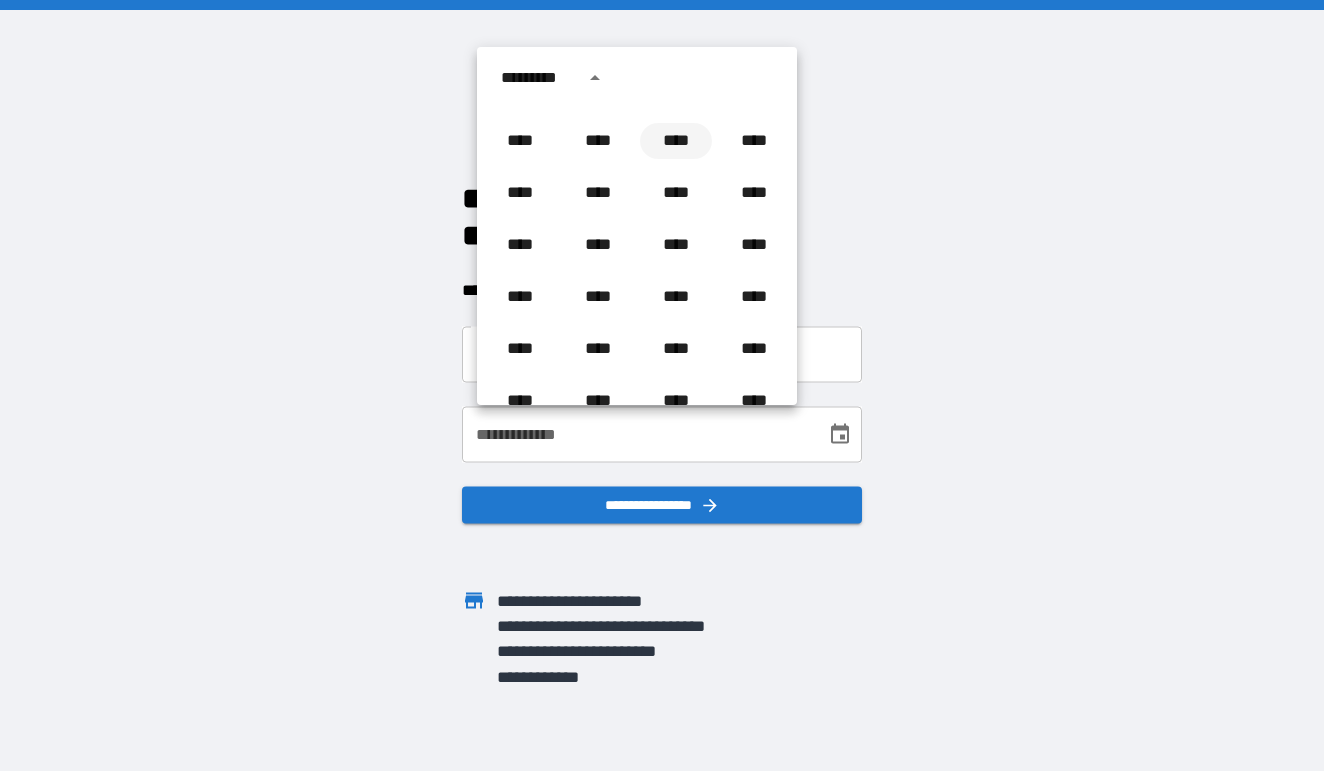 scroll, scrollTop: 410, scrollLeft: 0, axis: vertical 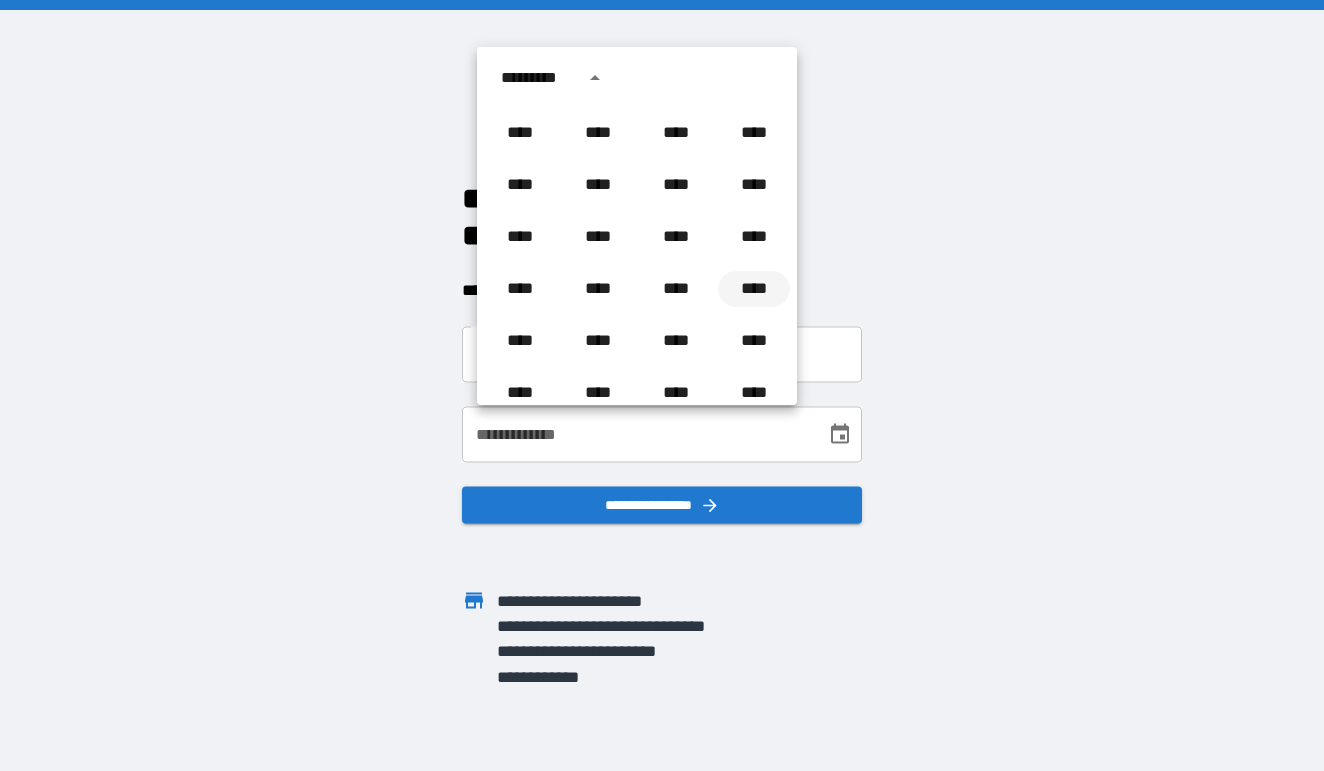 click on "****" at bounding box center [754, 289] 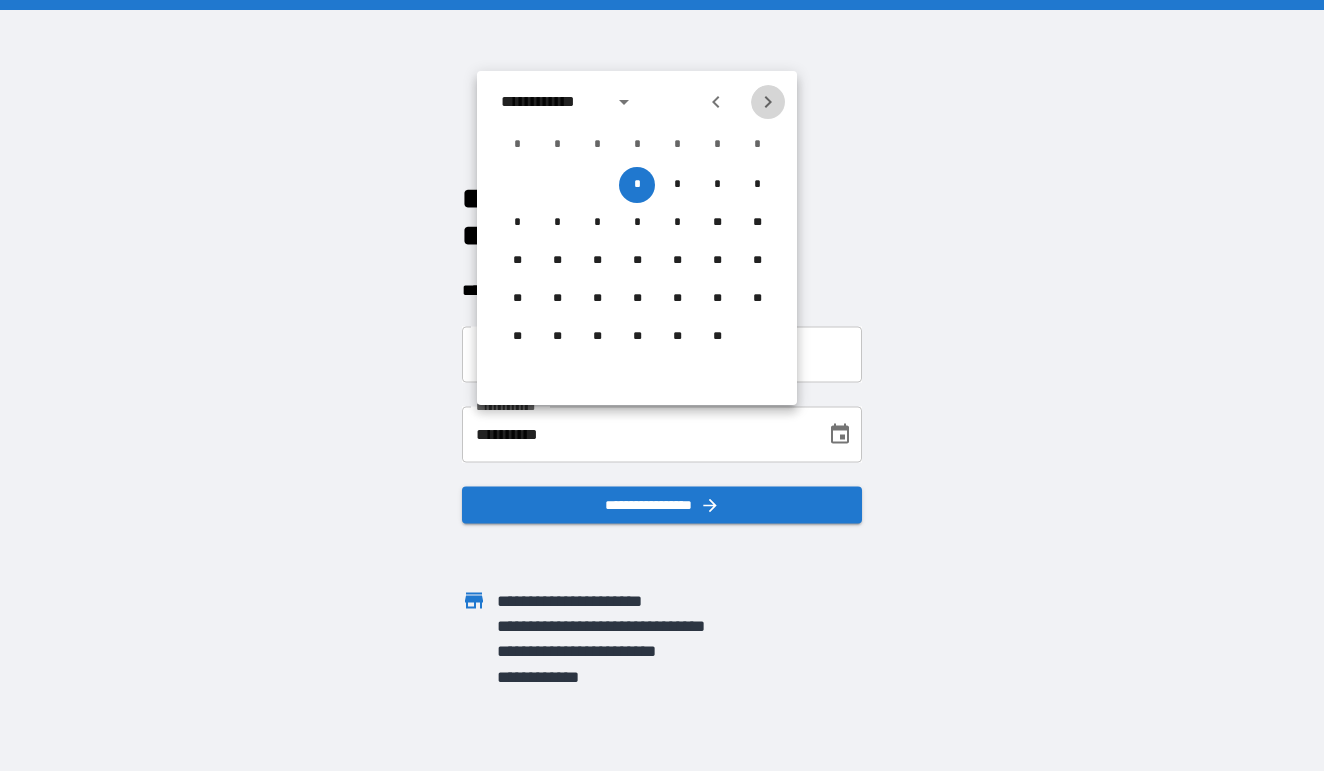 click 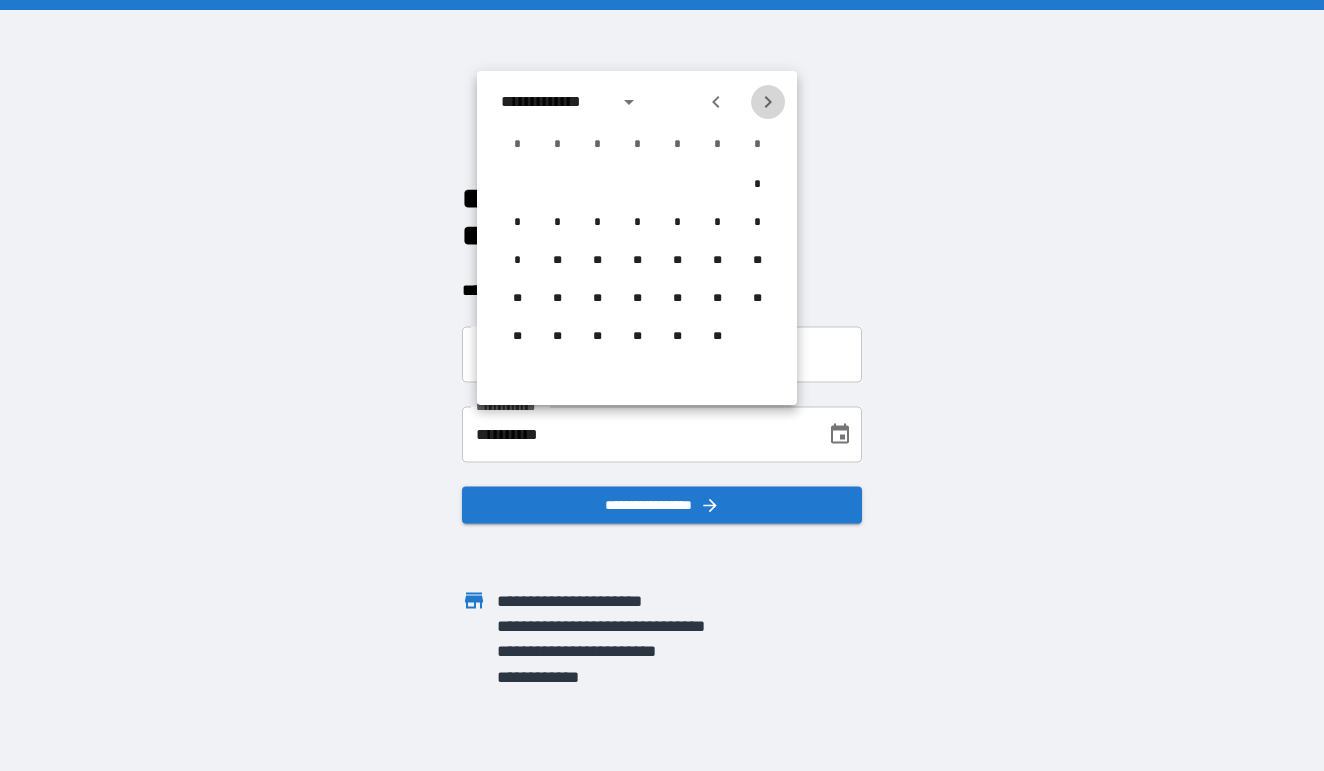 click 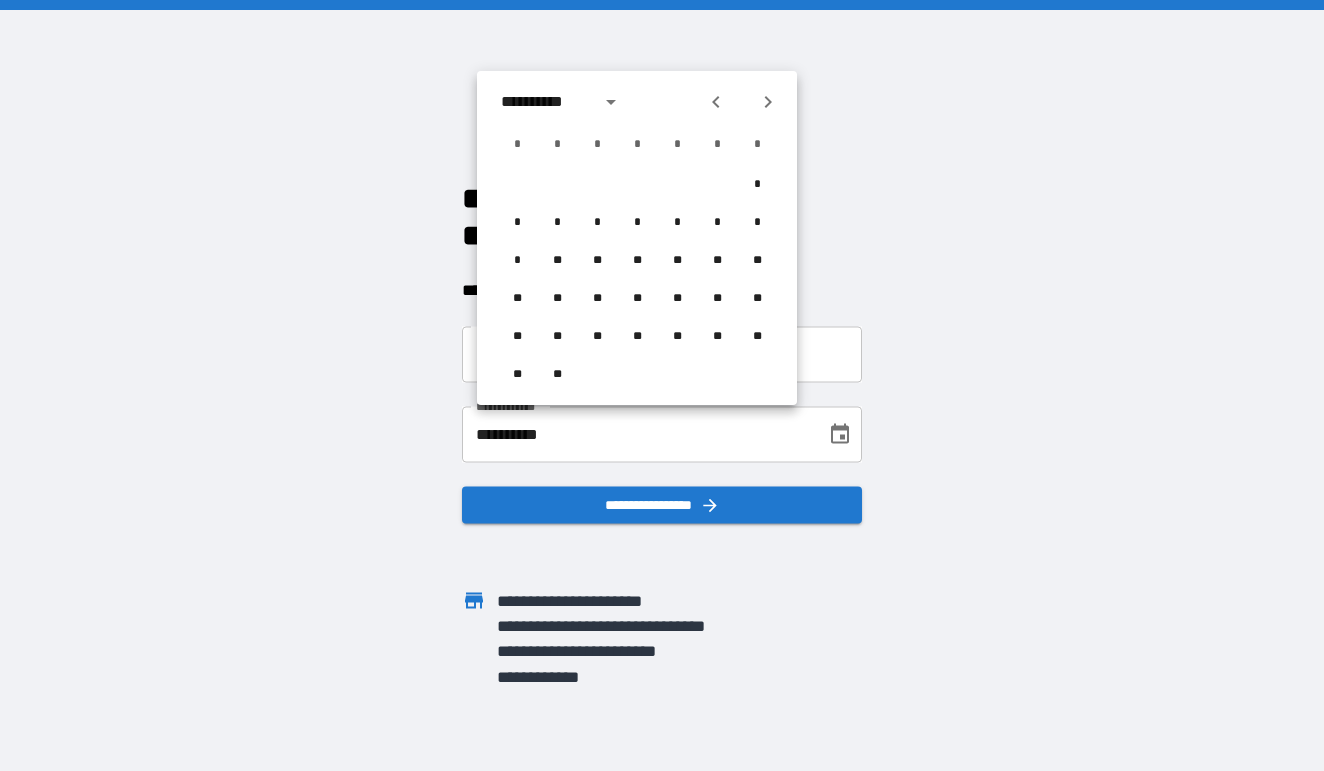 click 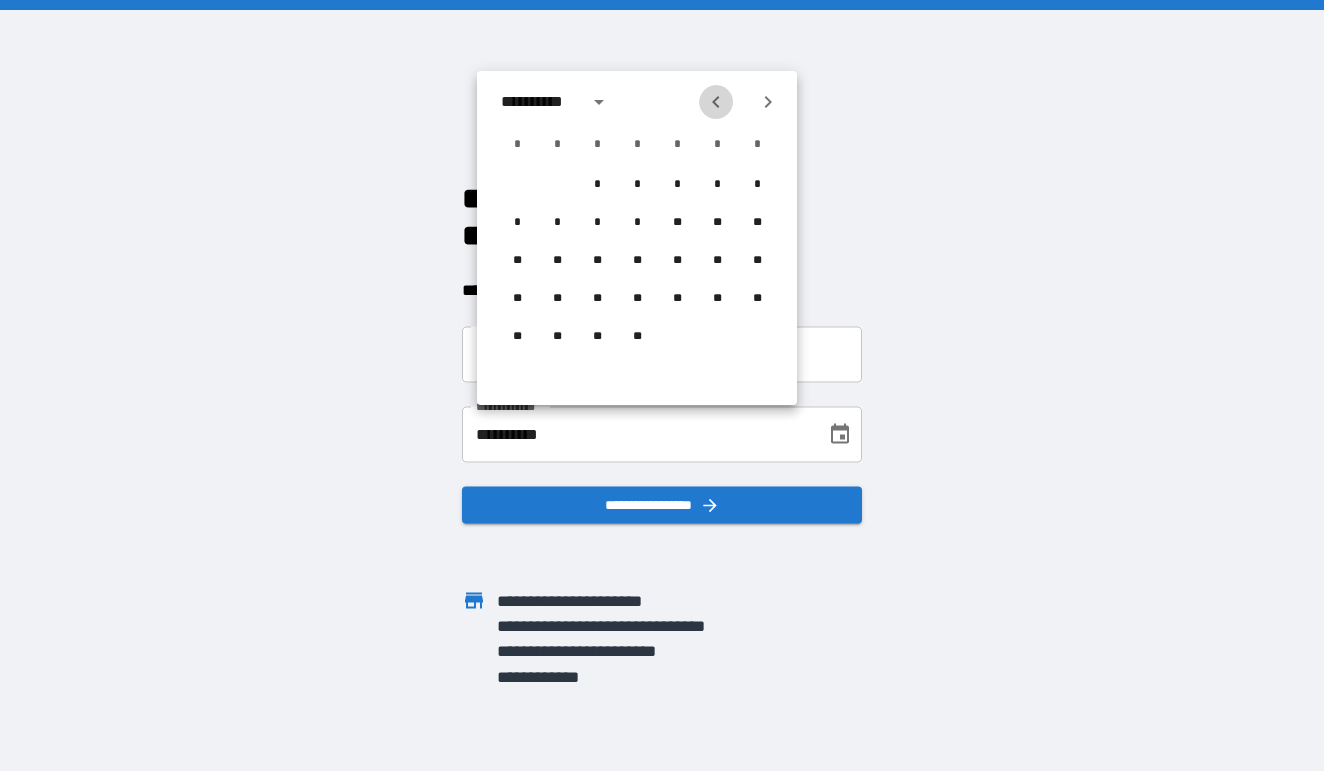 click 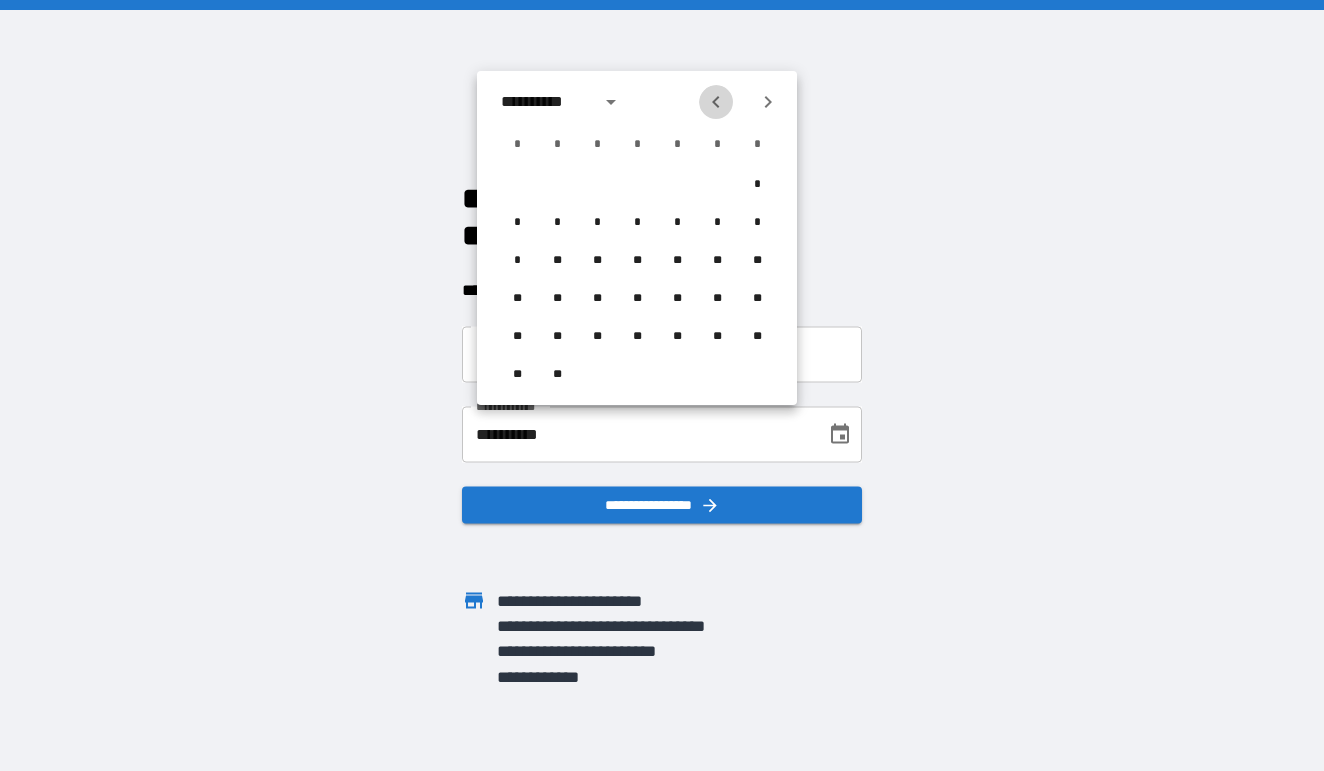 click 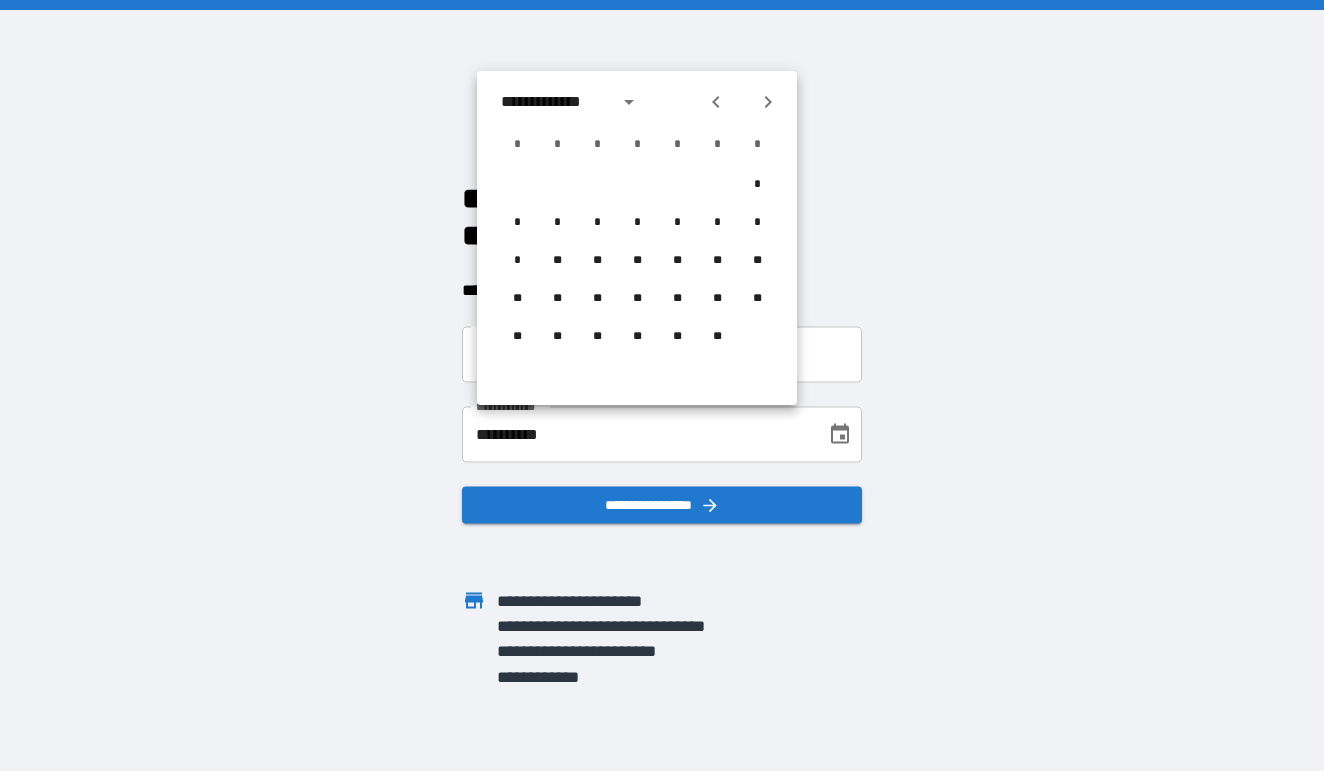 click 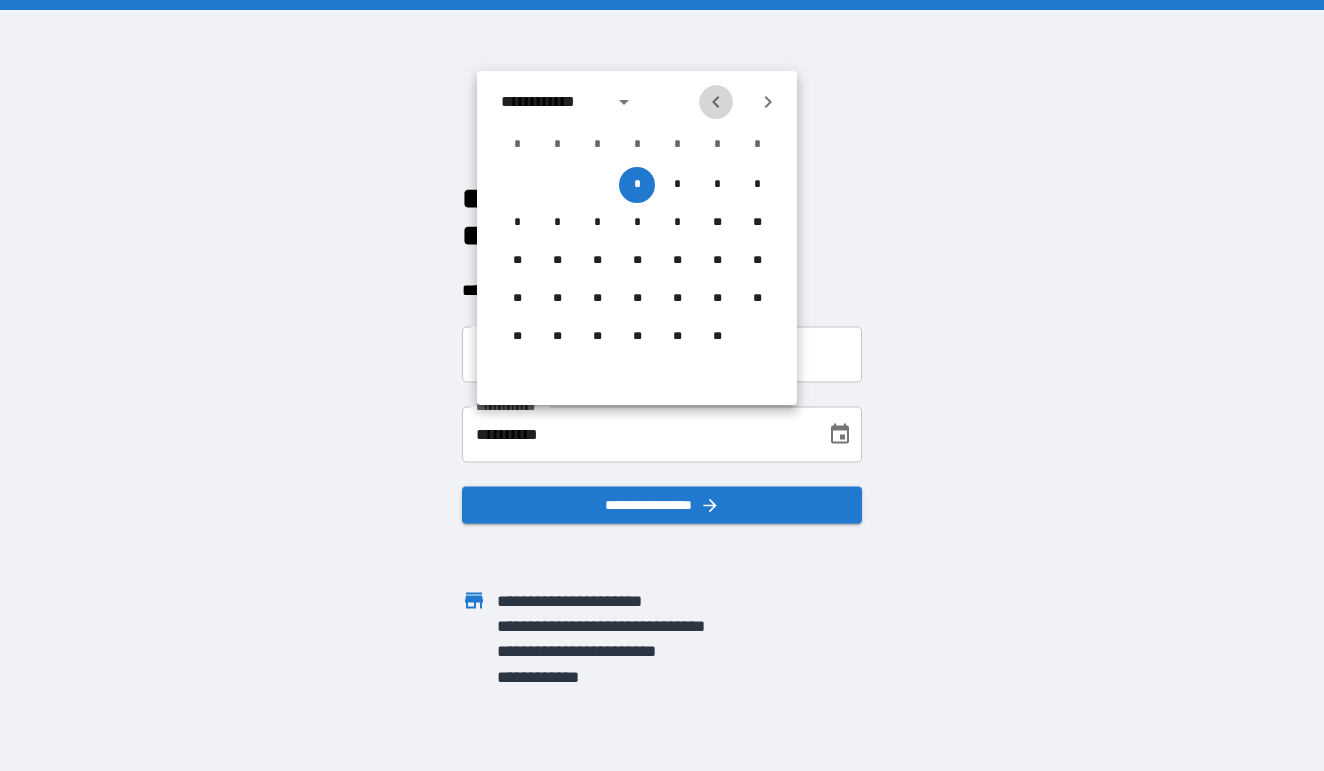 click 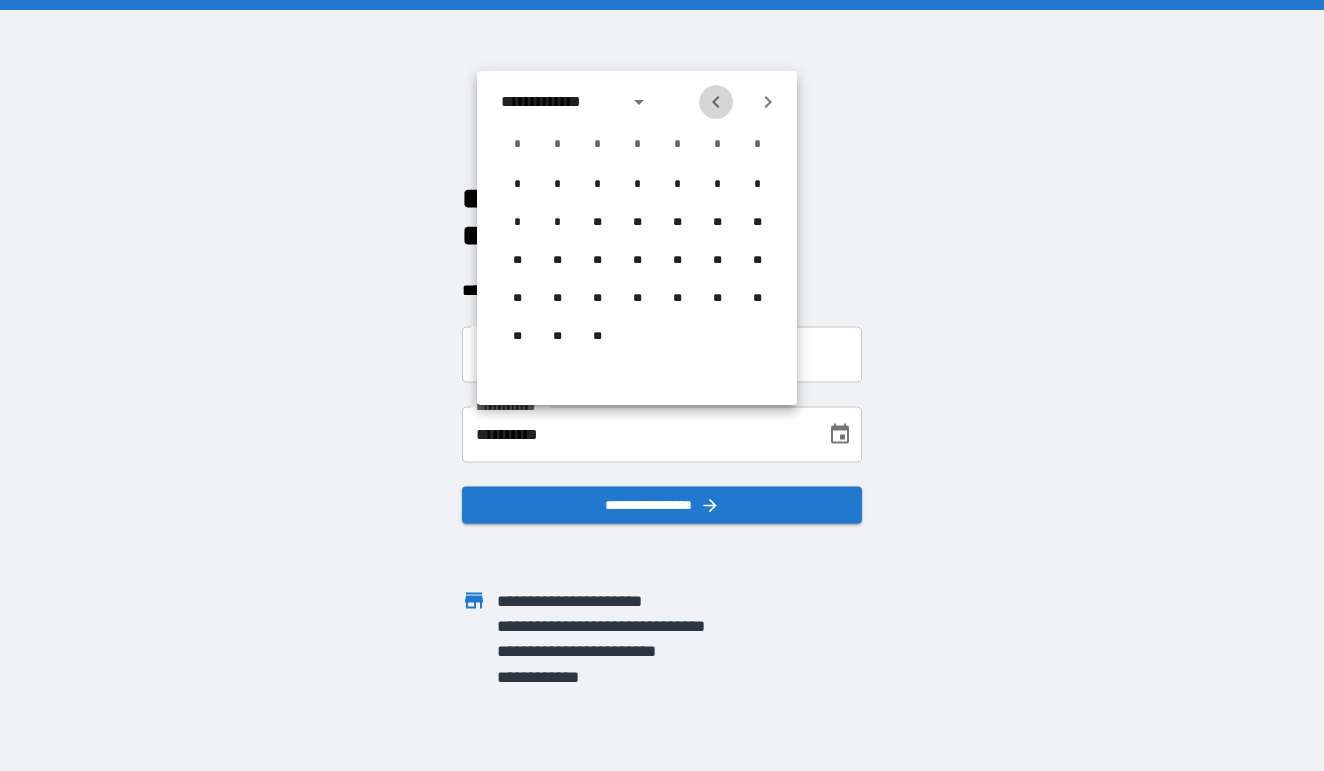 click 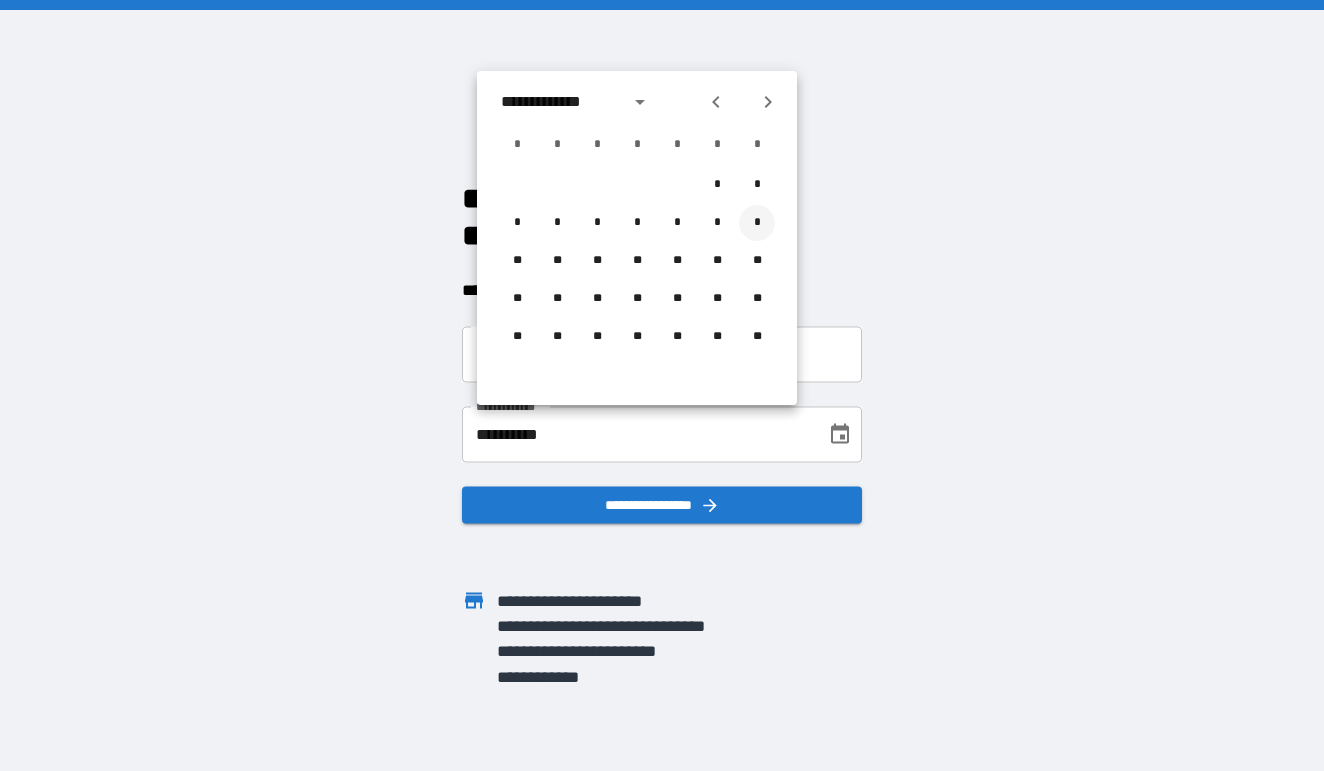 click on "*" at bounding box center (757, 223) 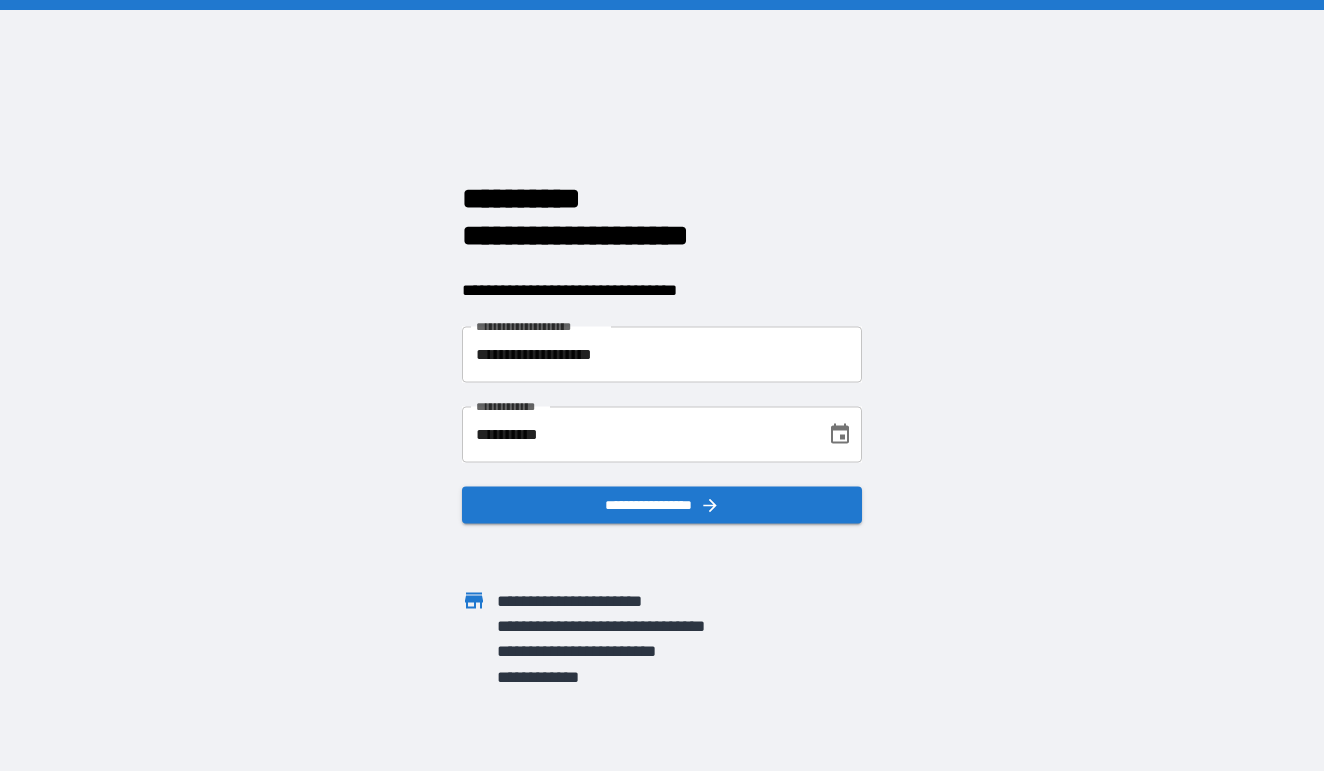 click 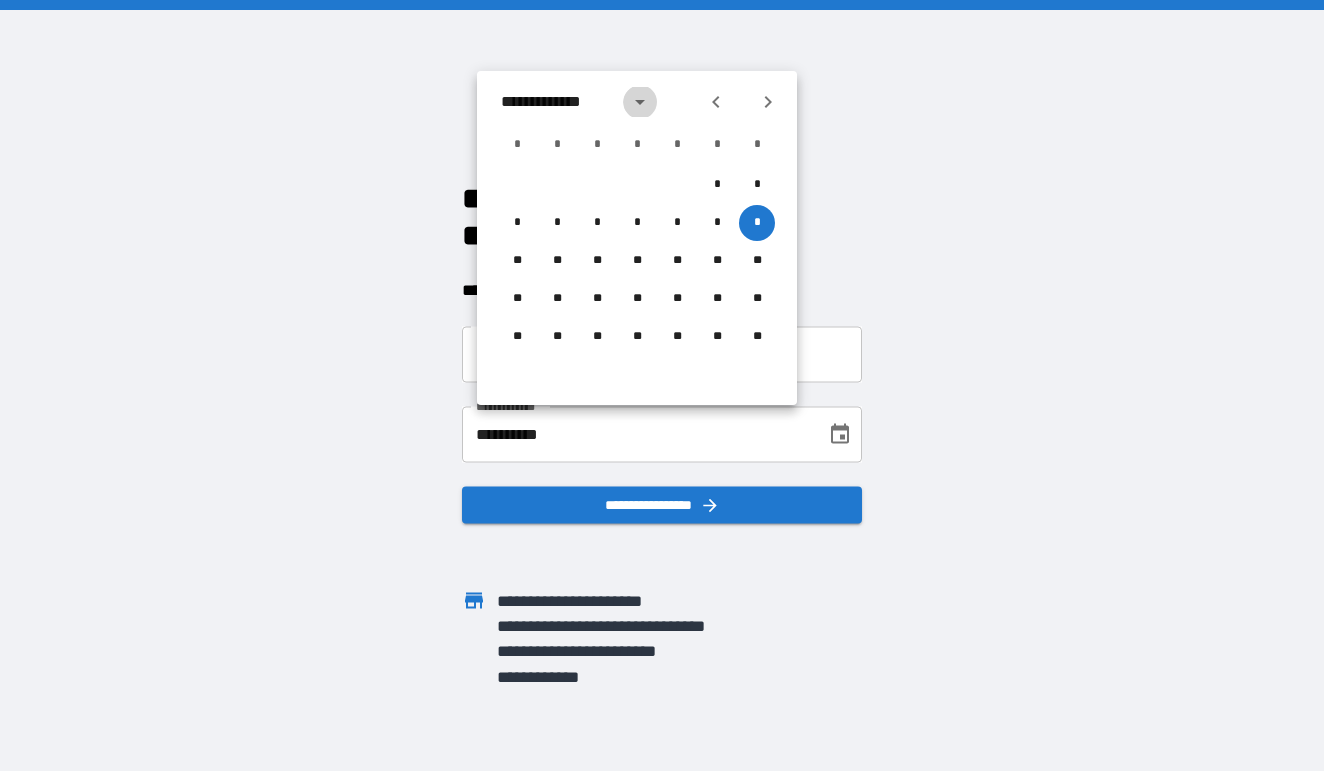 click 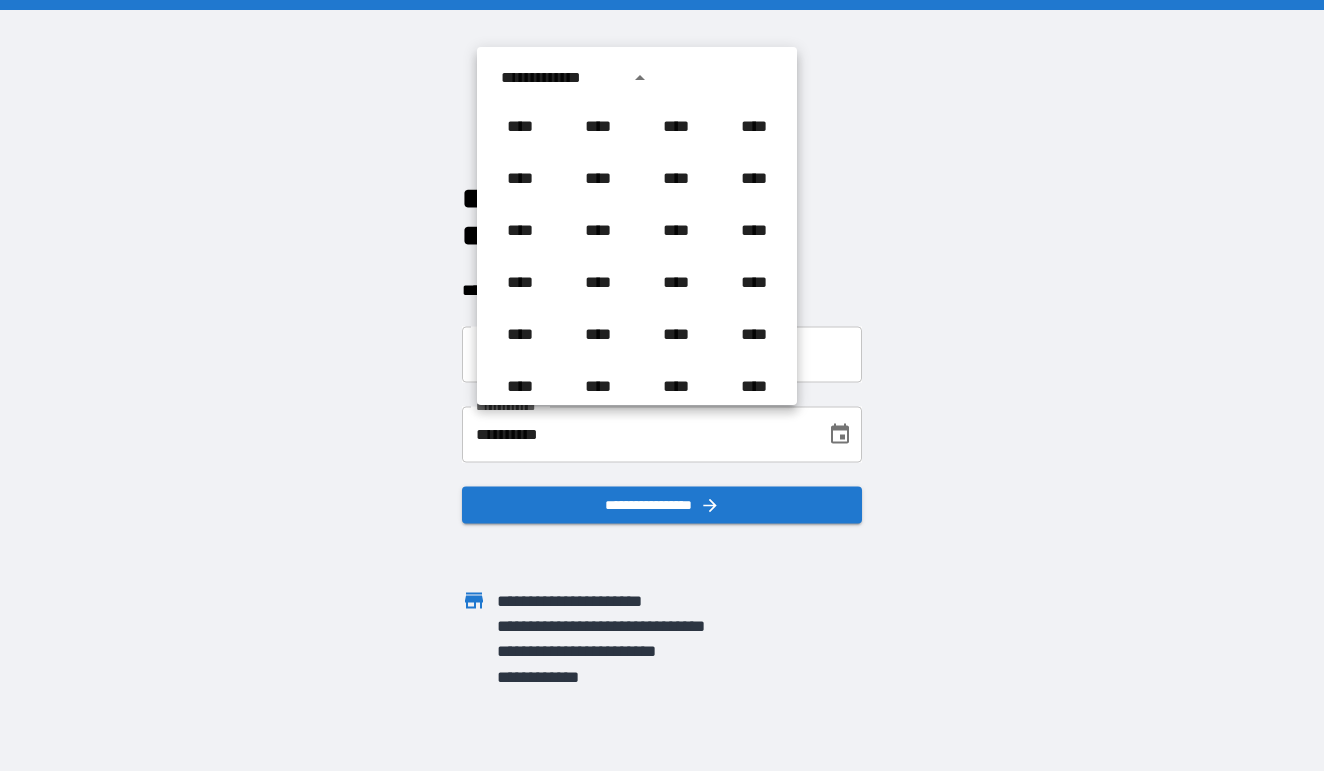 scroll, scrollTop: 446, scrollLeft: 0, axis: vertical 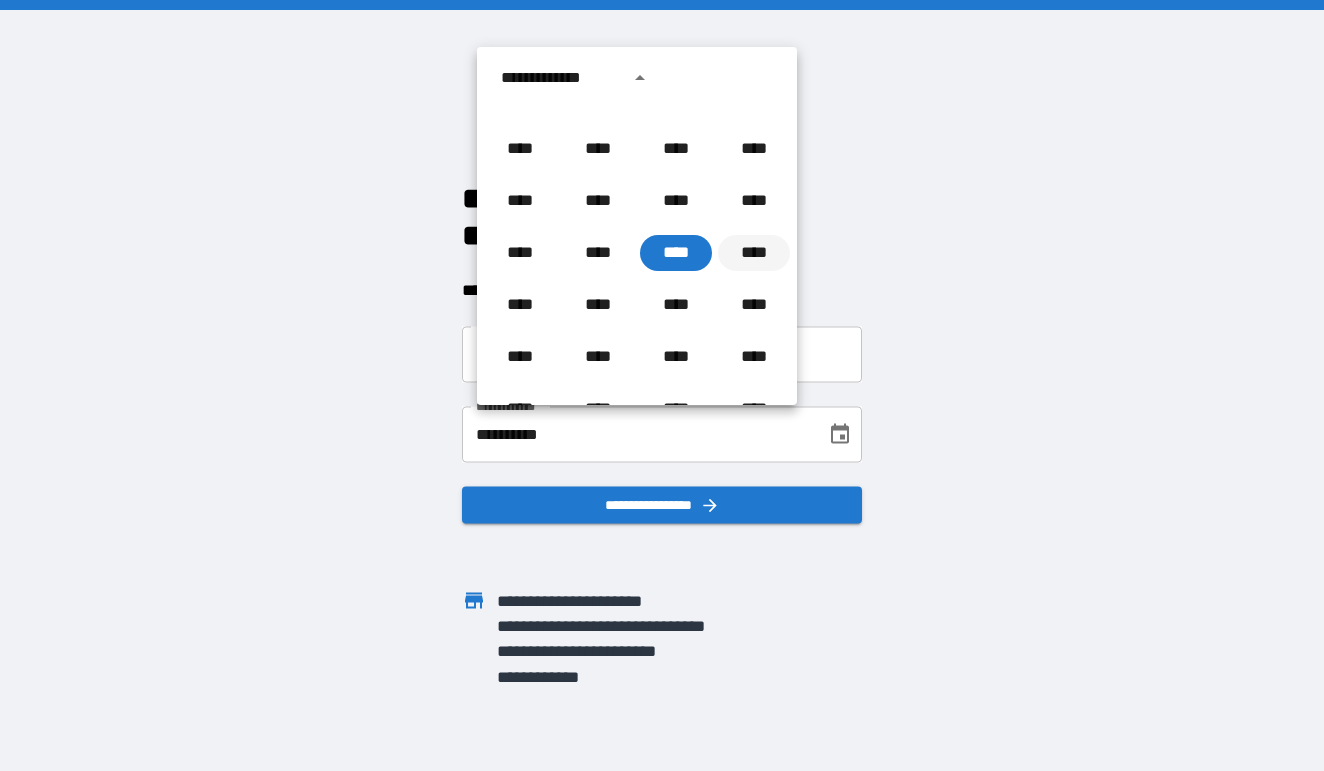 click on "****" at bounding box center [754, 253] 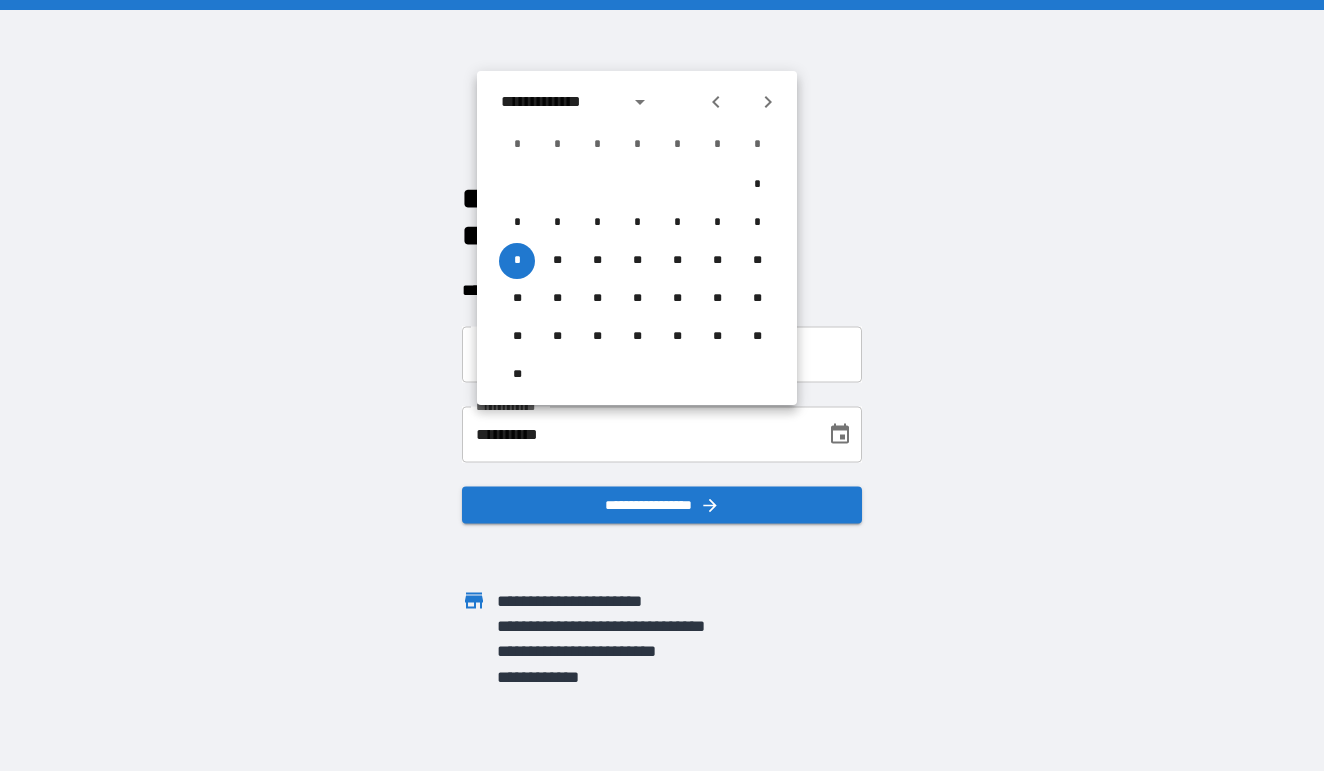 click on "**********" at bounding box center (662, 385) 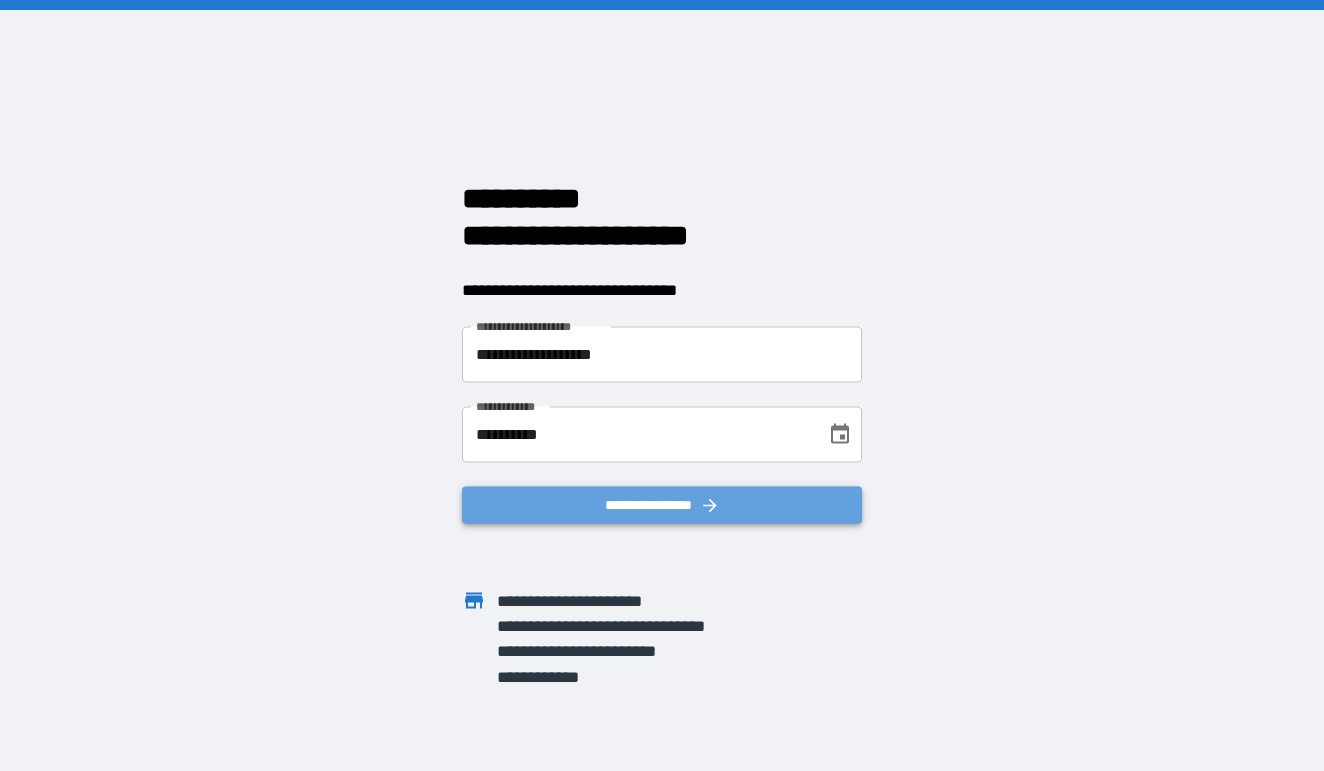 click on "**********" at bounding box center (662, 504) 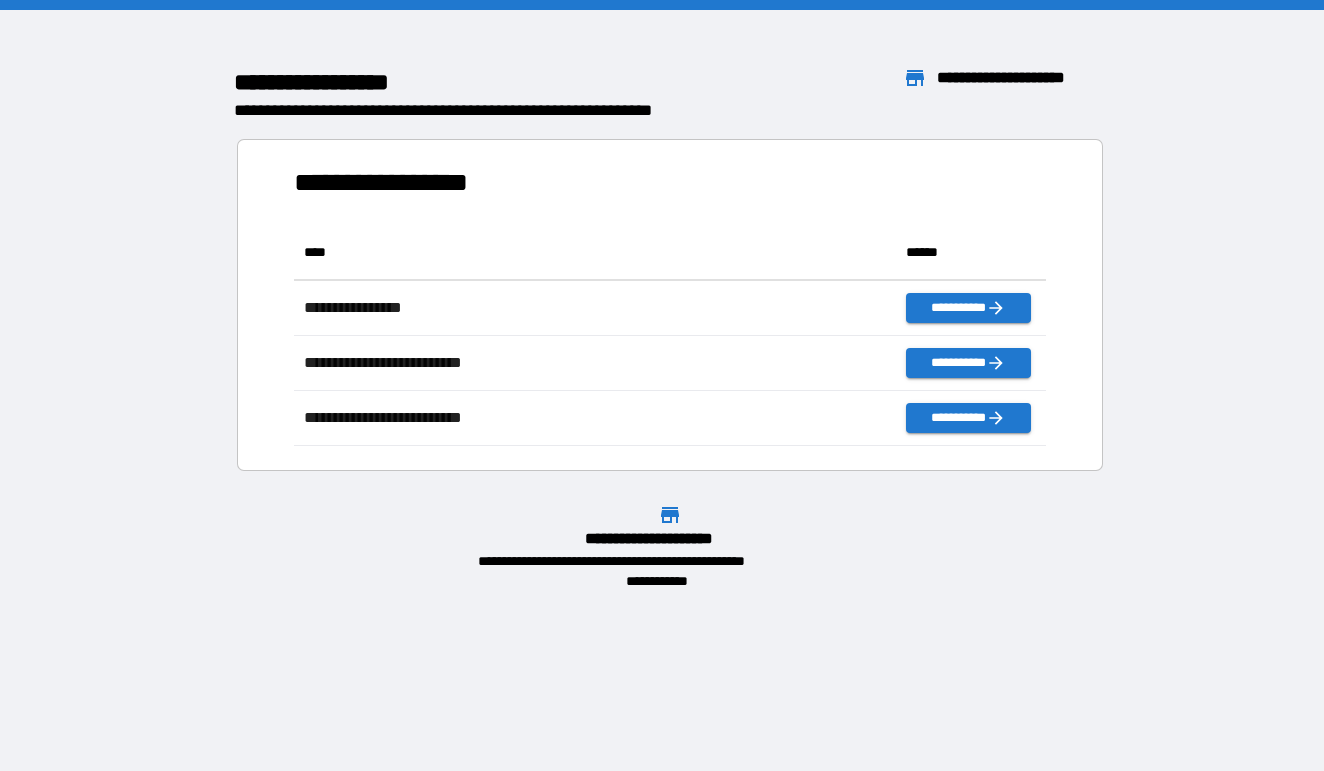 scroll, scrollTop: 1, scrollLeft: 1, axis: both 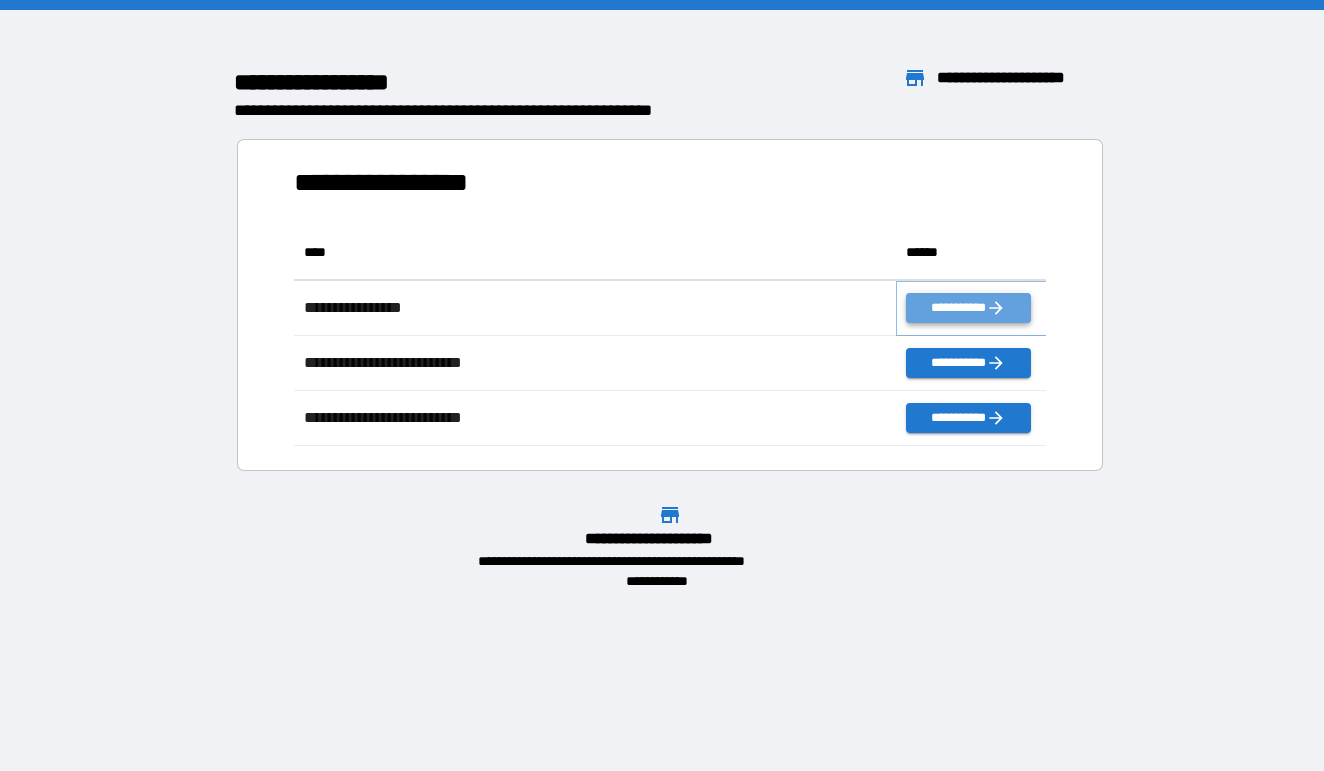 click on "**********" at bounding box center (968, 308) 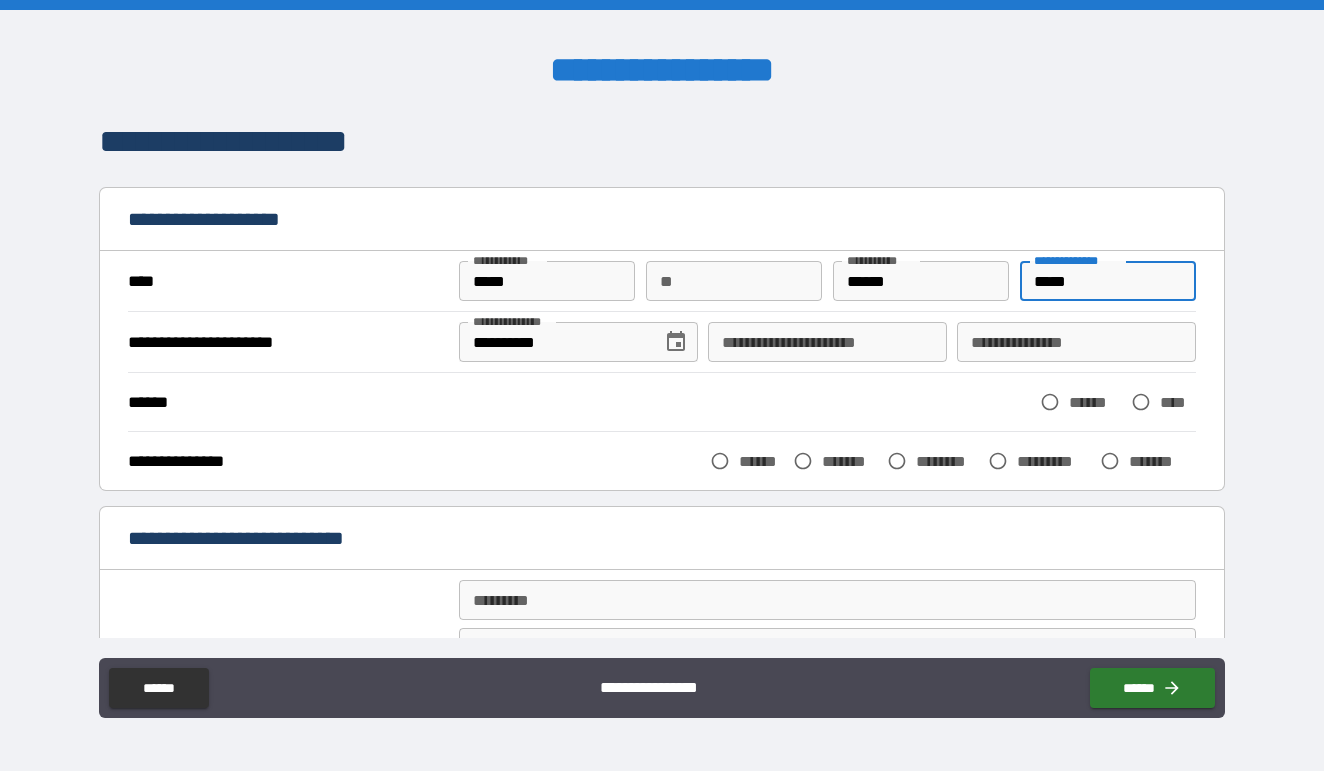 type on "*****" 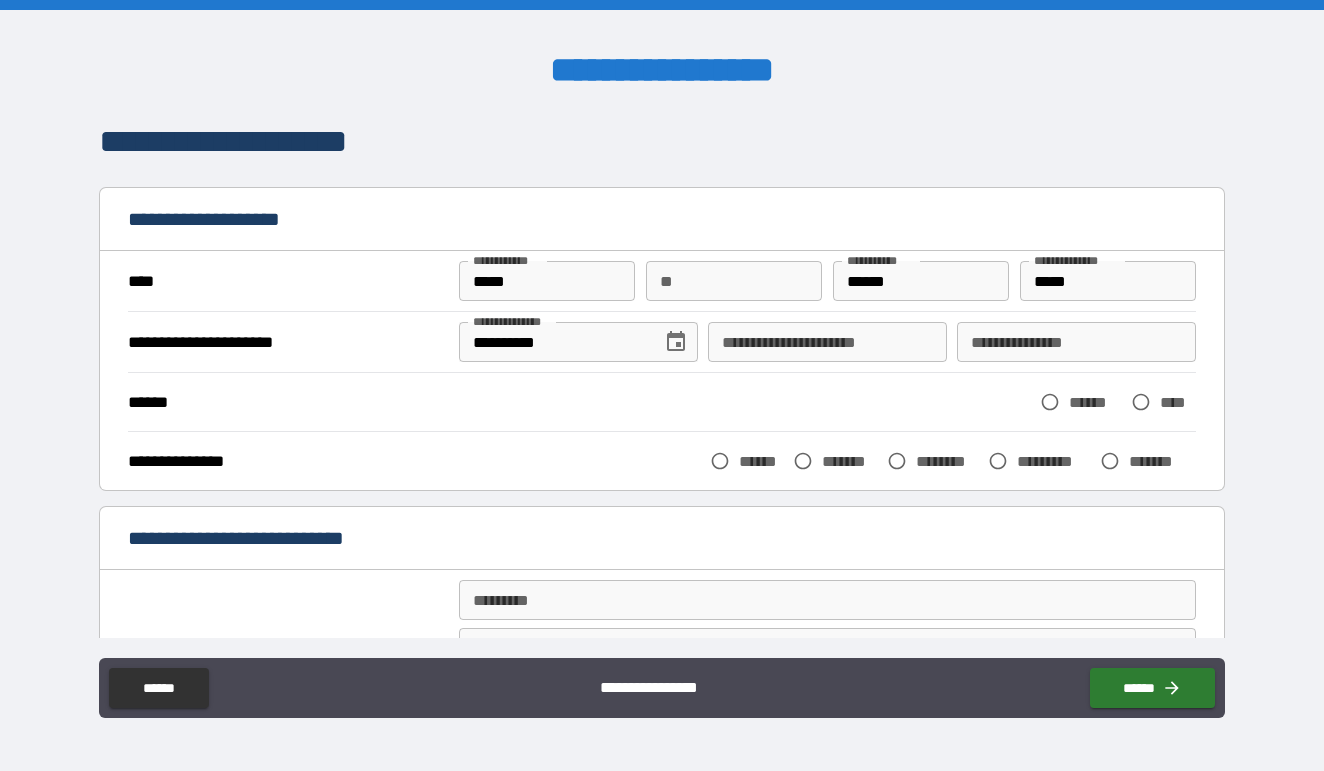 click on "****** ****** ****" at bounding box center (661, 402) 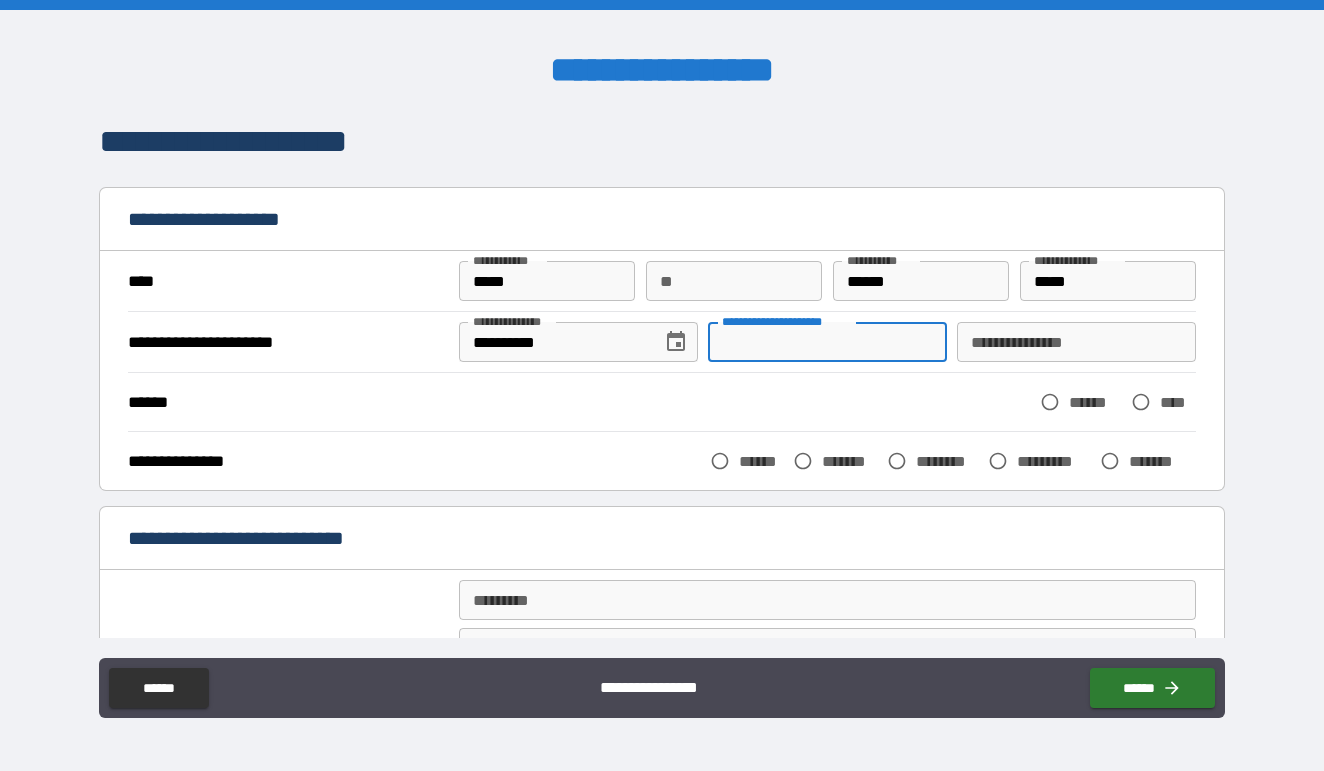 click on "**********" at bounding box center (827, 342) 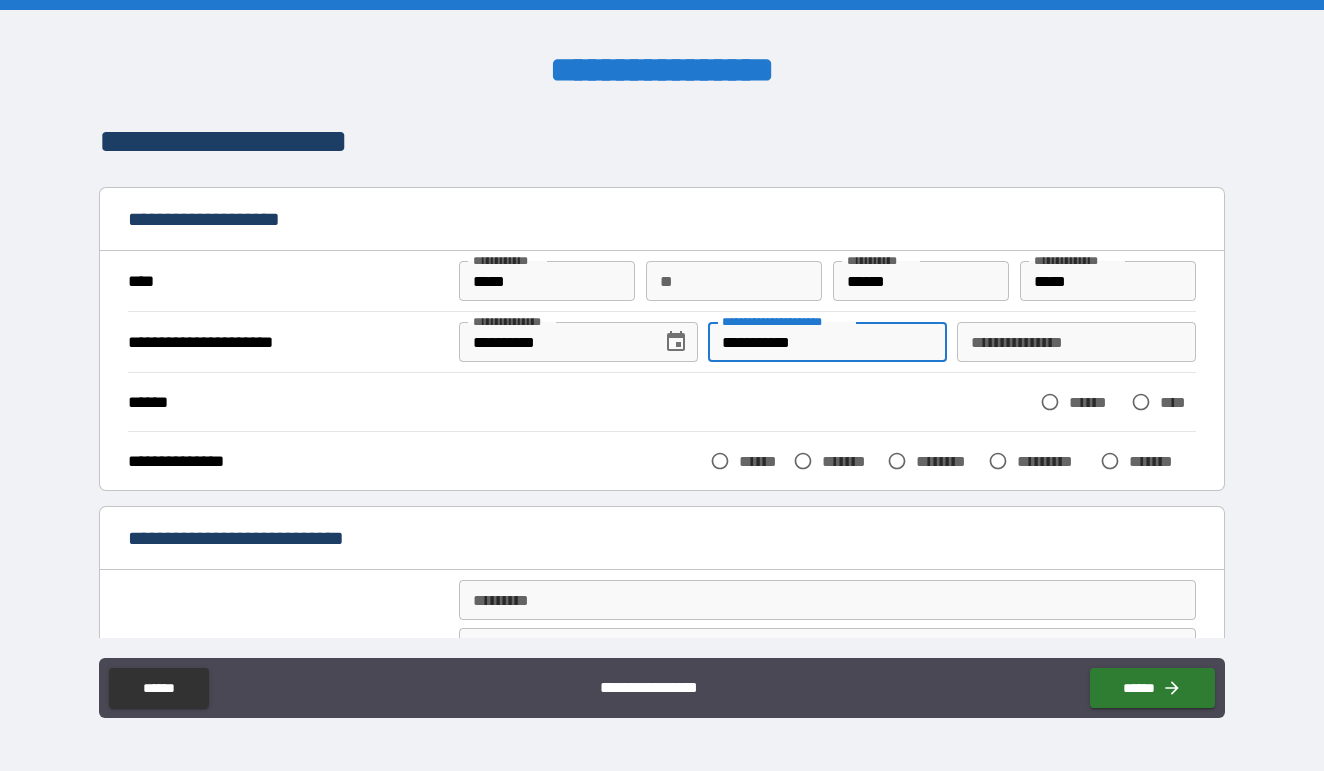 type on "**********" 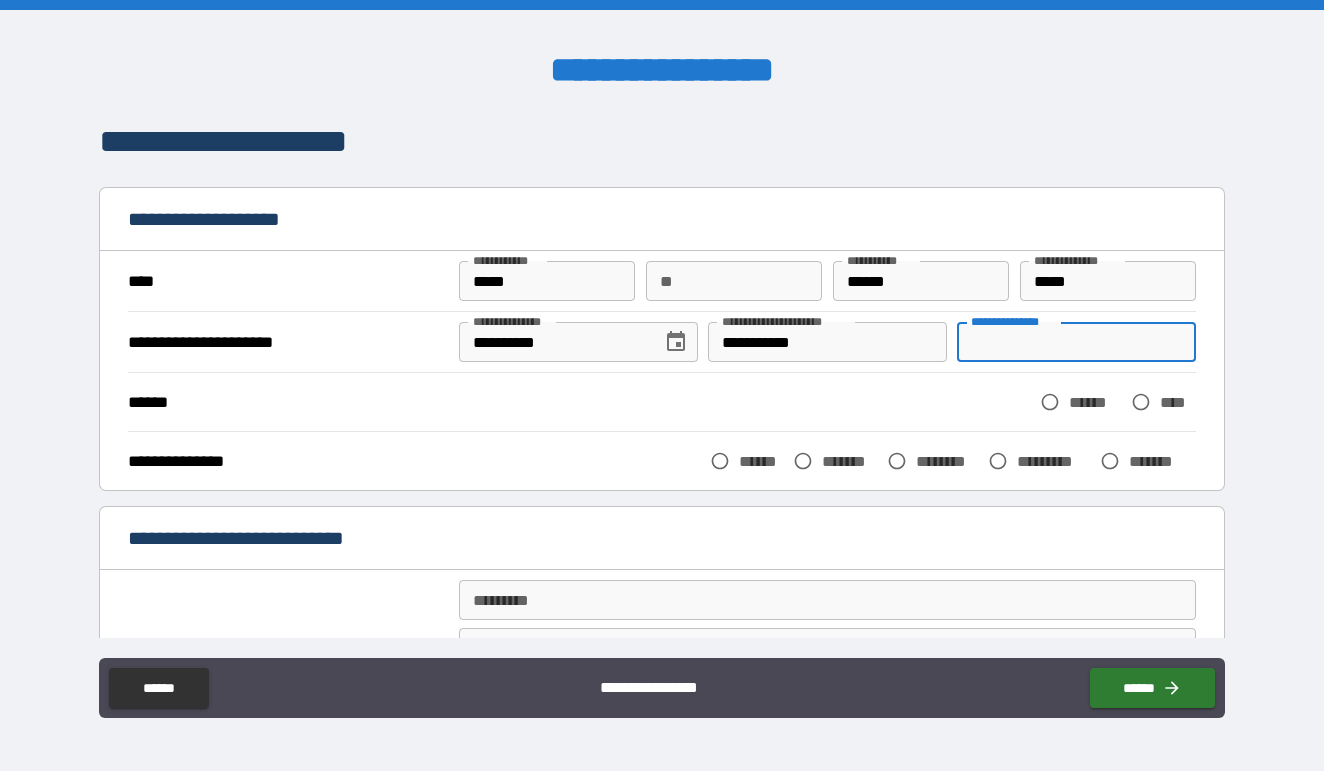 click on "**********" at bounding box center (1076, 342) 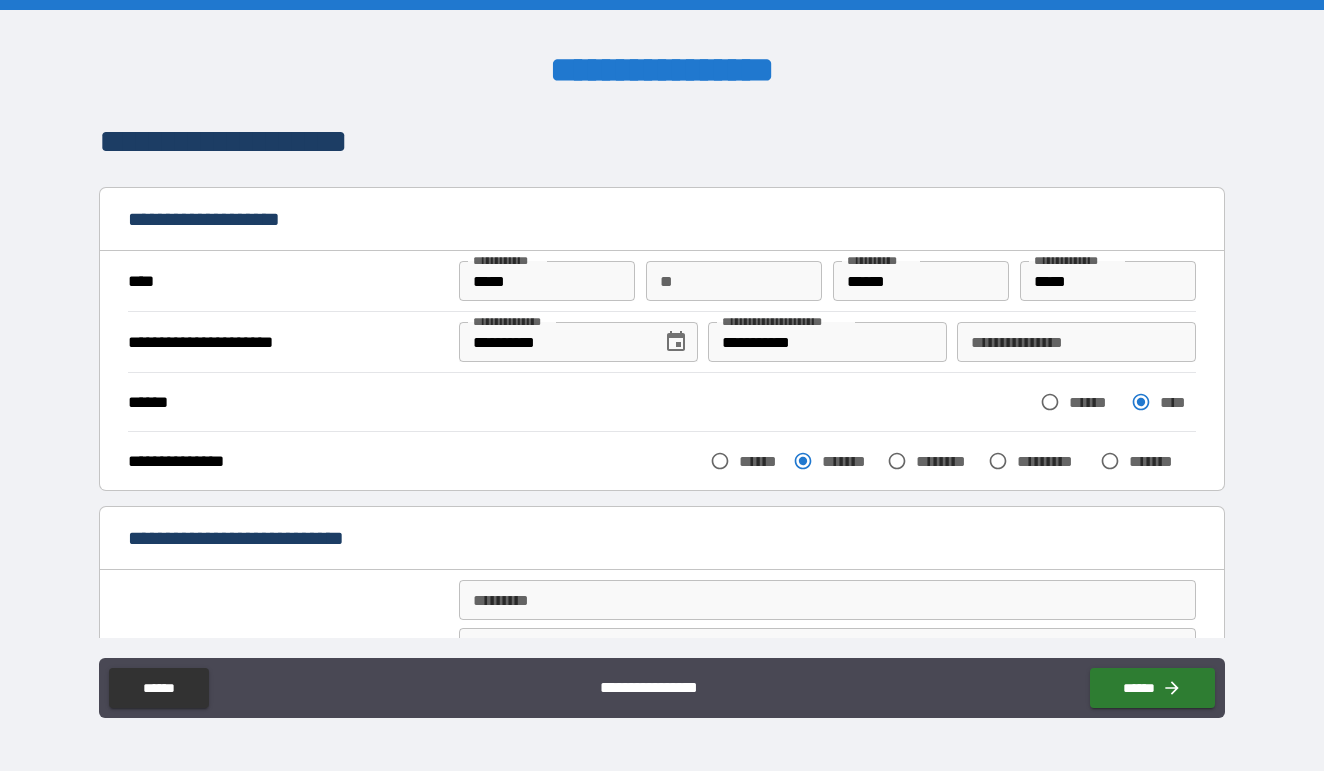 click on "**********" at bounding box center (1076, 342) 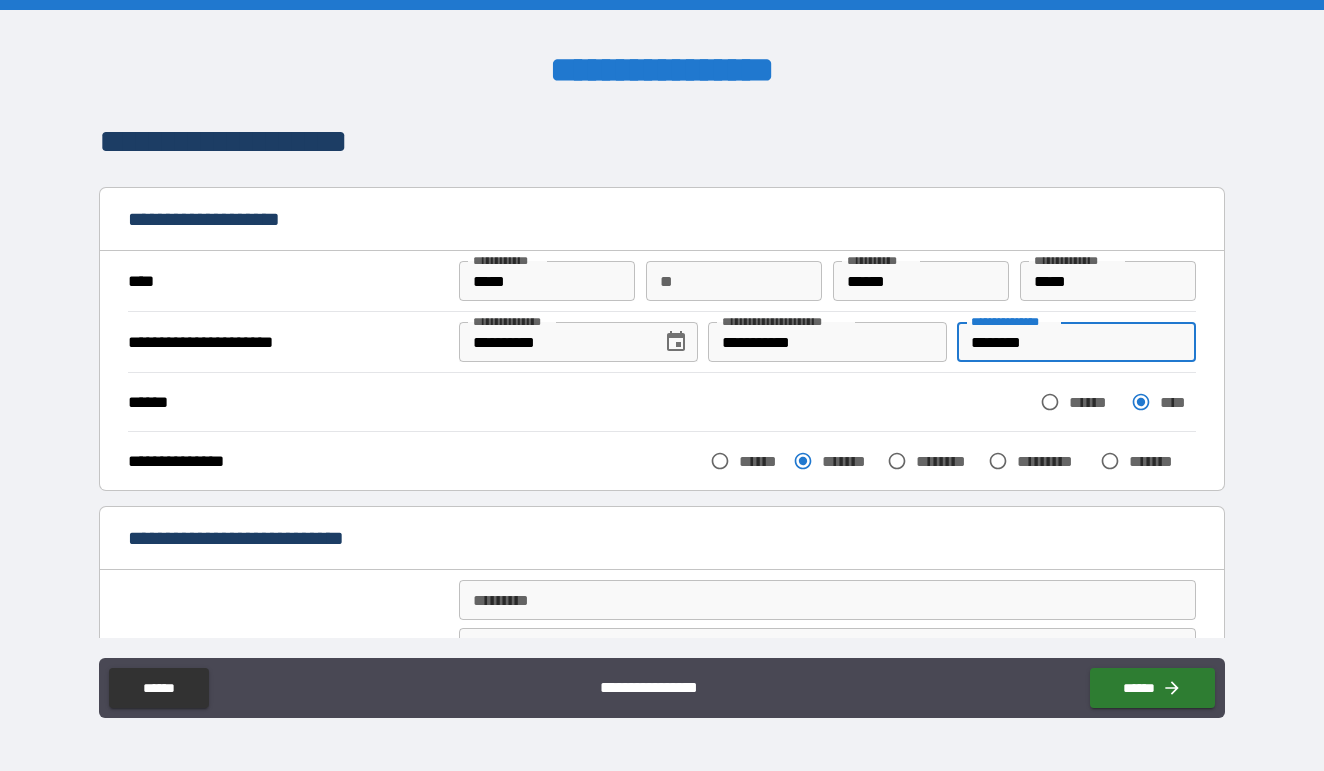type on "********" 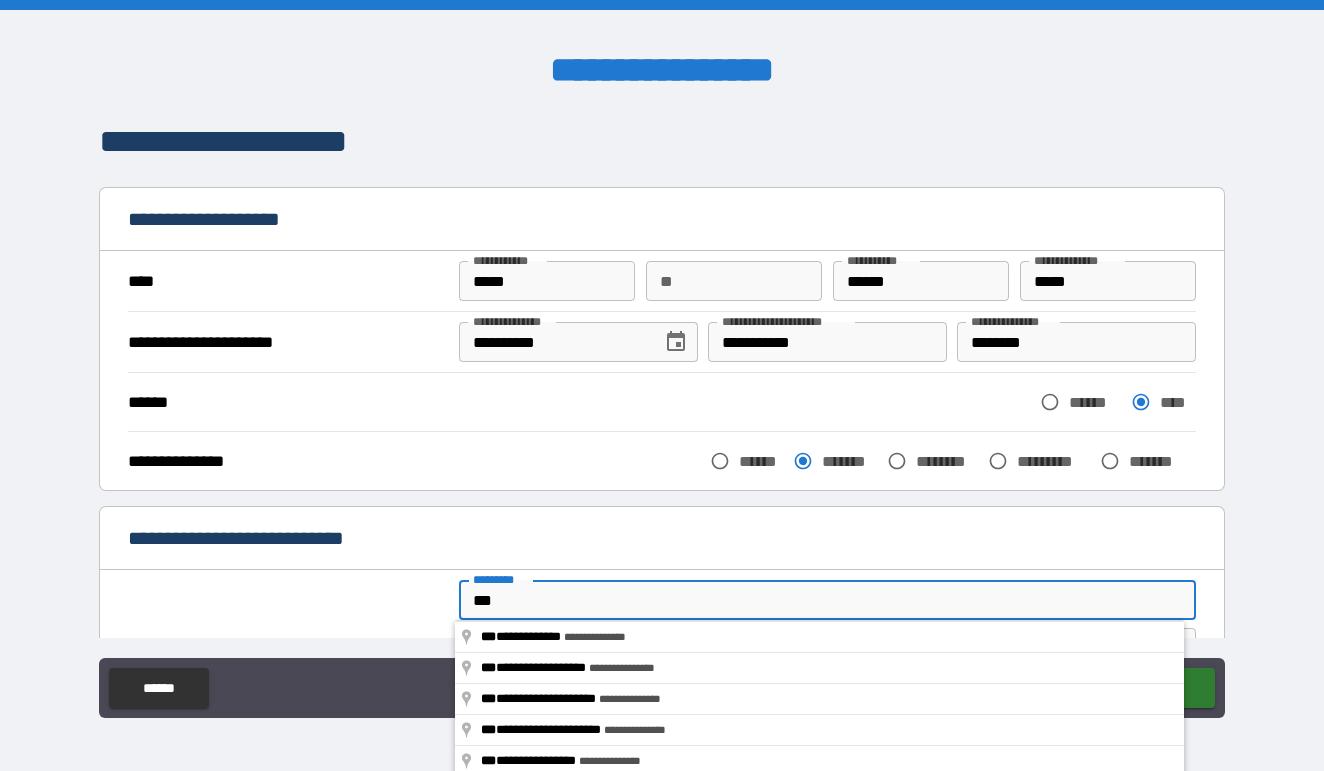 type on "***" 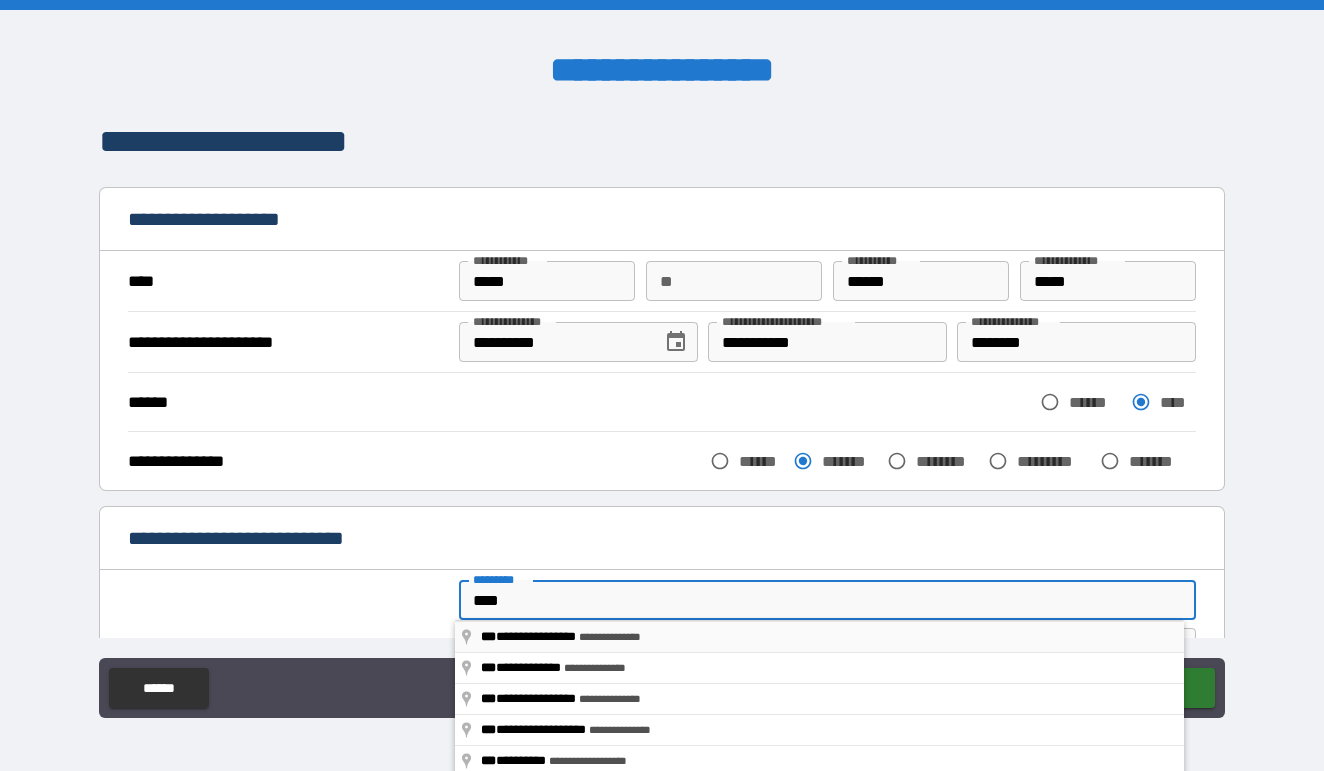 type on "**********" 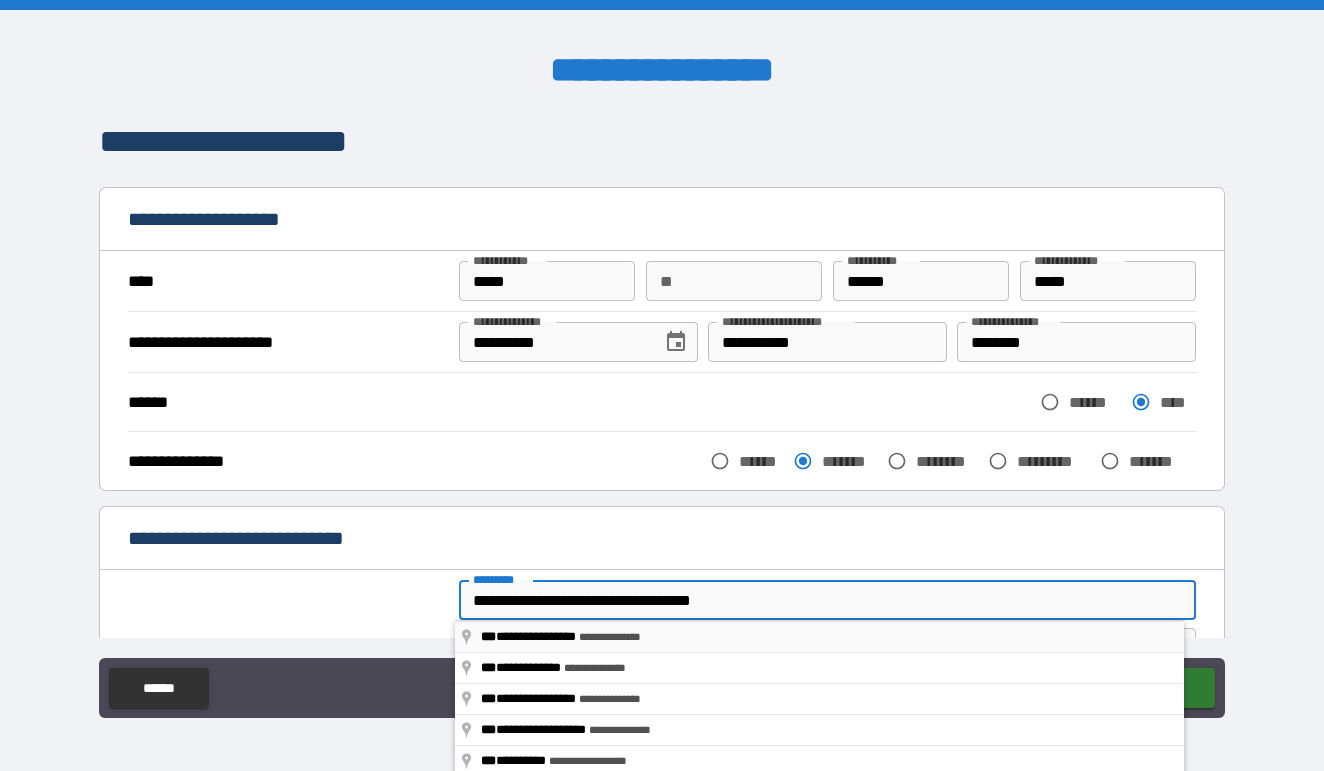 type on "**********" 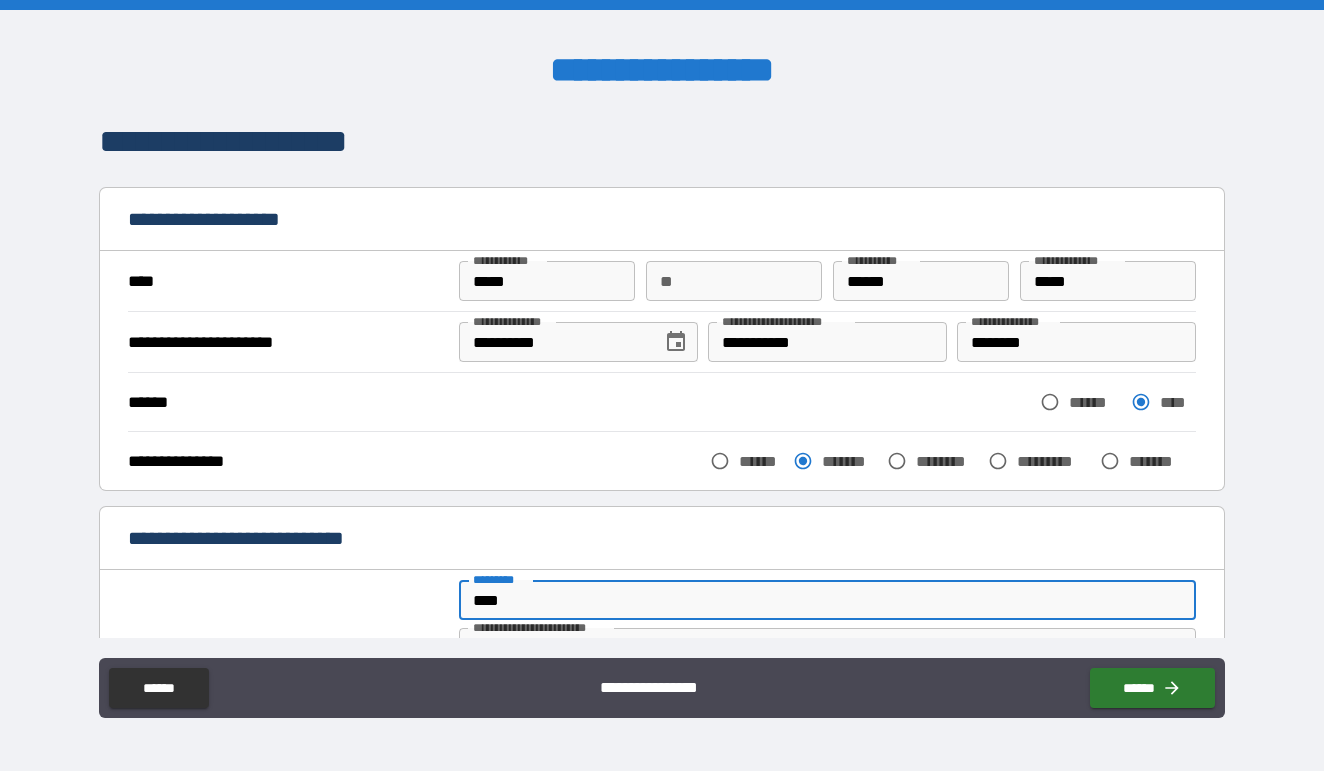 type on "*" 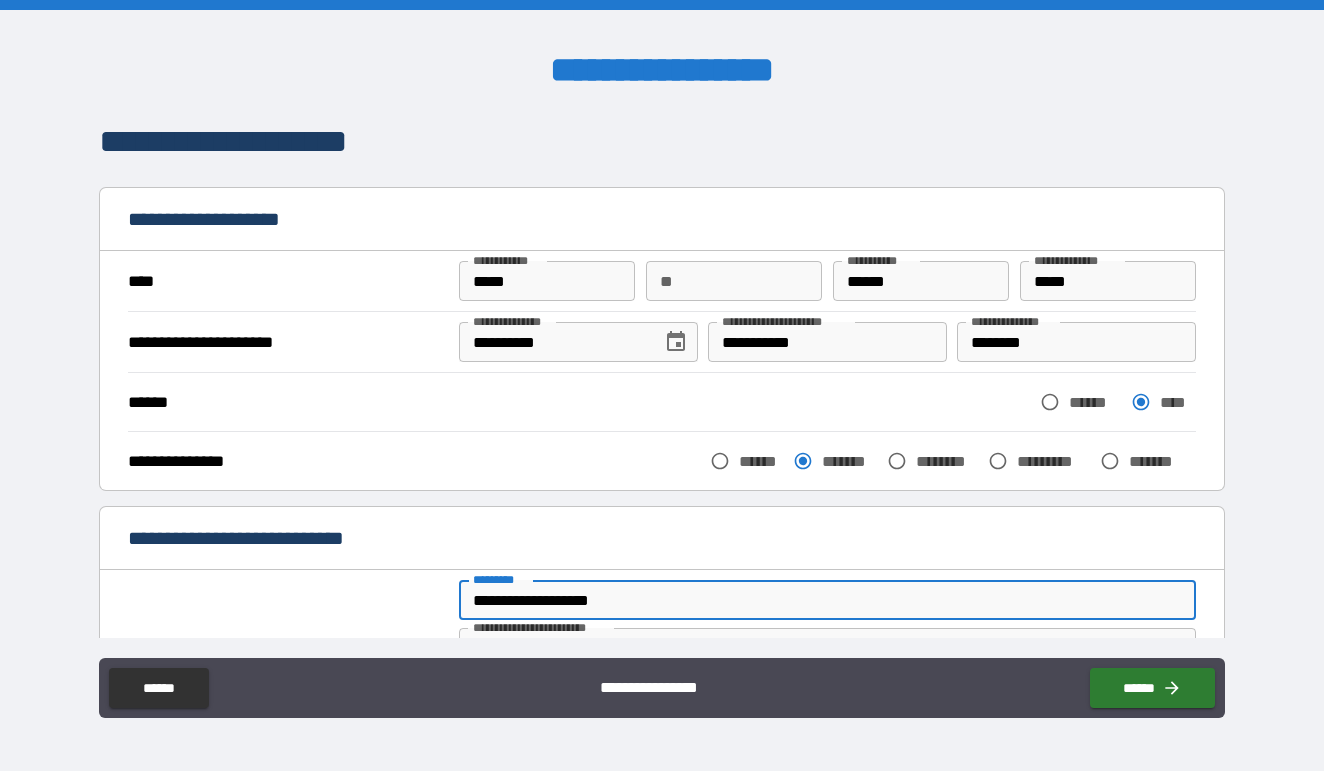 click on "**********" at bounding box center (827, 600) 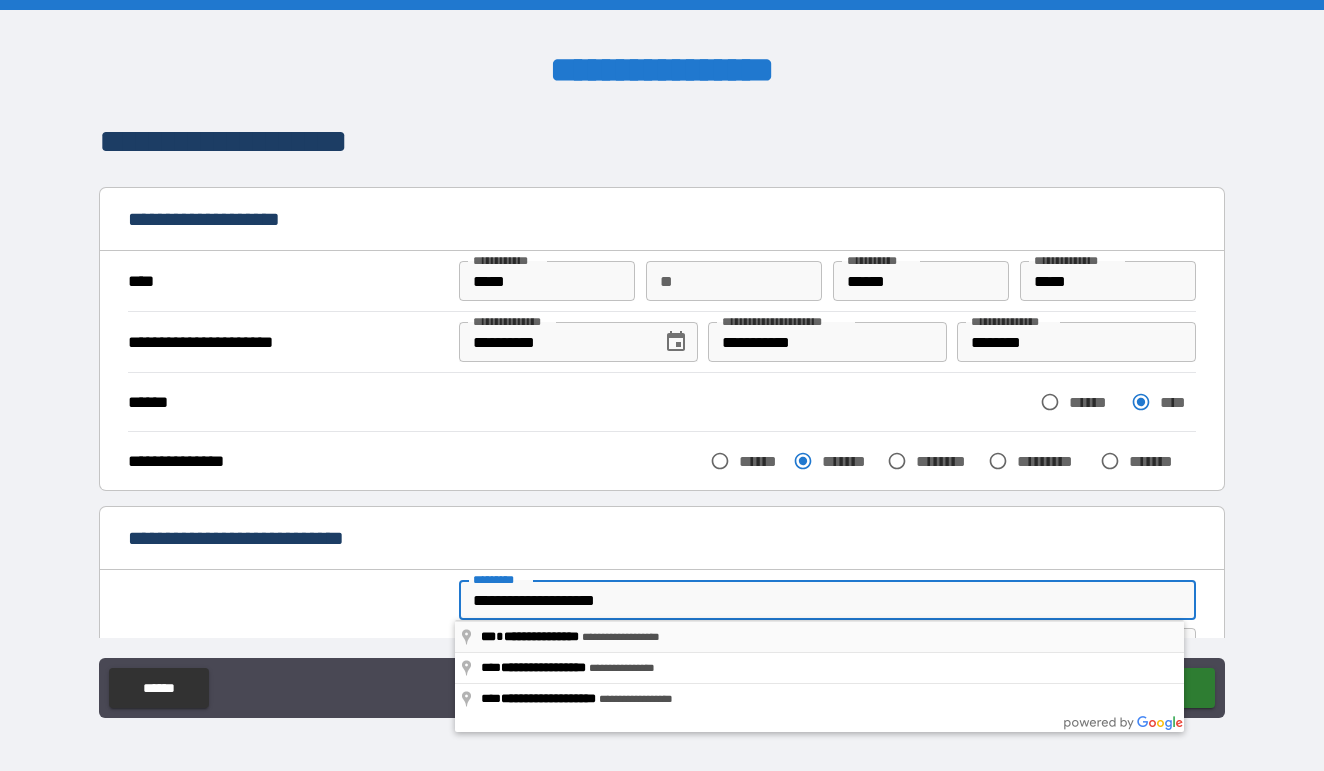 type on "**********" 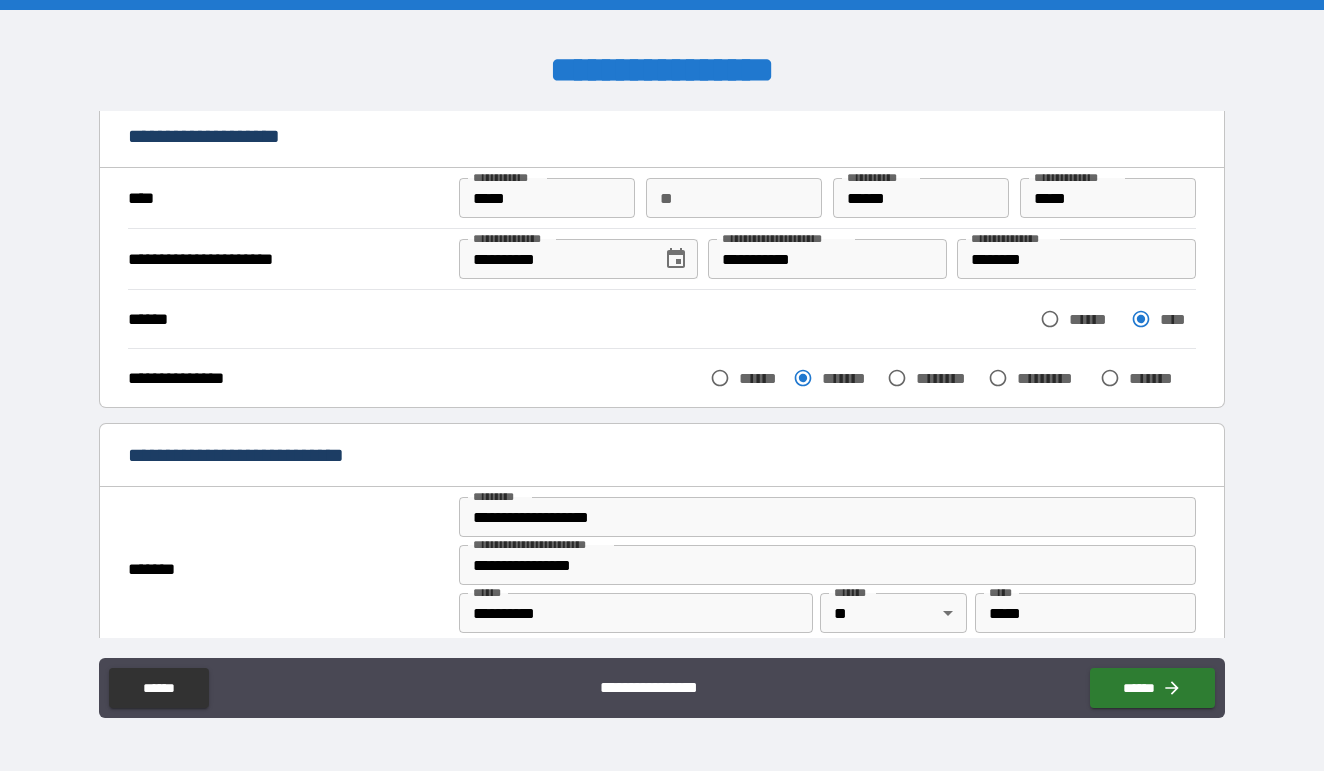scroll, scrollTop: 92, scrollLeft: 0, axis: vertical 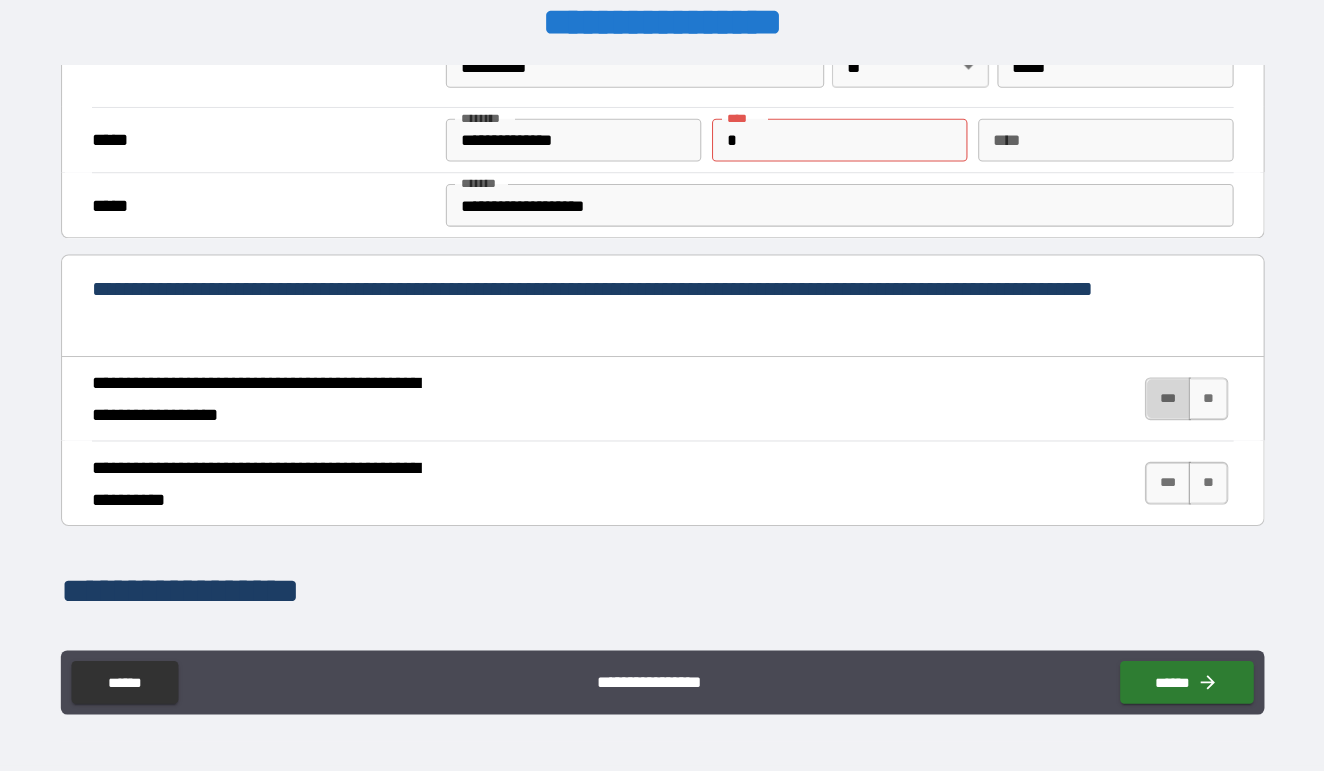 click on "***" at bounding box center [1134, 423] 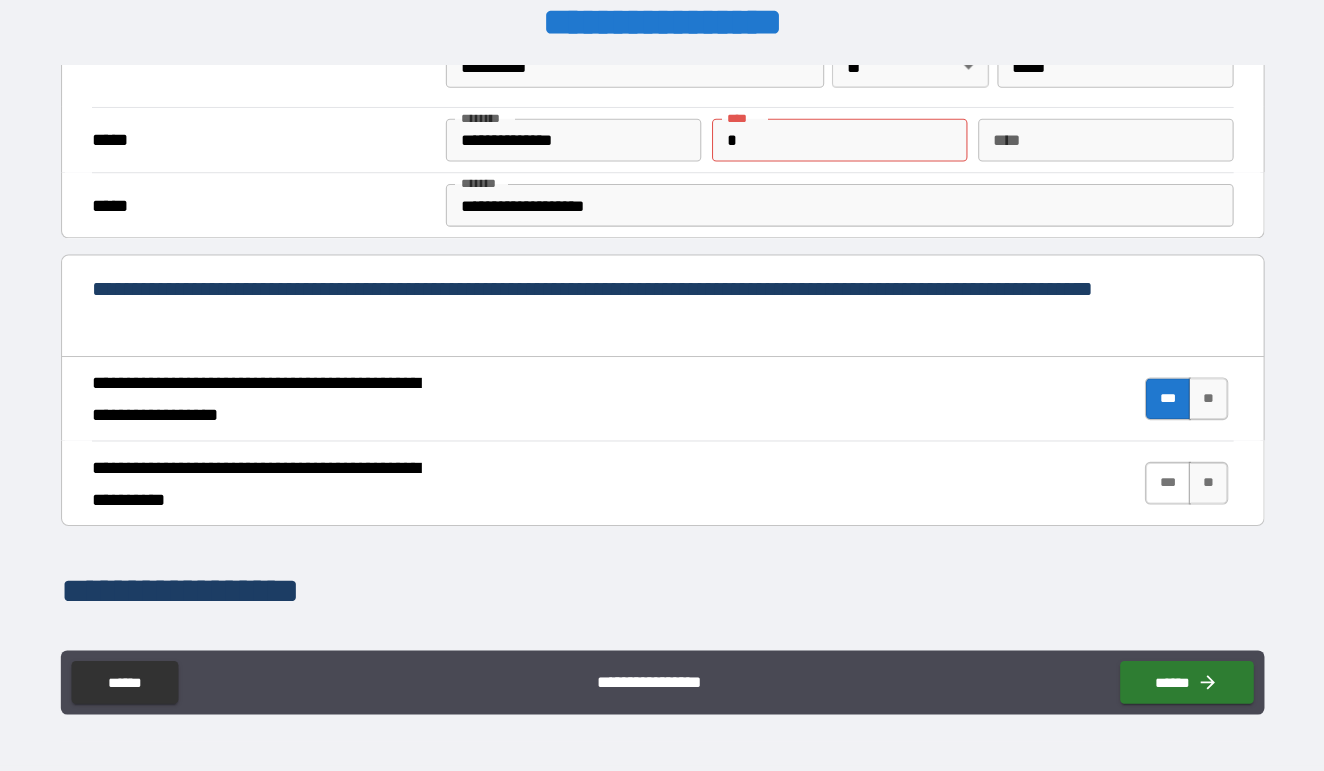 click on "***" at bounding box center (1134, 502) 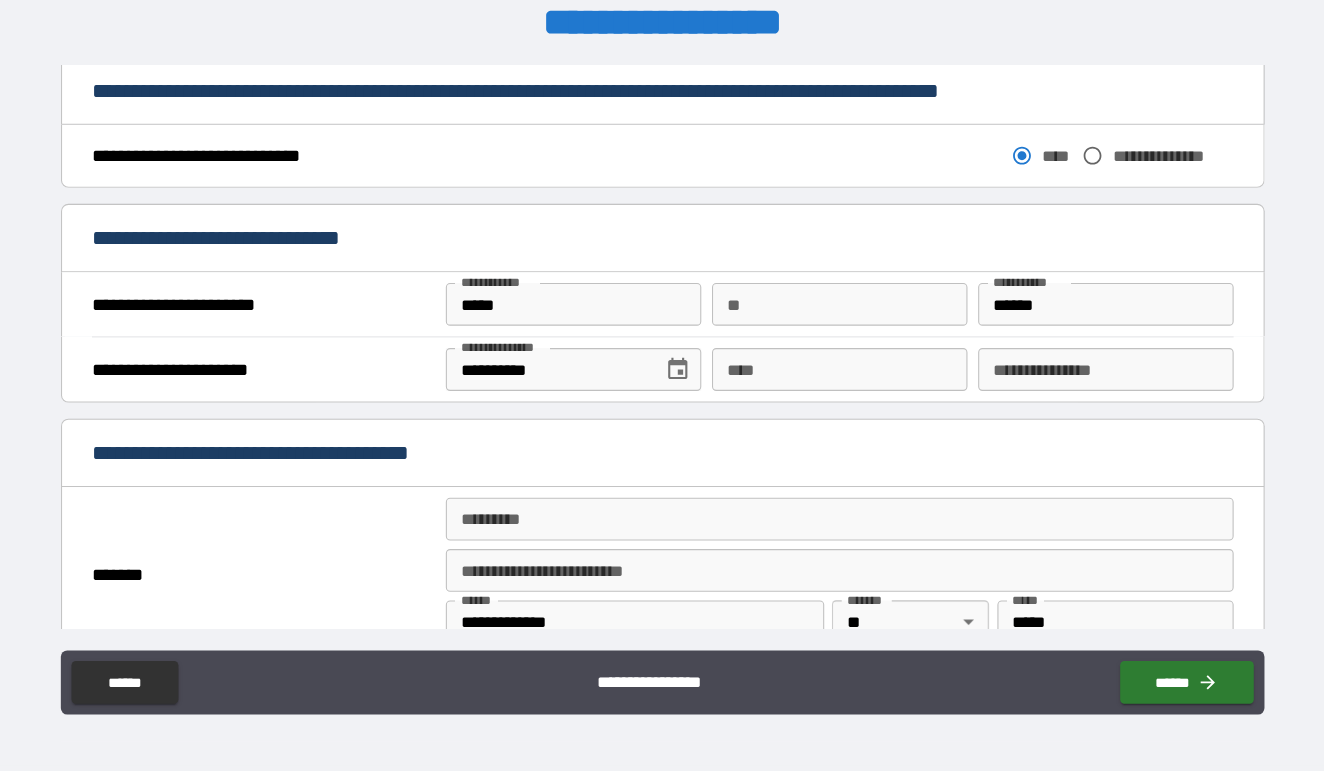 scroll, scrollTop: 1147, scrollLeft: 0, axis: vertical 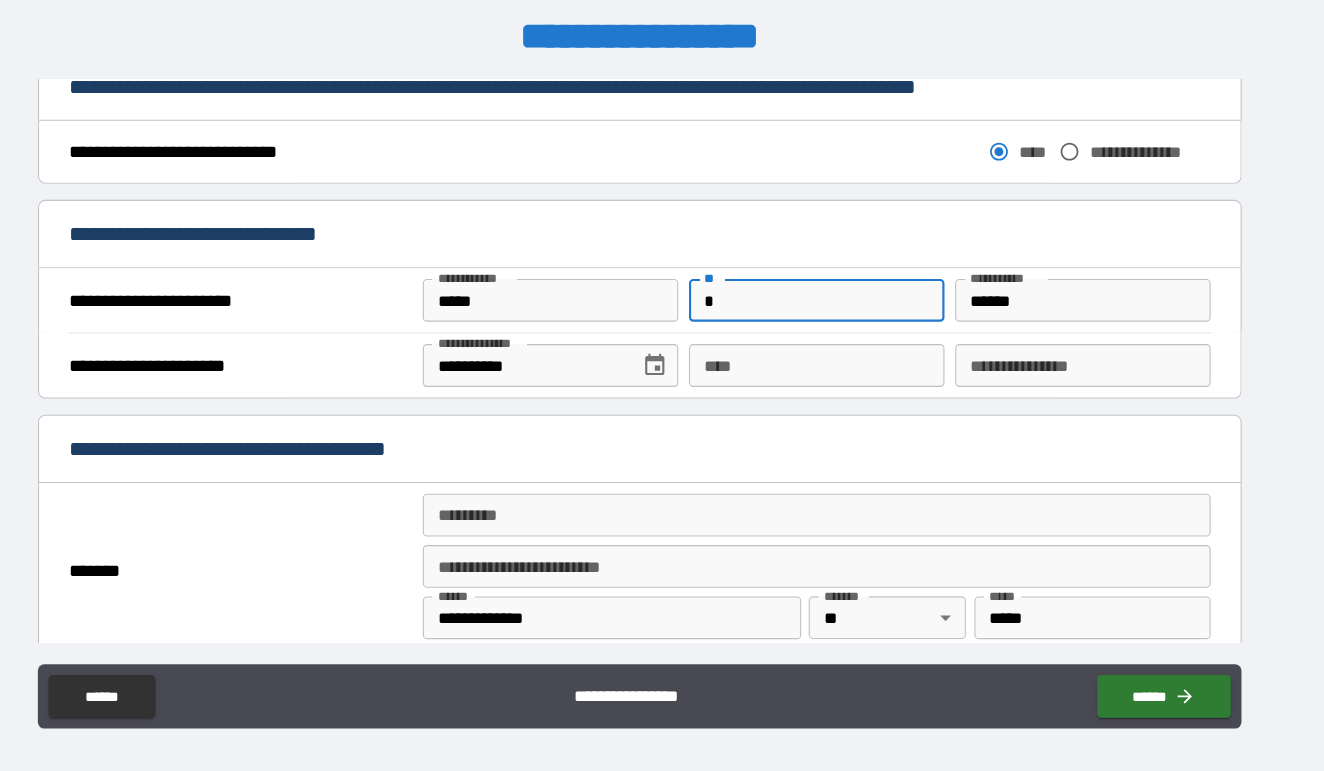 type on "*" 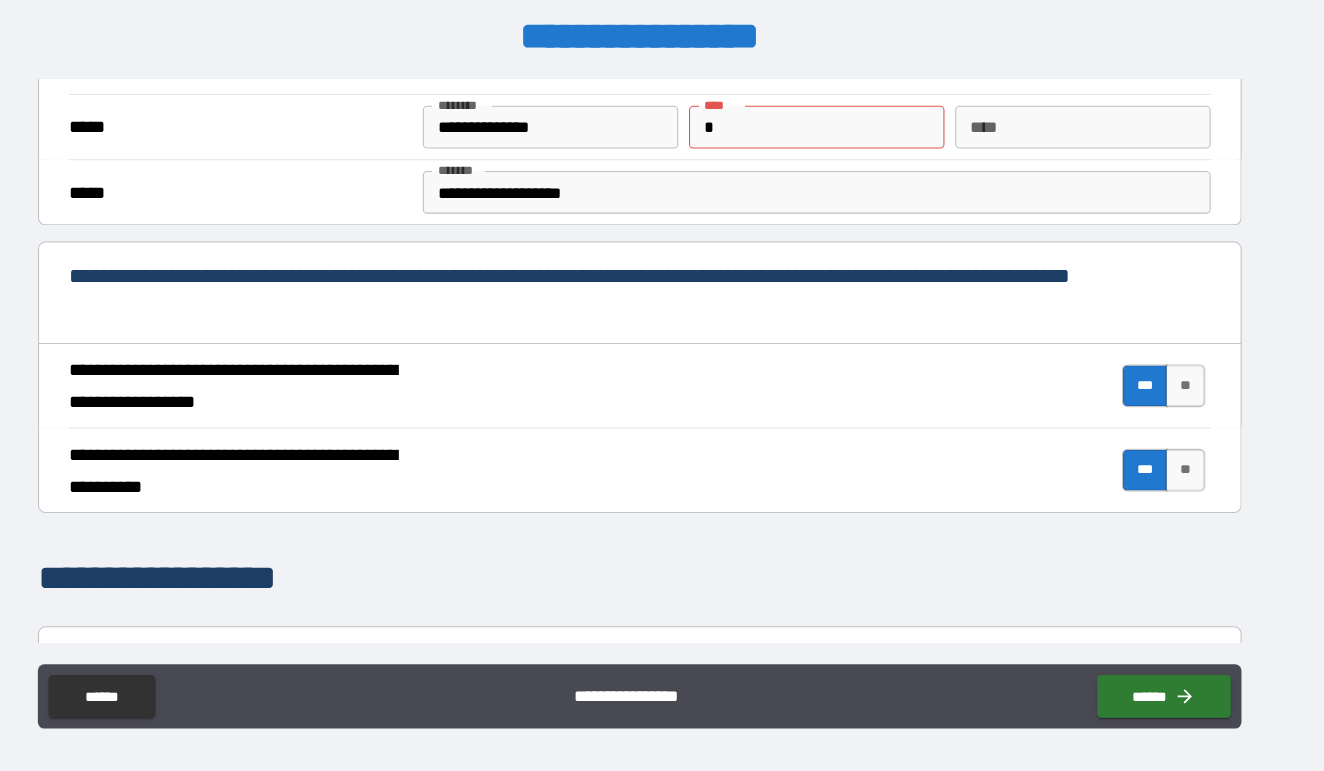 scroll, scrollTop: 613, scrollLeft: 0, axis: vertical 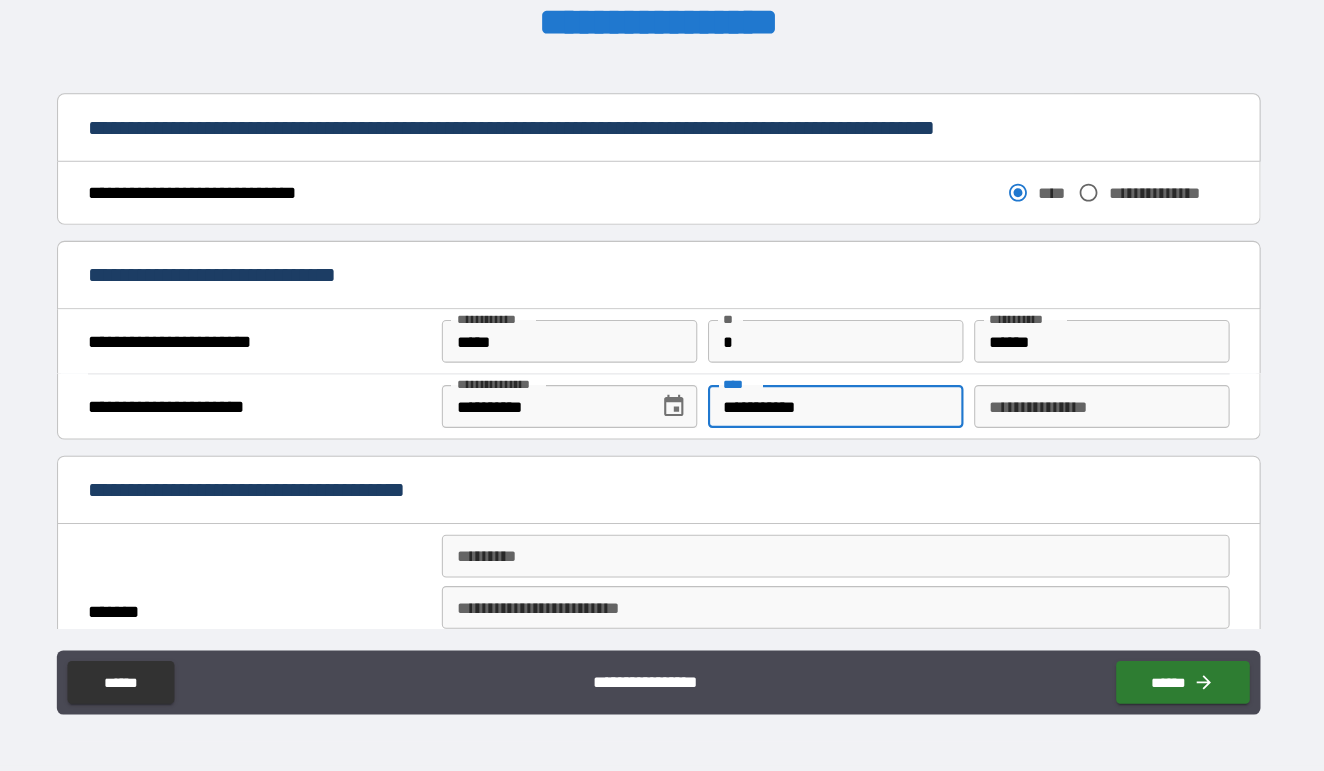 type on "**********" 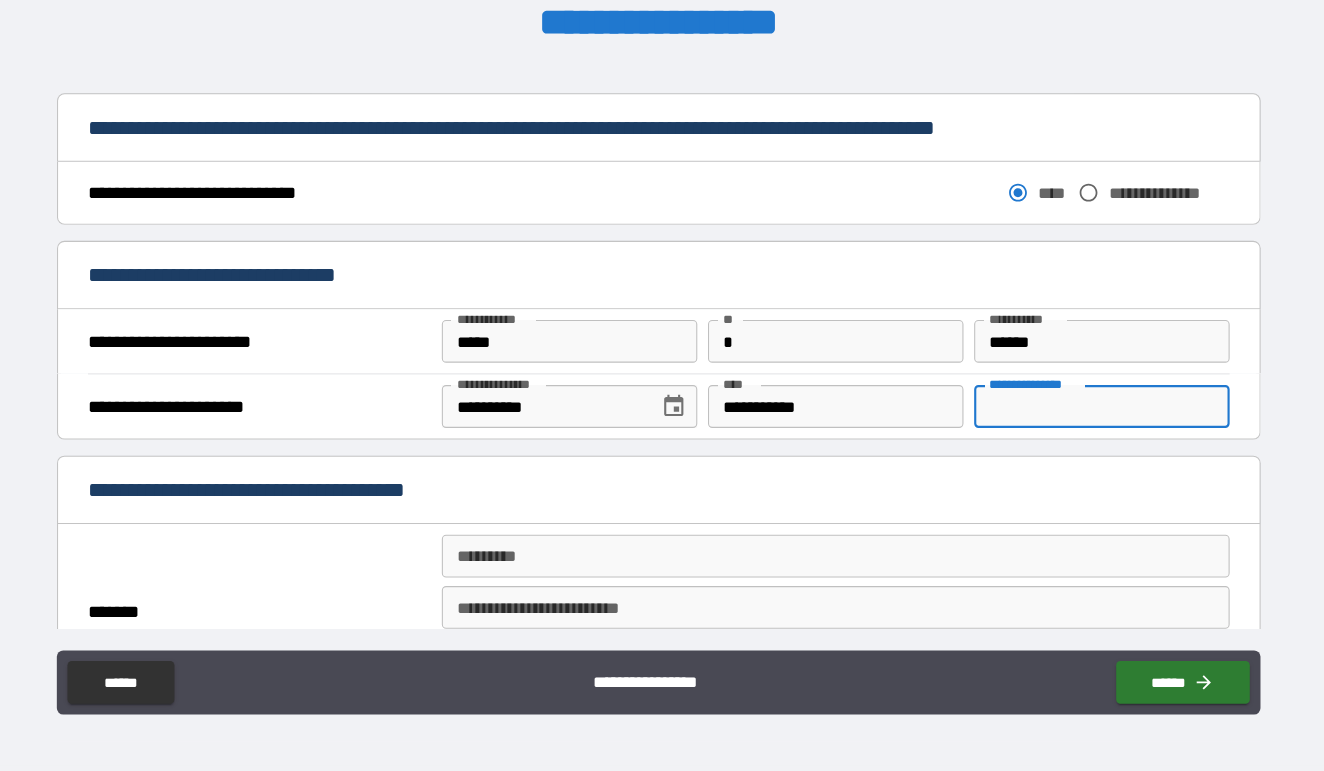 click on "**********" at bounding box center (1076, 430) 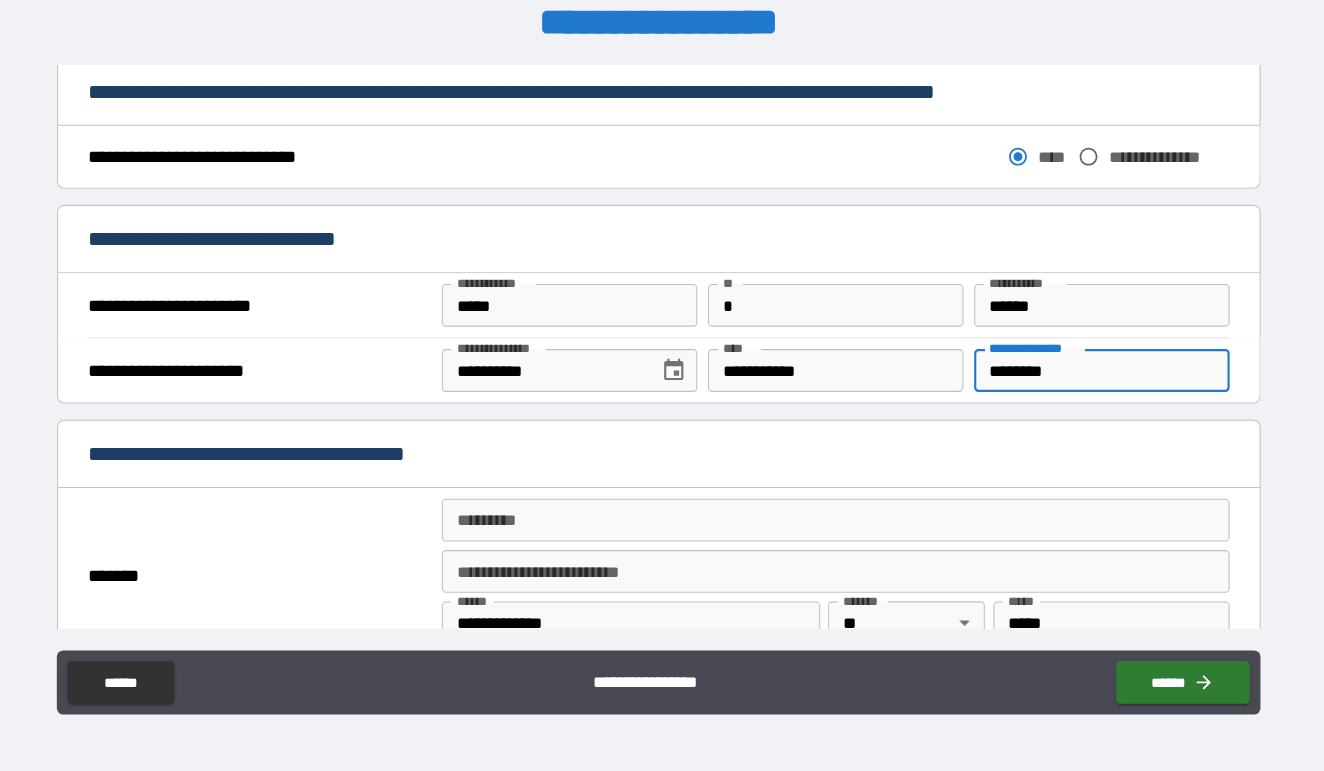 scroll, scrollTop: 1130, scrollLeft: 0, axis: vertical 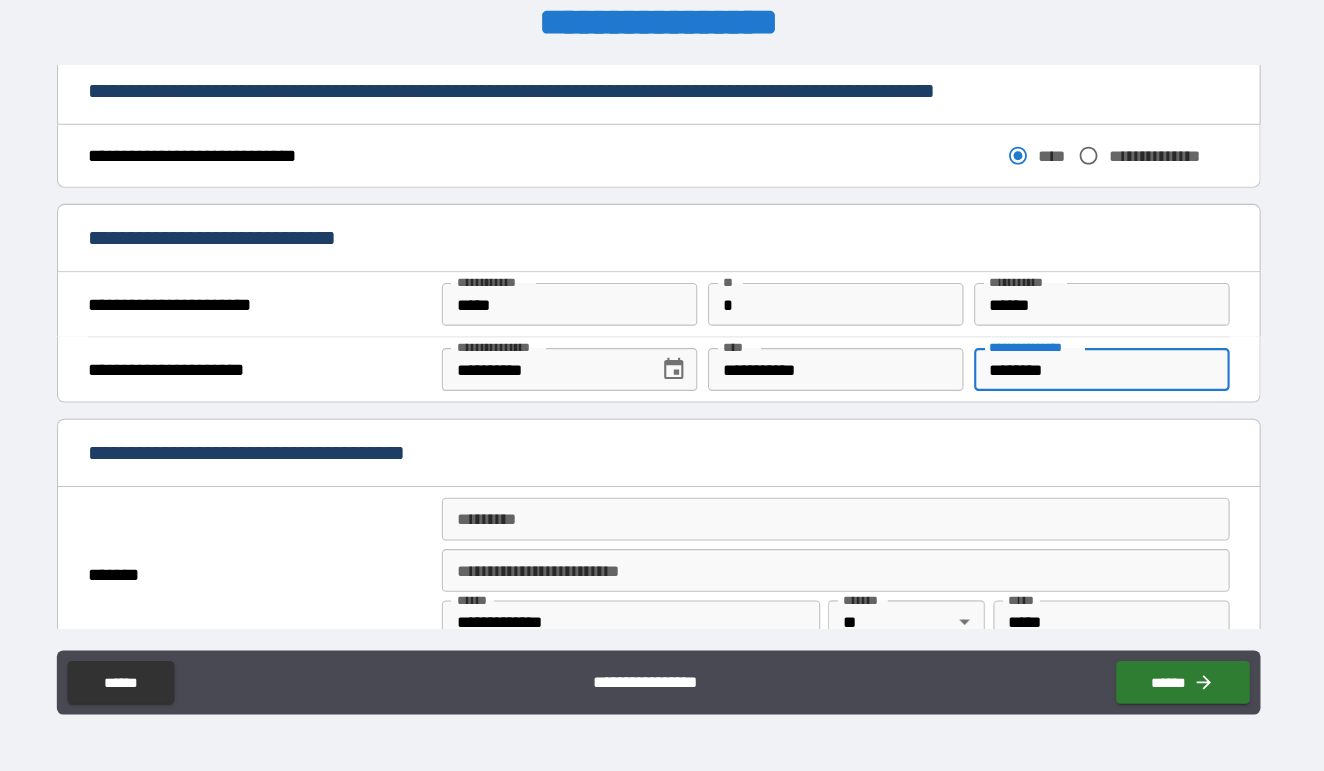 type on "********" 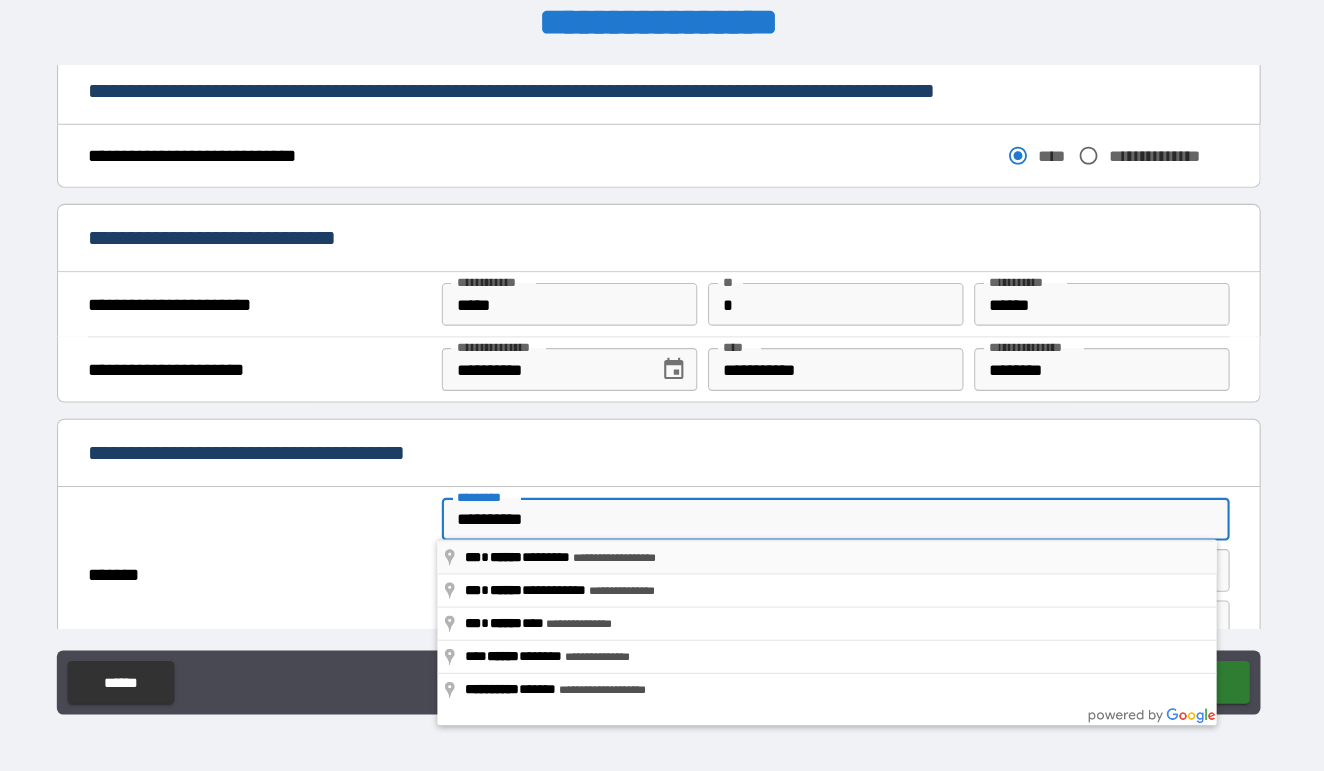 type on "**********" 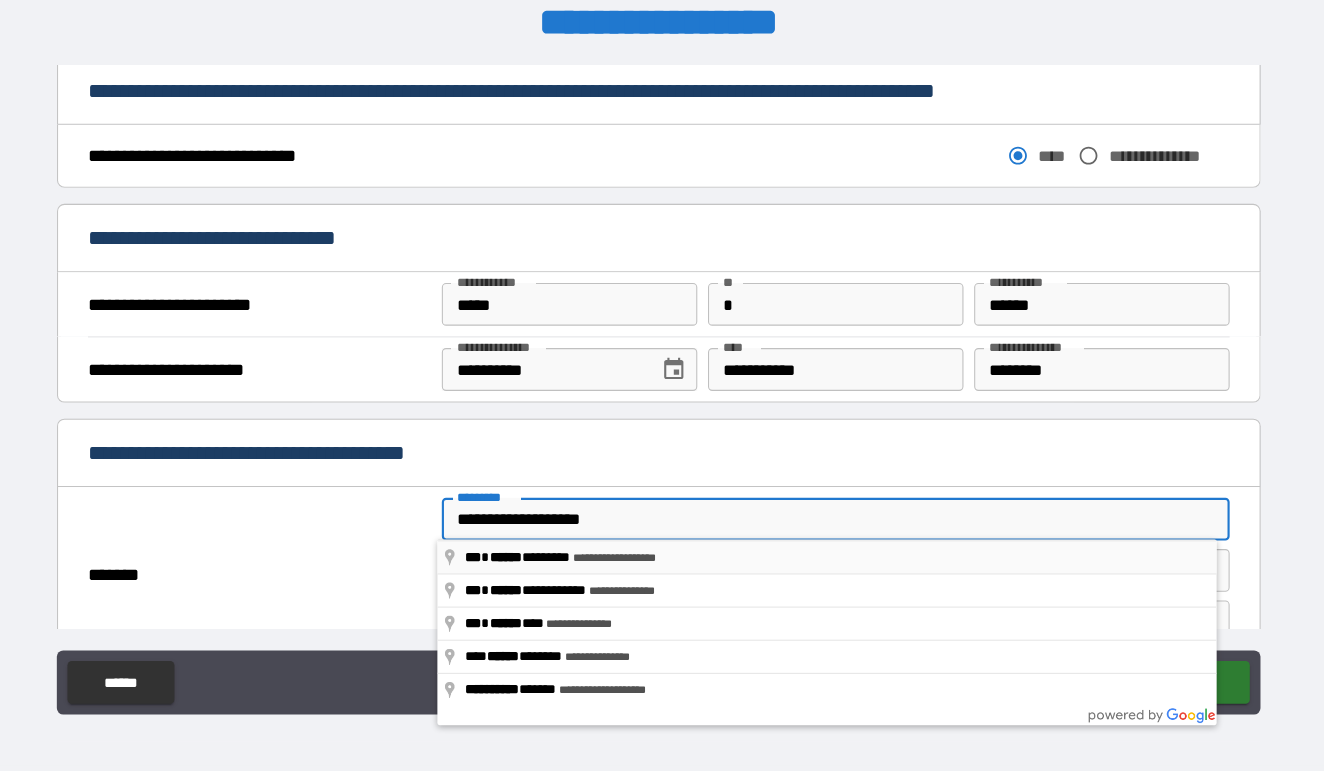 type on "**********" 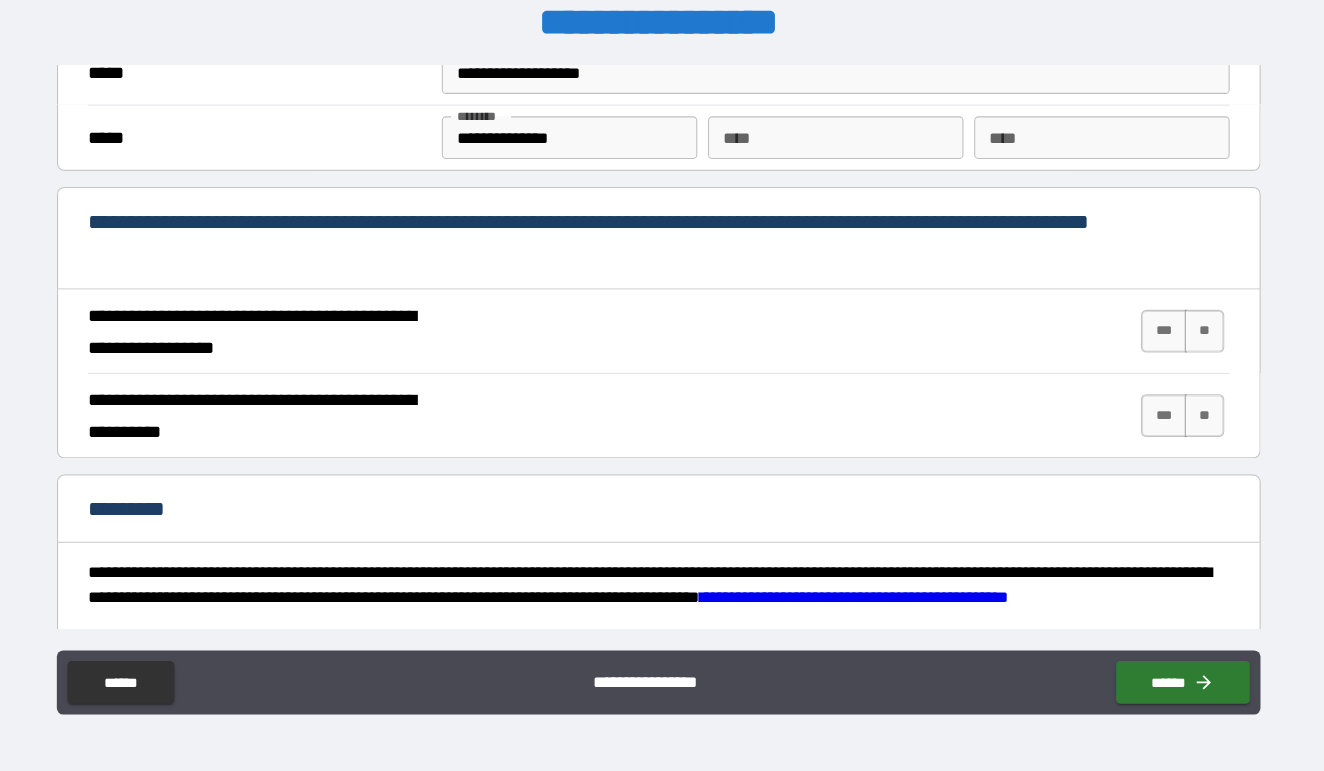 scroll, scrollTop: 1731, scrollLeft: 0, axis: vertical 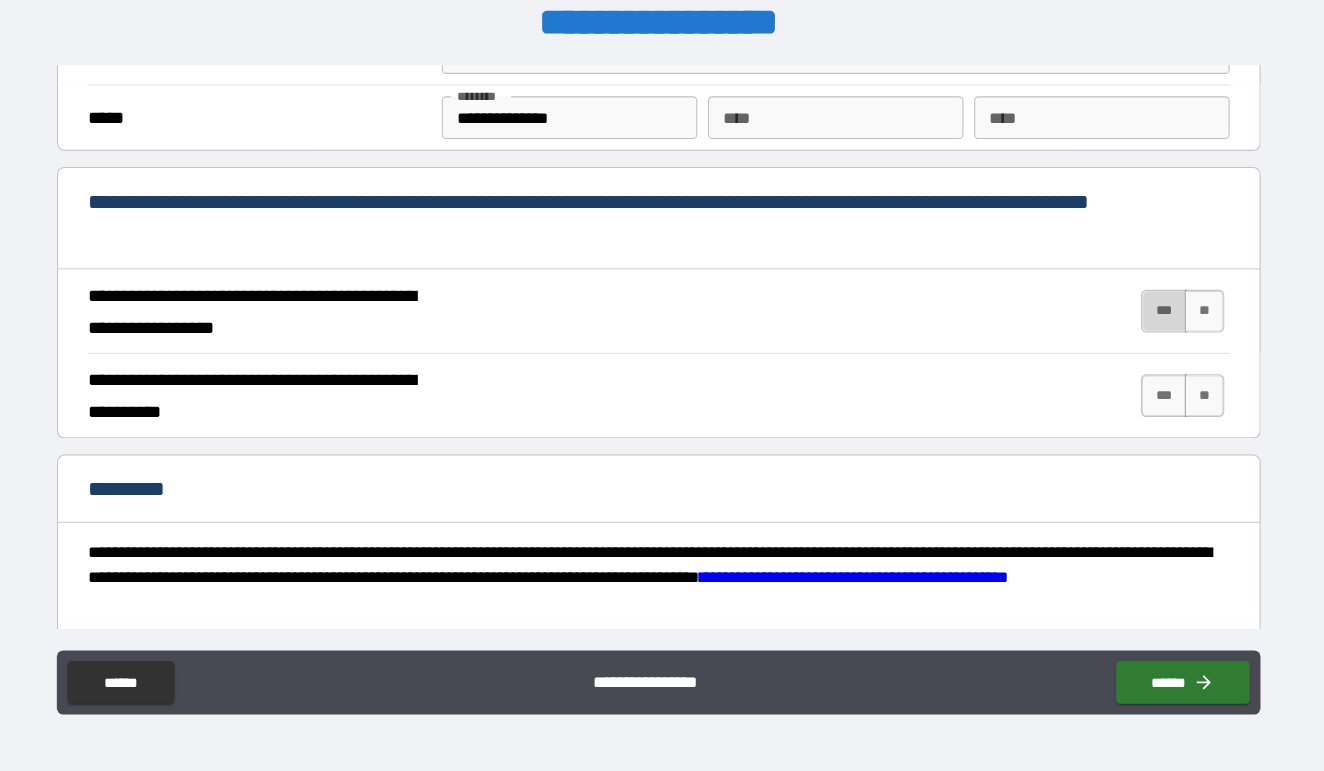 click on "***" at bounding box center (1134, 341) 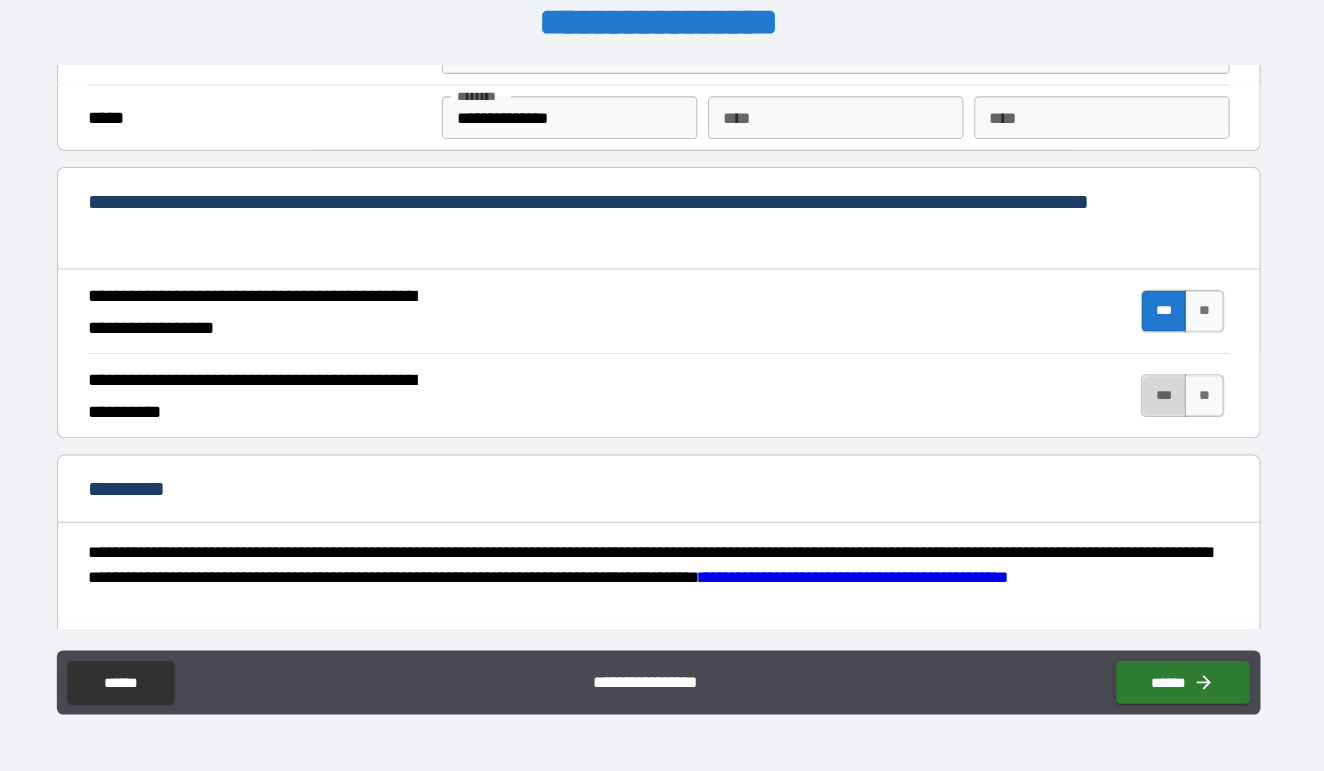 click on "***" at bounding box center (1134, 420) 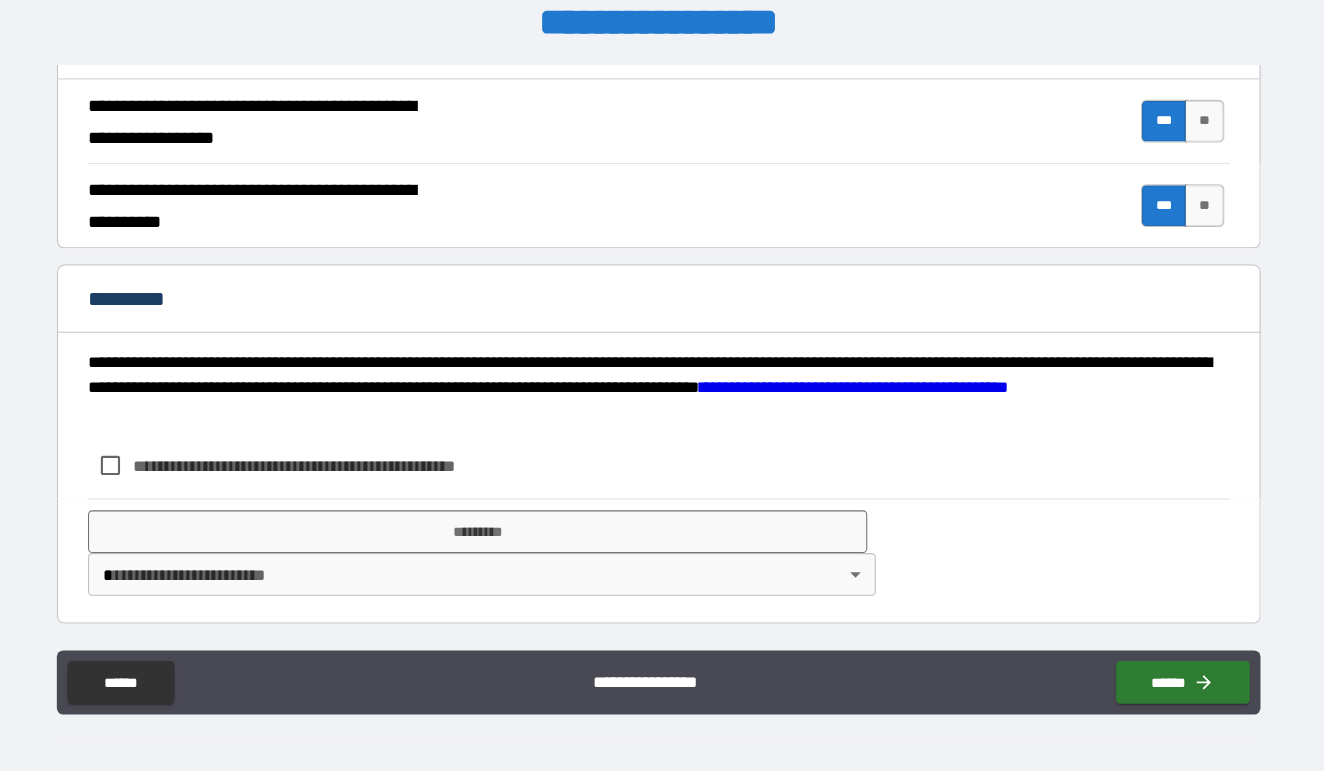 scroll, scrollTop: 1909, scrollLeft: 0, axis: vertical 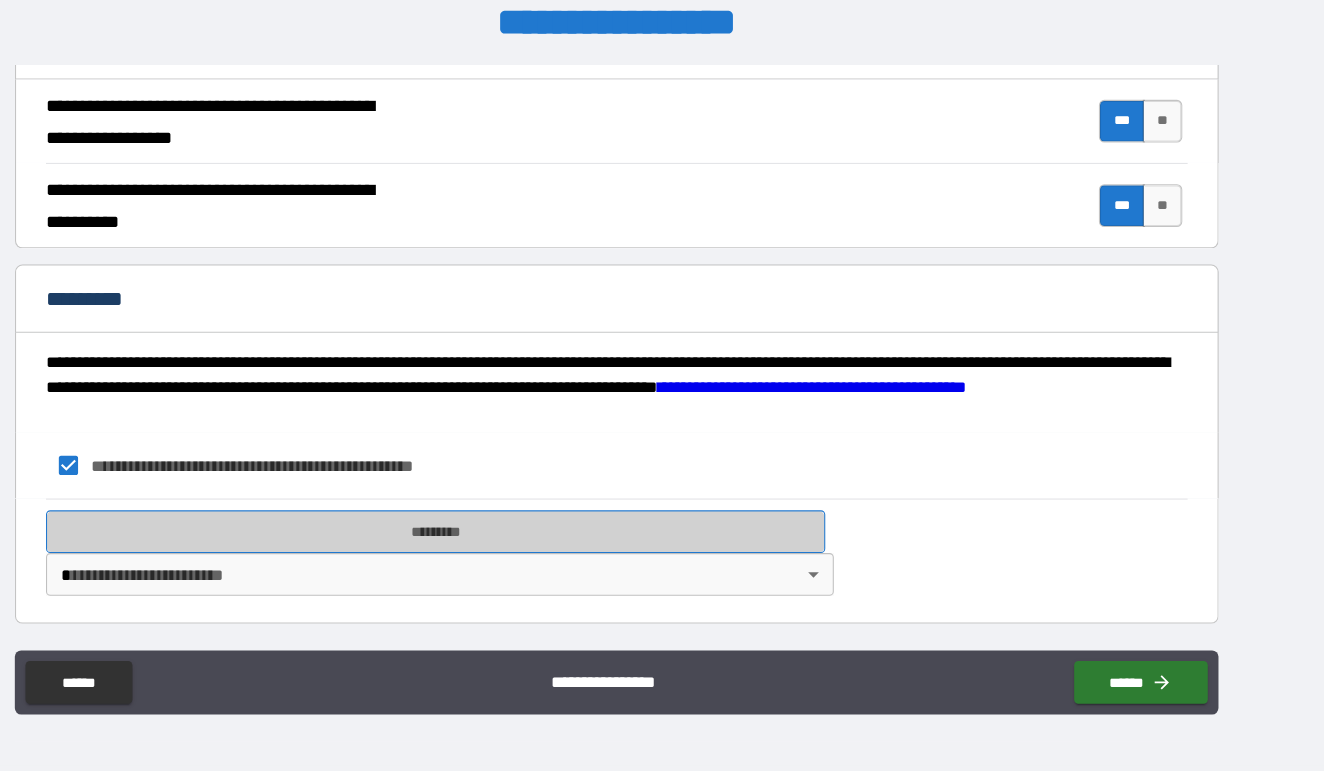 click on "*********" at bounding box center [492, 547] 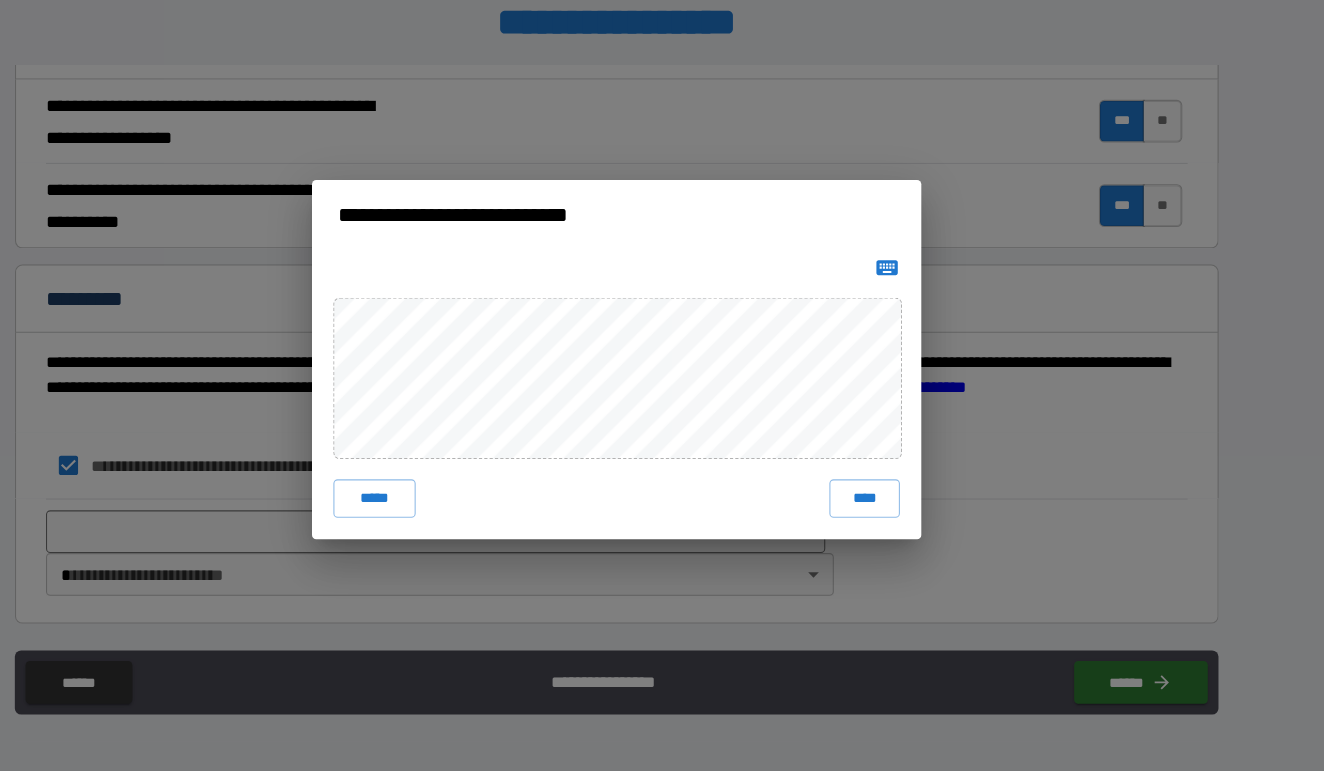 drag, startPoint x: 271, startPoint y: 490, endPoint x: 411, endPoint y: 458, distance: 143.61058 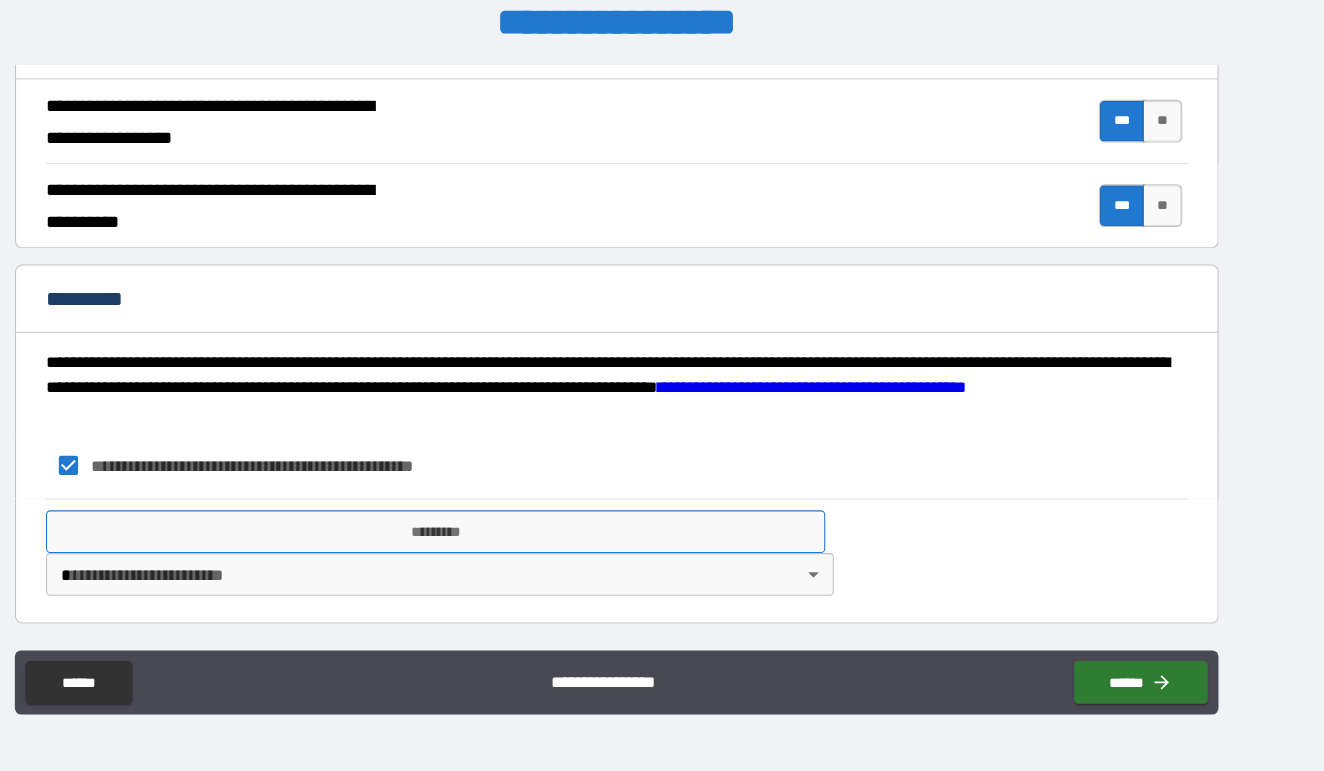 click on "*********" at bounding box center [492, 547] 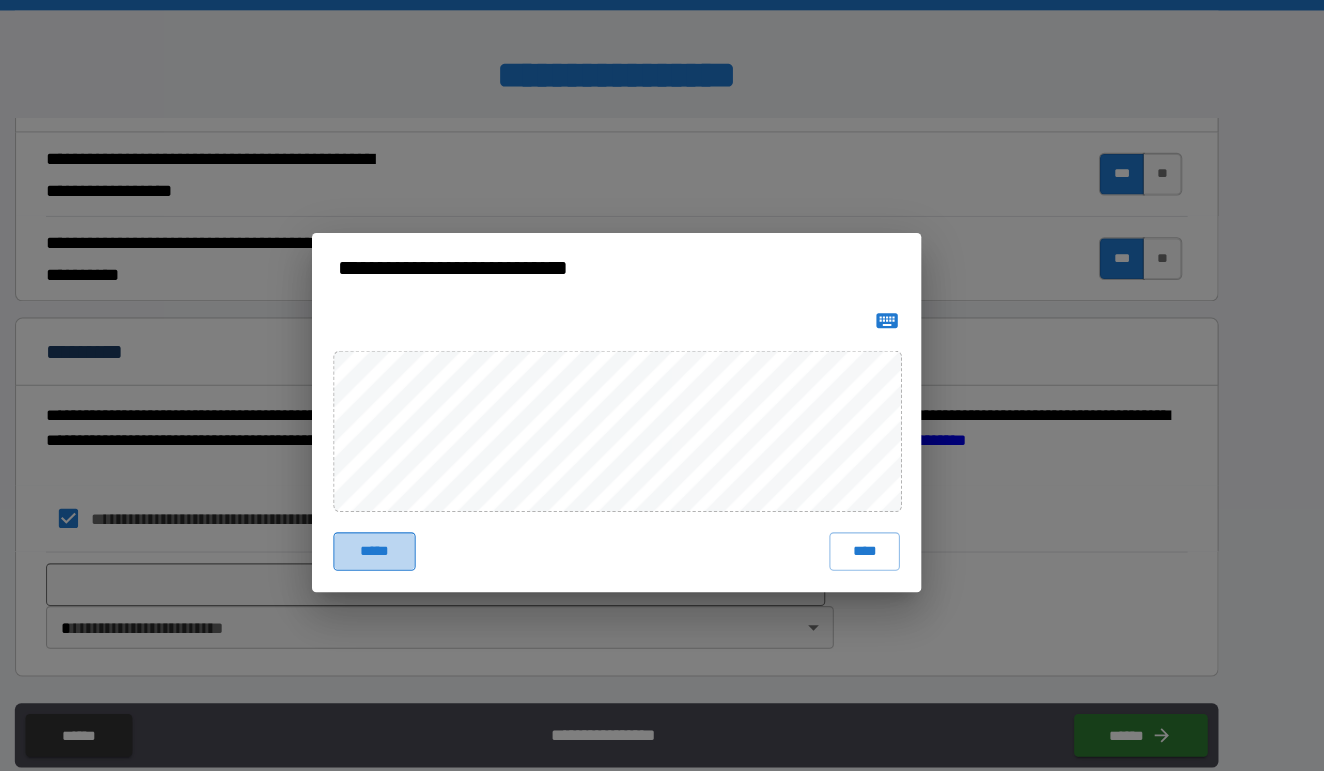 click on "*****" at bounding box center [435, 516] 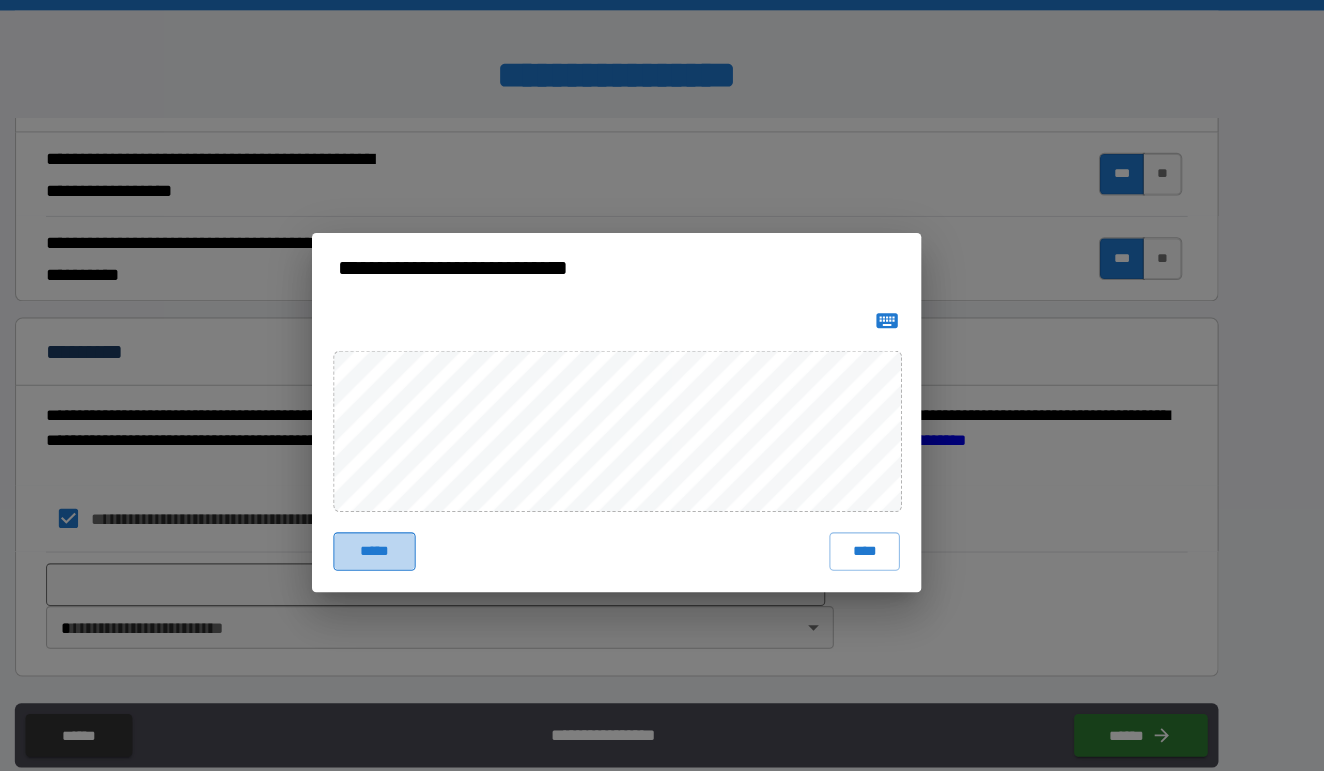 click on "*****" at bounding box center [435, 516] 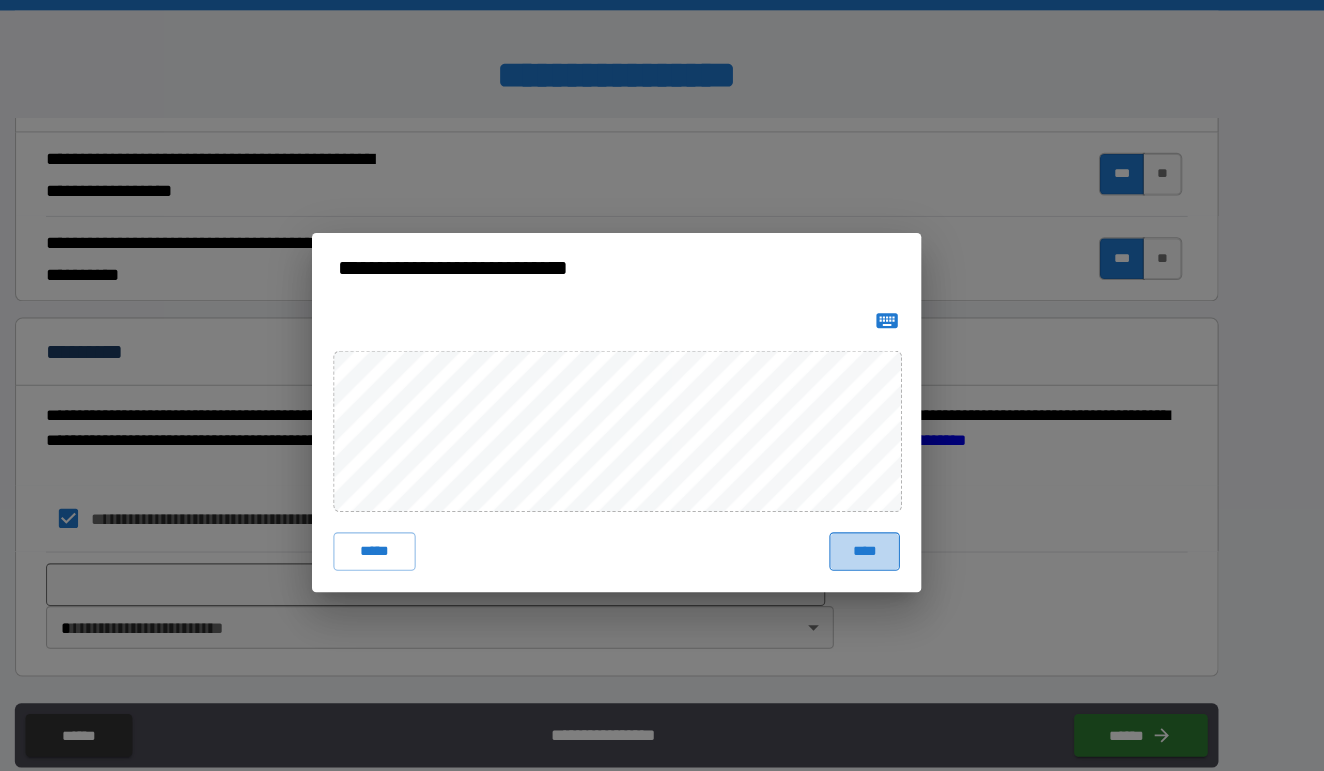 click on "****" at bounding box center (894, 516) 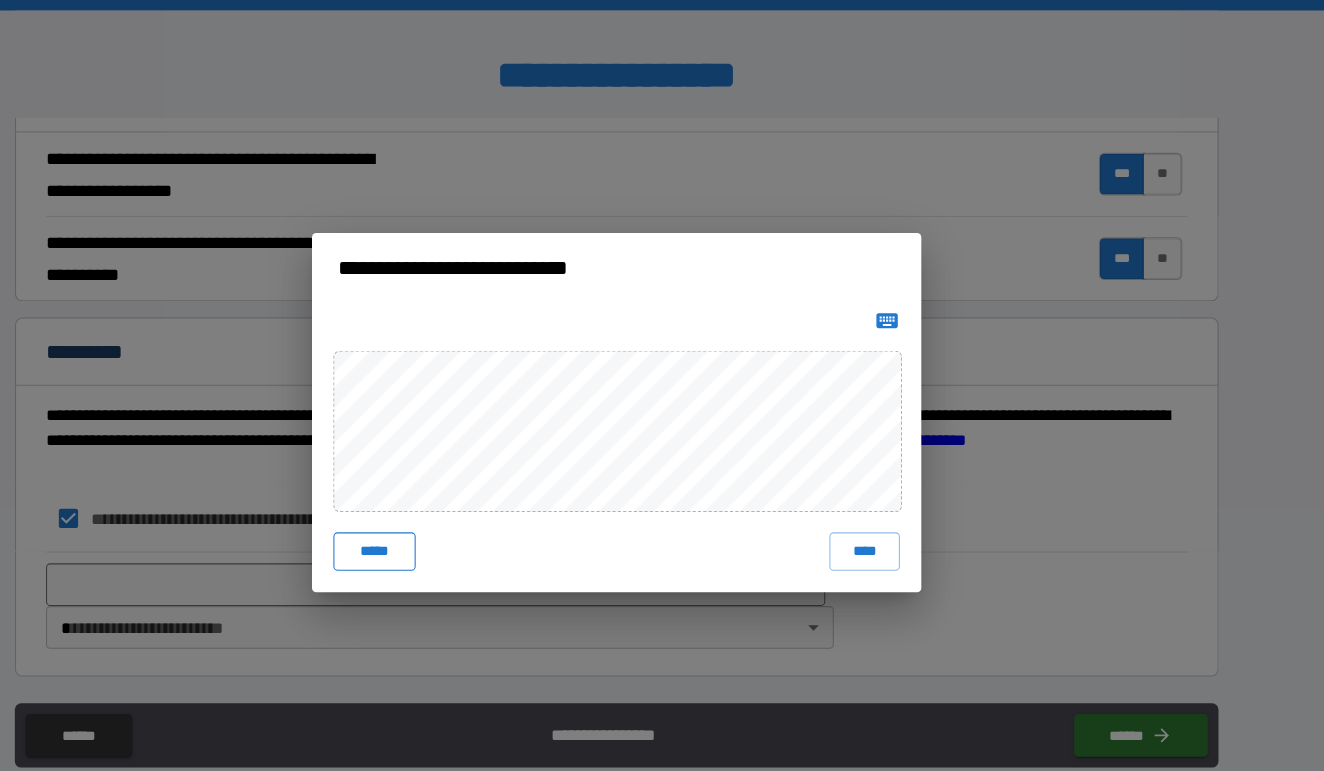 click on "*****" at bounding box center (435, 516) 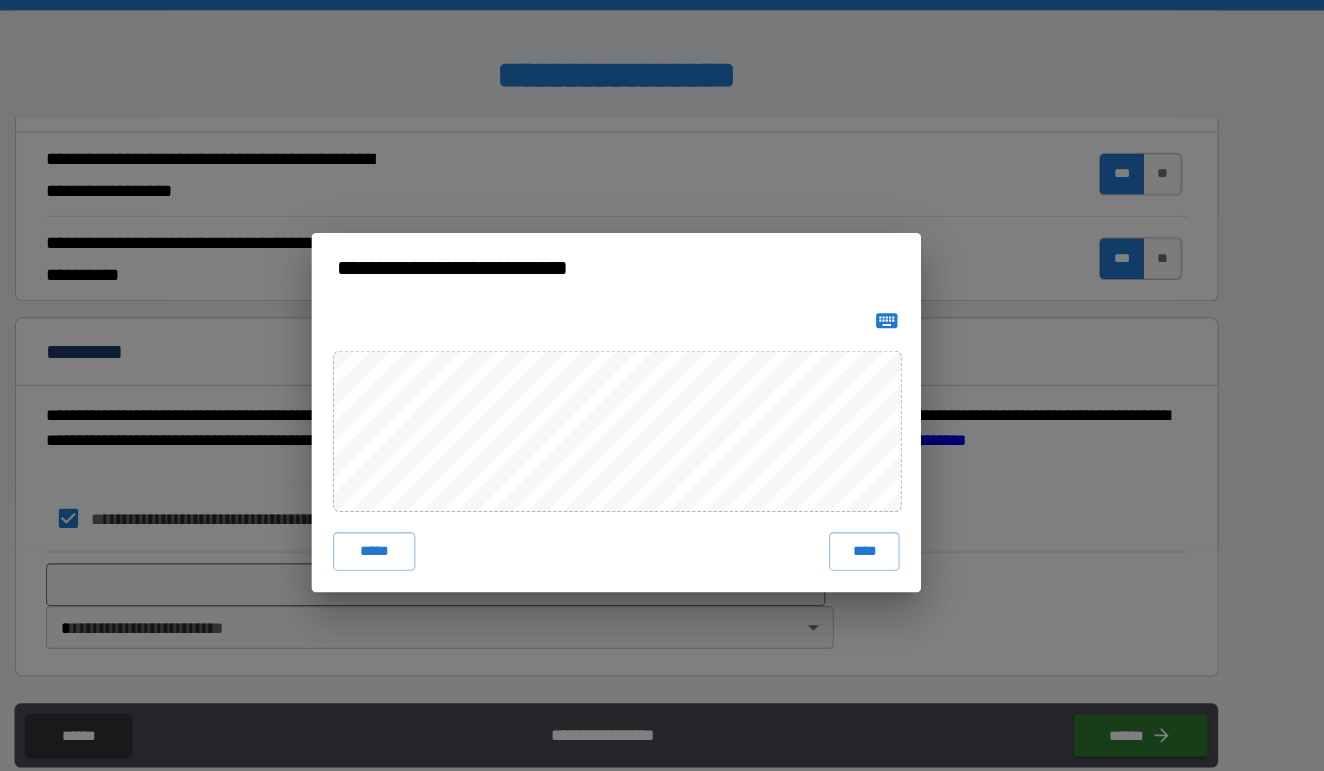 scroll, scrollTop: 0, scrollLeft: 0, axis: both 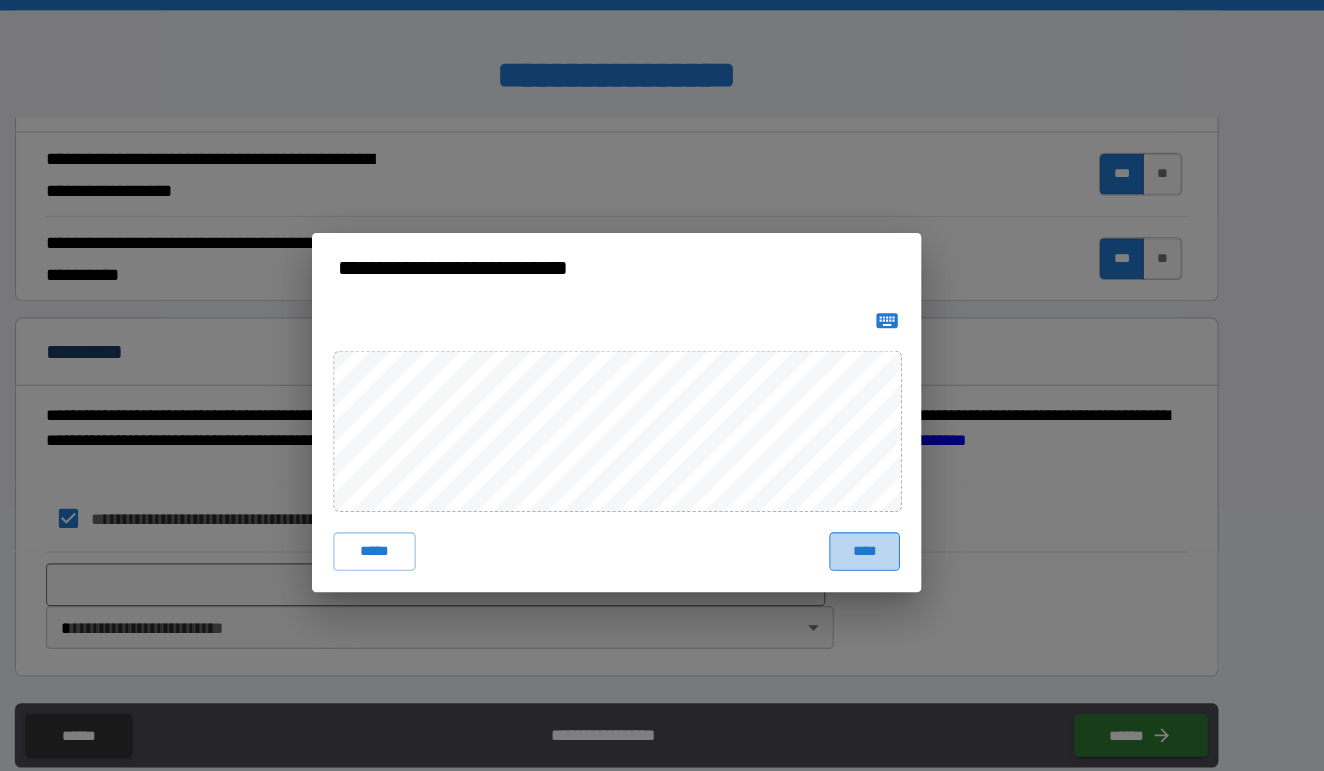 click on "****" at bounding box center [894, 516] 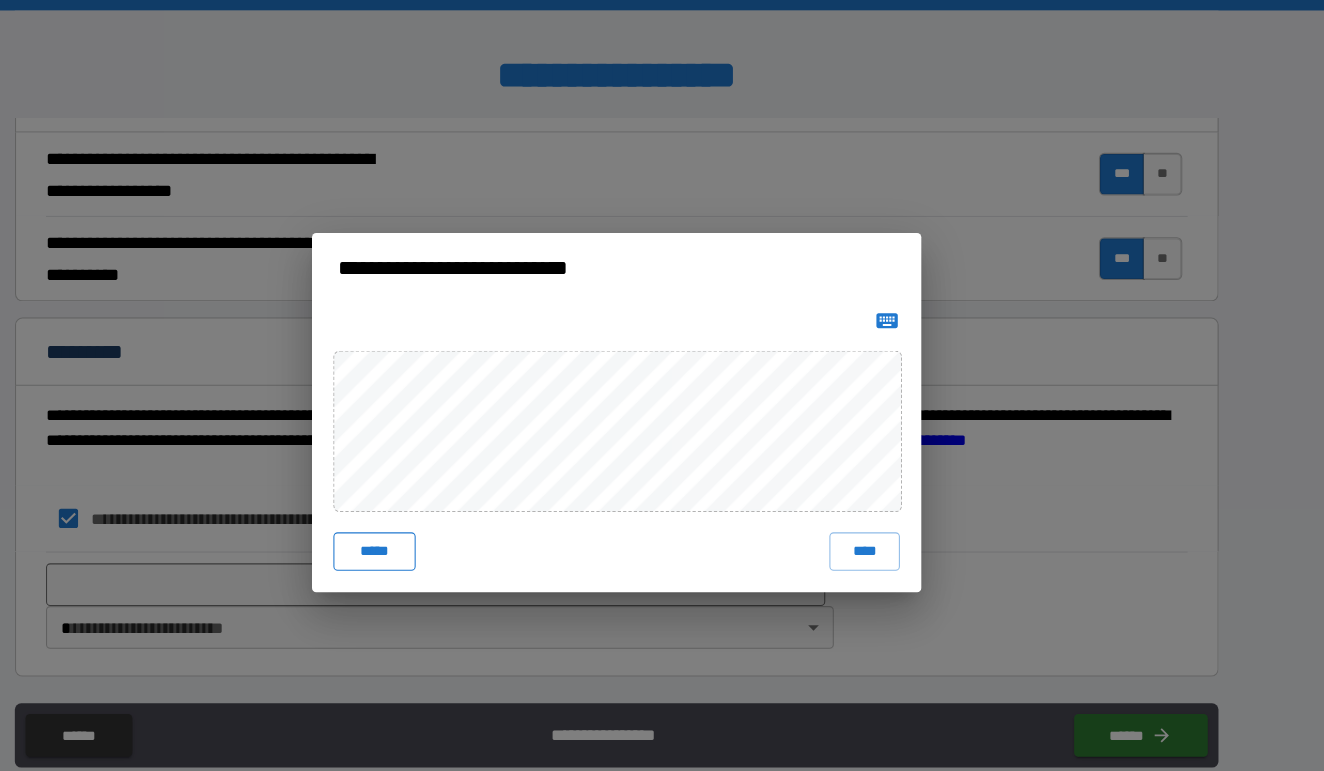 click on "*****" at bounding box center (435, 516) 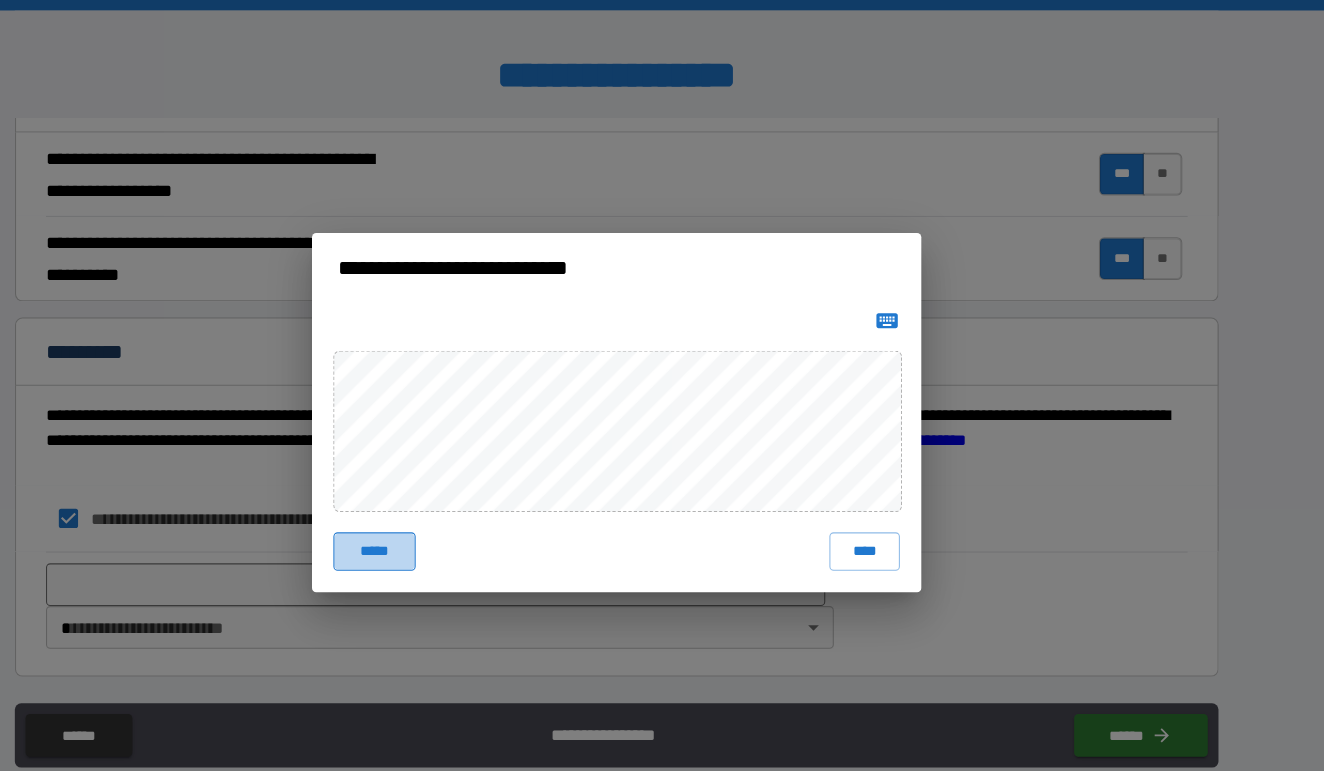 click on "*****" at bounding box center (435, 516) 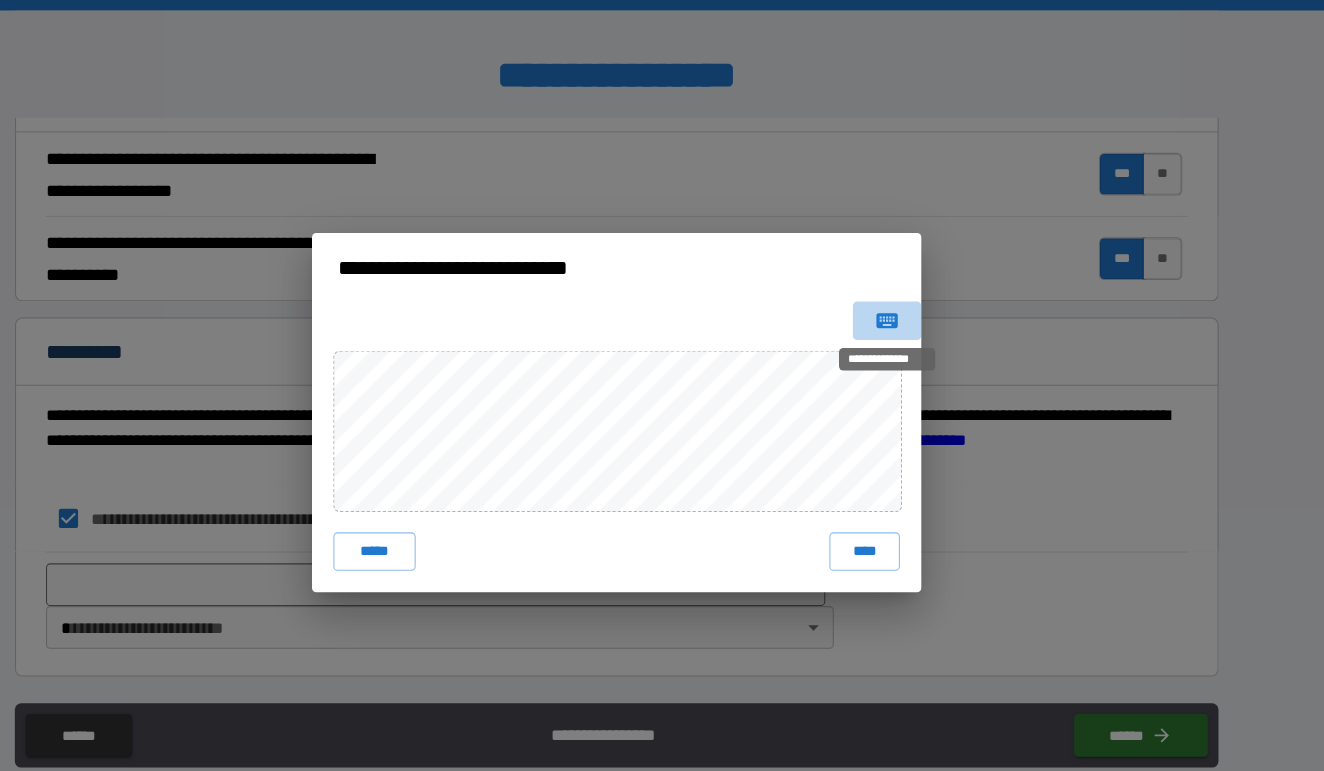 click 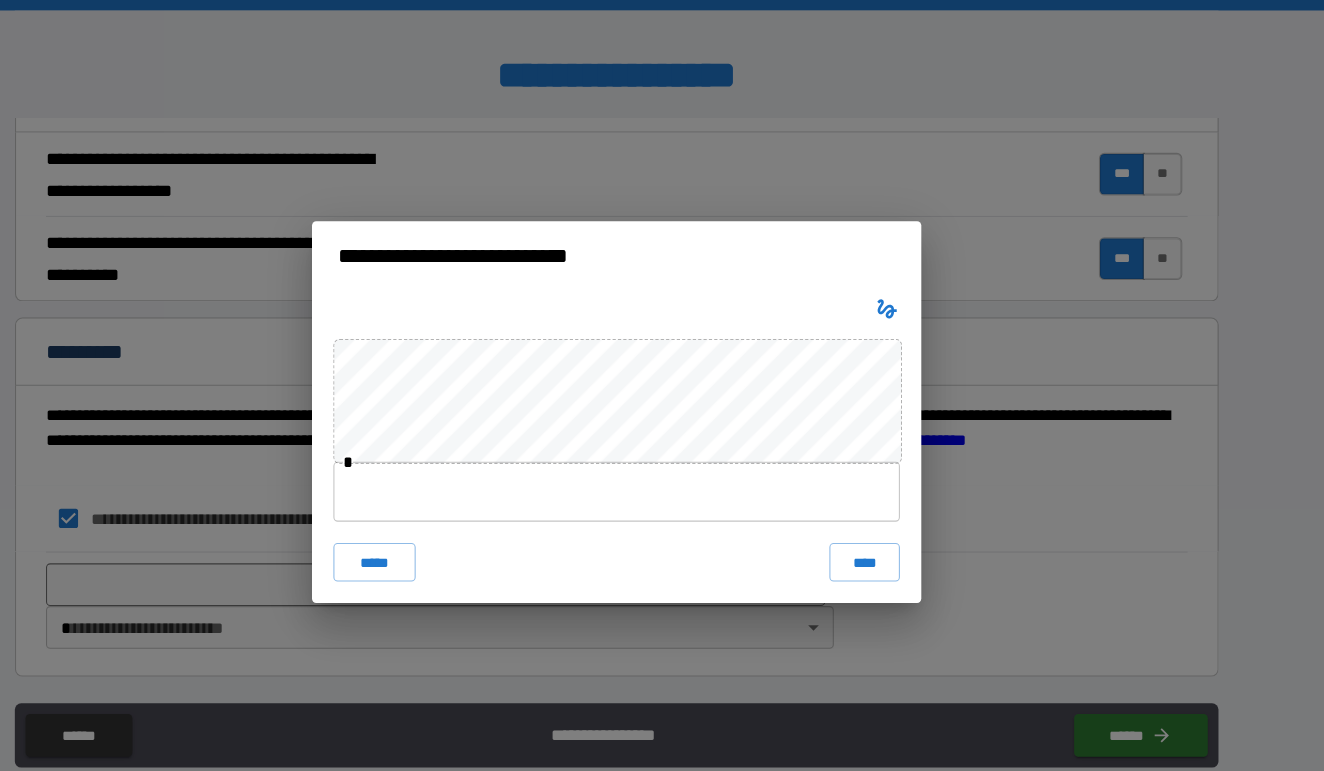 click at bounding box center [662, 460] 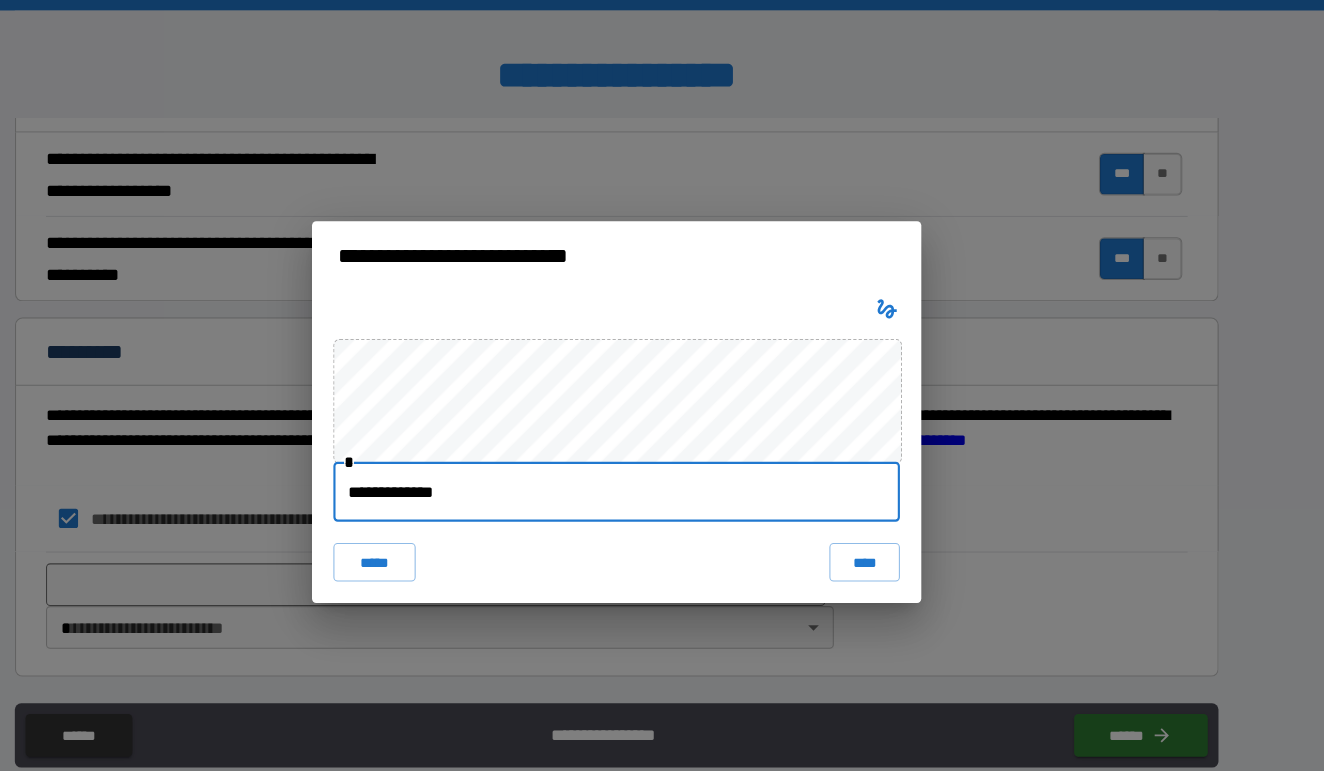 click on "**********" at bounding box center (662, 460) 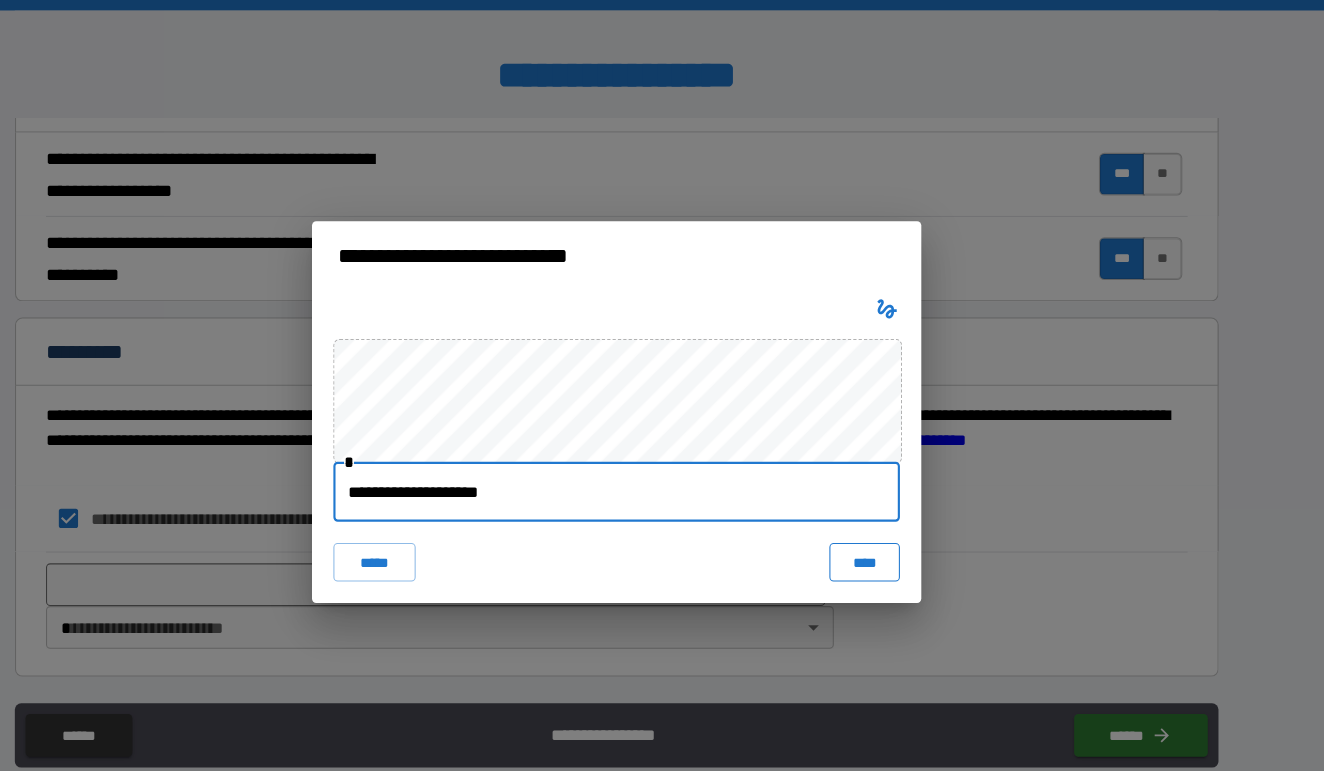 type on "**********" 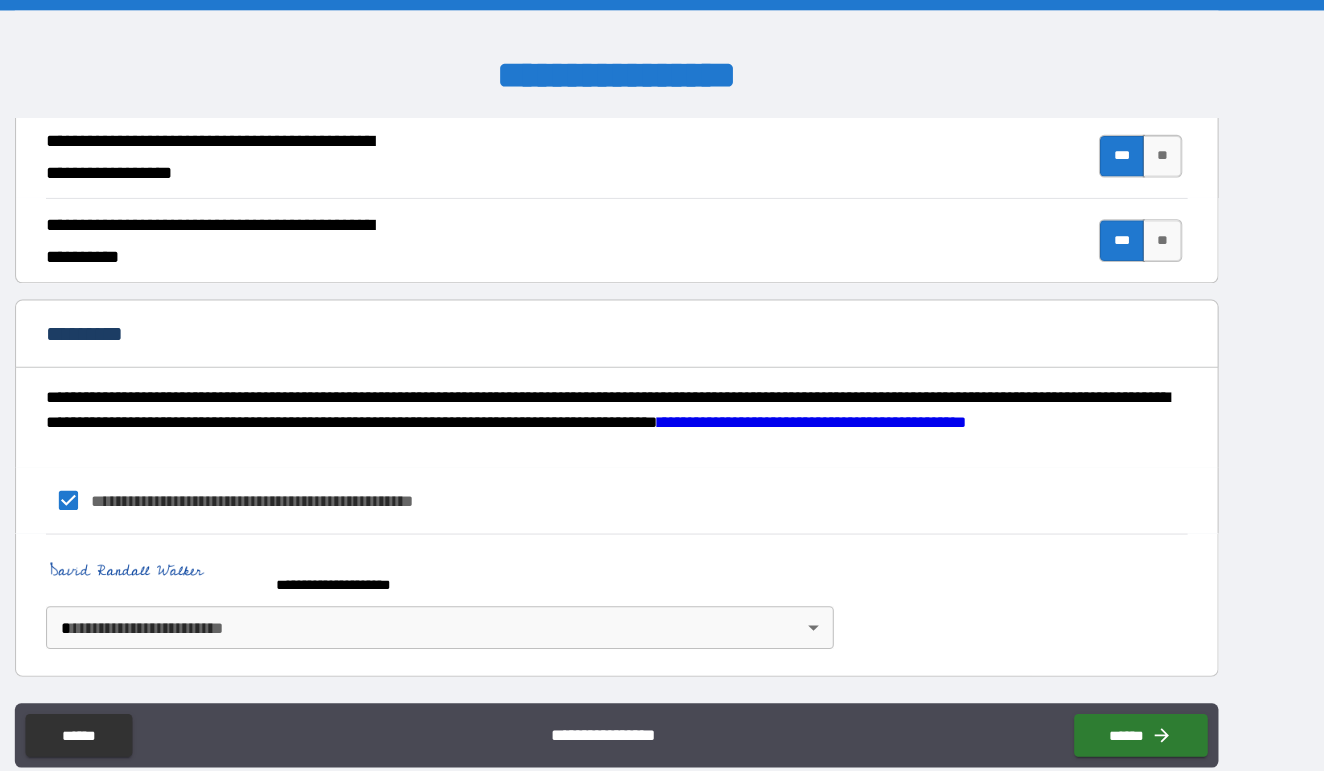 scroll, scrollTop: 1926, scrollLeft: 0, axis: vertical 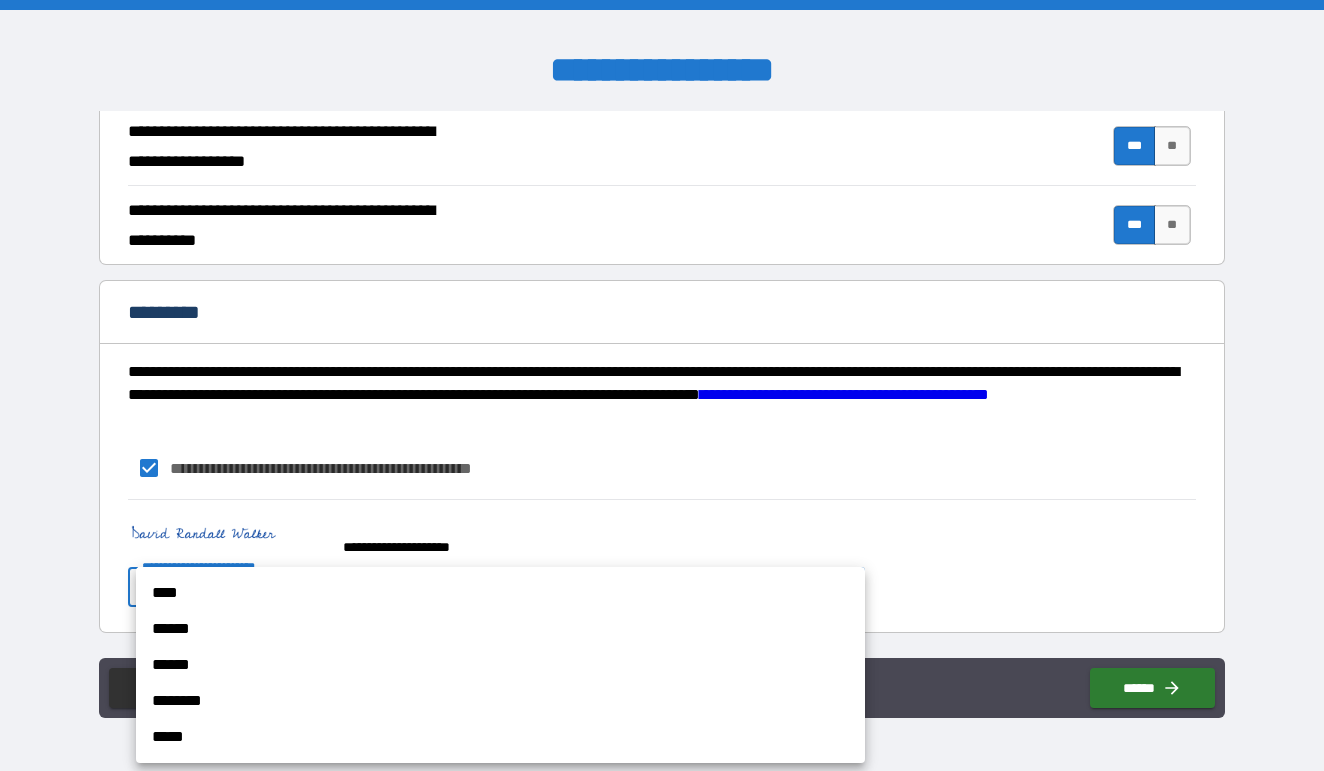click on "**********" at bounding box center [662, 385] 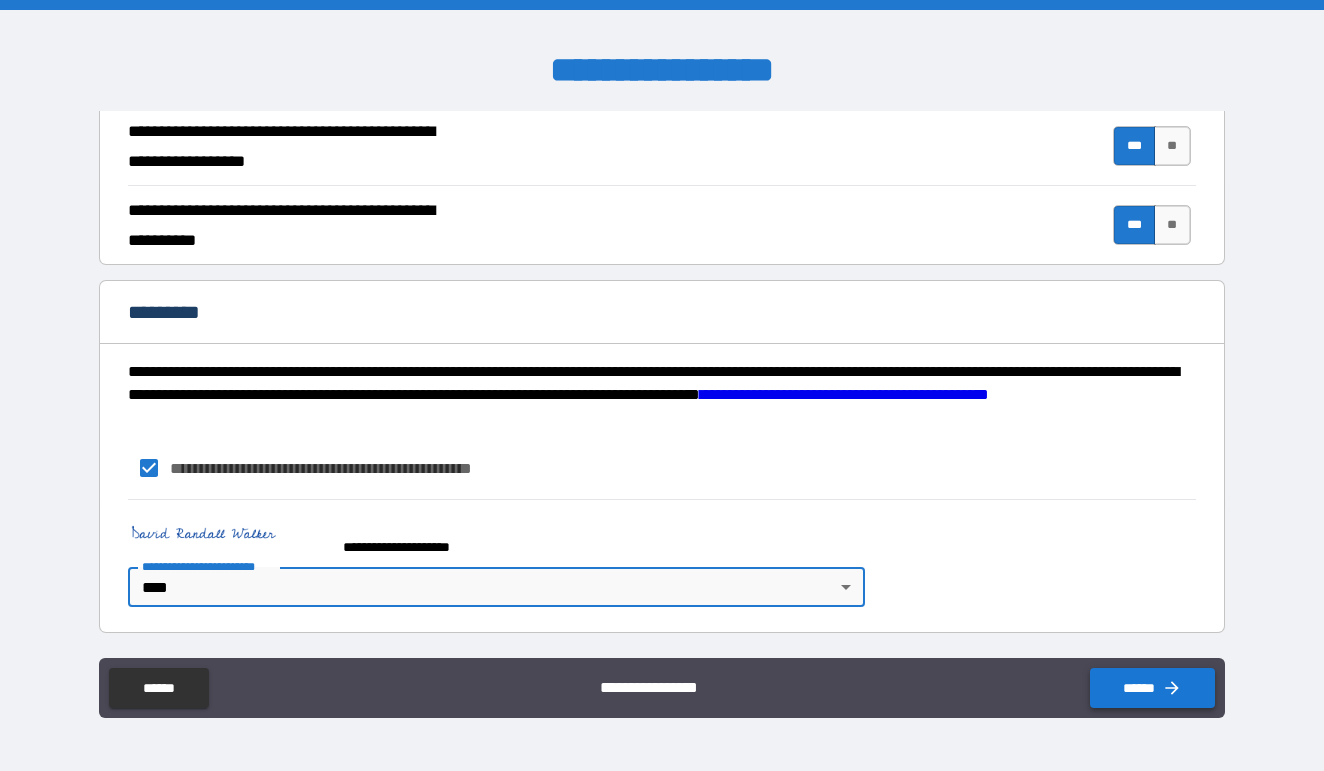click on "******" at bounding box center [1152, 688] 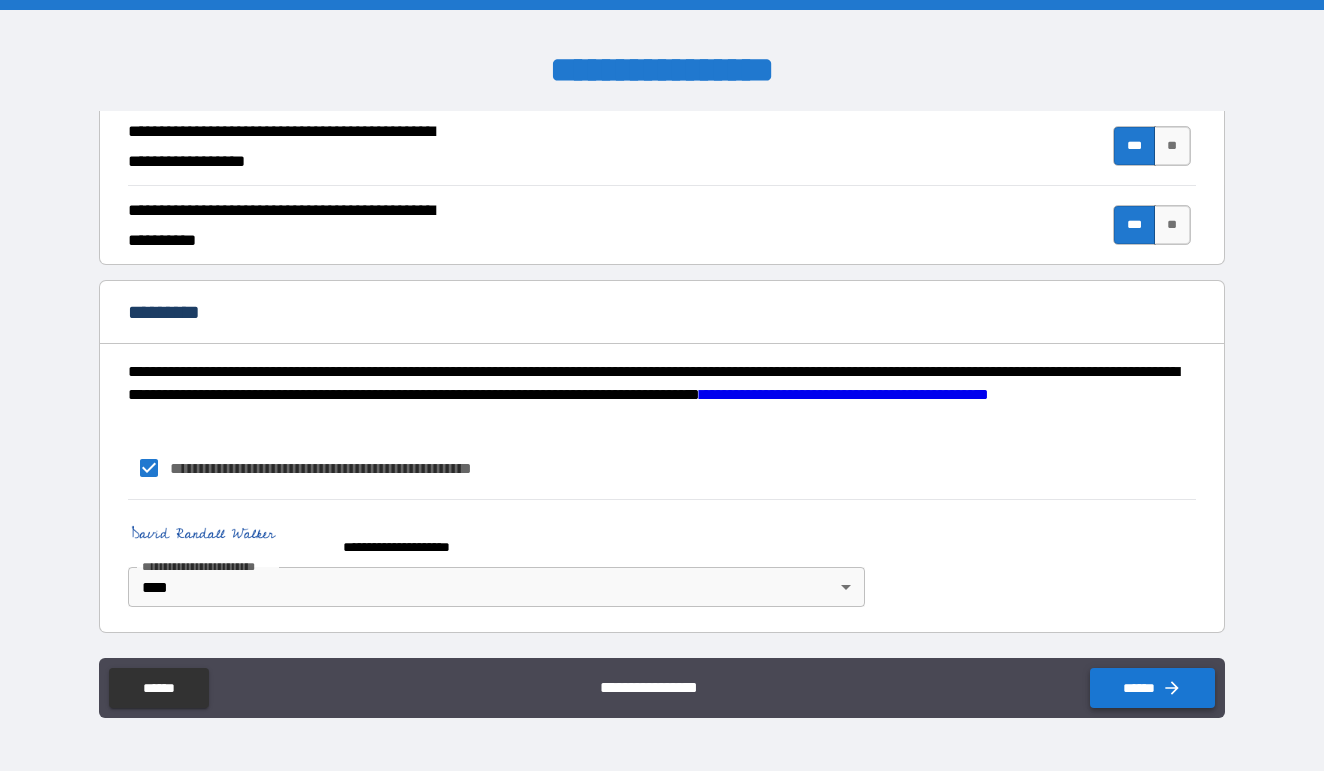 click on "******" at bounding box center (1152, 688) 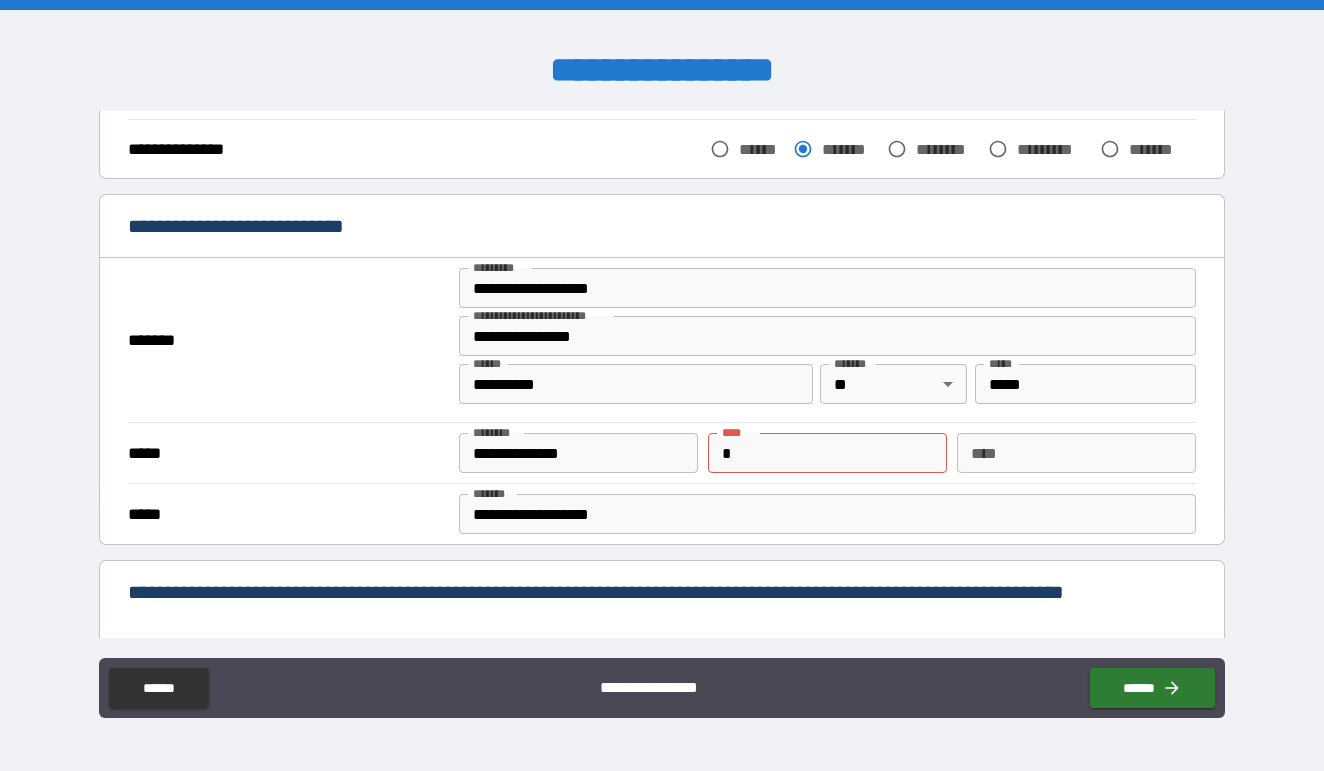 scroll, scrollTop: 297, scrollLeft: 0, axis: vertical 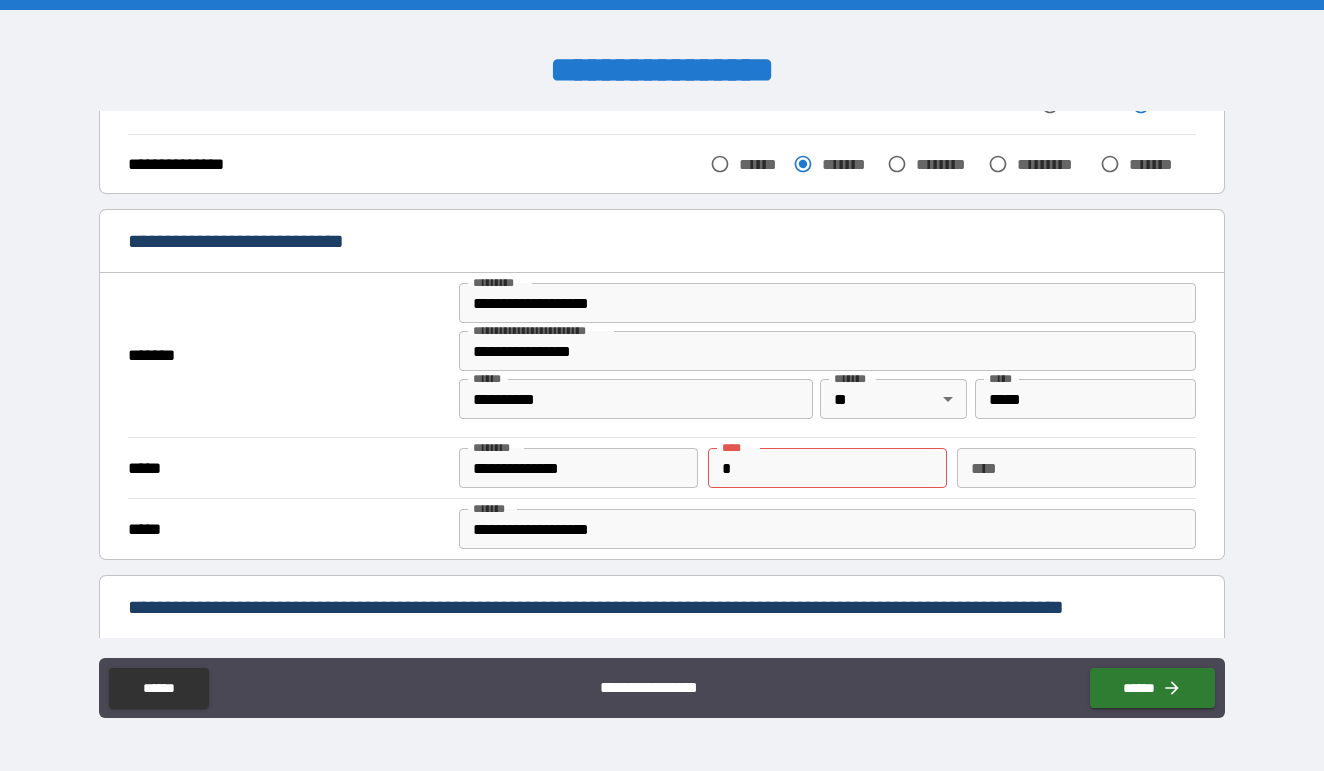 click on "**********" at bounding box center (540, 330) 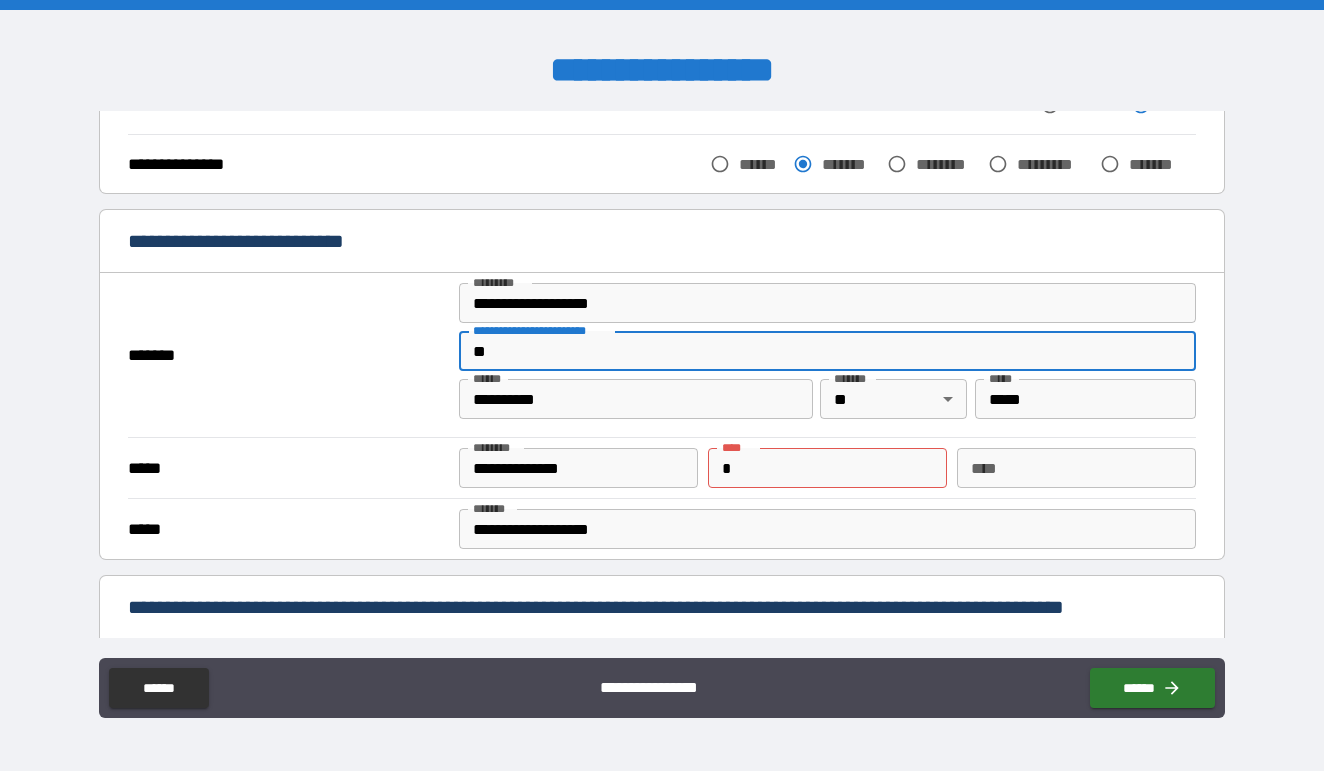 type on "*" 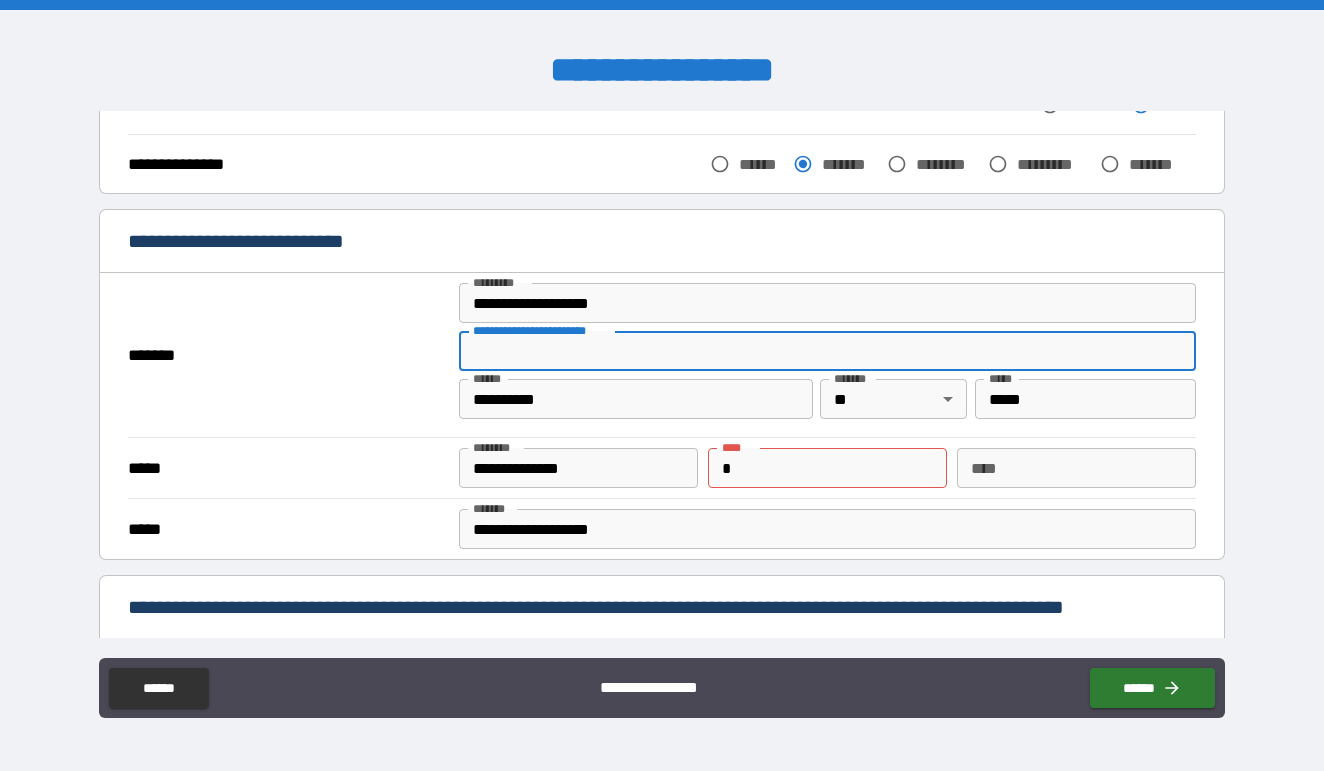 type 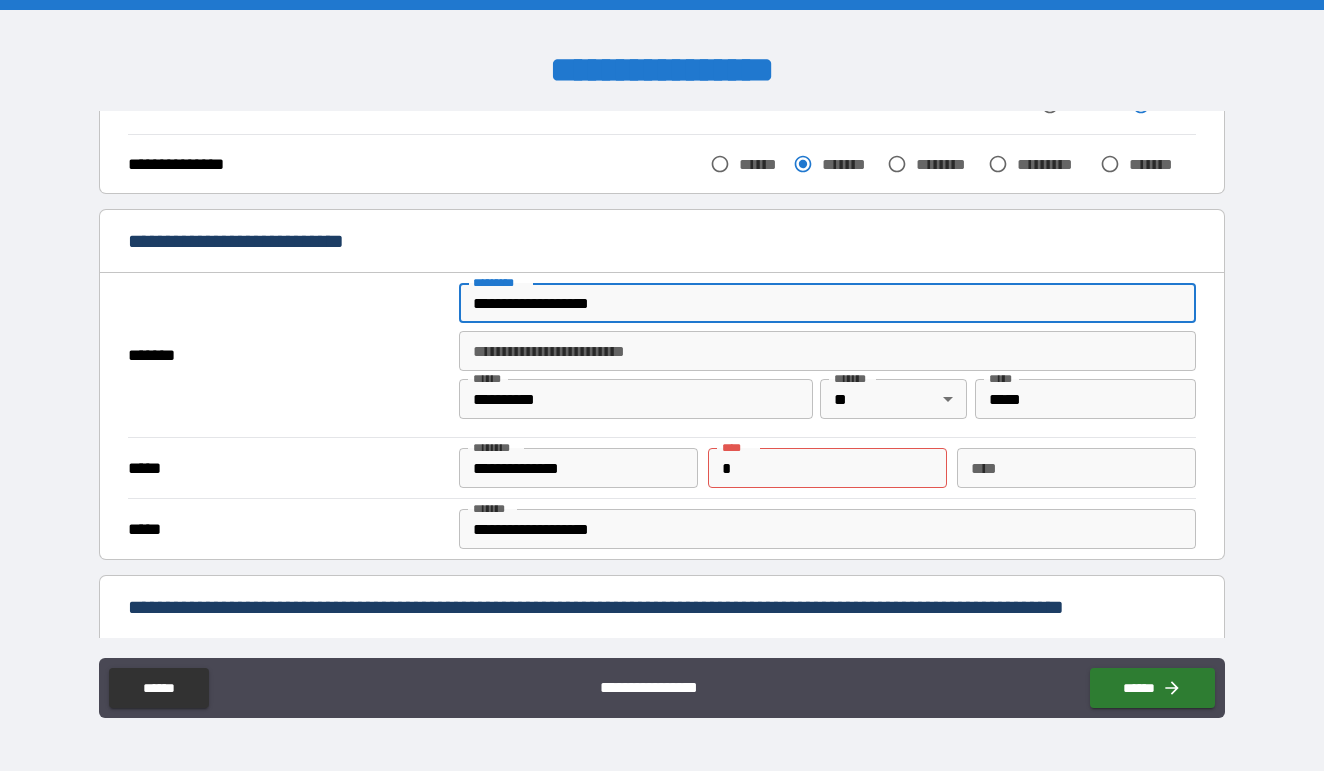 click on "**********" at bounding box center (827, 303) 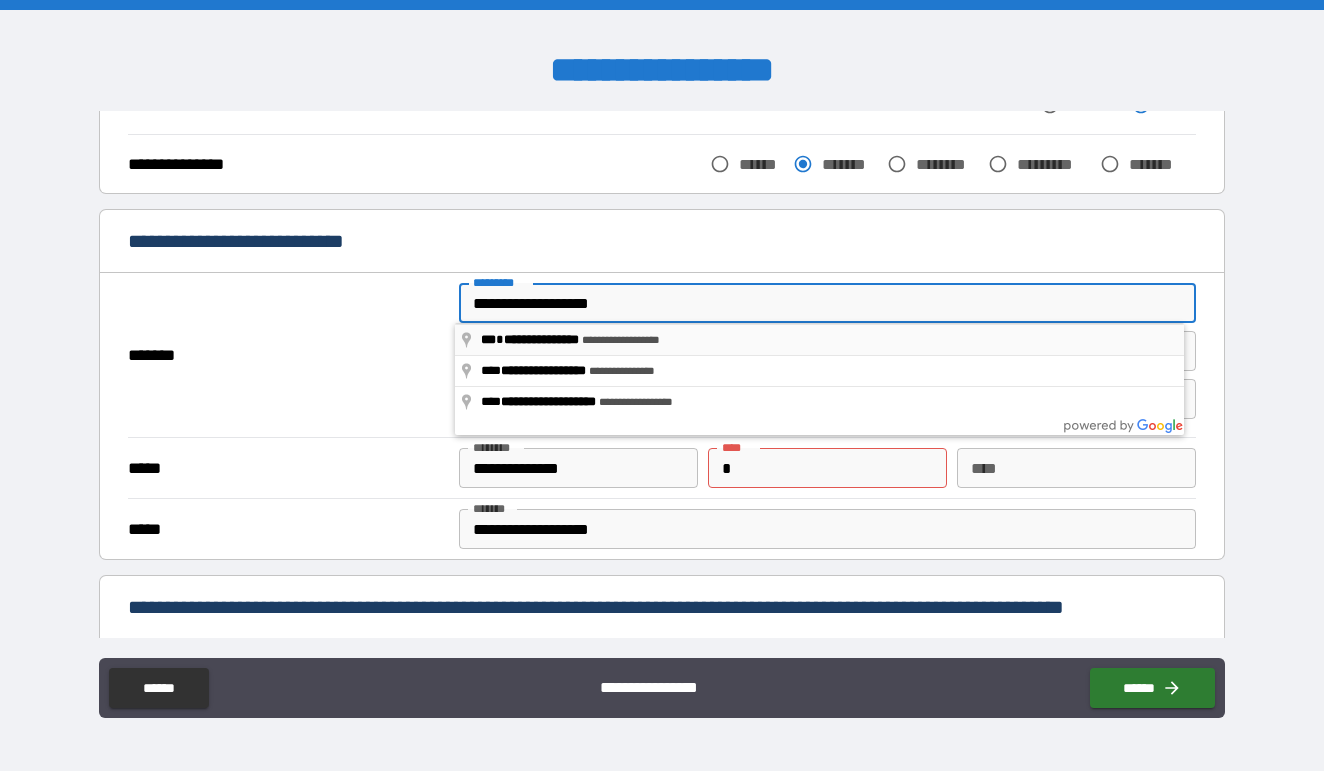 type on "**********" 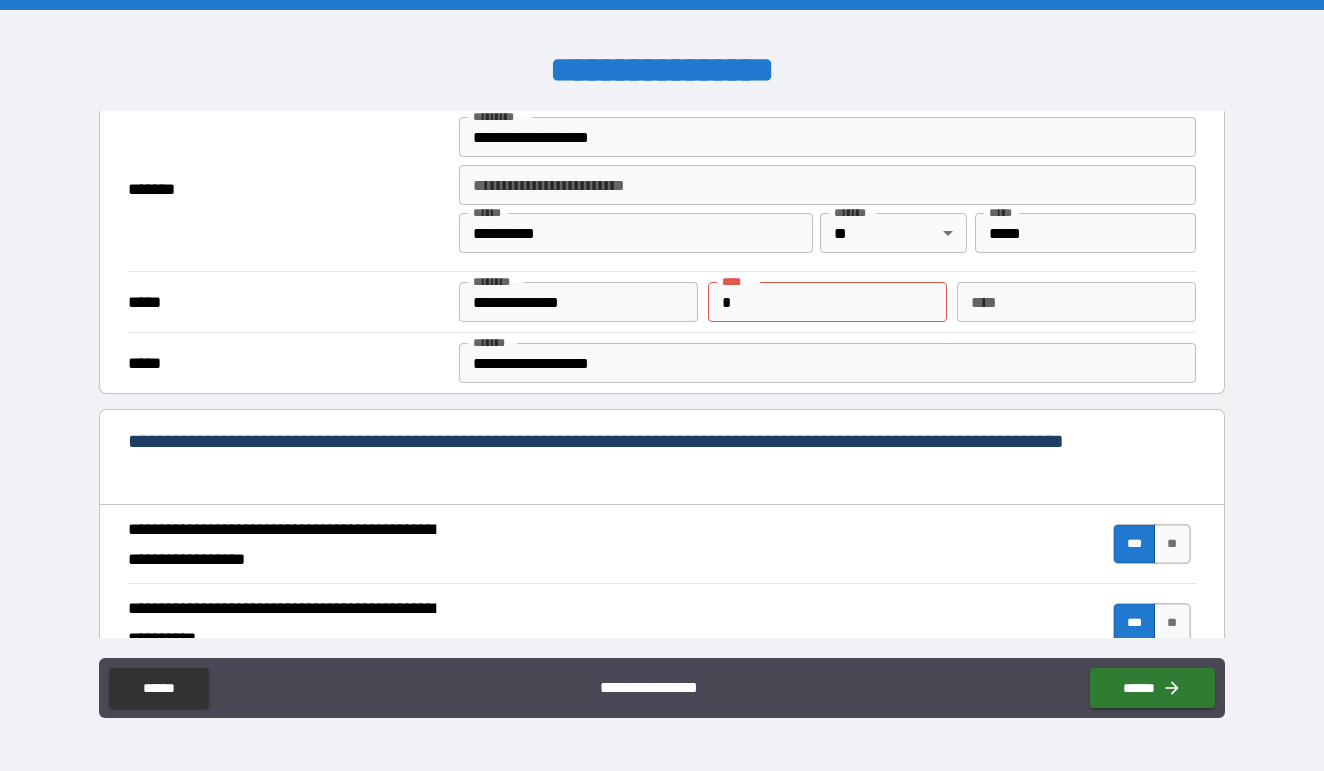 scroll, scrollTop: 378, scrollLeft: 0, axis: vertical 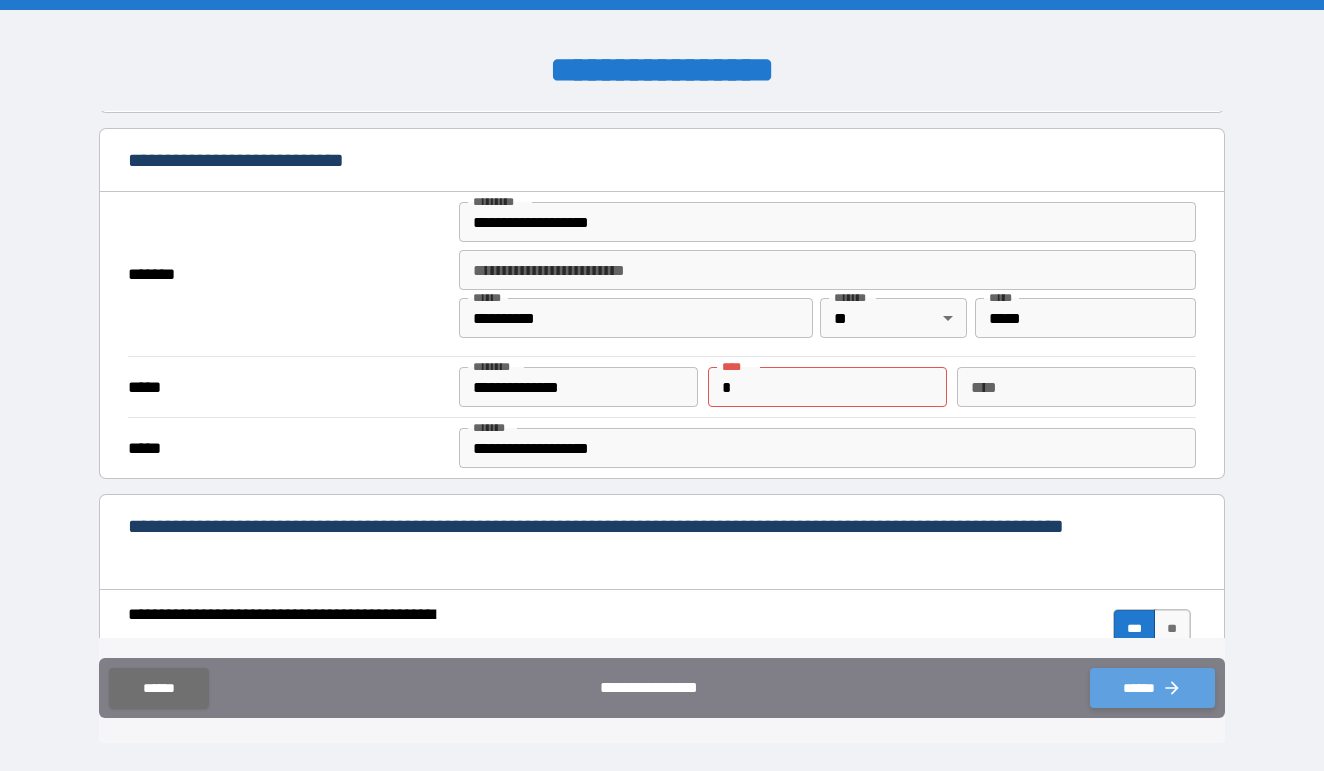 click on "******" at bounding box center [1152, 688] 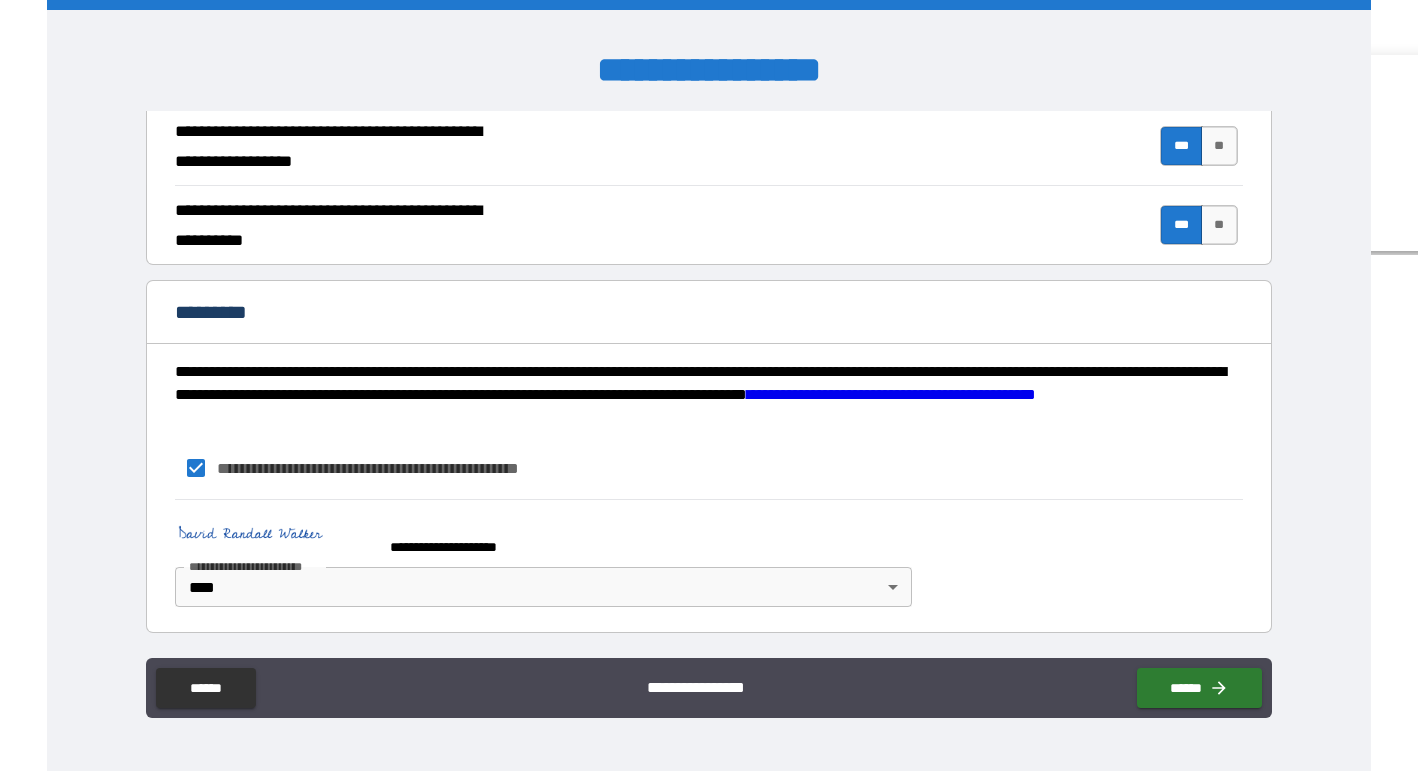 scroll, scrollTop: 1925, scrollLeft: 0, axis: vertical 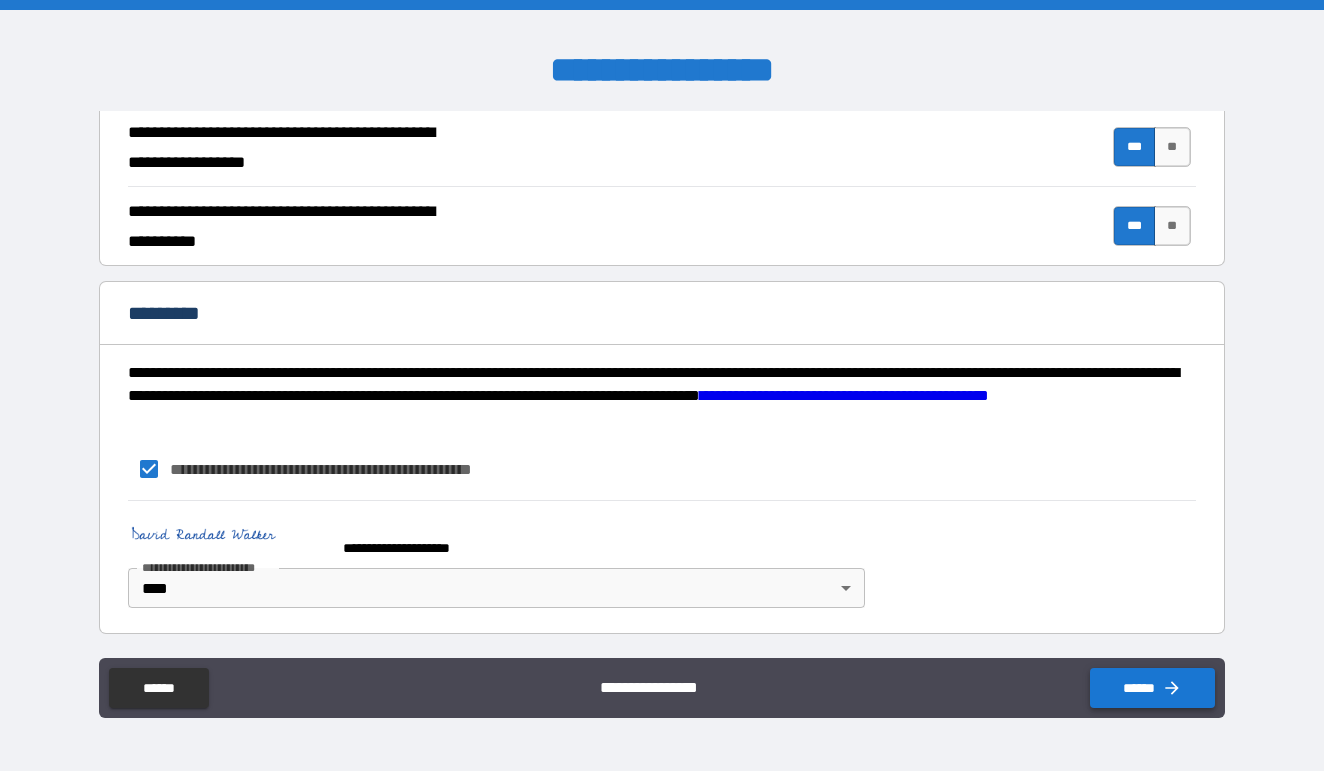 click on "******" at bounding box center [1152, 688] 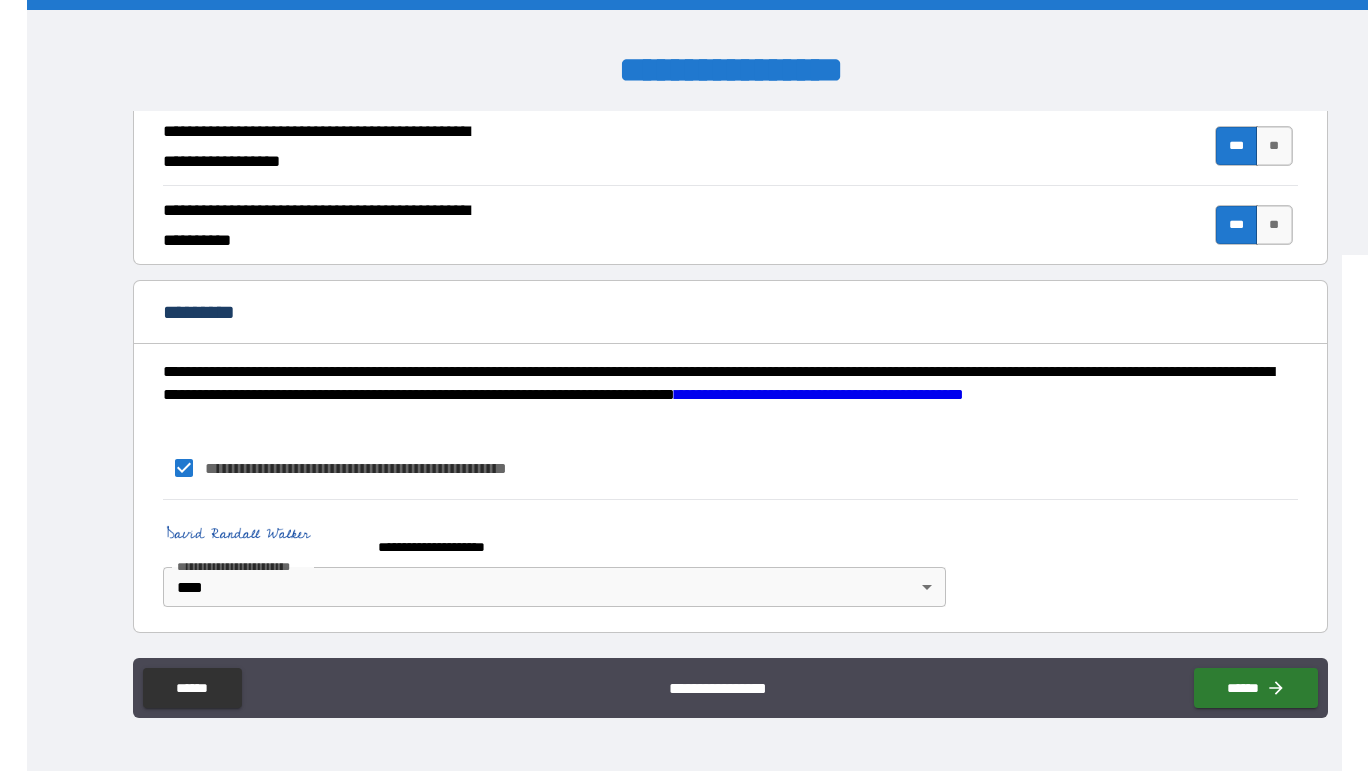 scroll, scrollTop: 1840, scrollLeft: 0, axis: vertical 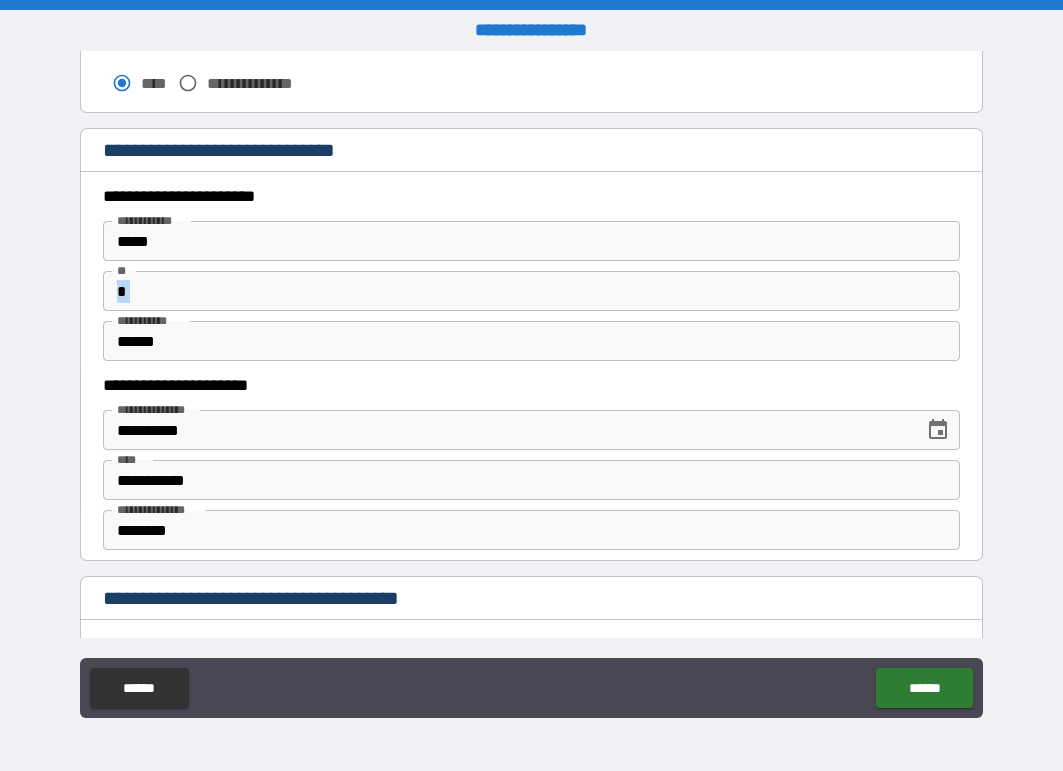 drag, startPoint x: 1057, startPoint y: 267, endPoint x: 1037, endPoint y: 278, distance: 22.825424 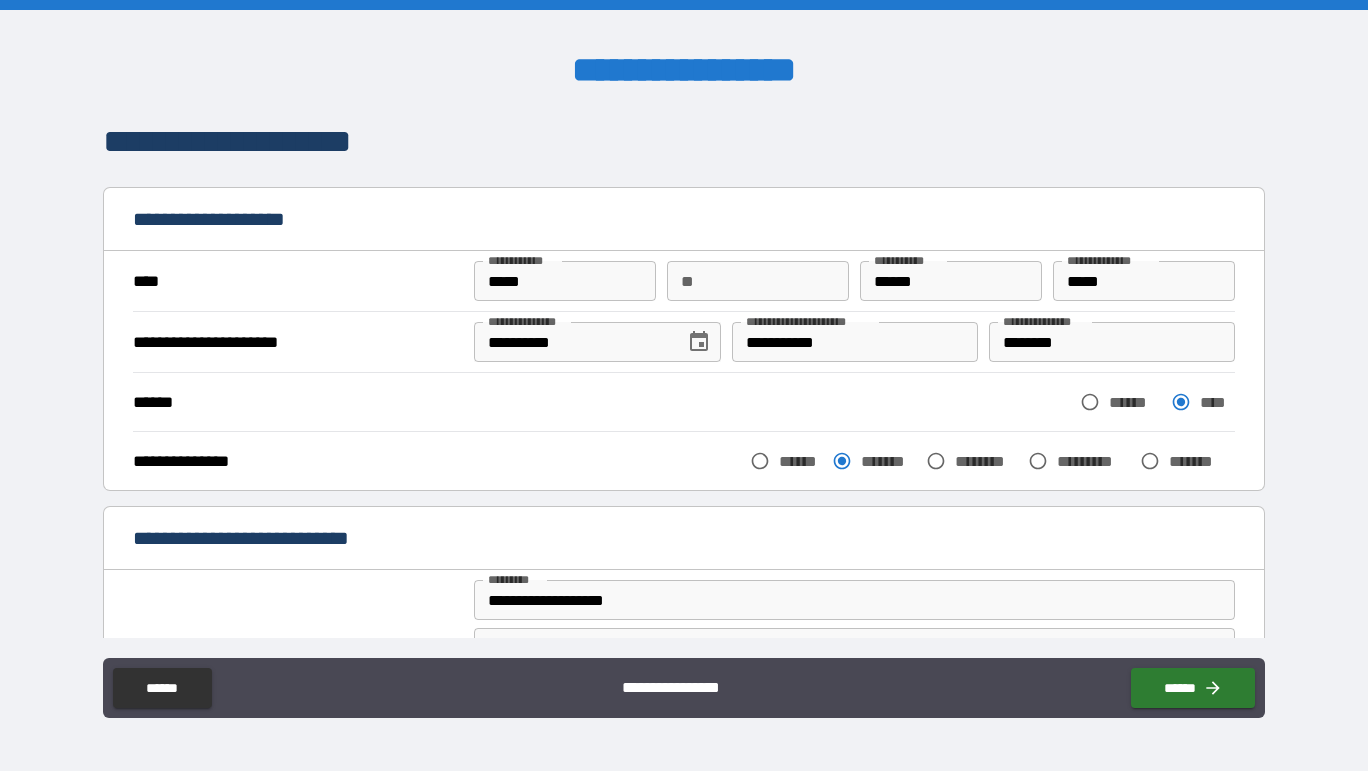 scroll, scrollTop: 0, scrollLeft: 0, axis: both 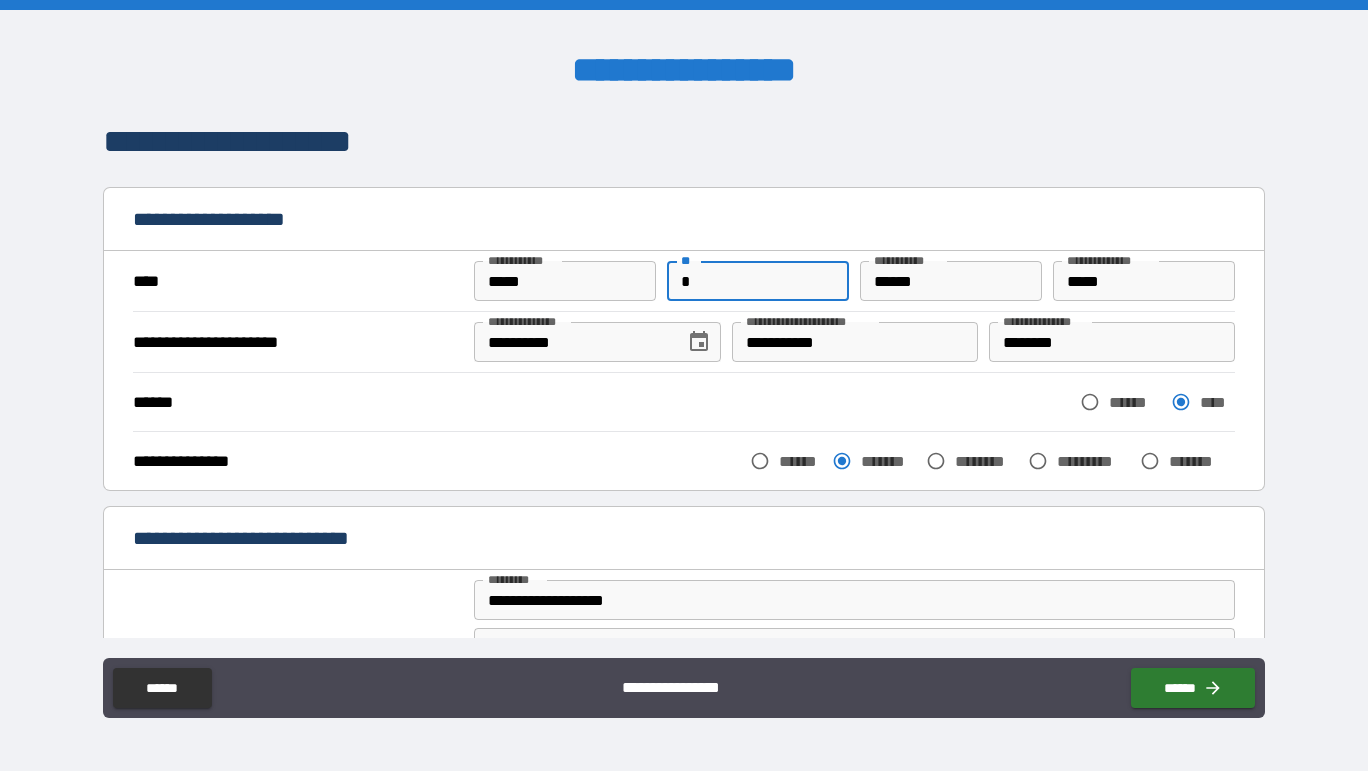 click on "*" at bounding box center [758, 281] 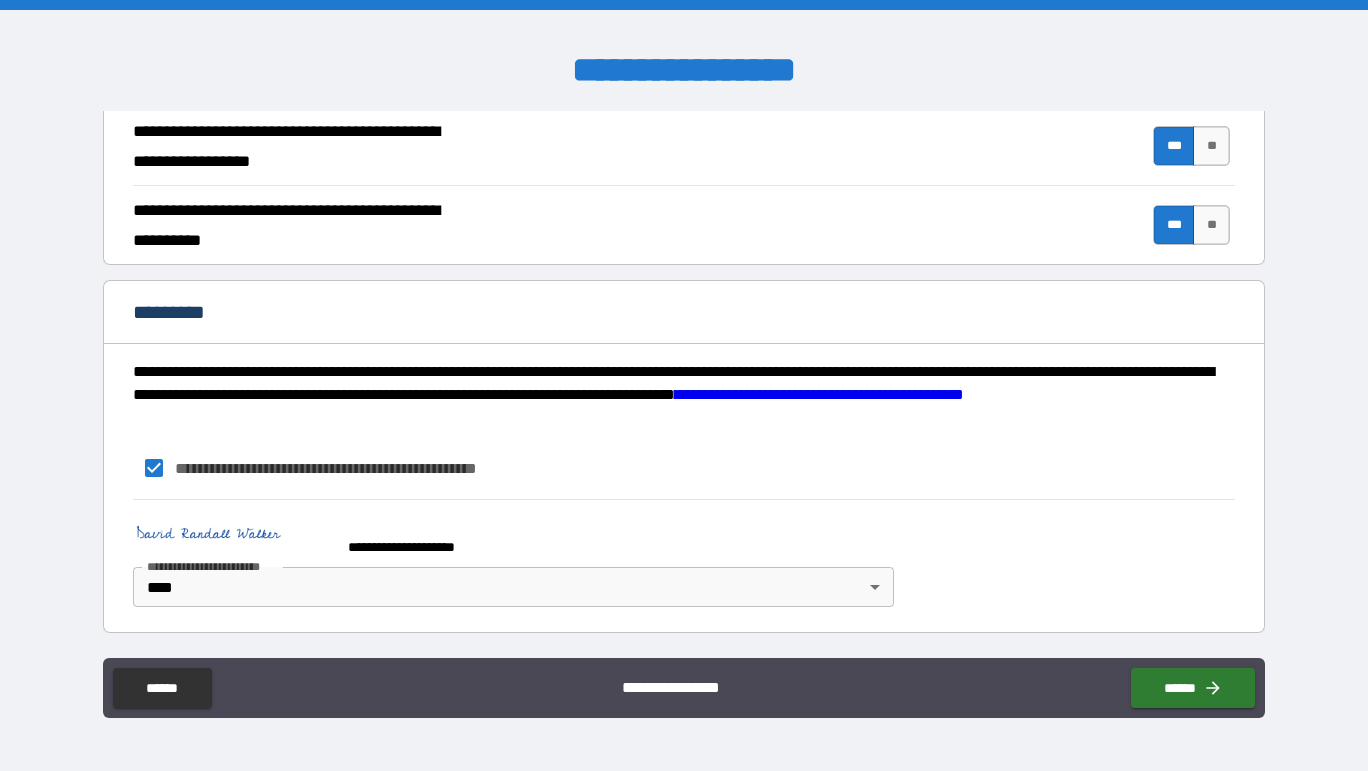 scroll, scrollTop: 1862, scrollLeft: 0, axis: vertical 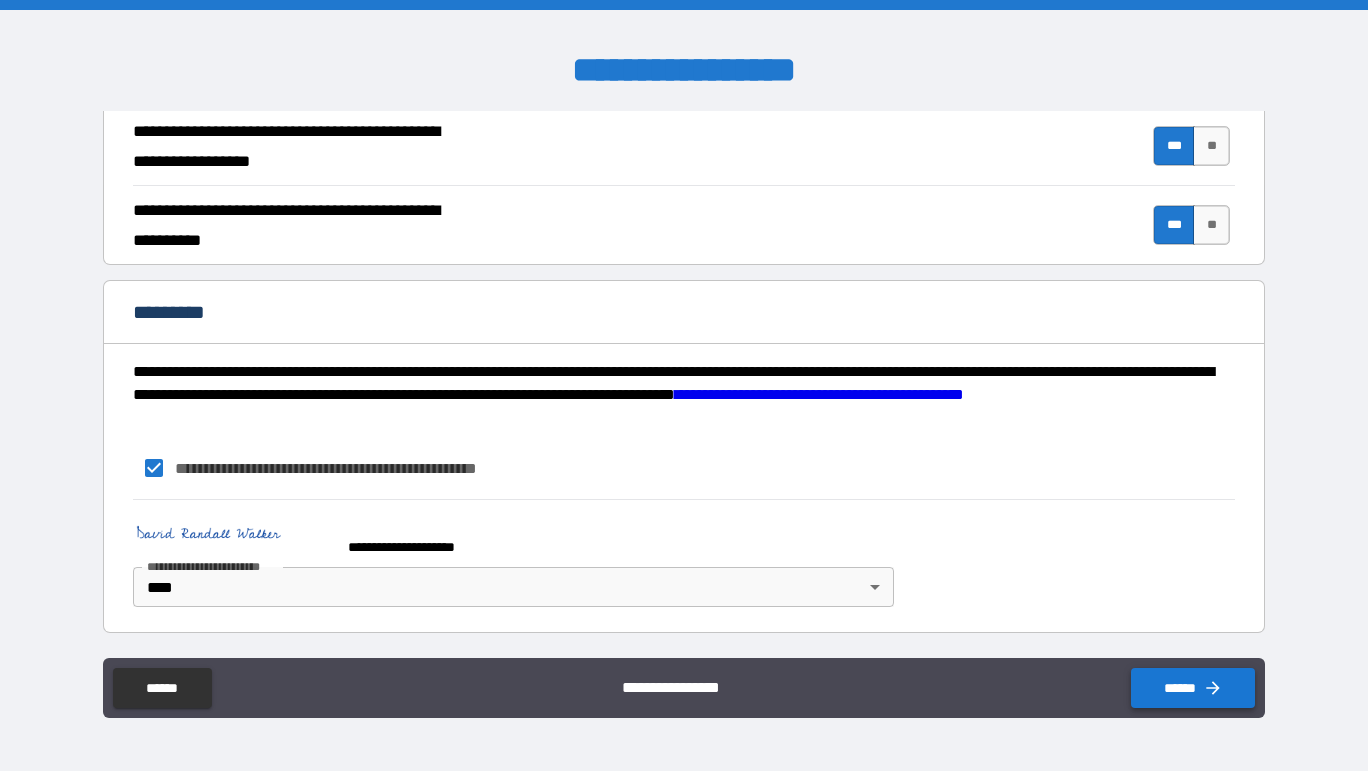 type on "*" 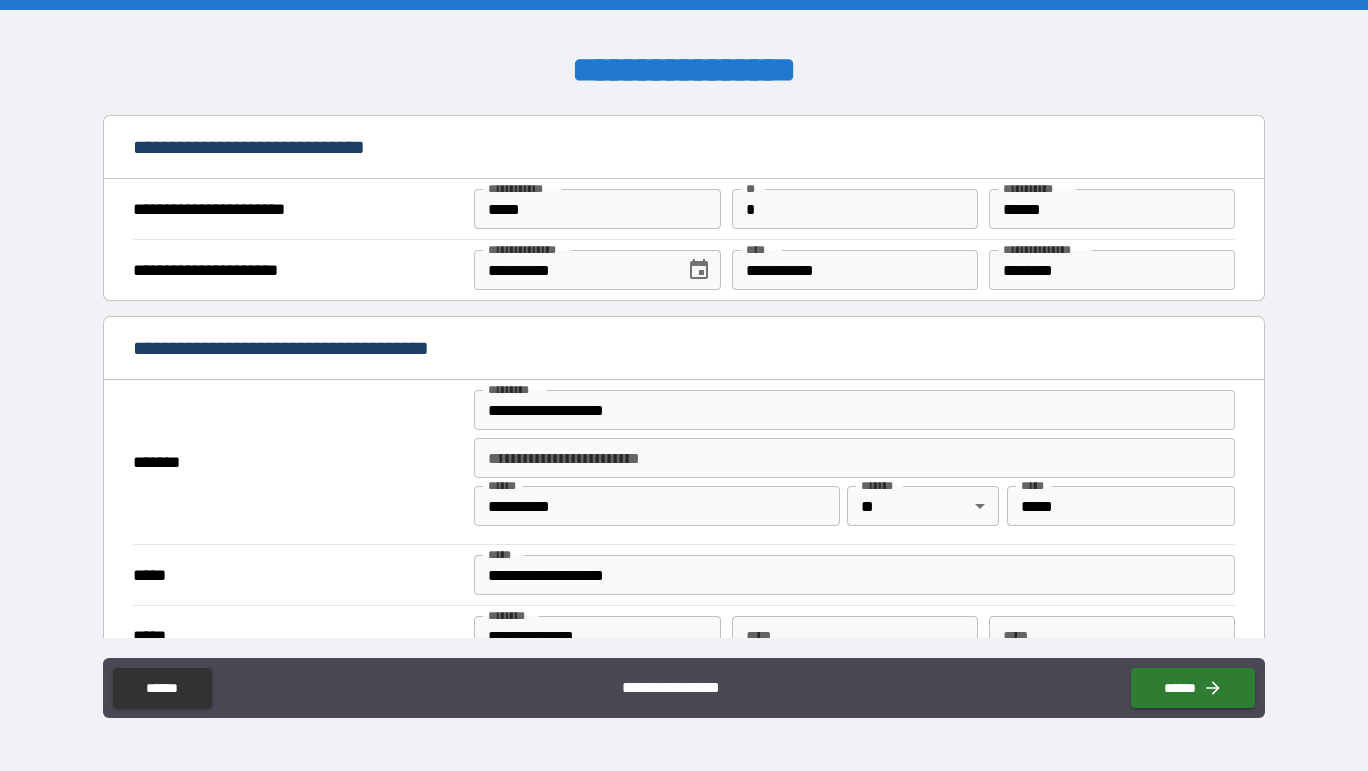 scroll, scrollTop: 1217, scrollLeft: 0, axis: vertical 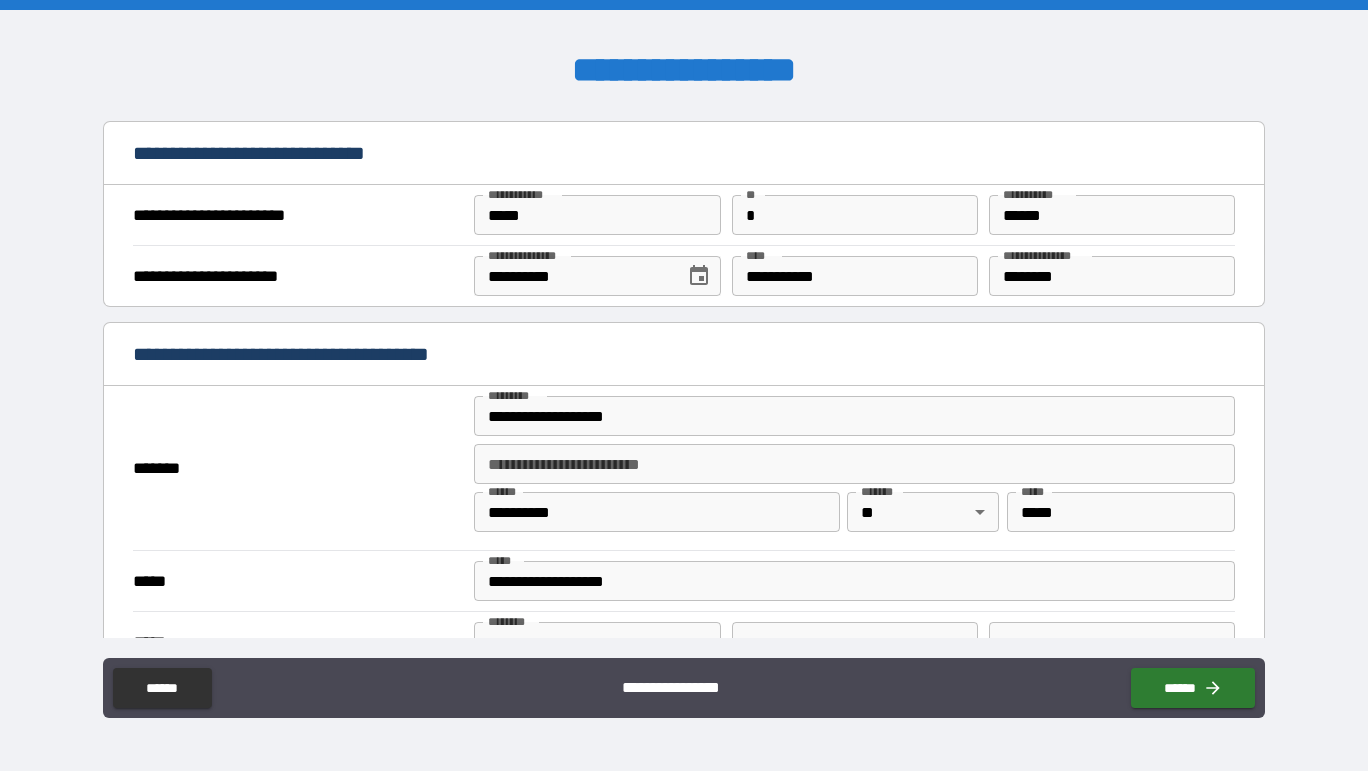 click on "**********" at bounding box center [854, 416] 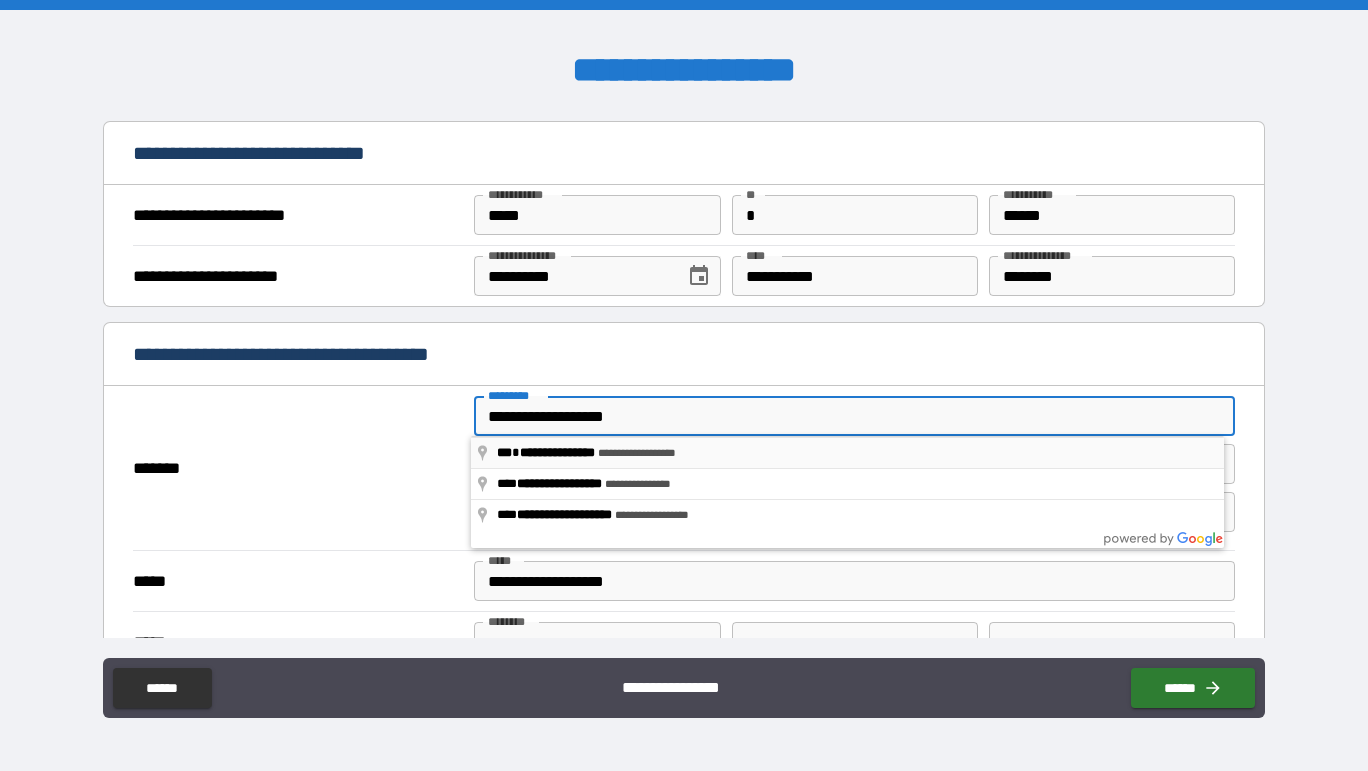 type on "**********" 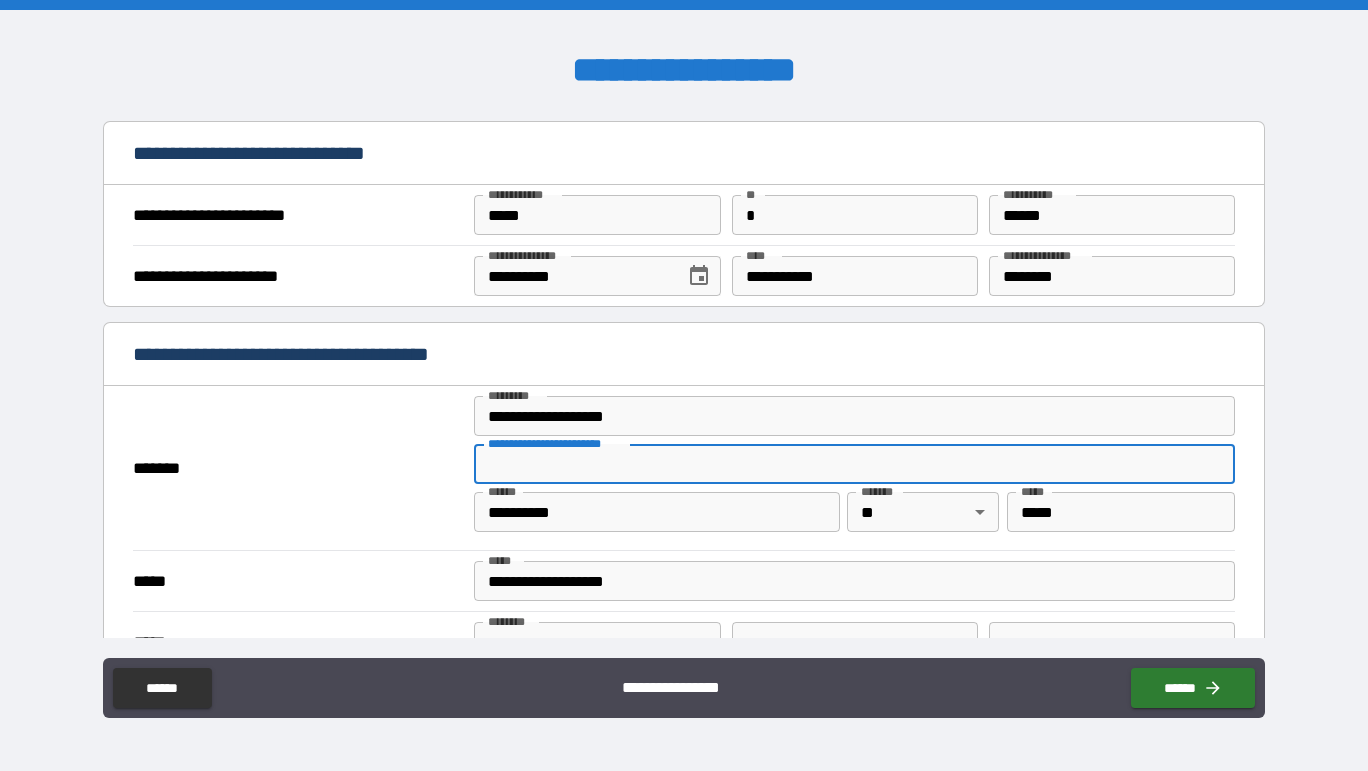 click on "**********" at bounding box center (854, 464) 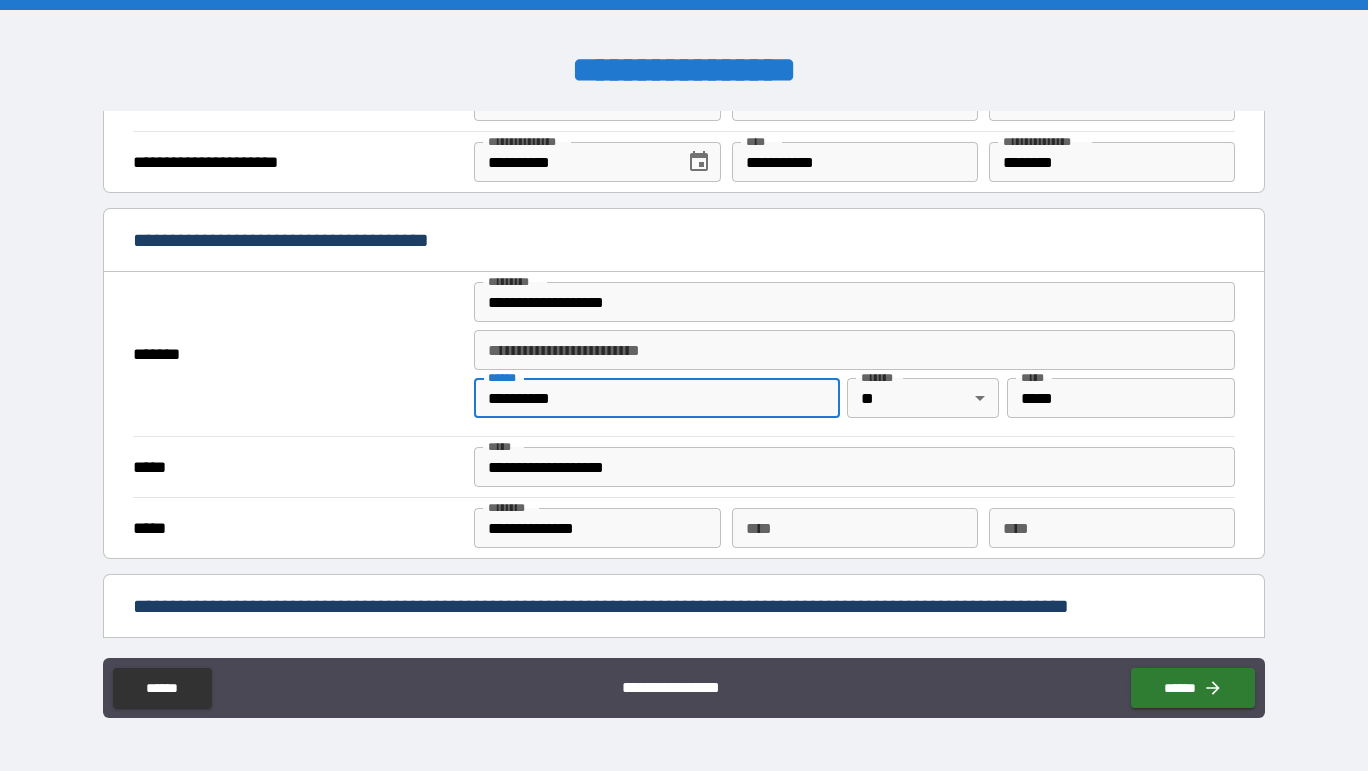 scroll, scrollTop: 1332, scrollLeft: 0, axis: vertical 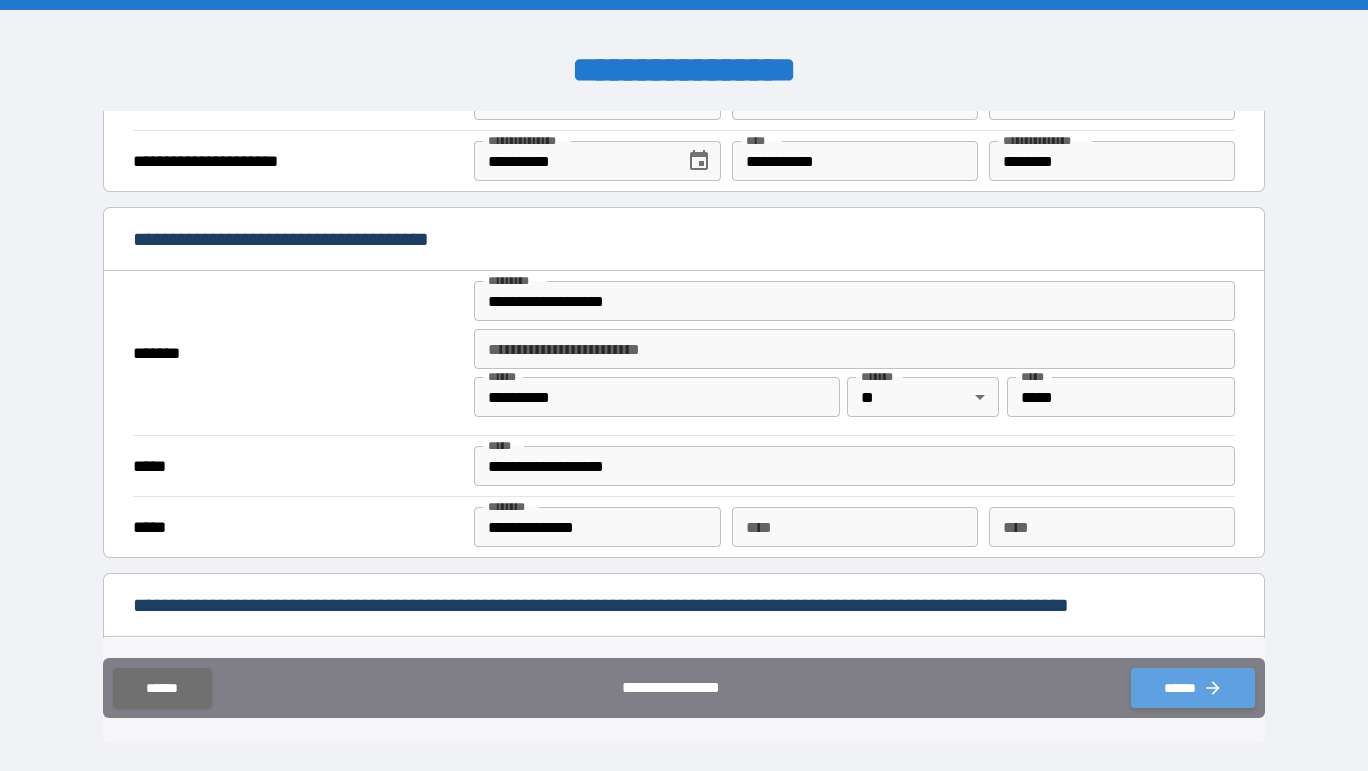 click on "******" at bounding box center [1193, 688] 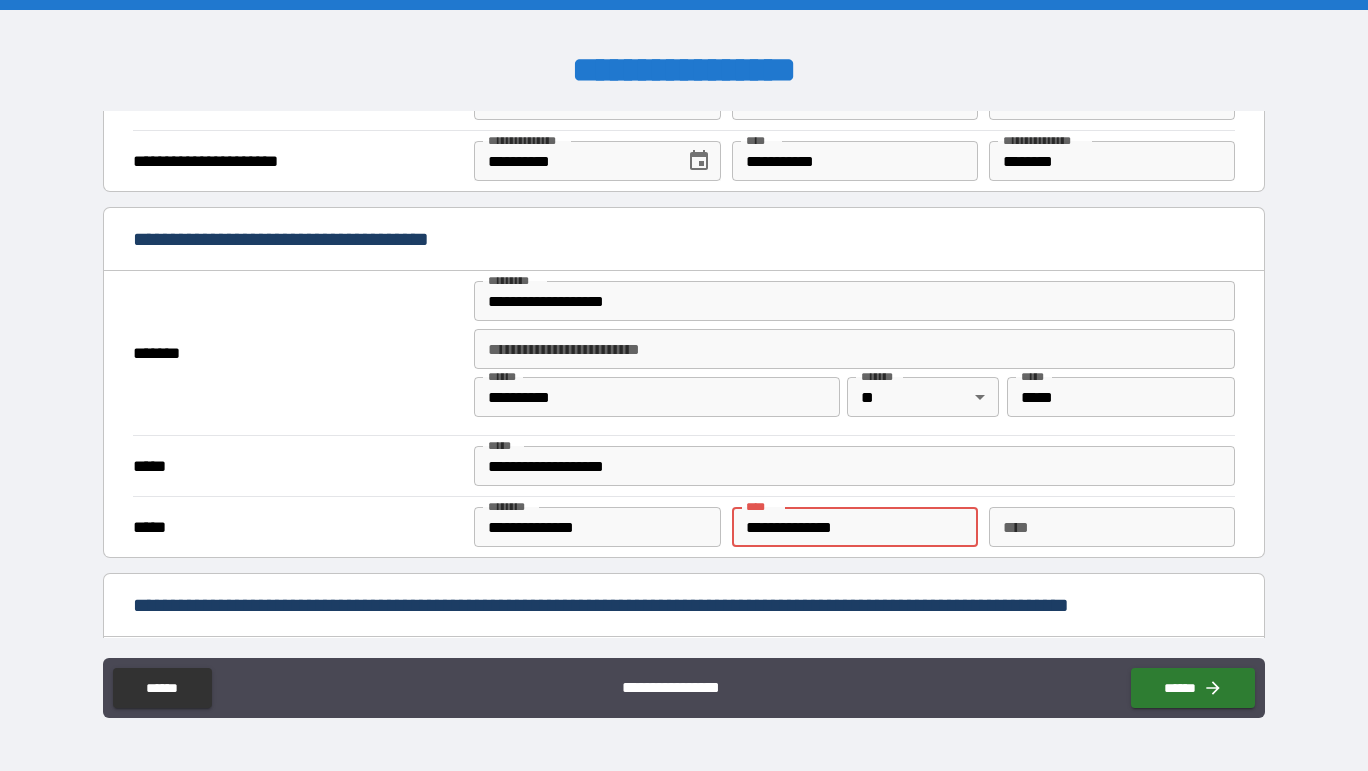 type on "**********" 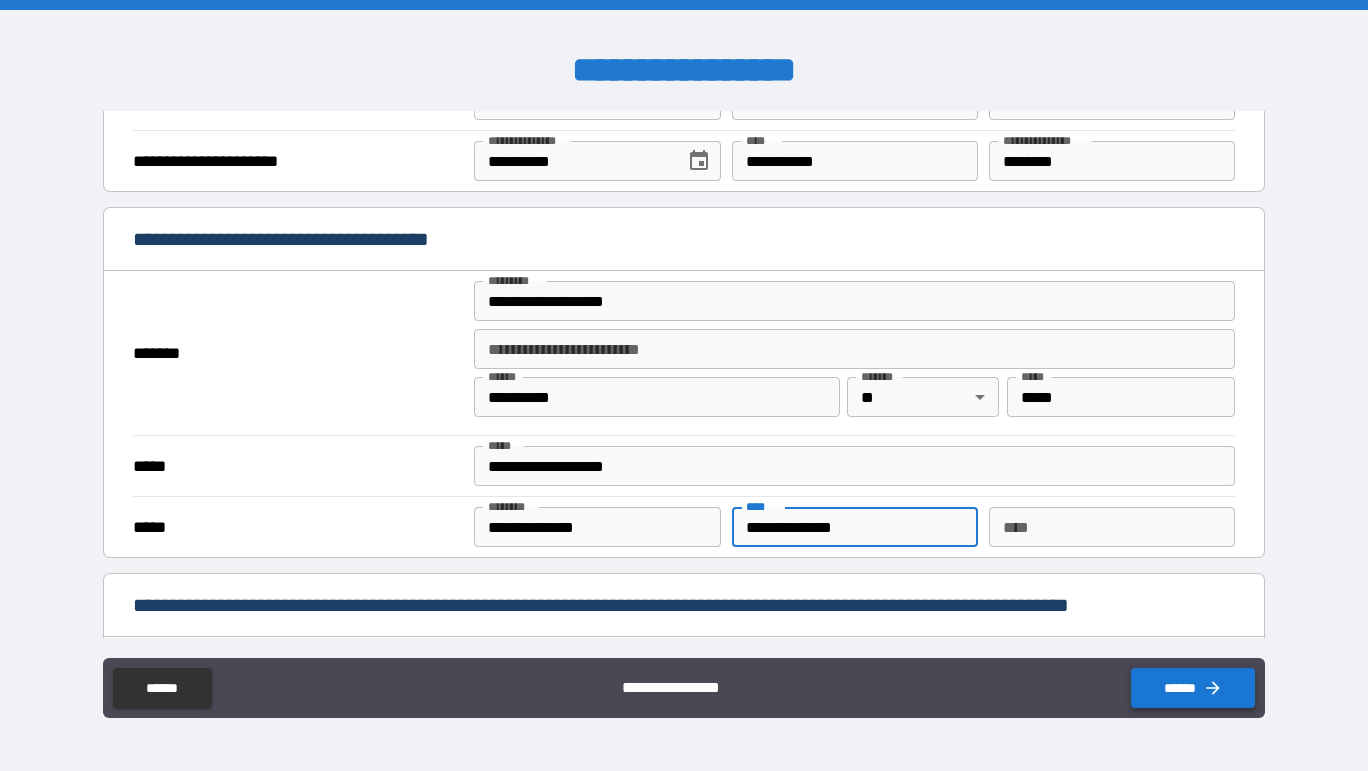 click on "******" at bounding box center [1193, 688] 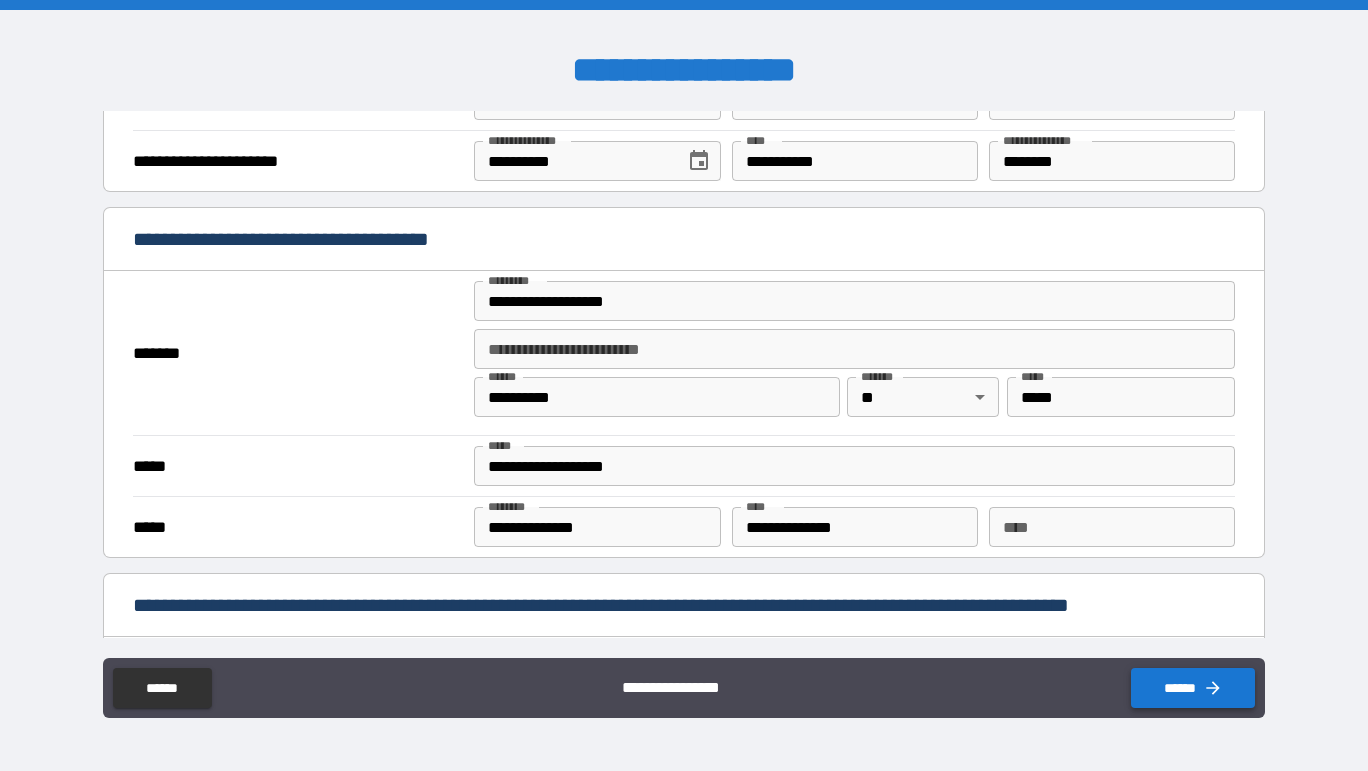 click on "******" at bounding box center [1193, 688] 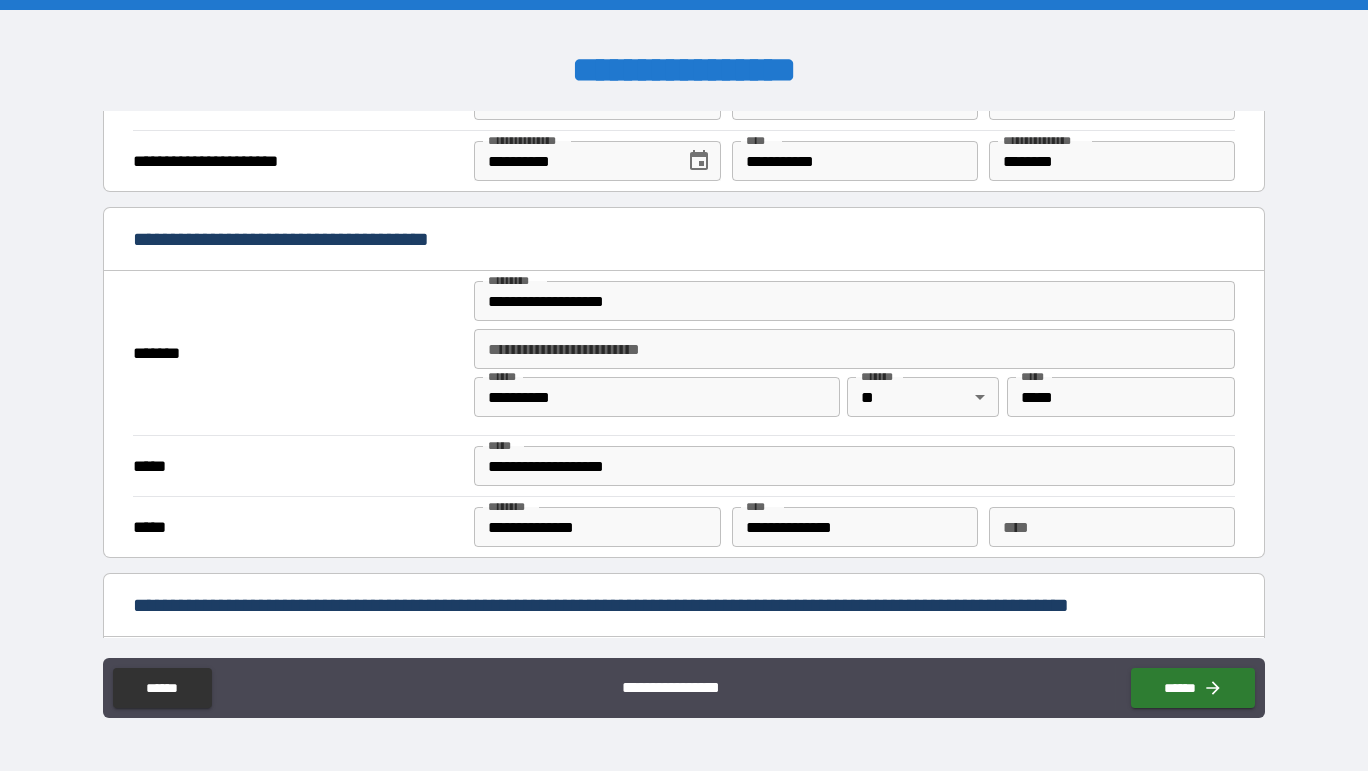 type on "*" 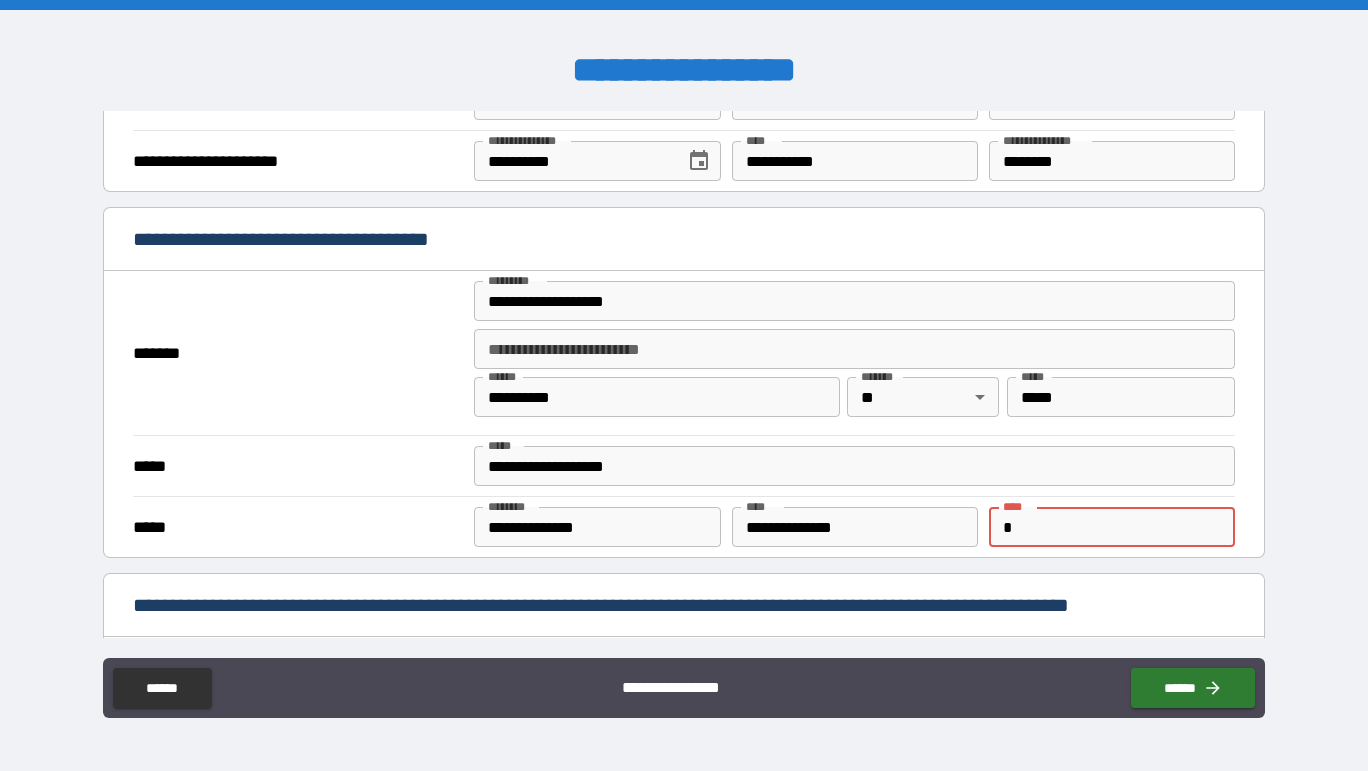 type 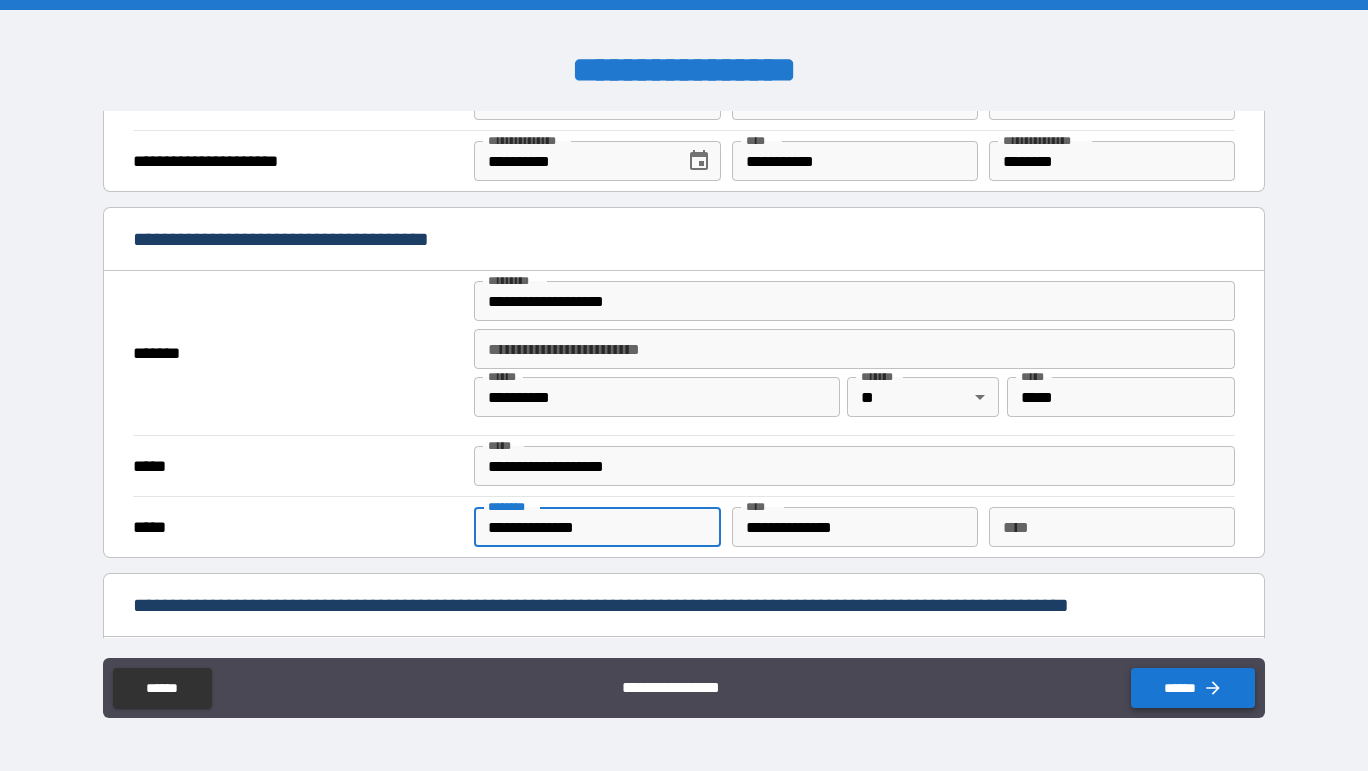 click on "******" at bounding box center [1193, 688] 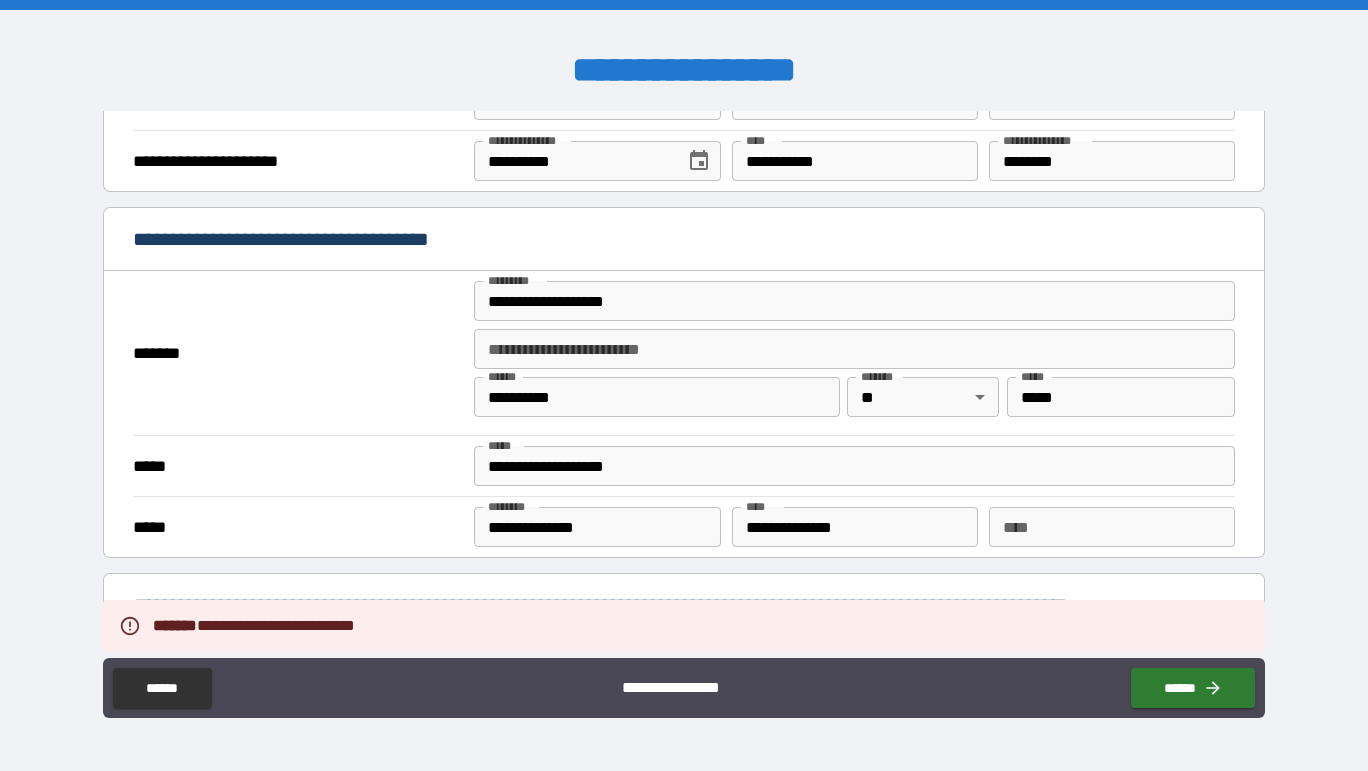click on "**********" at bounding box center (855, 527) 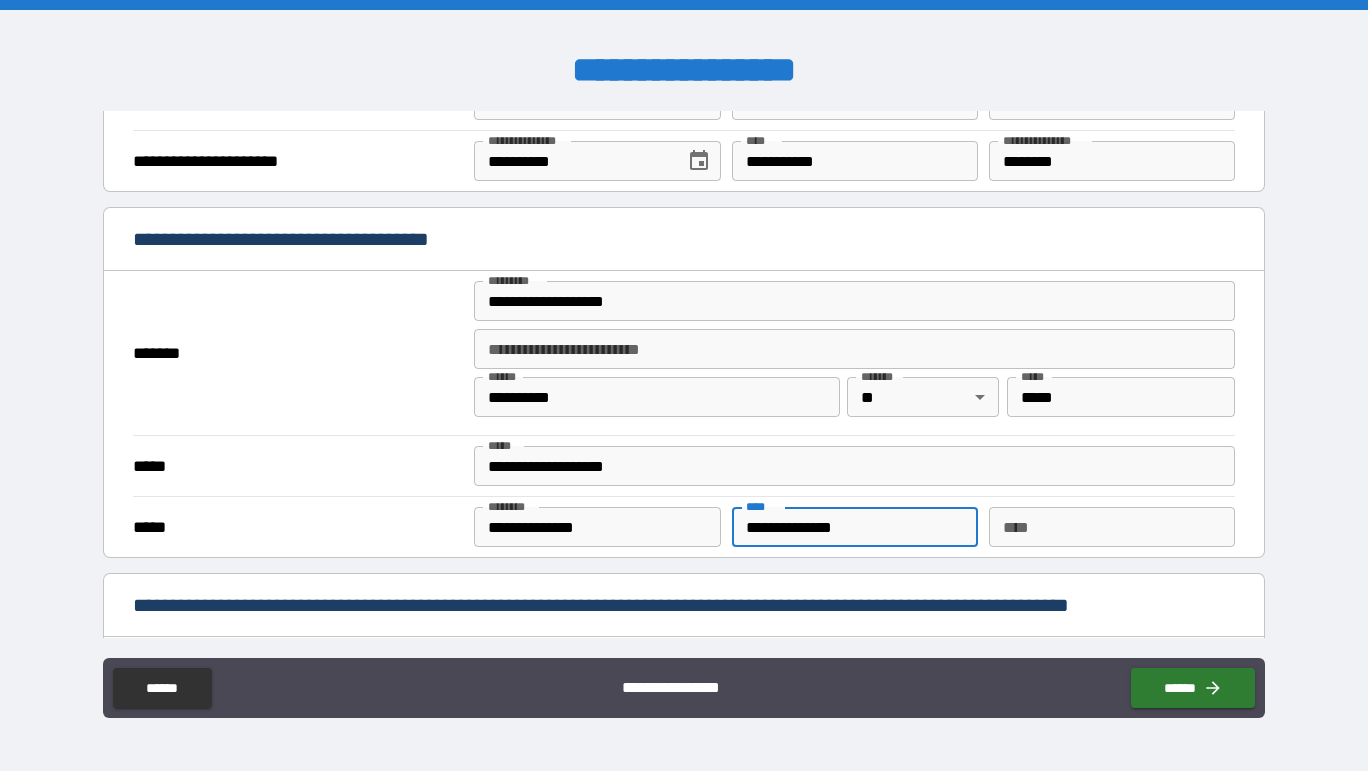 click on "**********" at bounding box center [855, 527] 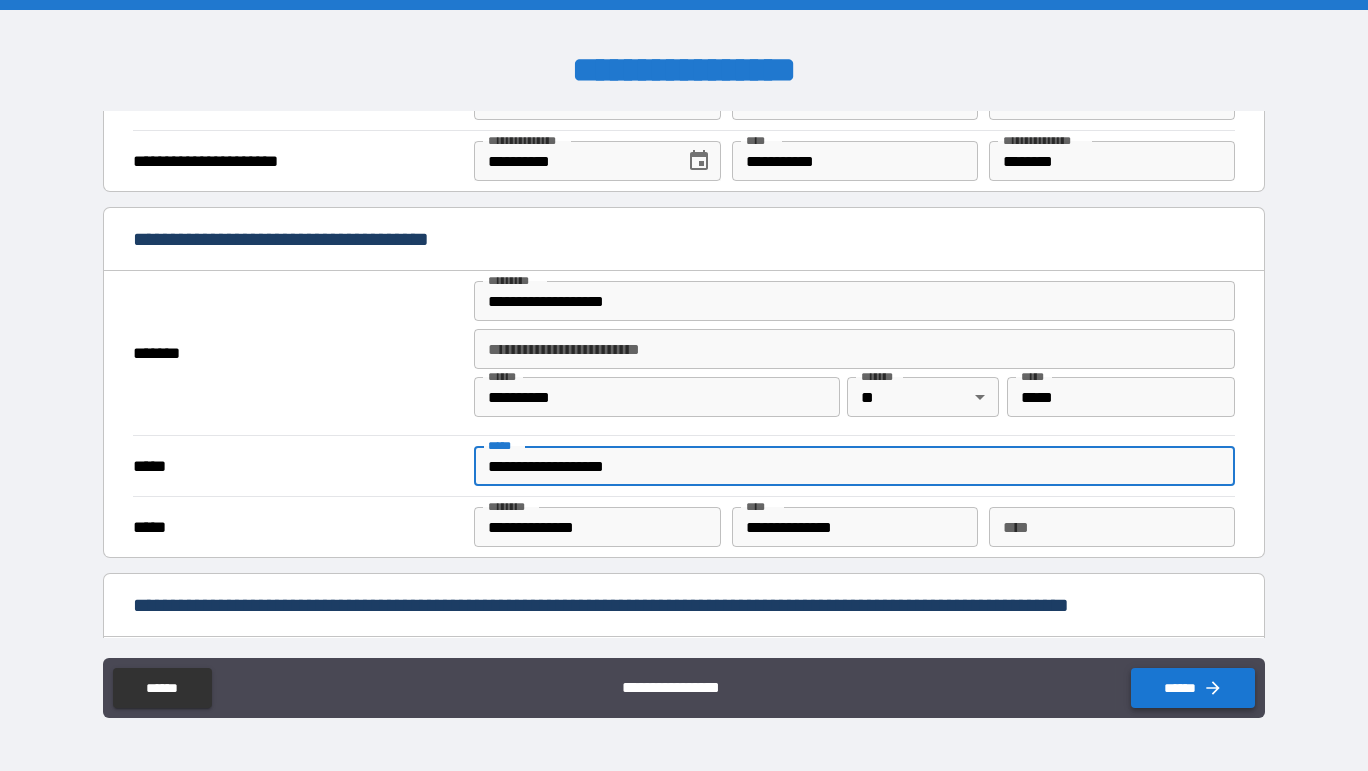 click 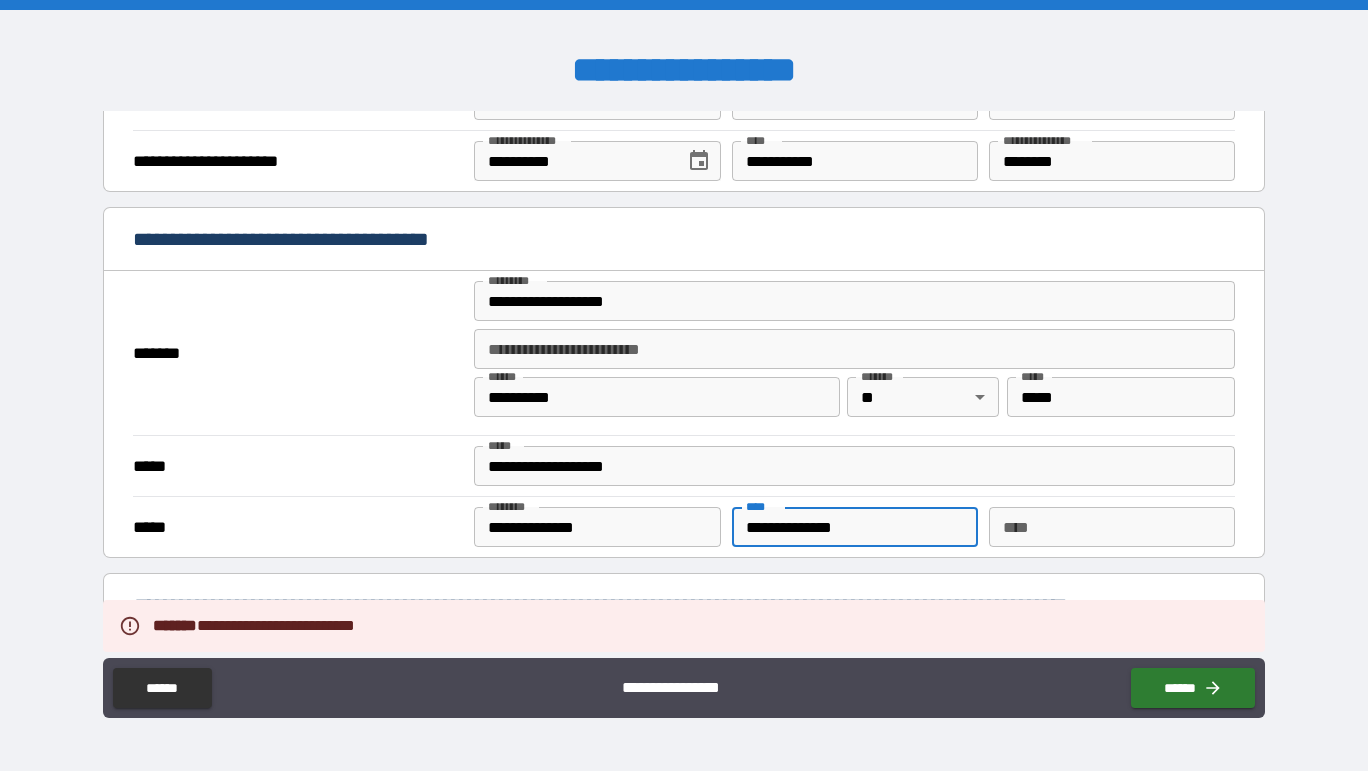 click on "**********" at bounding box center (855, 527) 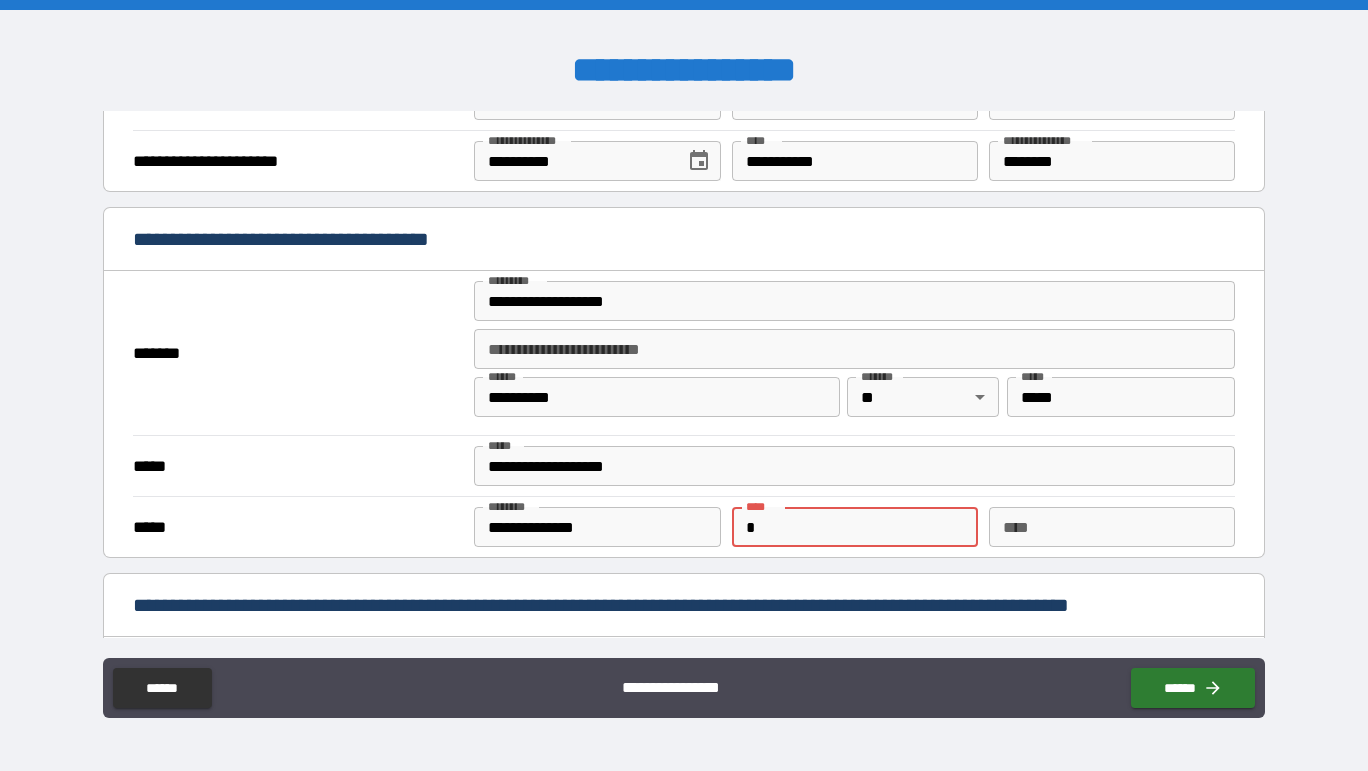 type on "*" 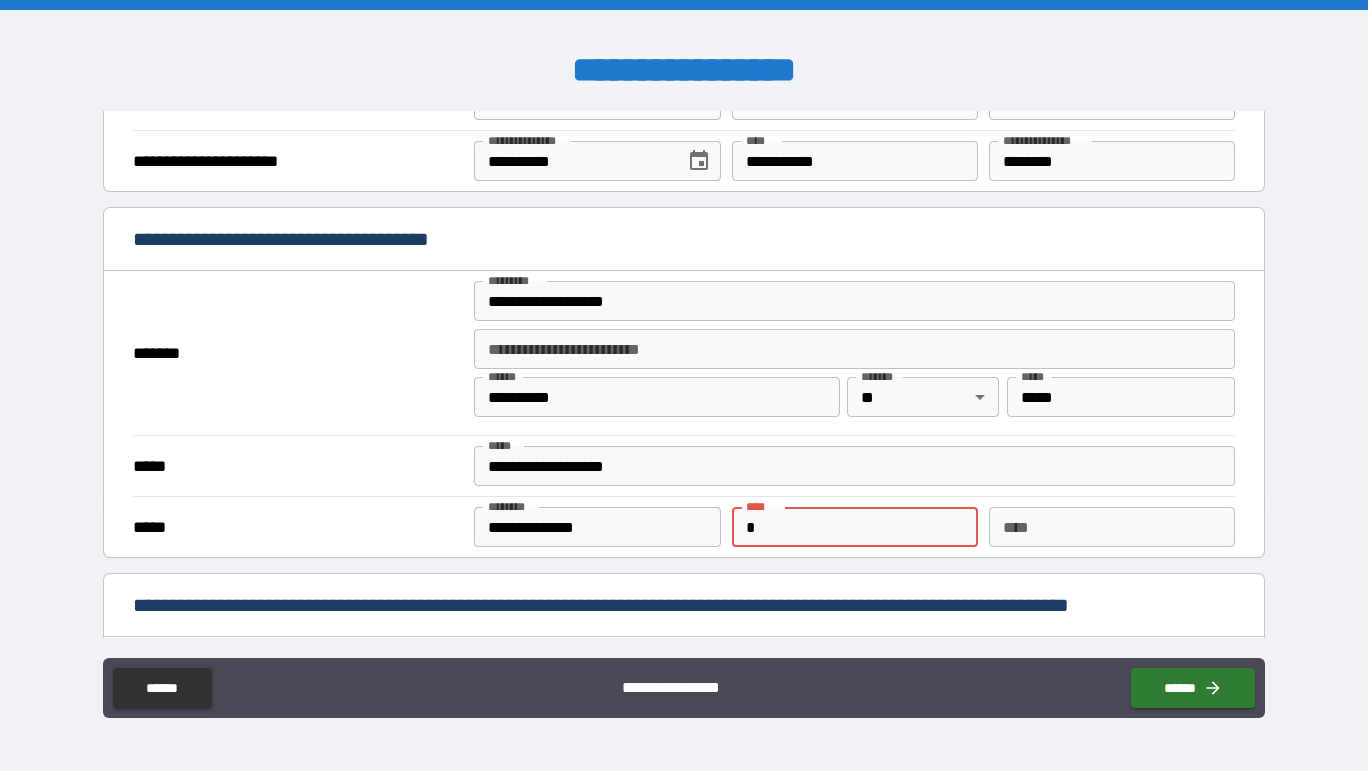 type 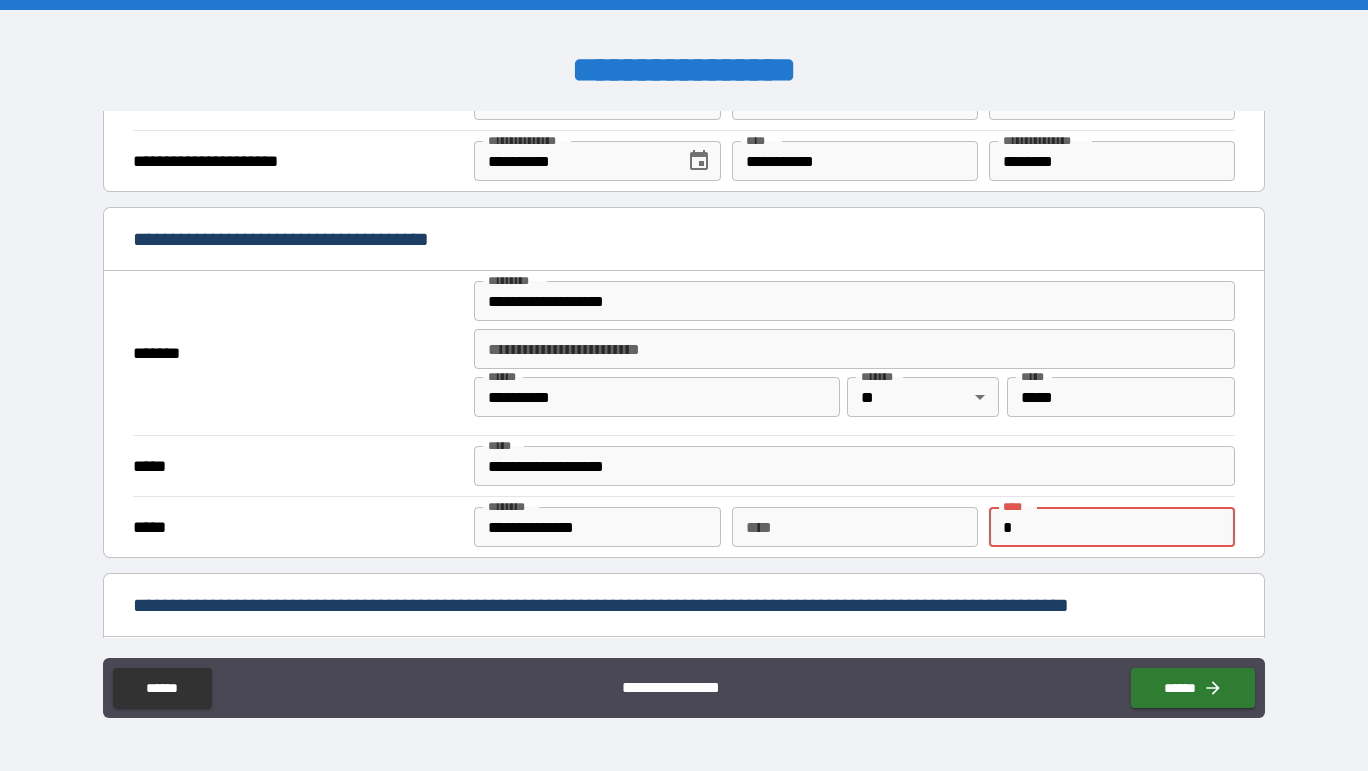click on "*" at bounding box center (1112, 527) 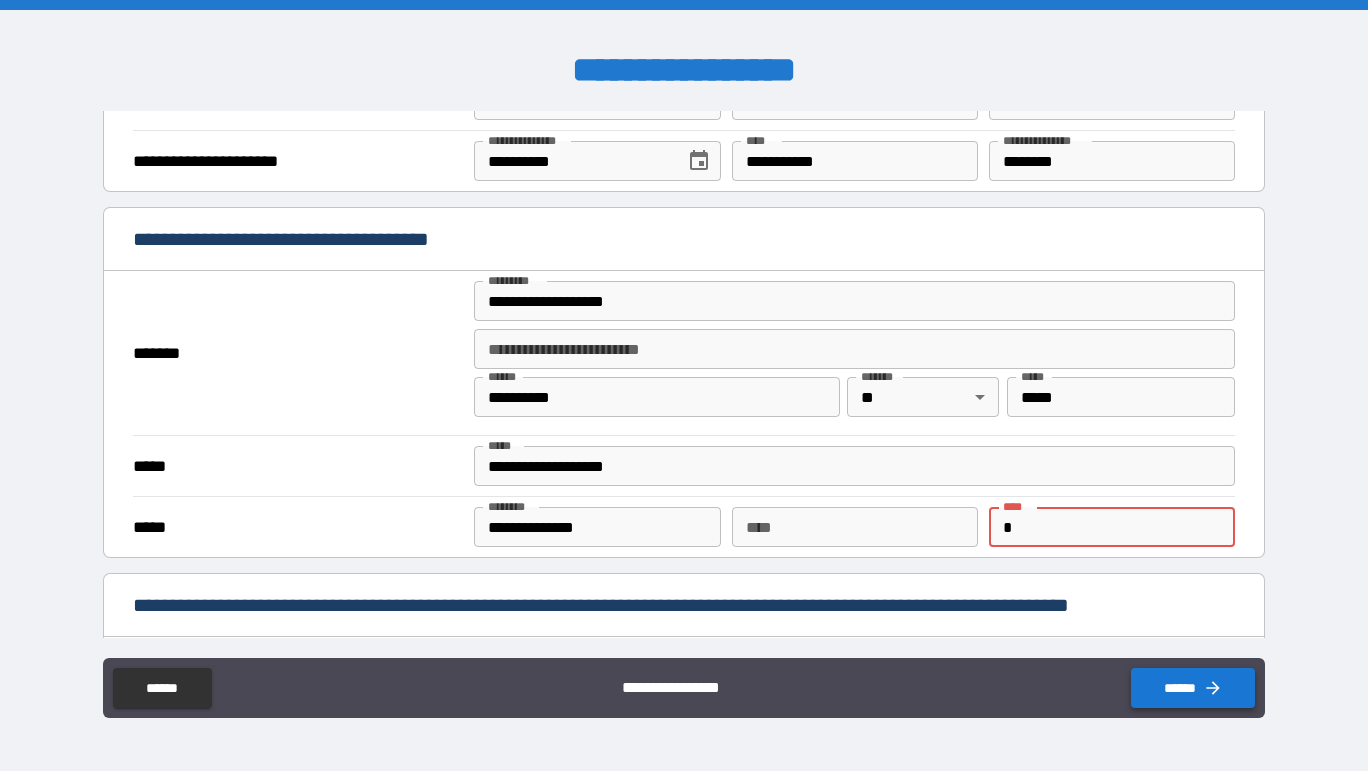 type 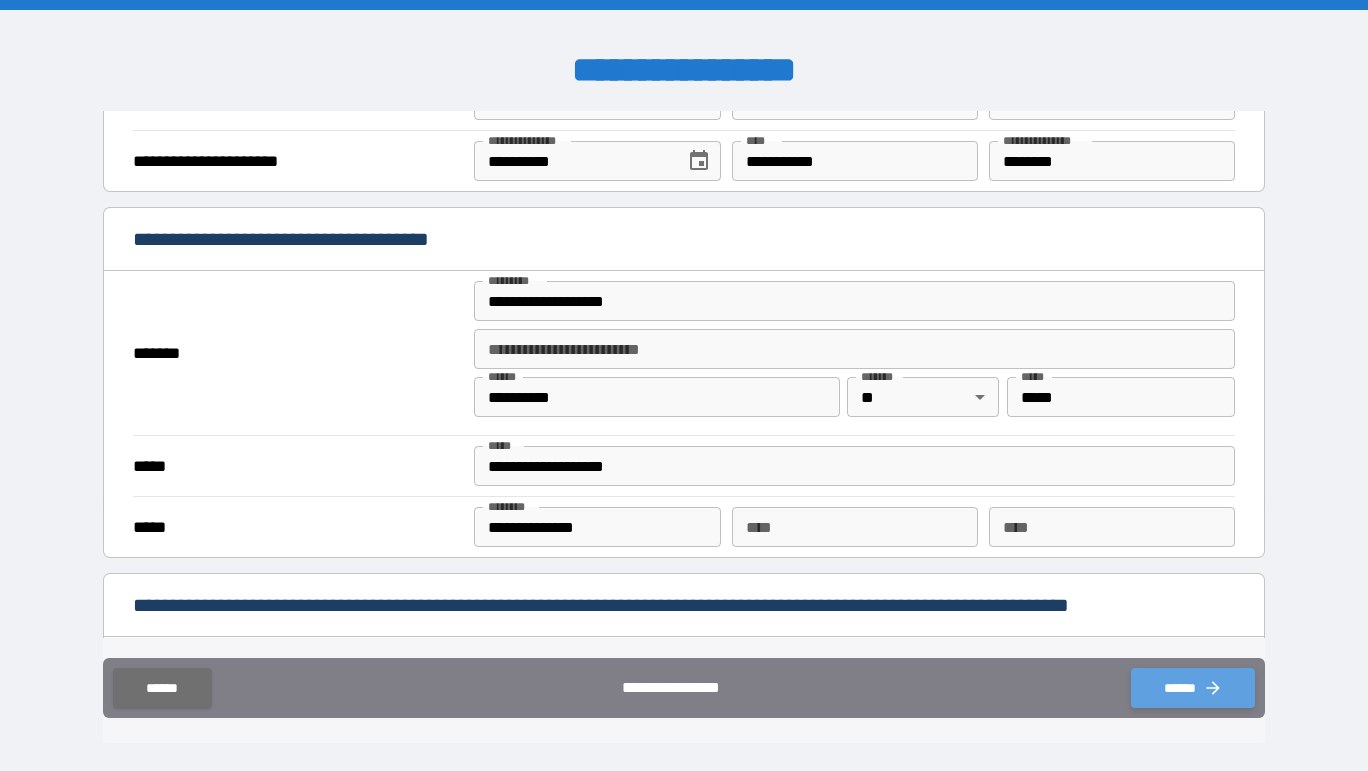 click on "******" at bounding box center (1193, 688) 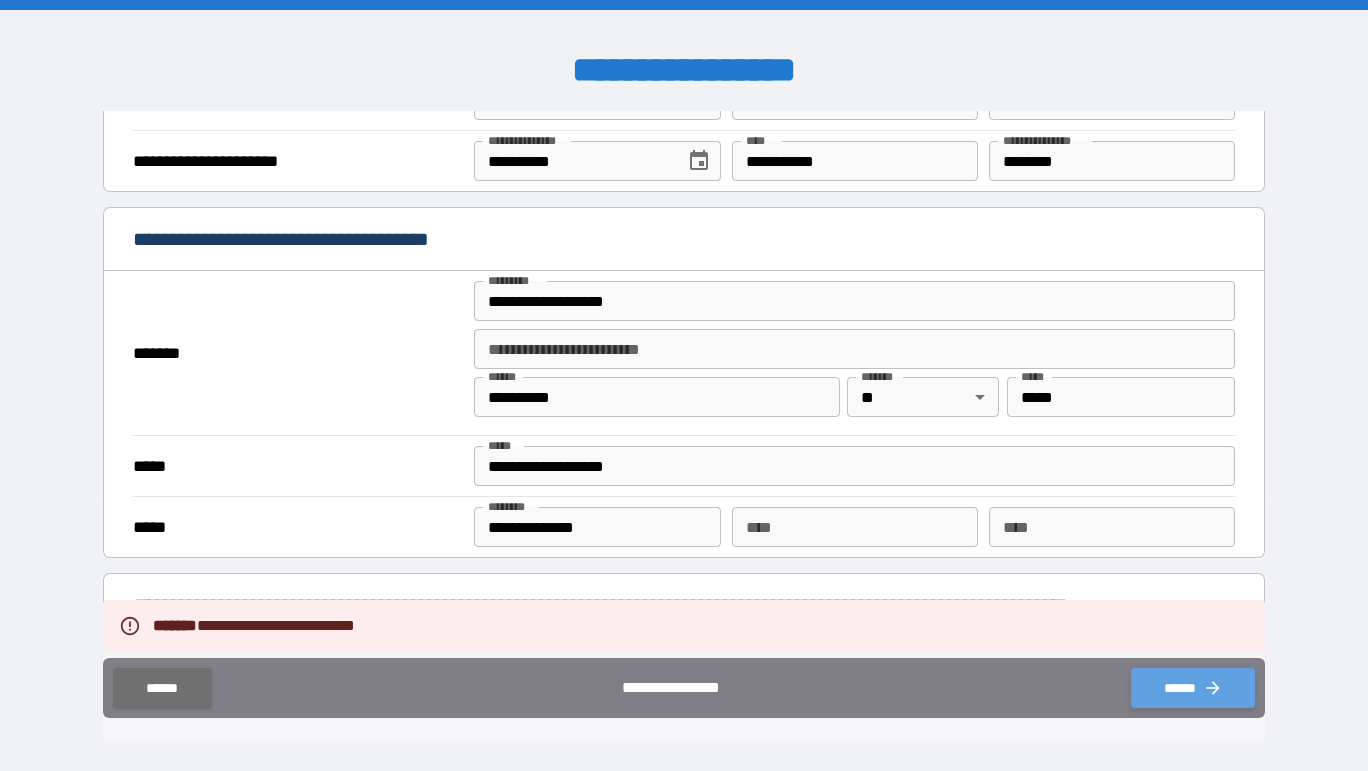 click on "******" at bounding box center [1193, 688] 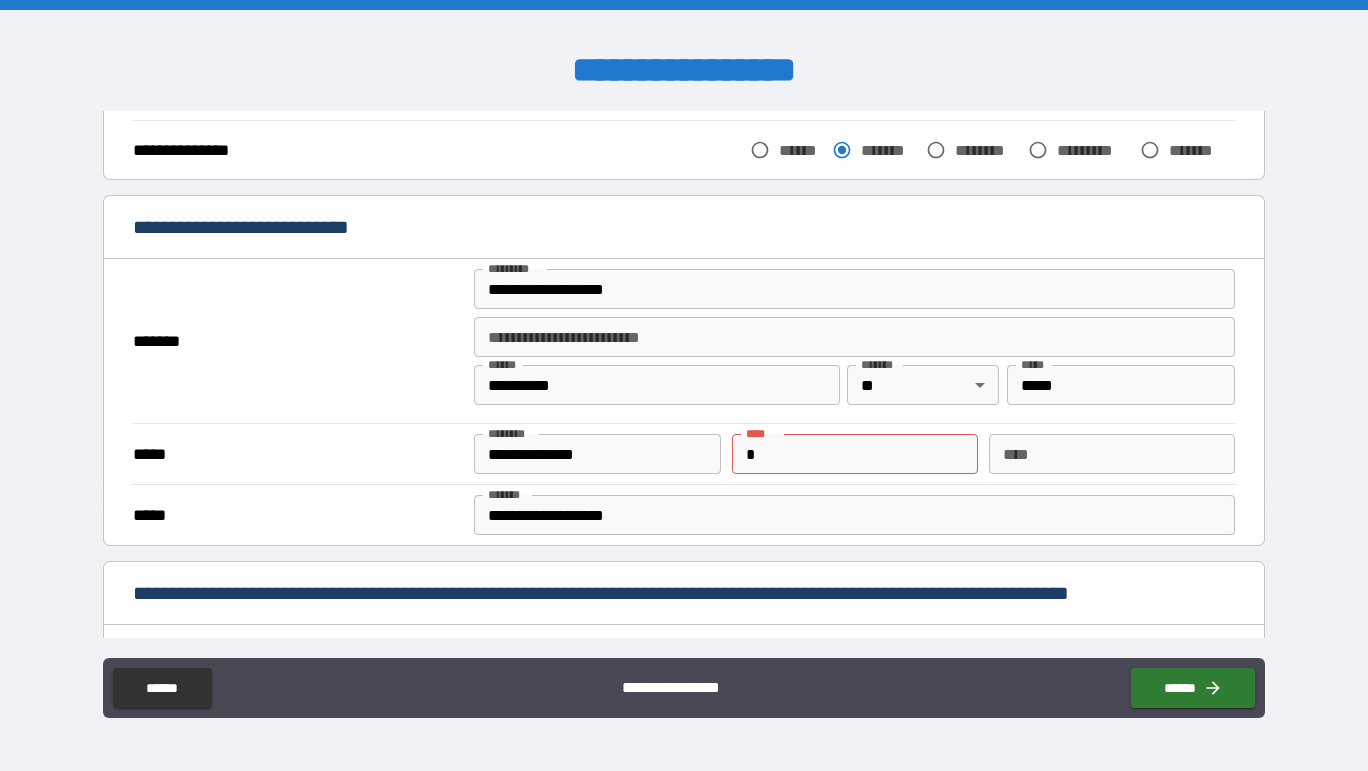 scroll, scrollTop: 334, scrollLeft: 0, axis: vertical 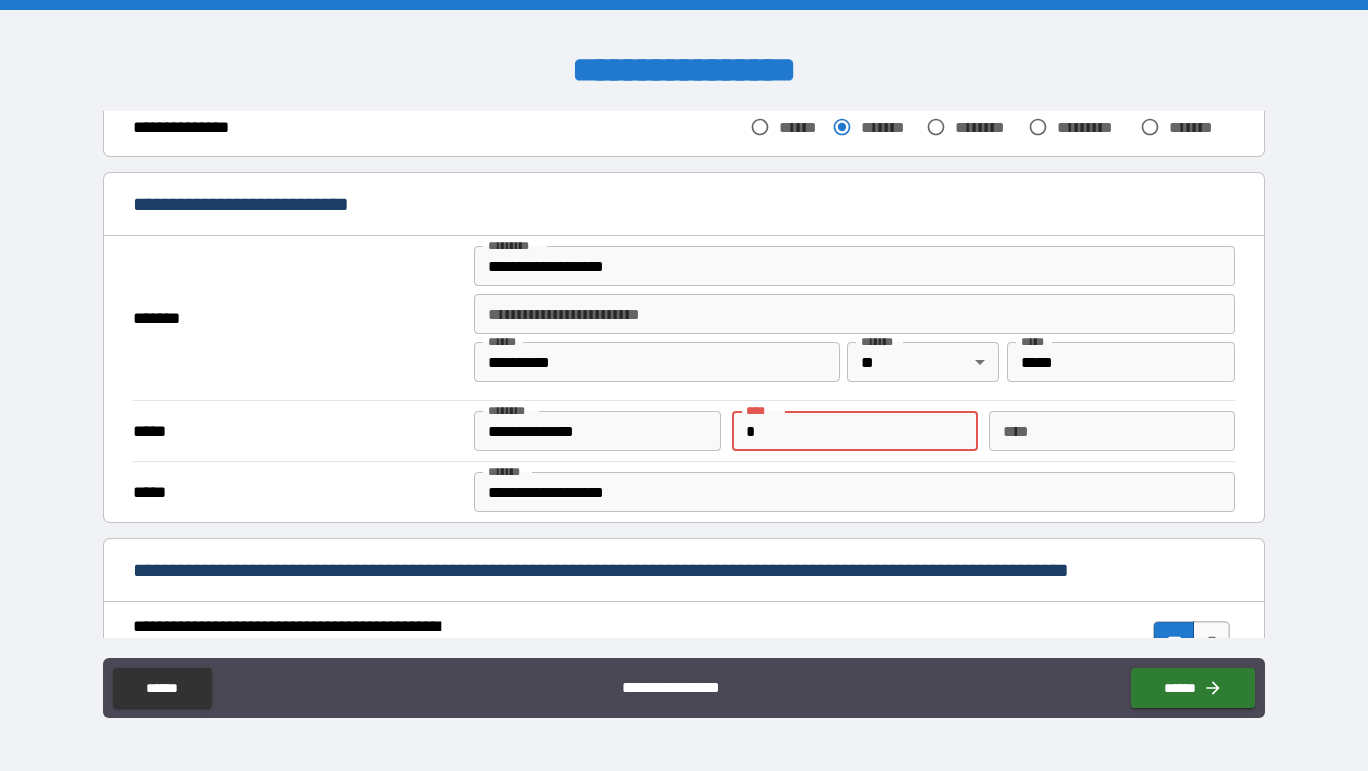 type on "*" 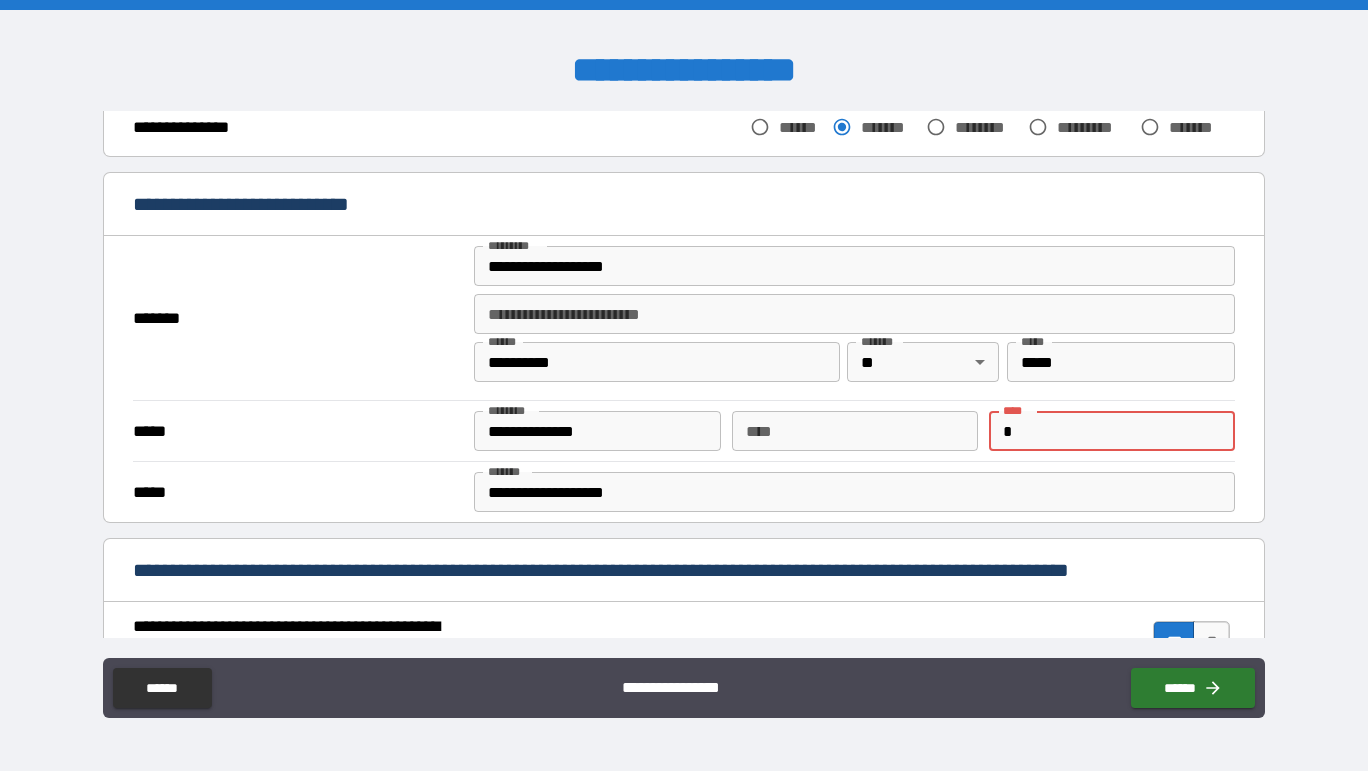 type 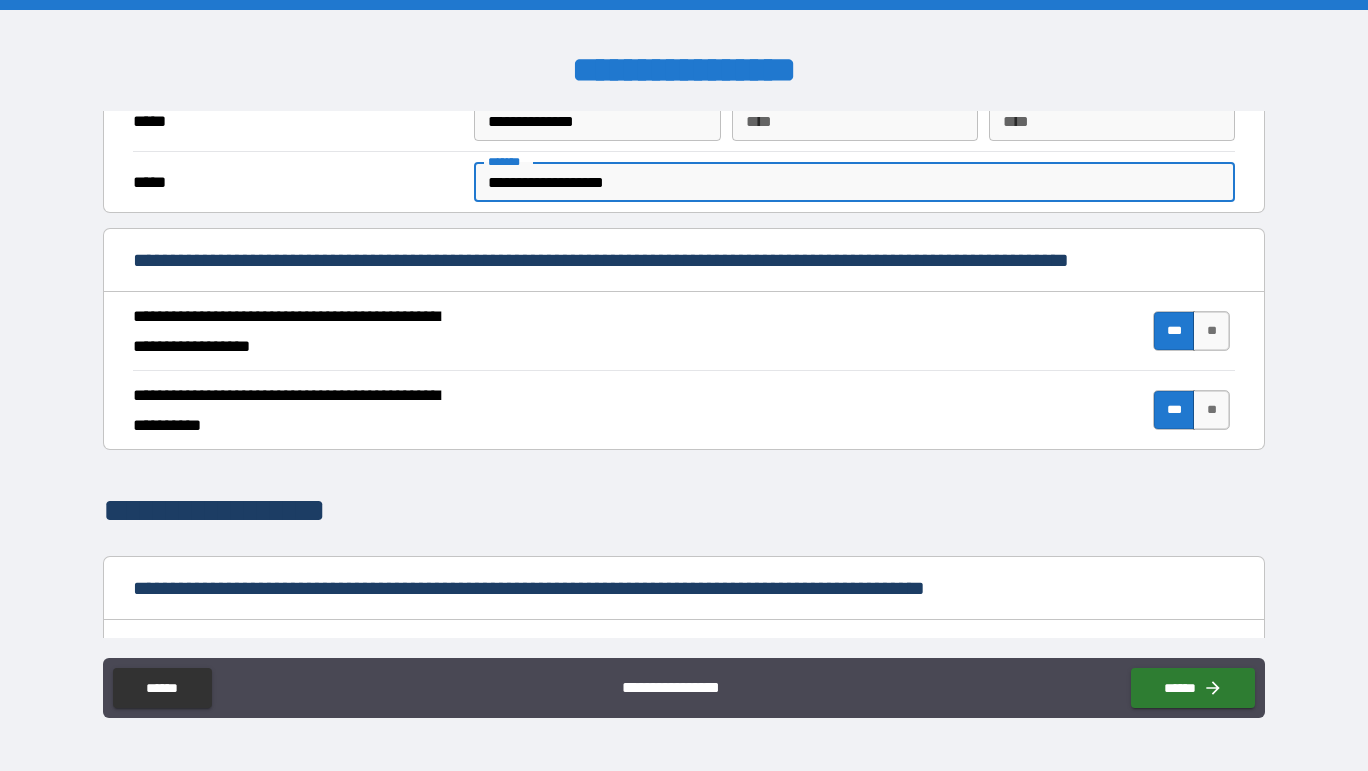 scroll, scrollTop: 645, scrollLeft: 0, axis: vertical 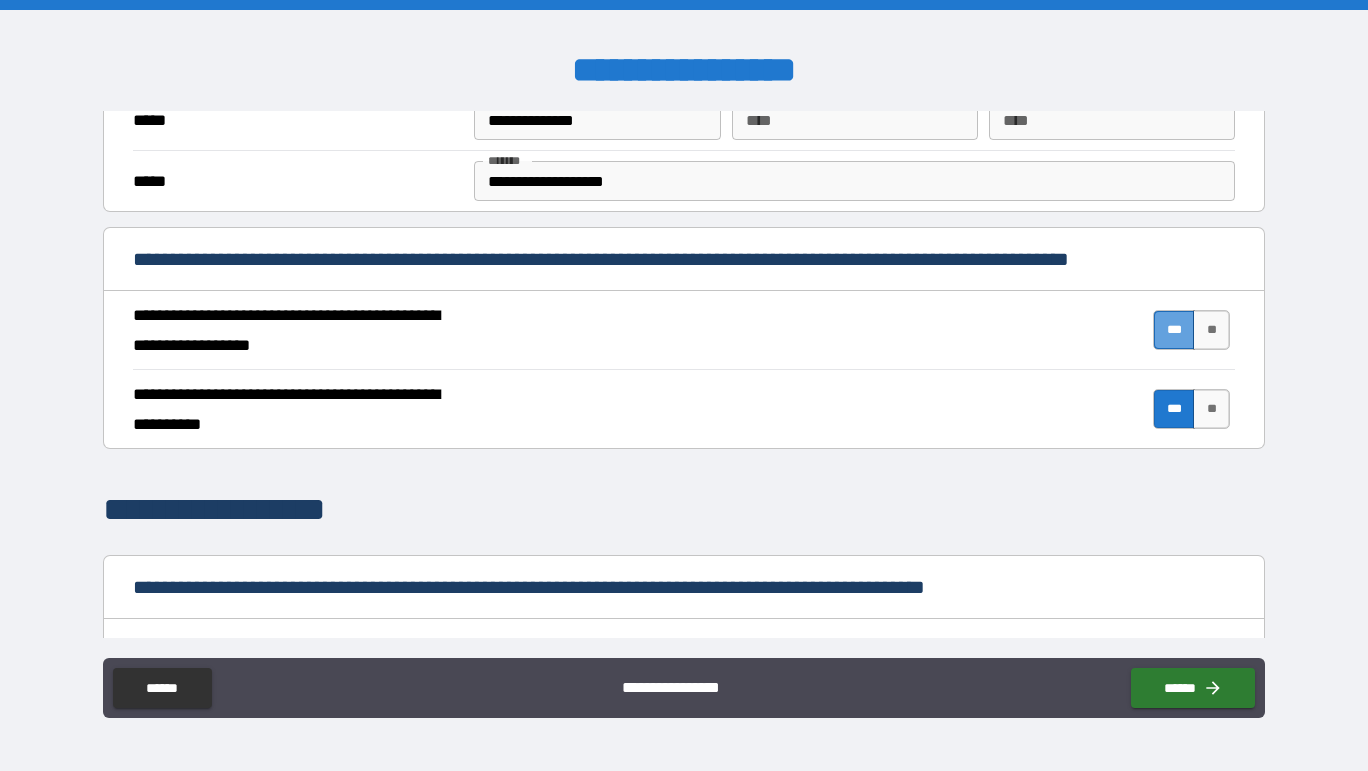 click on "***" at bounding box center (1174, 330) 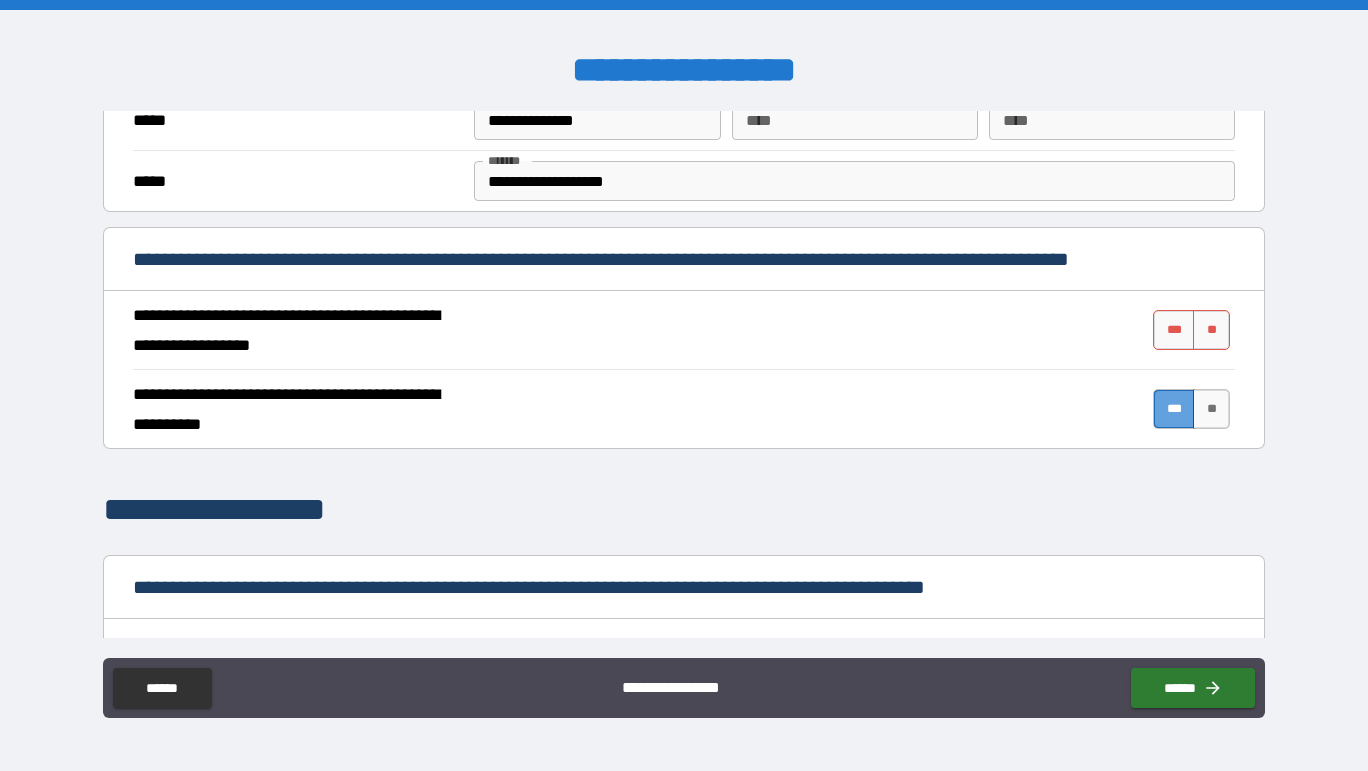 click on "***" at bounding box center (1174, 409) 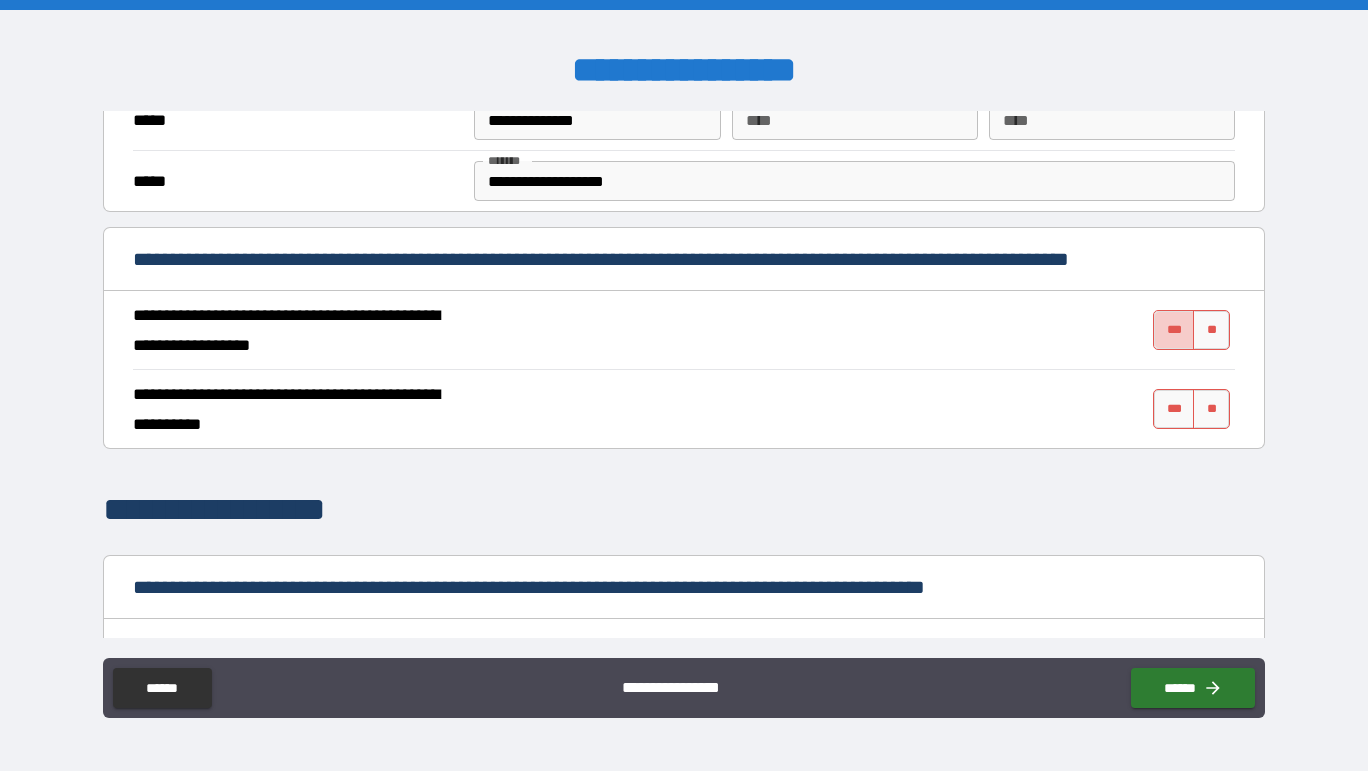 click on "***" at bounding box center [1174, 330] 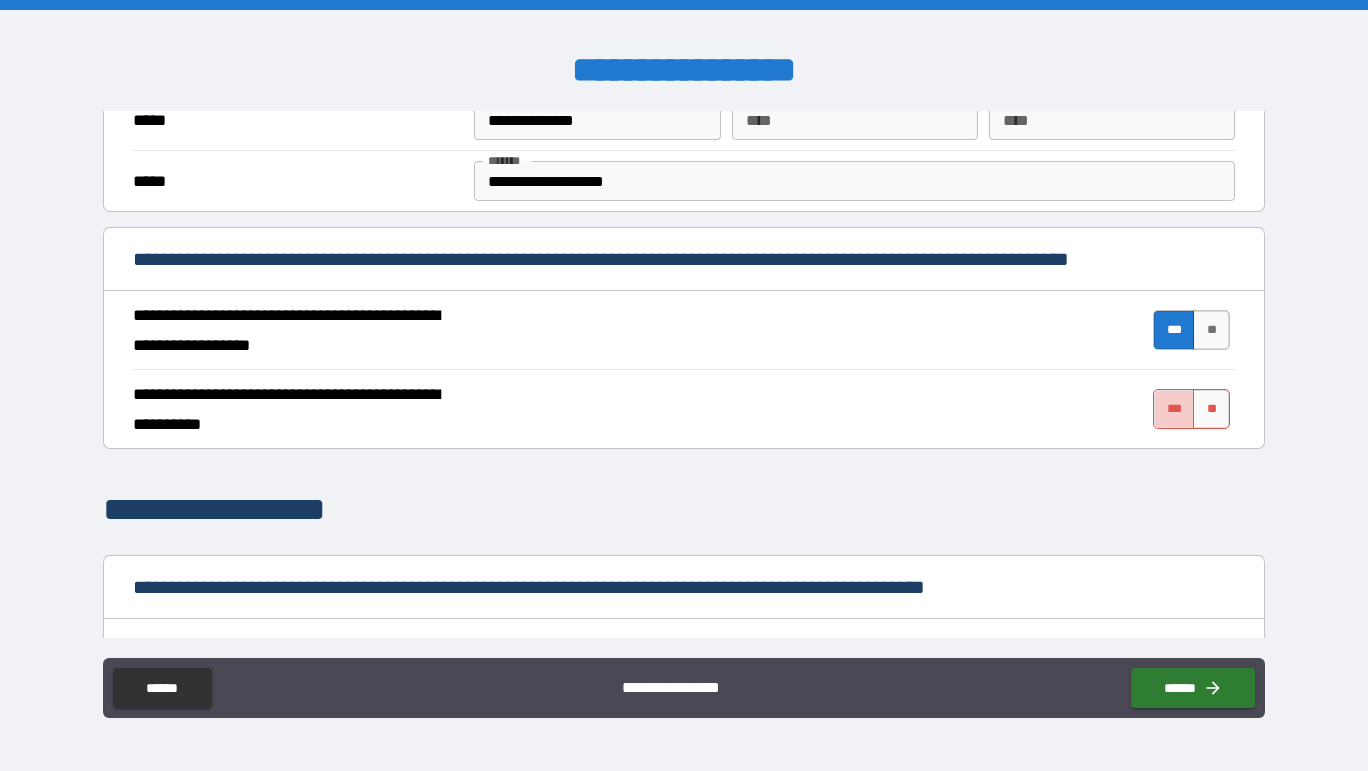 click on "***" at bounding box center [1174, 409] 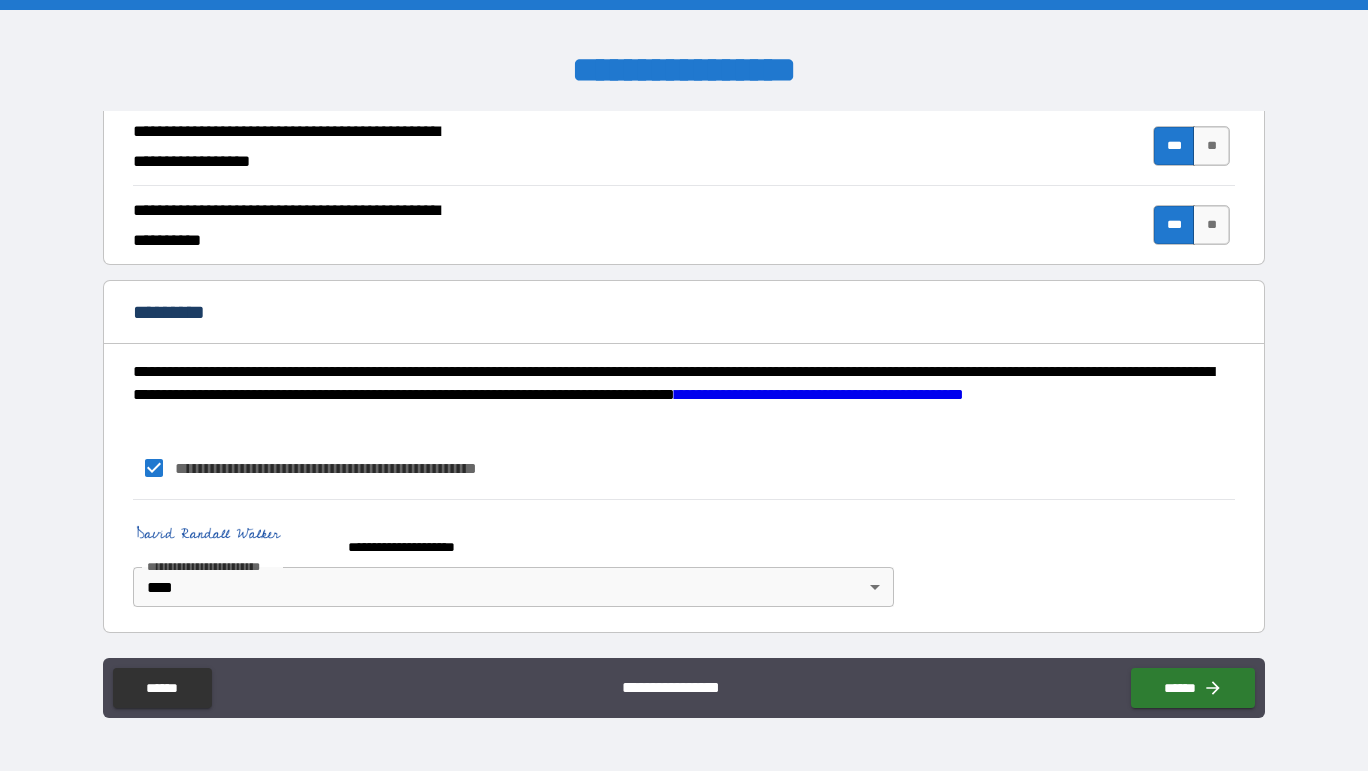 scroll, scrollTop: 1862, scrollLeft: 0, axis: vertical 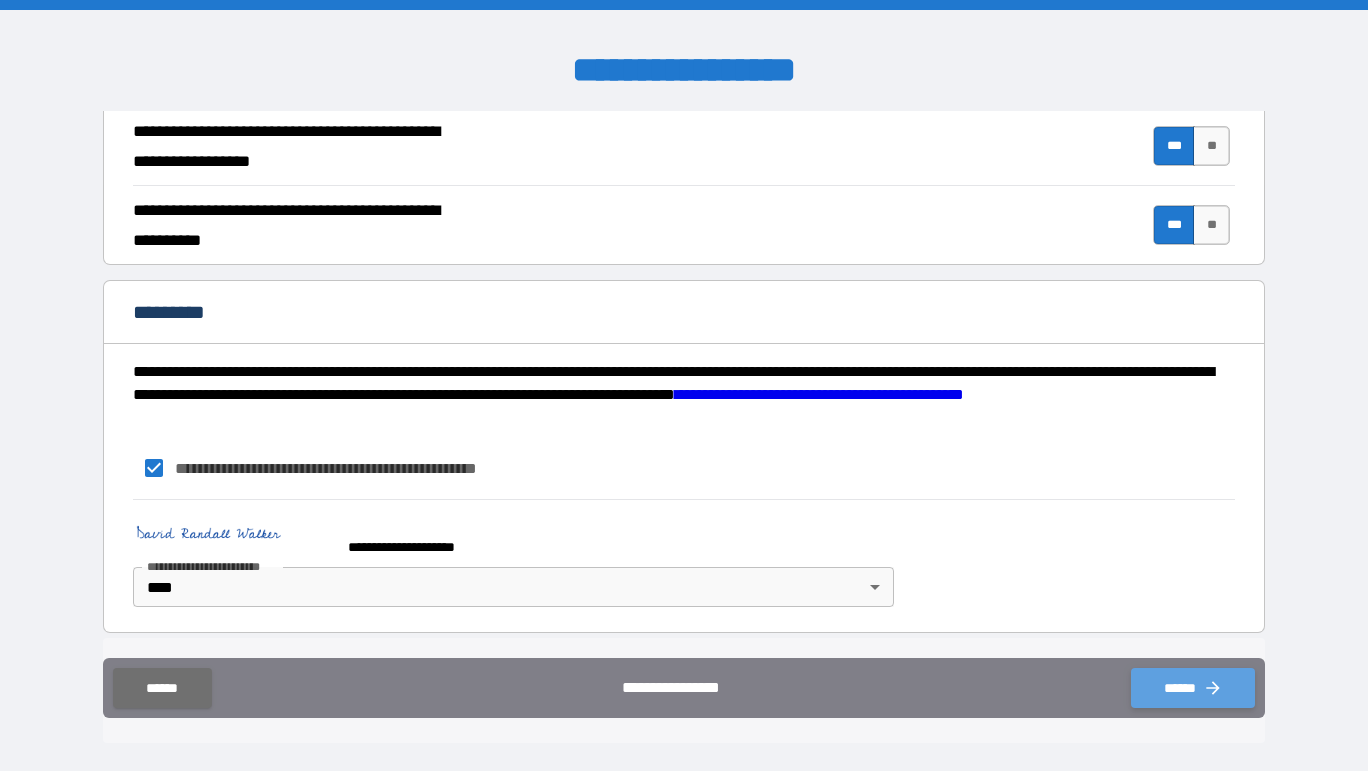 click on "******" at bounding box center (1193, 688) 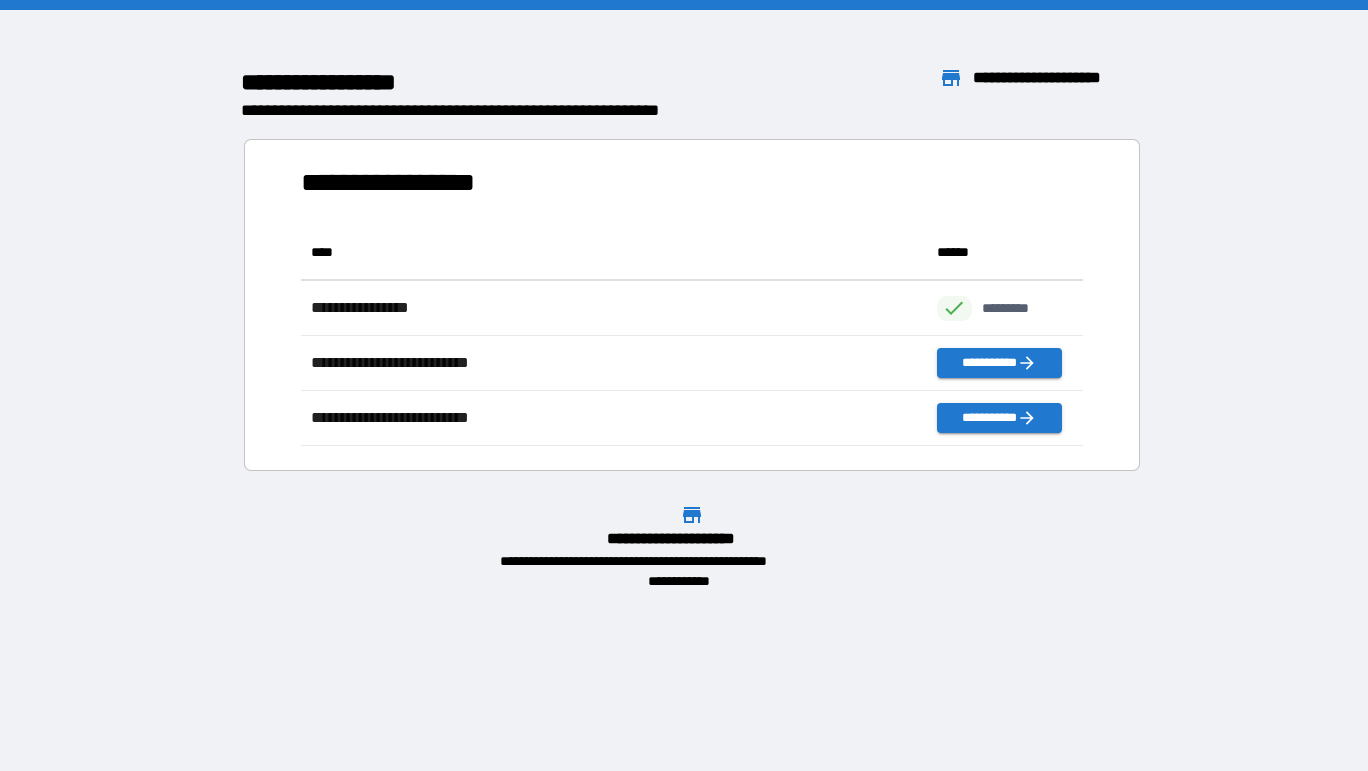 scroll, scrollTop: 1, scrollLeft: 1, axis: both 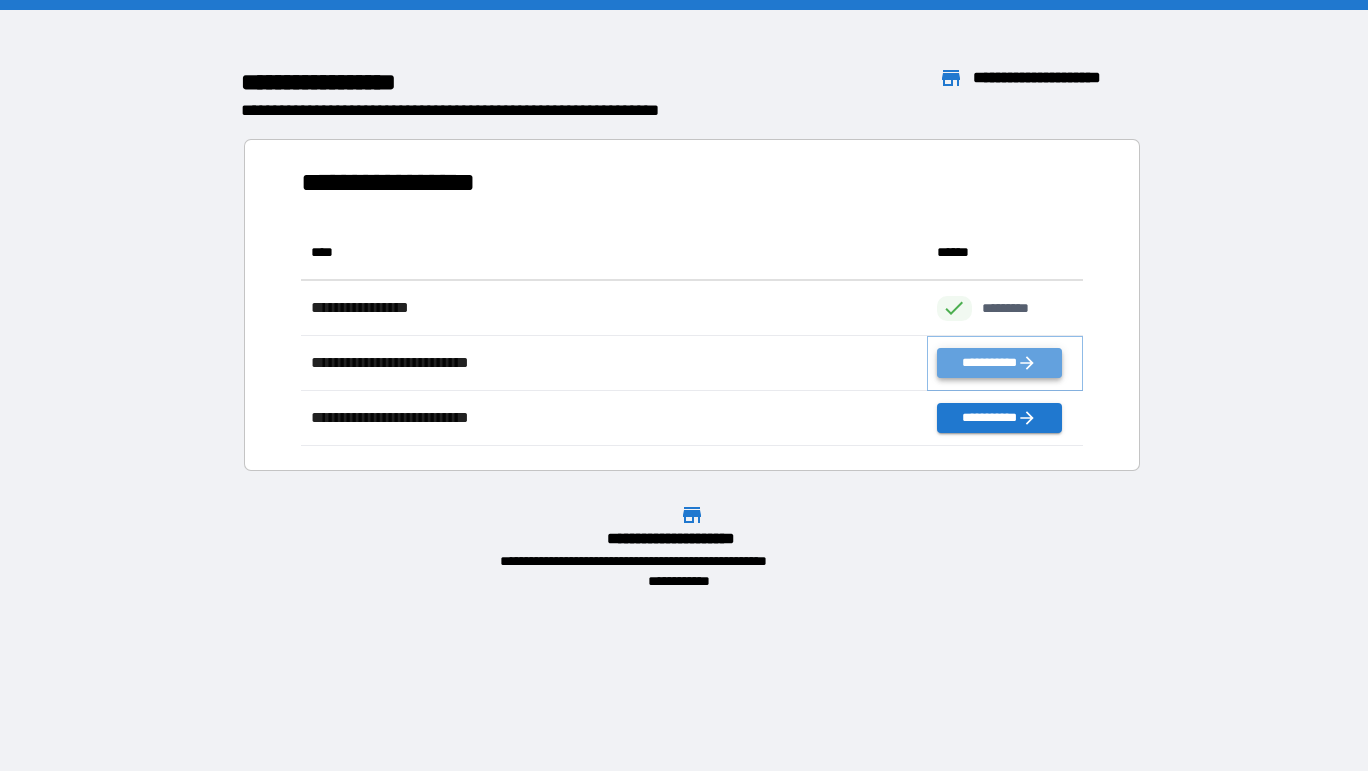 click on "**********" at bounding box center (999, 363) 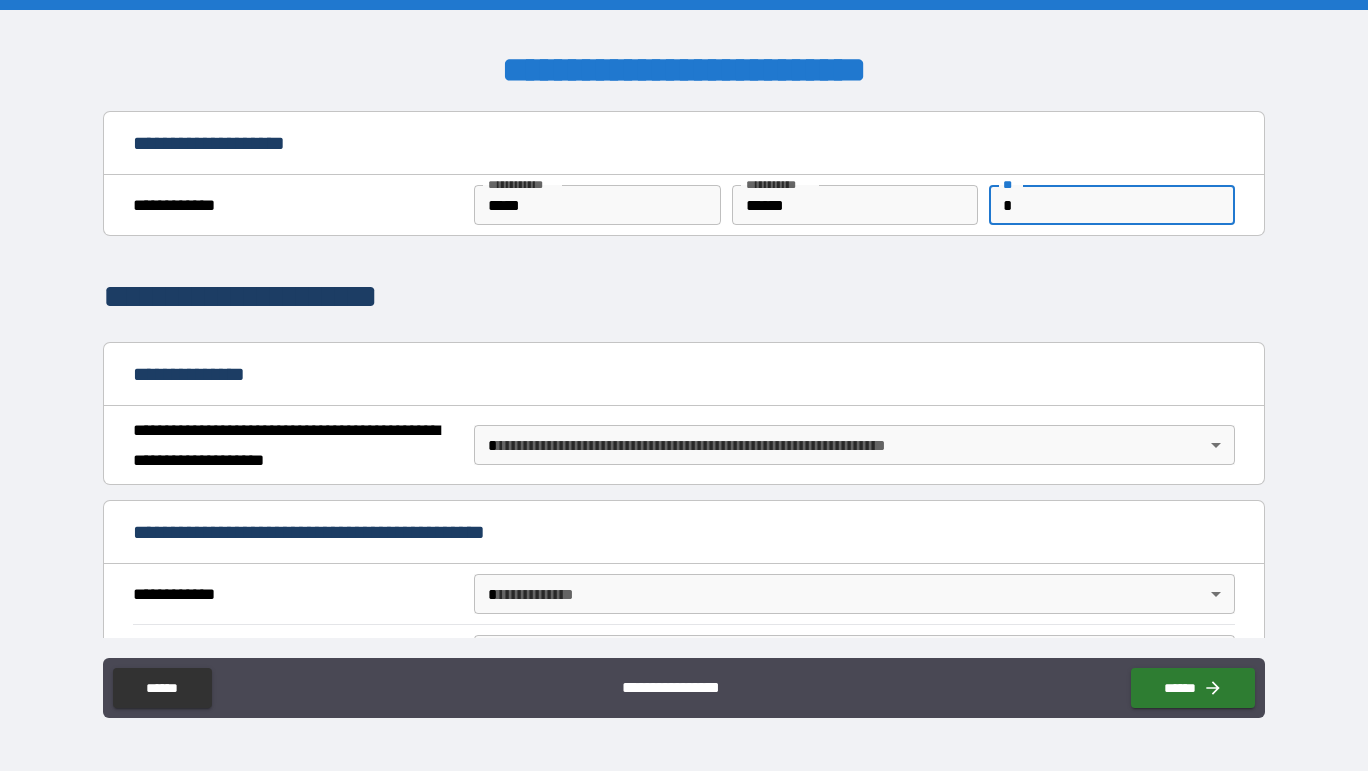 type on "*" 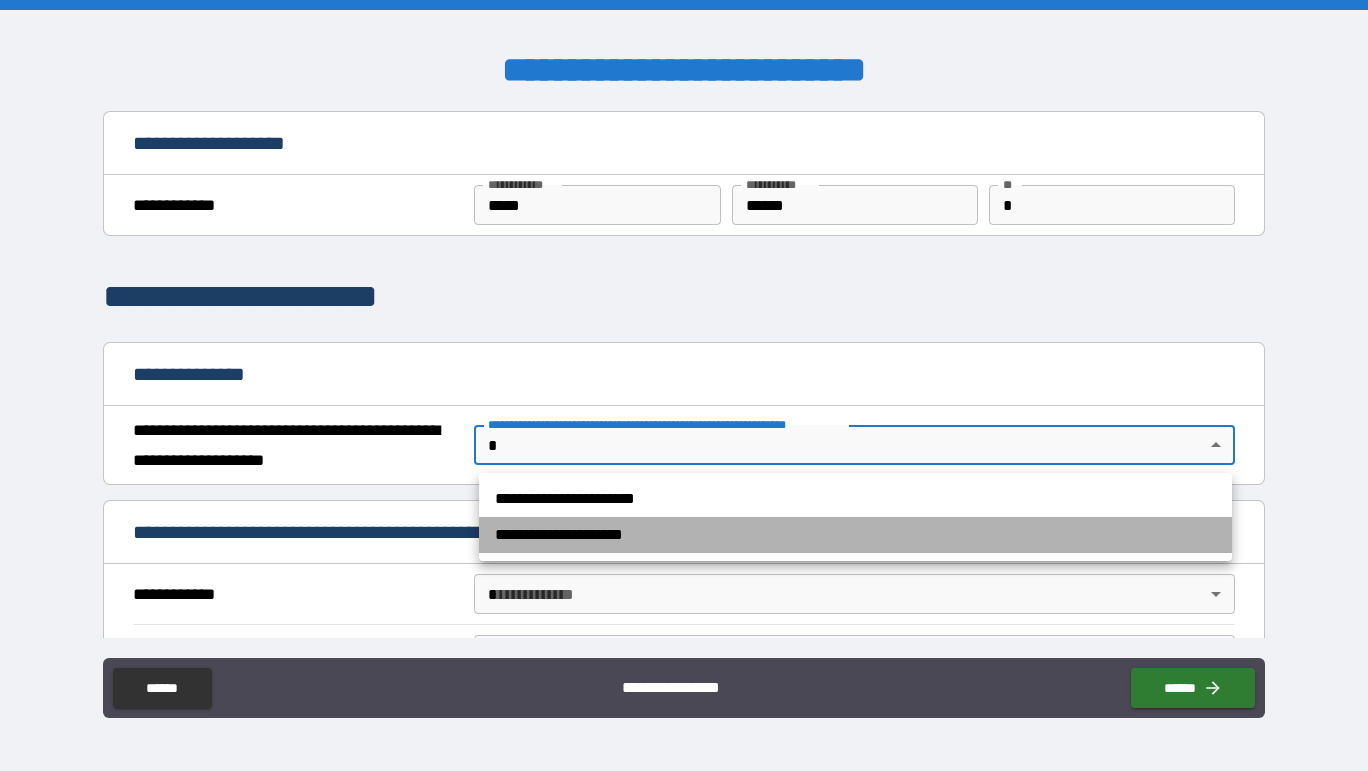 click on "**********" at bounding box center (855, 535) 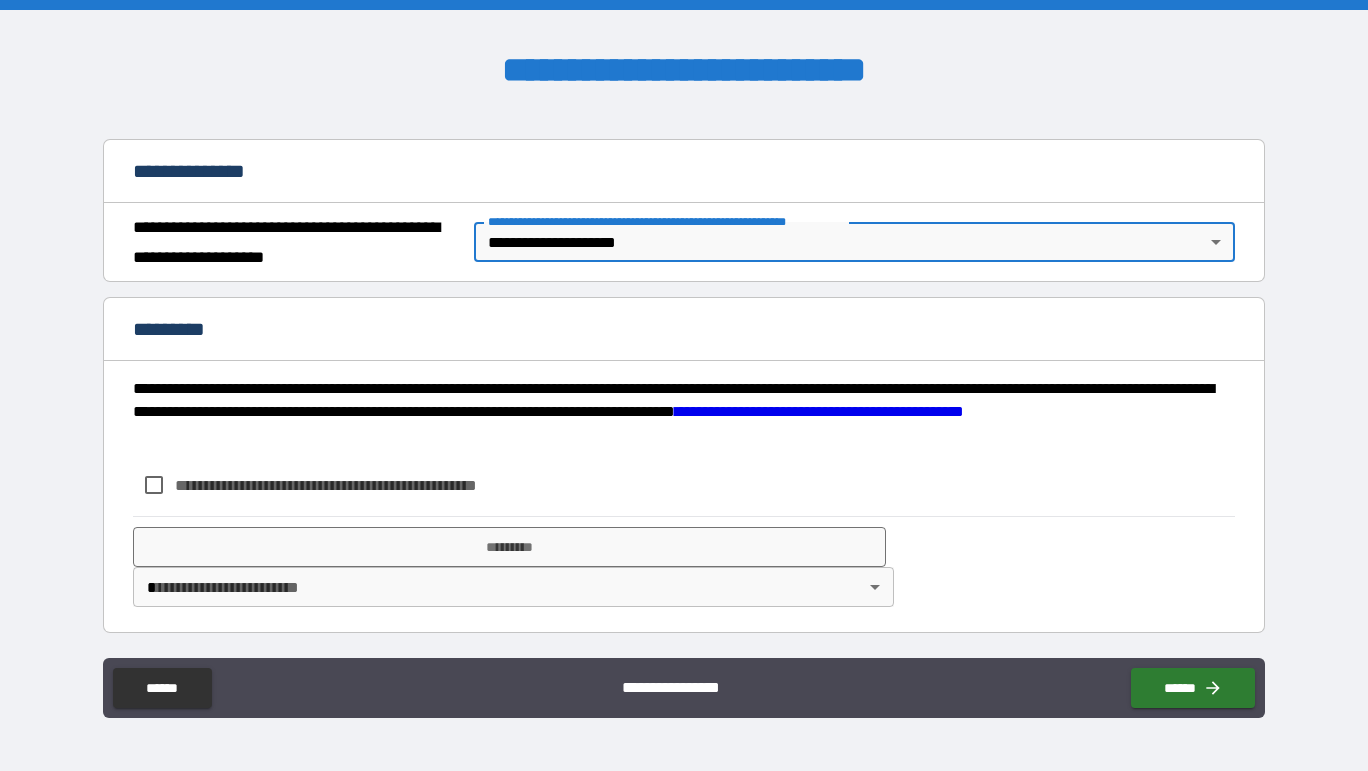 scroll, scrollTop: 203, scrollLeft: 0, axis: vertical 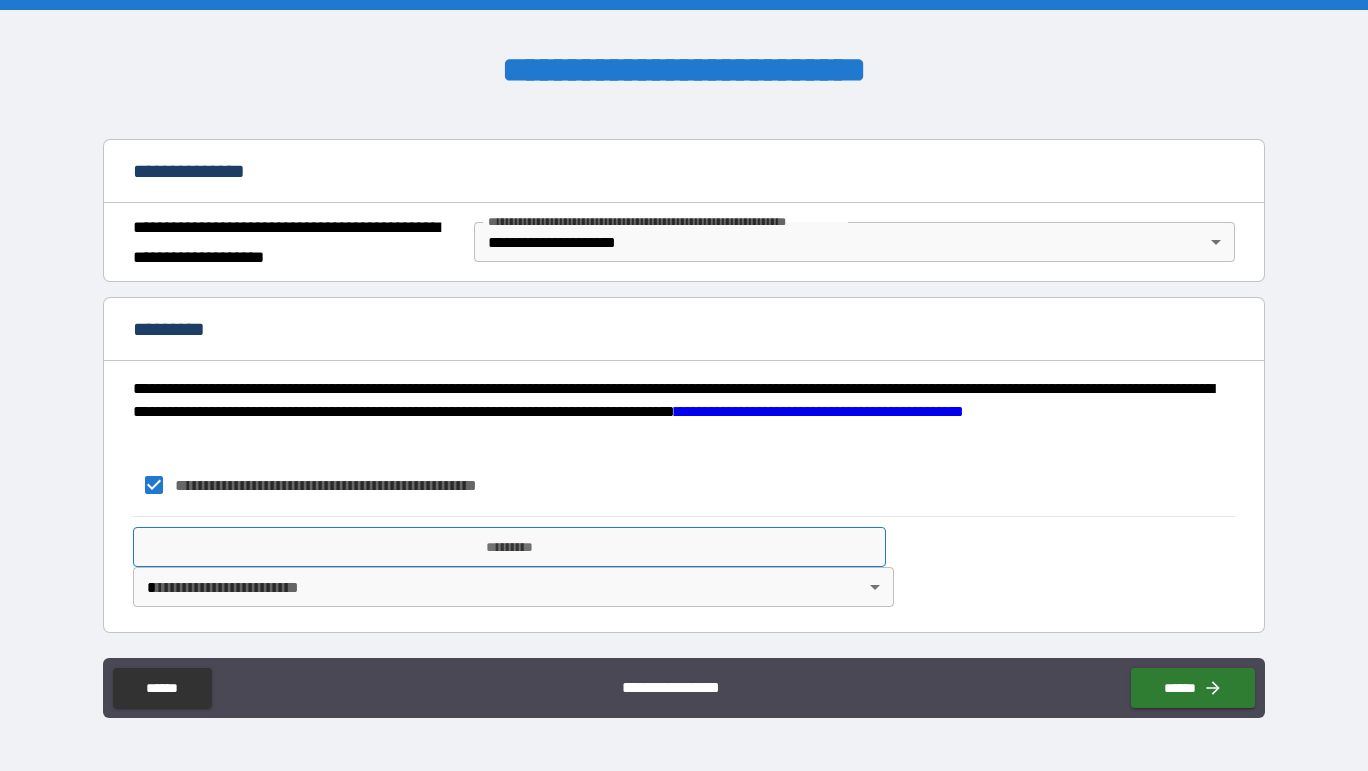 click on "*********" at bounding box center (509, 547) 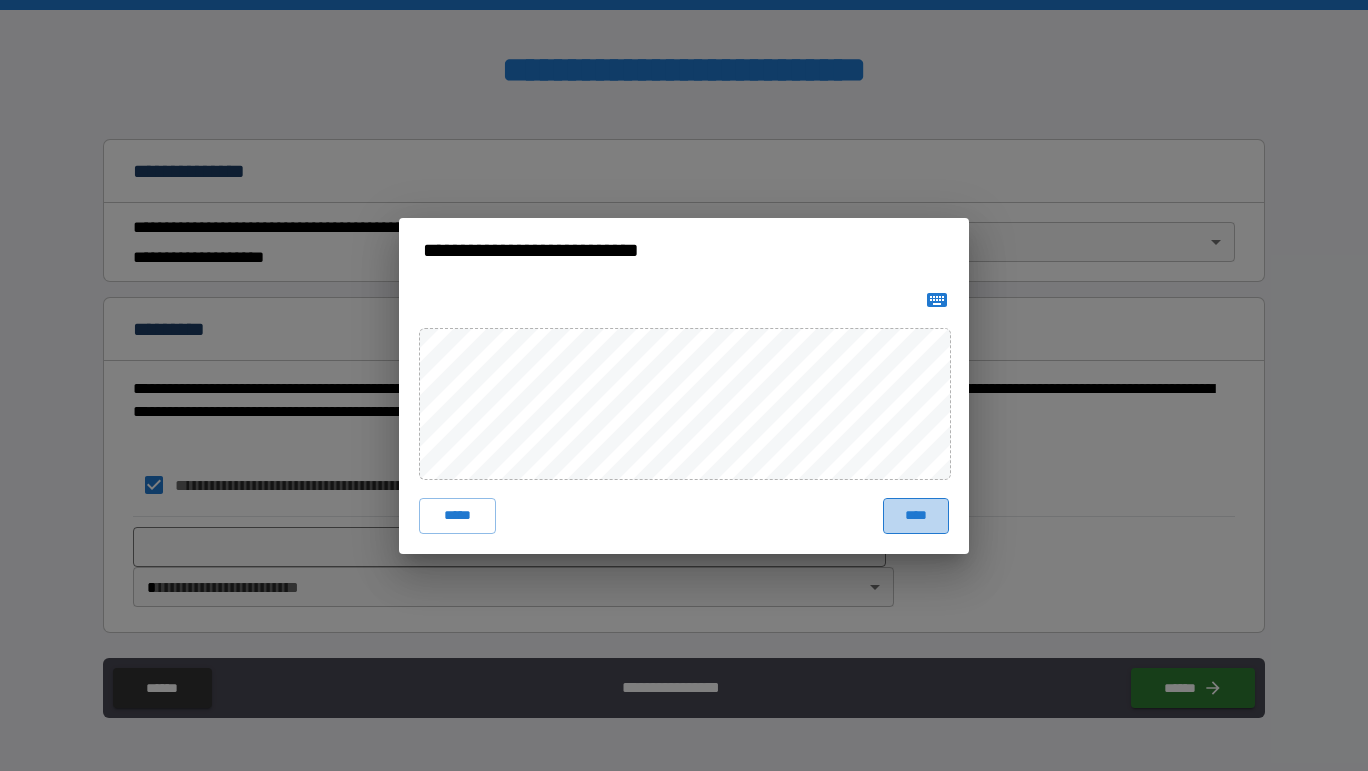 click on "****" at bounding box center [916, 516] 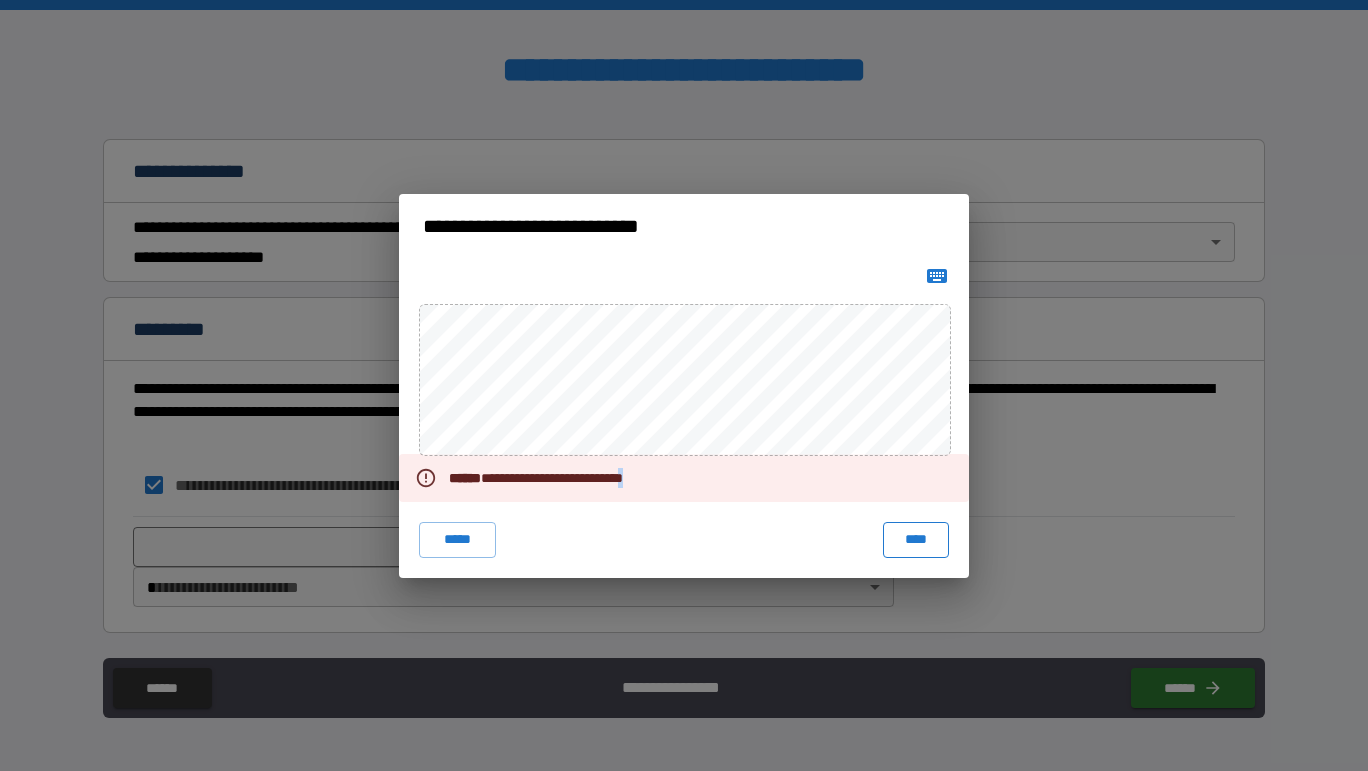 click on "**********" at bounding box center [684, 418] 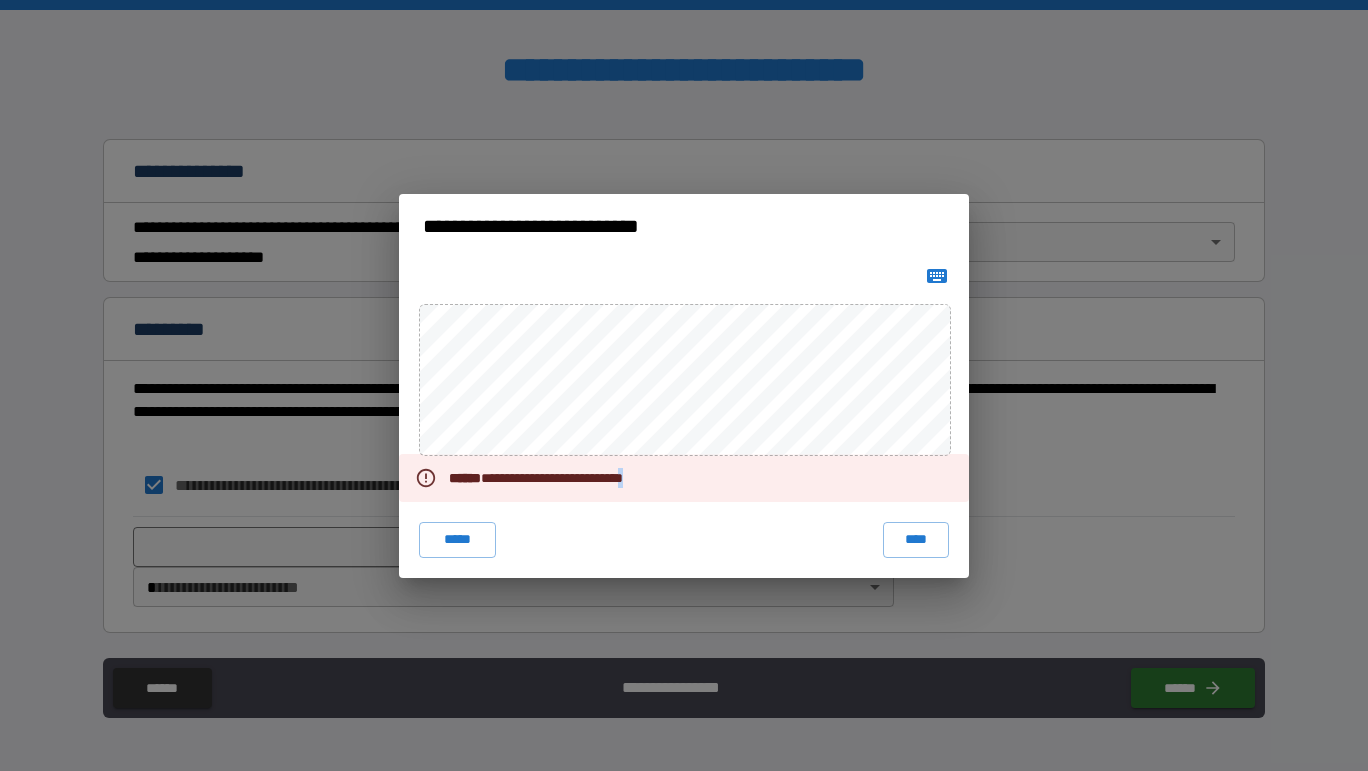 drag, startPoint x: 909, startPoint y: 518, endPoint x: 830, endPoint y: 515, distance: 79.05694 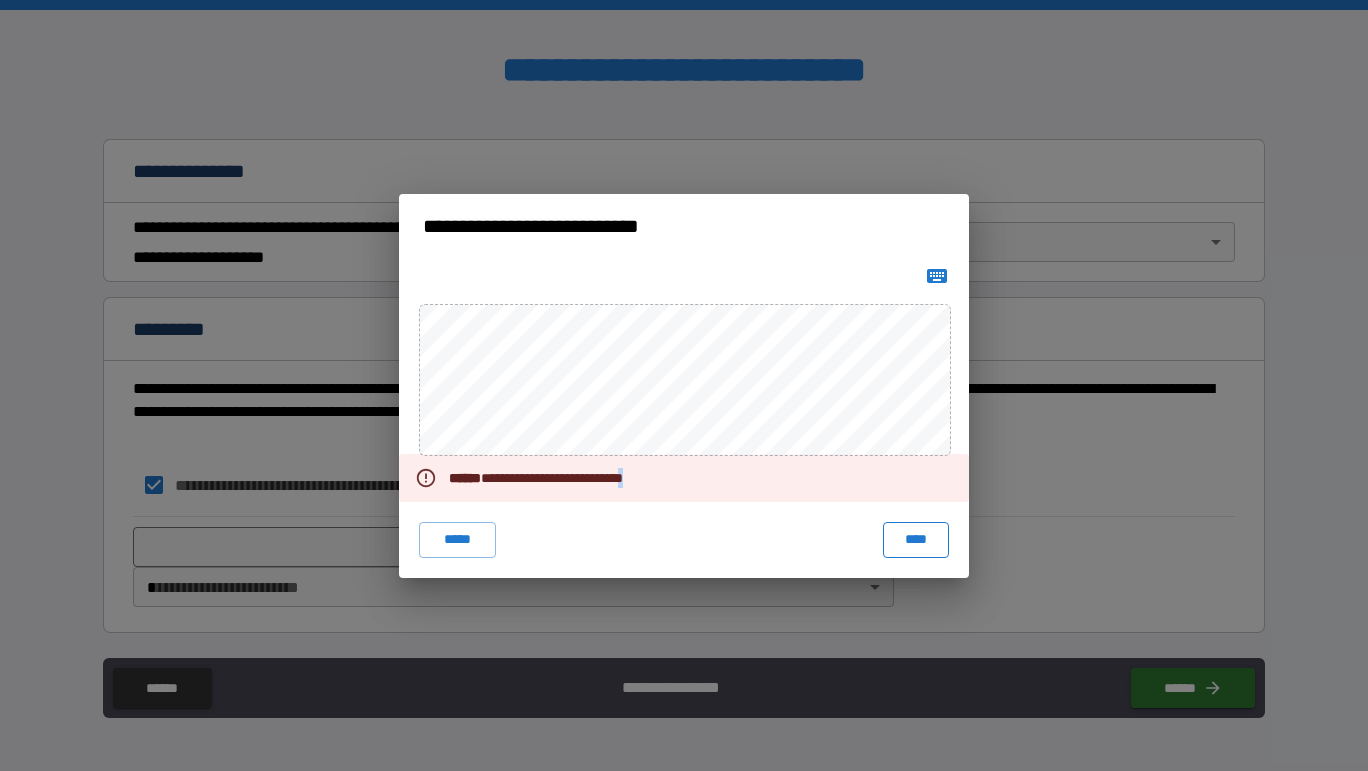 click on "****" at bounding box center (916, 540) 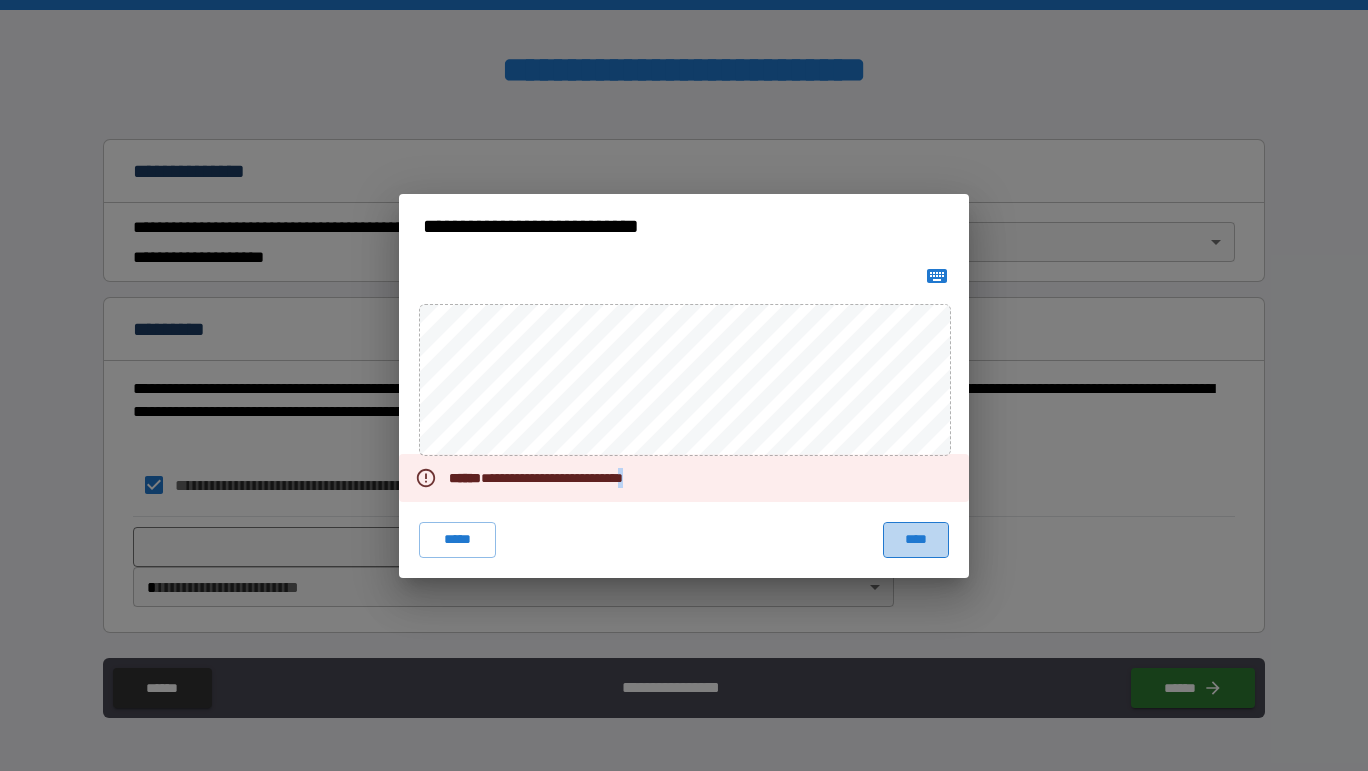 click on "****" at bounding box center (916, 540) 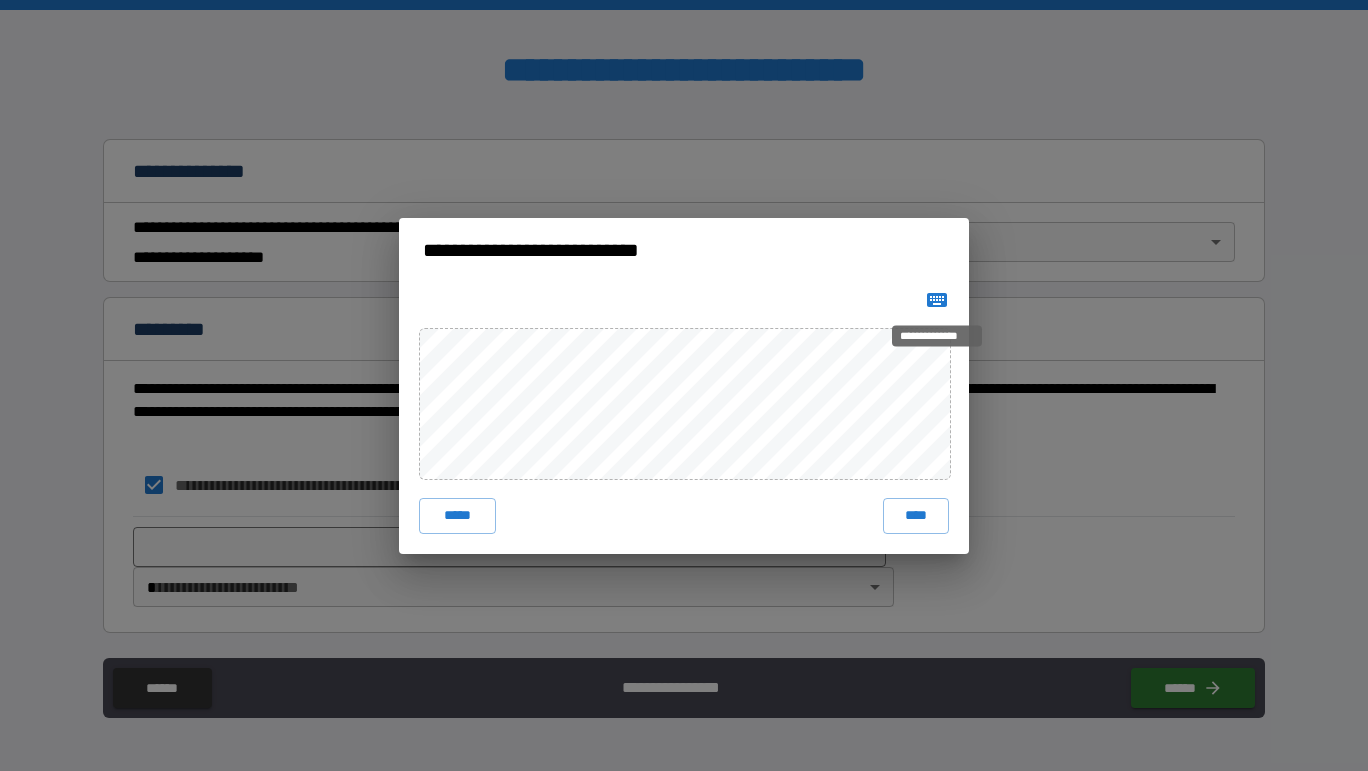 click 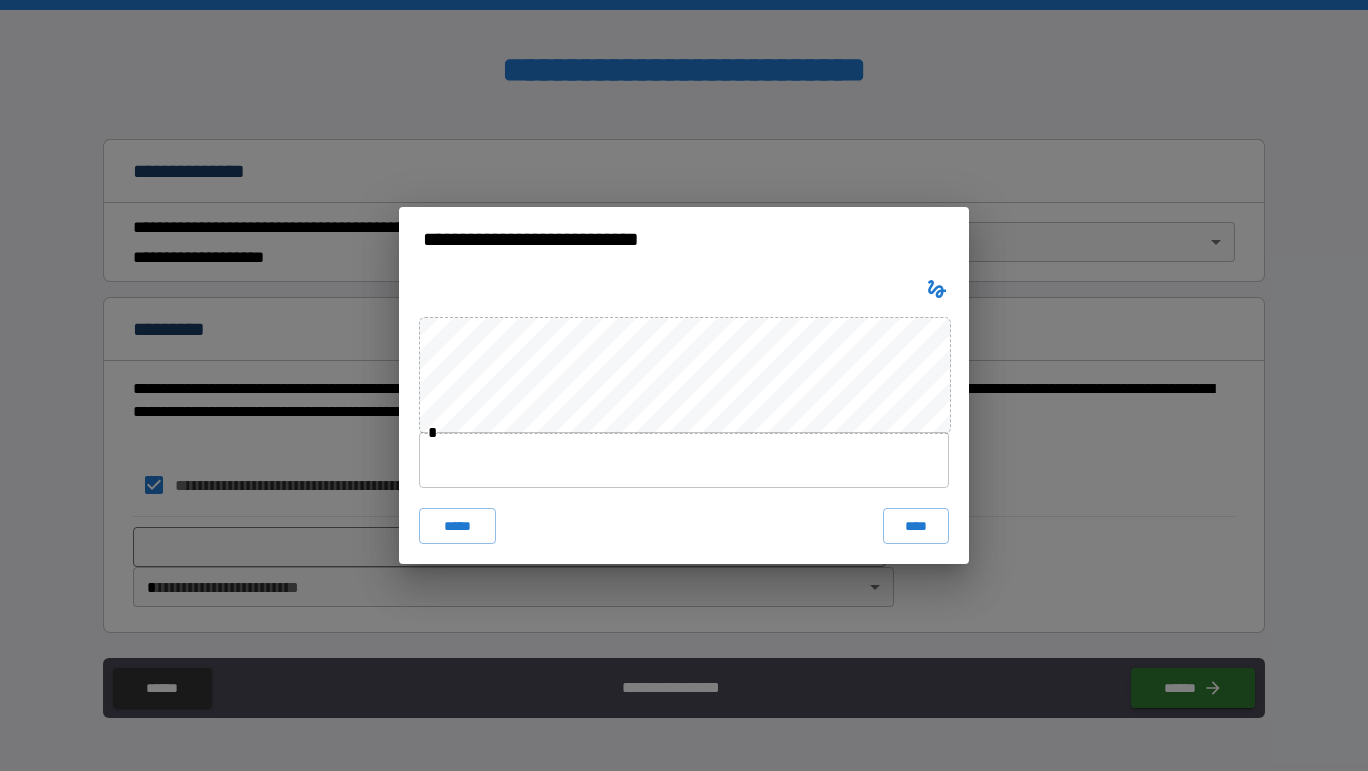 type 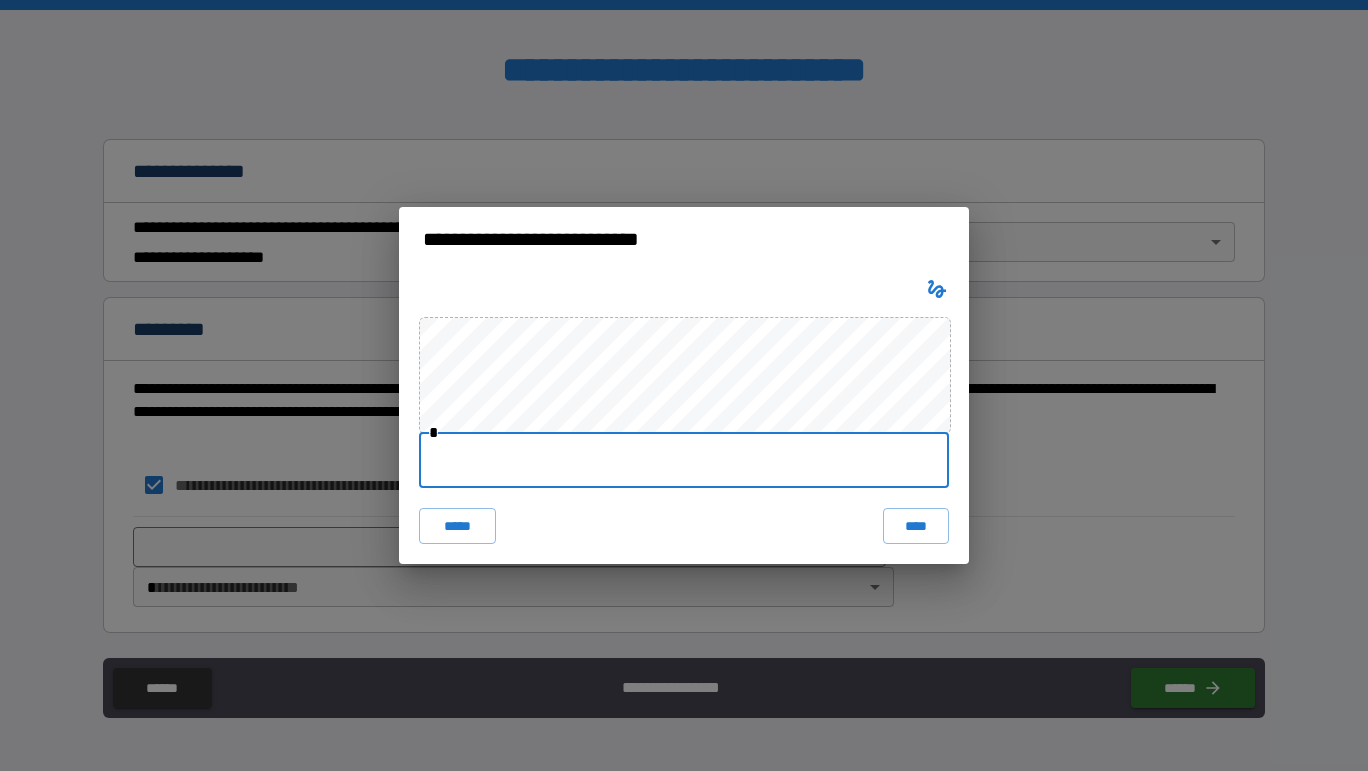 click at bounding box center (684, 460) 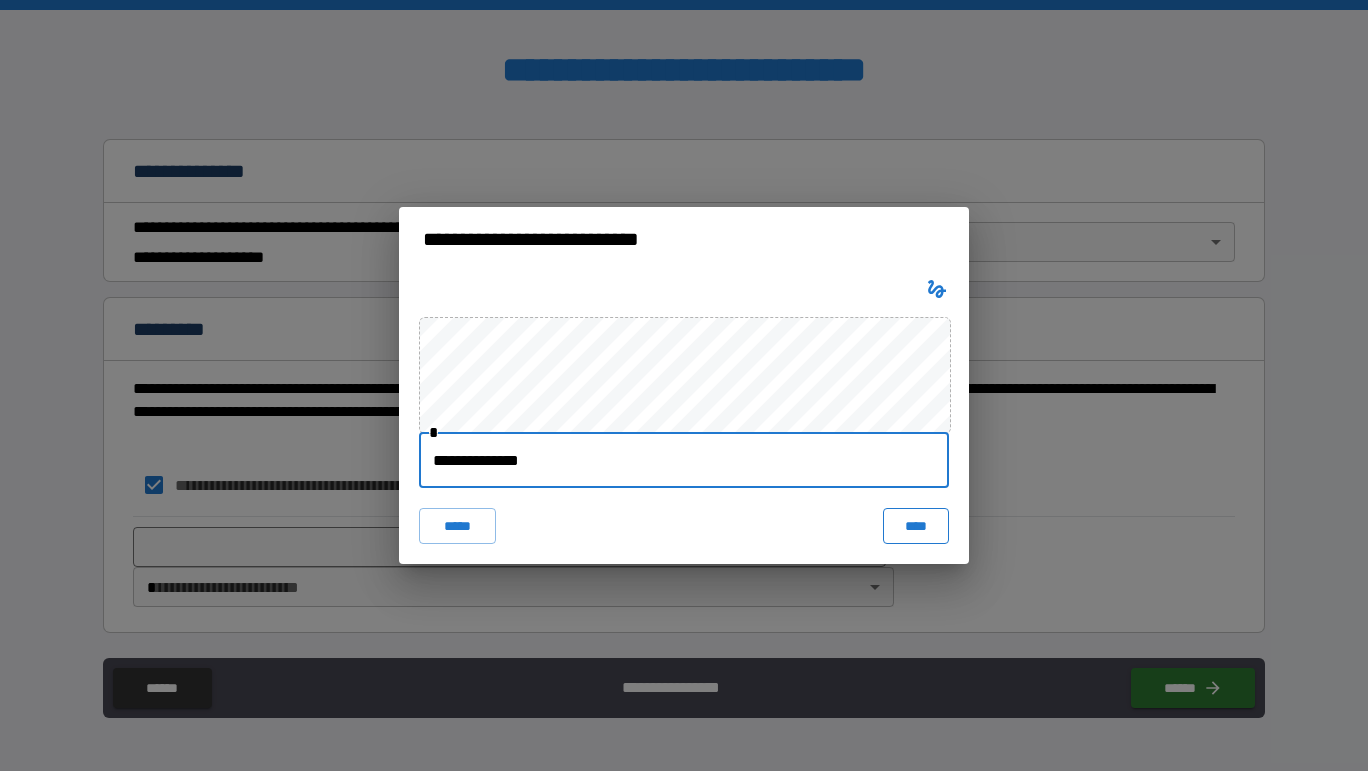 type on "**********" 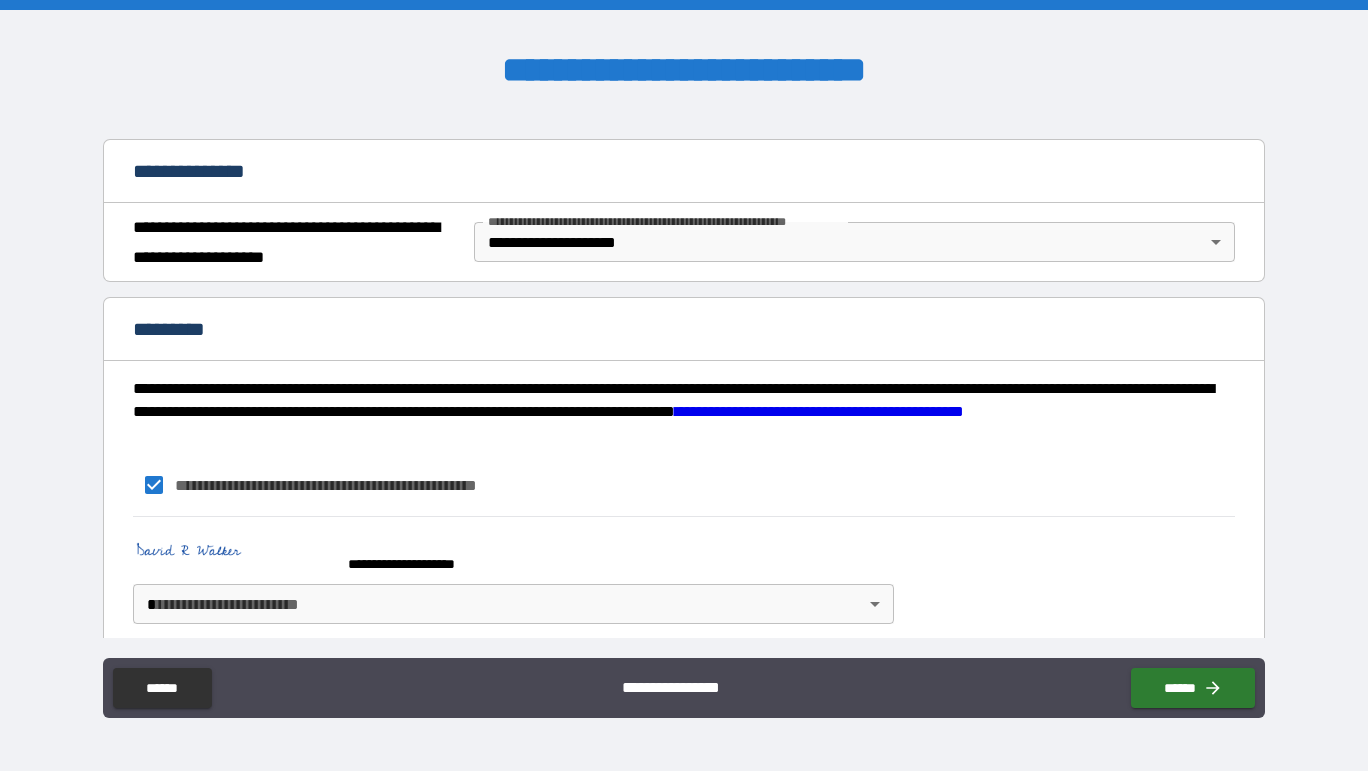click on "**********" at bounding box center (684, 385) 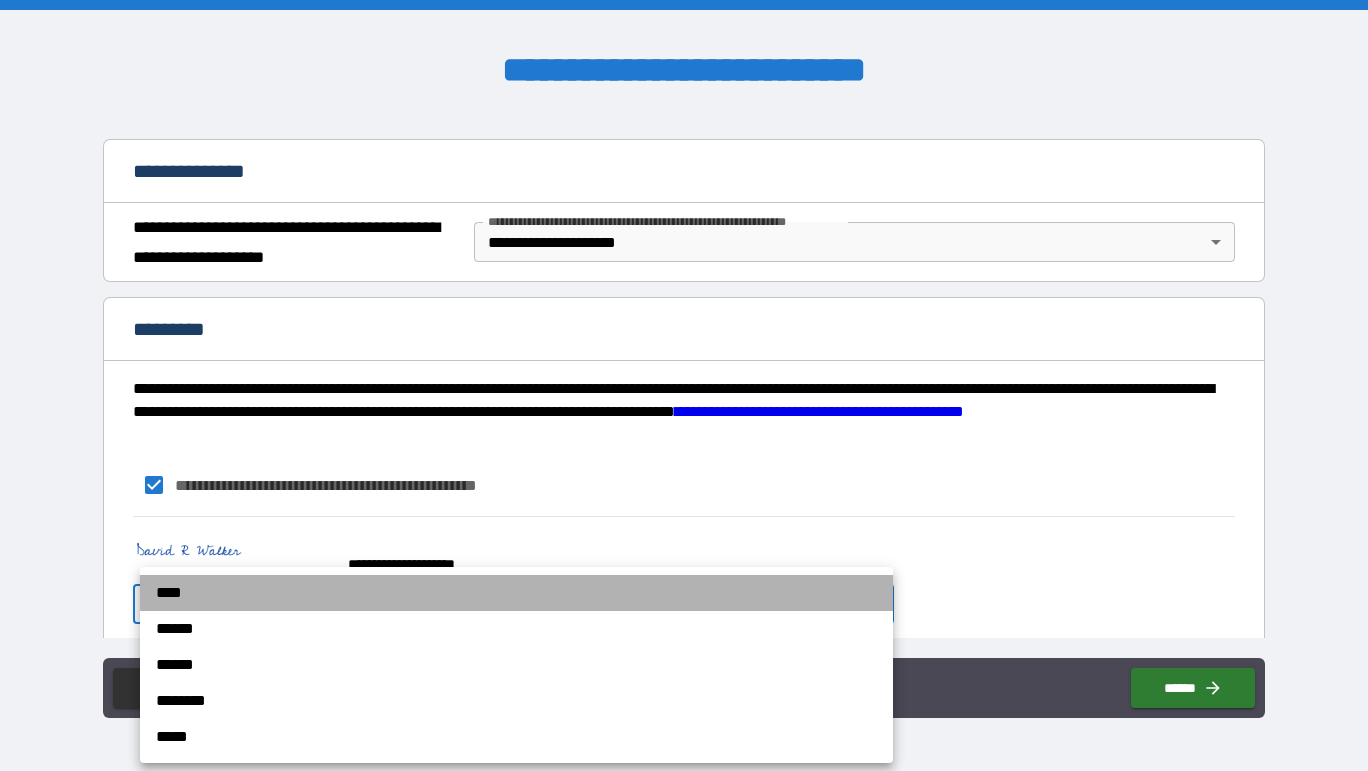 click on "****" at bounding box center (516, 593) 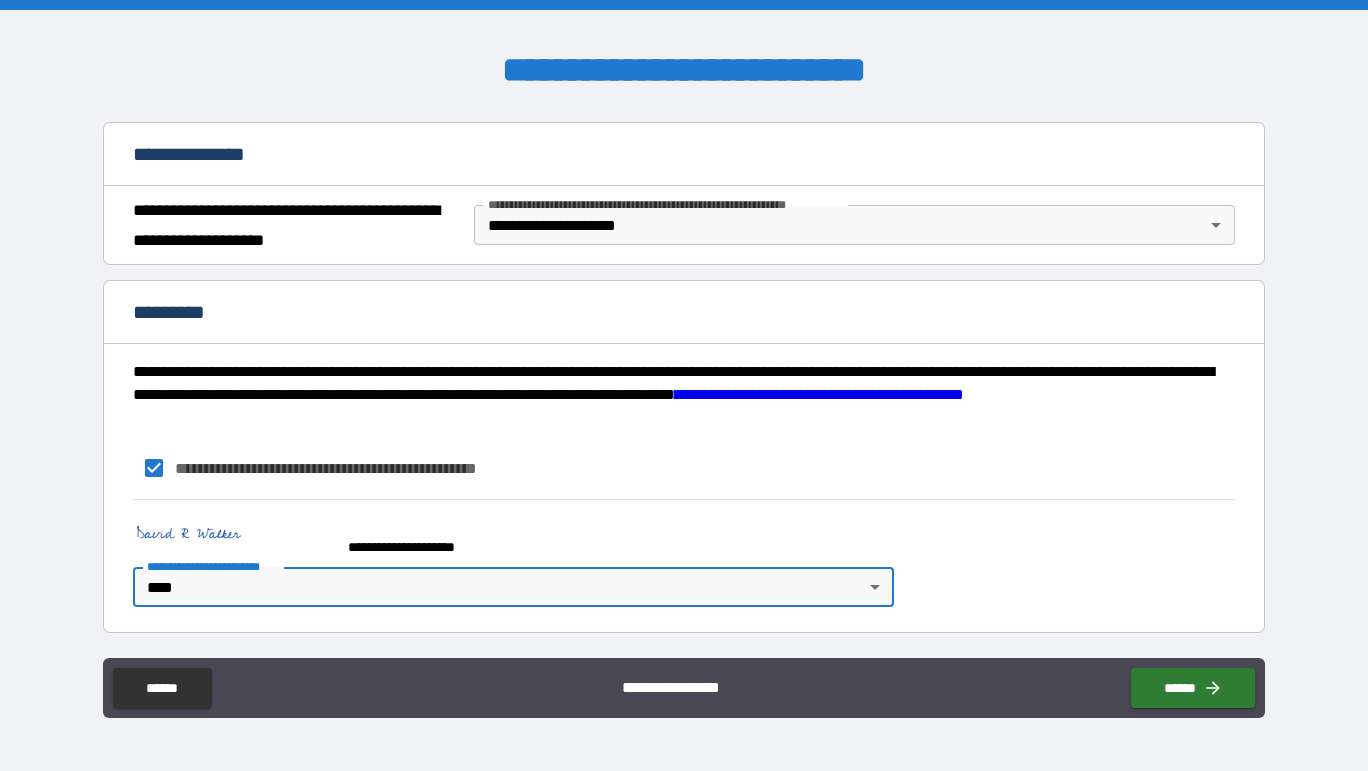 scroll, scrollTop: 220, scrollLeft: 0, axis: vertical 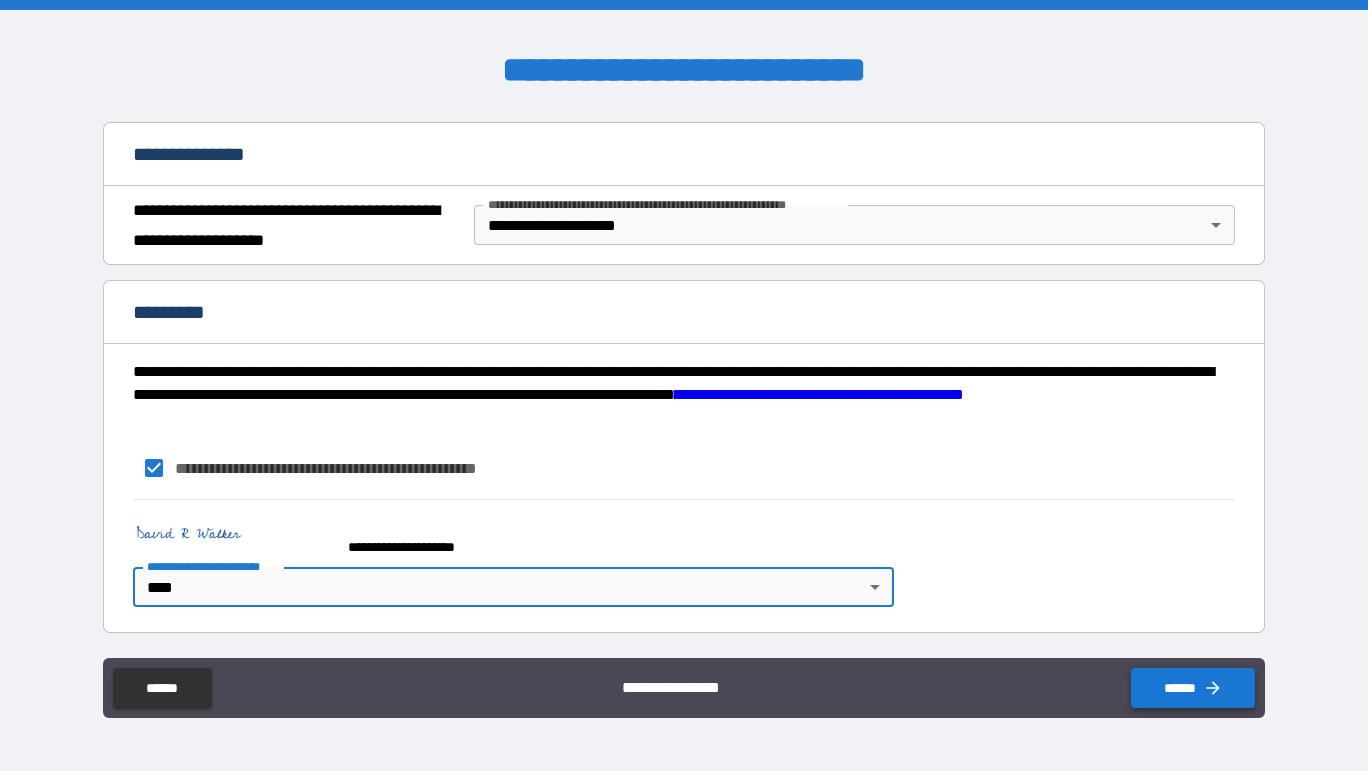 click on "******" at bounding box center [1193, 688] 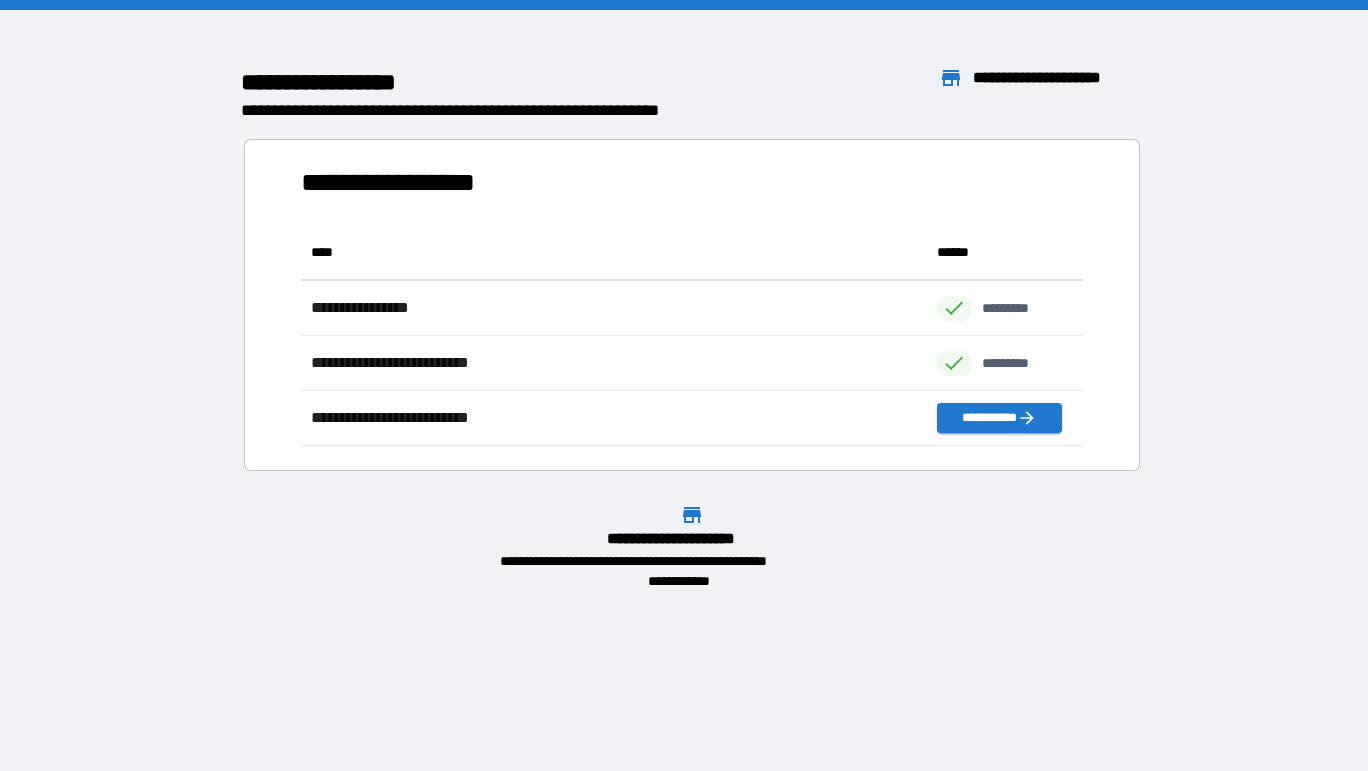 scroll, scrollTop: 1, scrollLeft: 1, axis: both 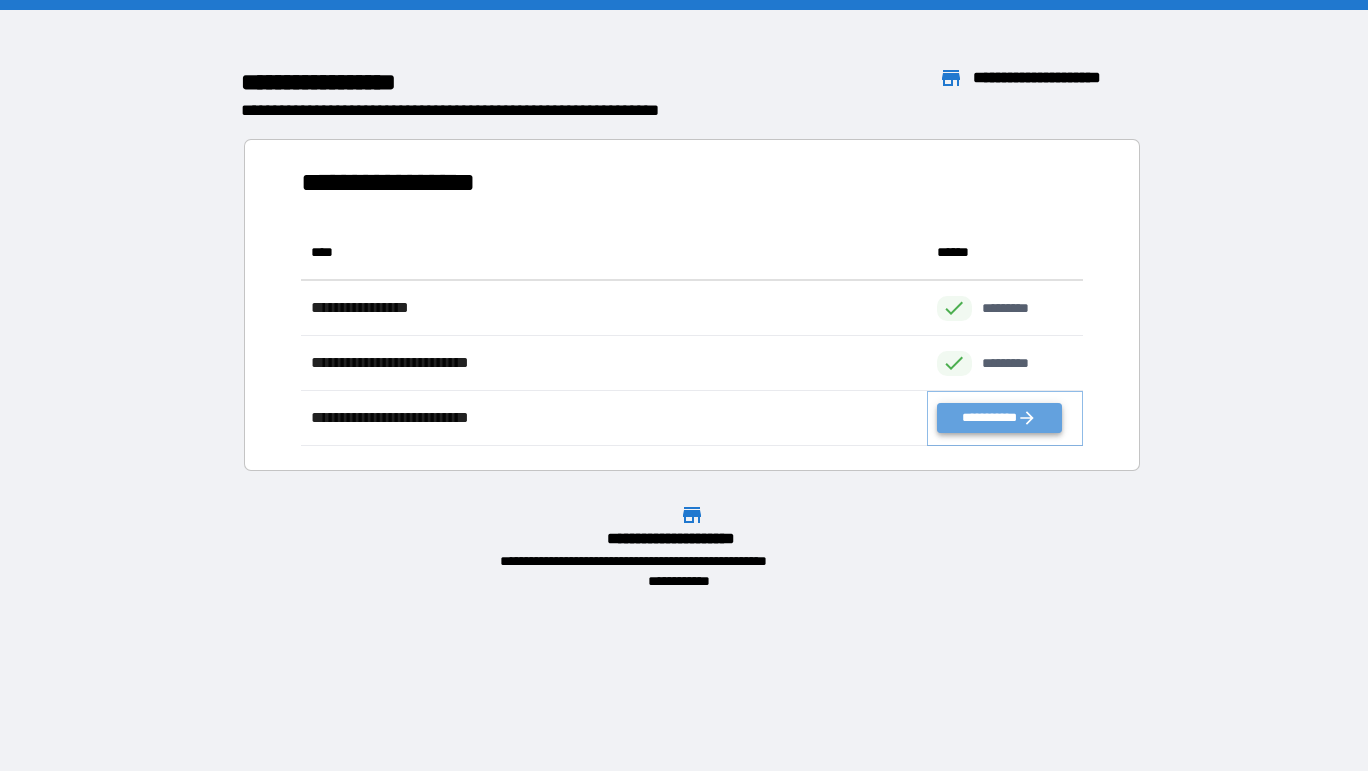 click on "**********" at bounding box center [999, 418] 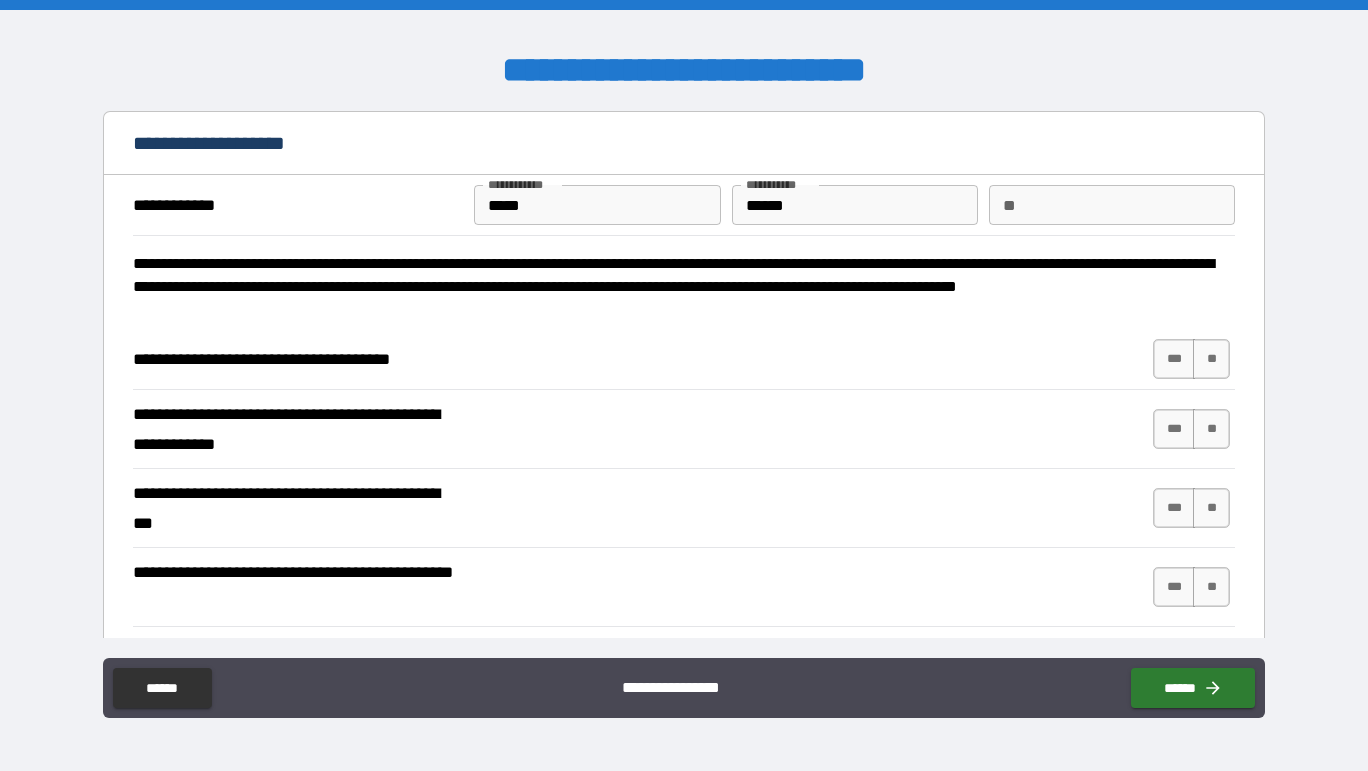 click on "**" at bounding box center [1112, 205] 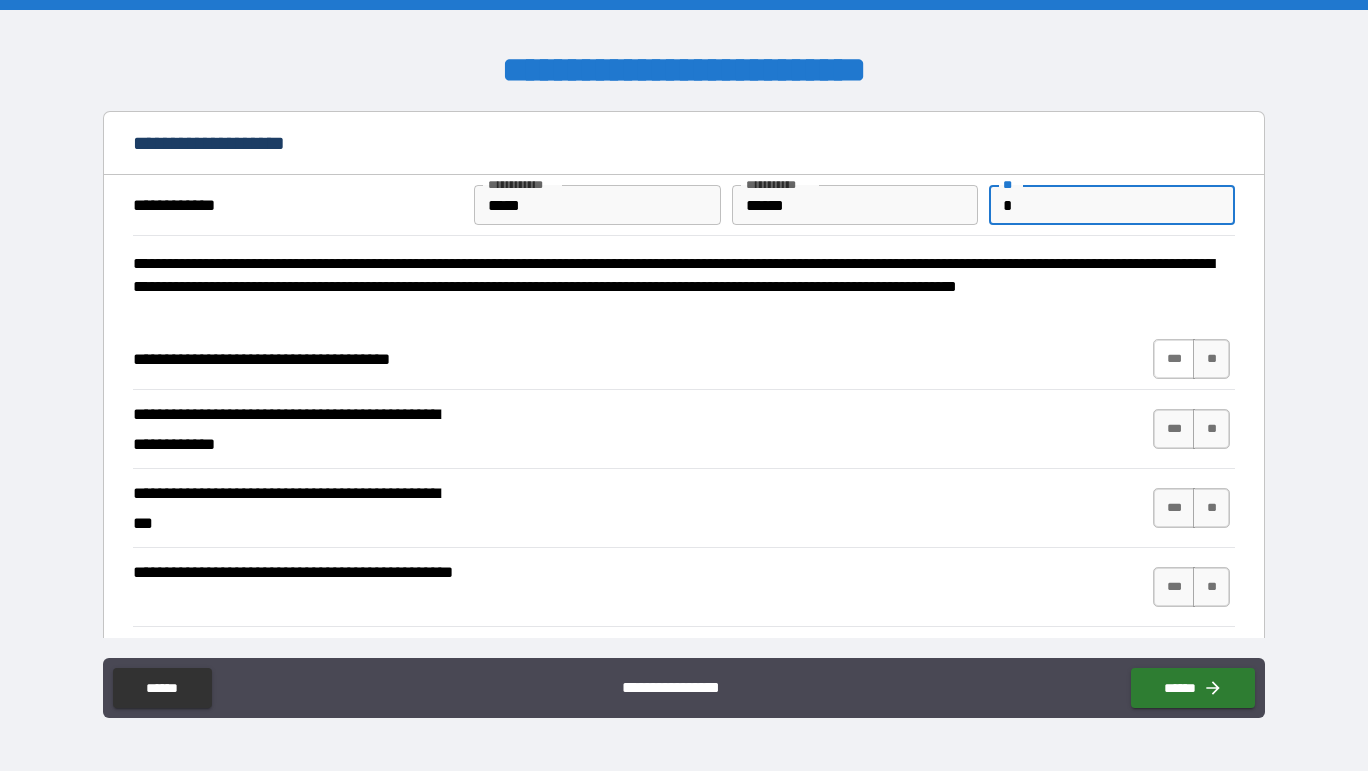 type on "*" 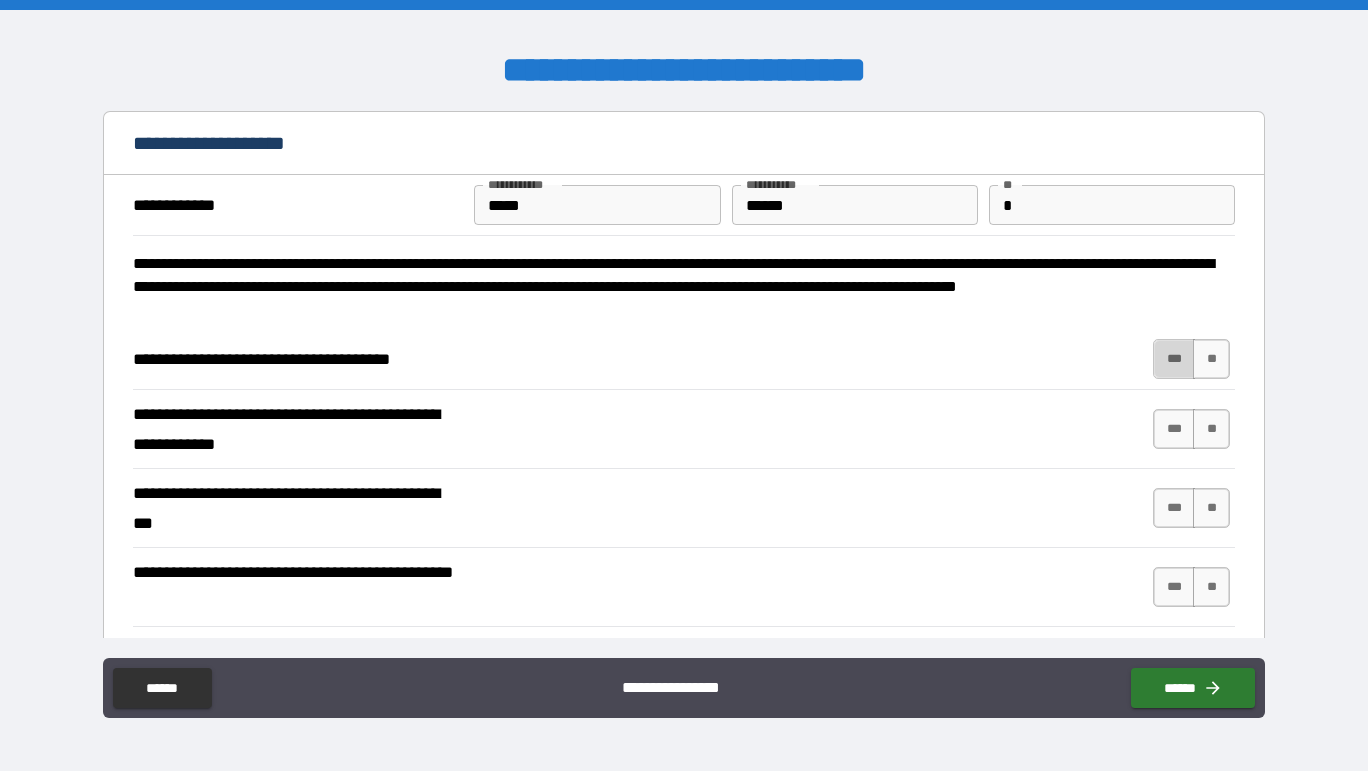 click on "***" at bounding box center (1174, 359) 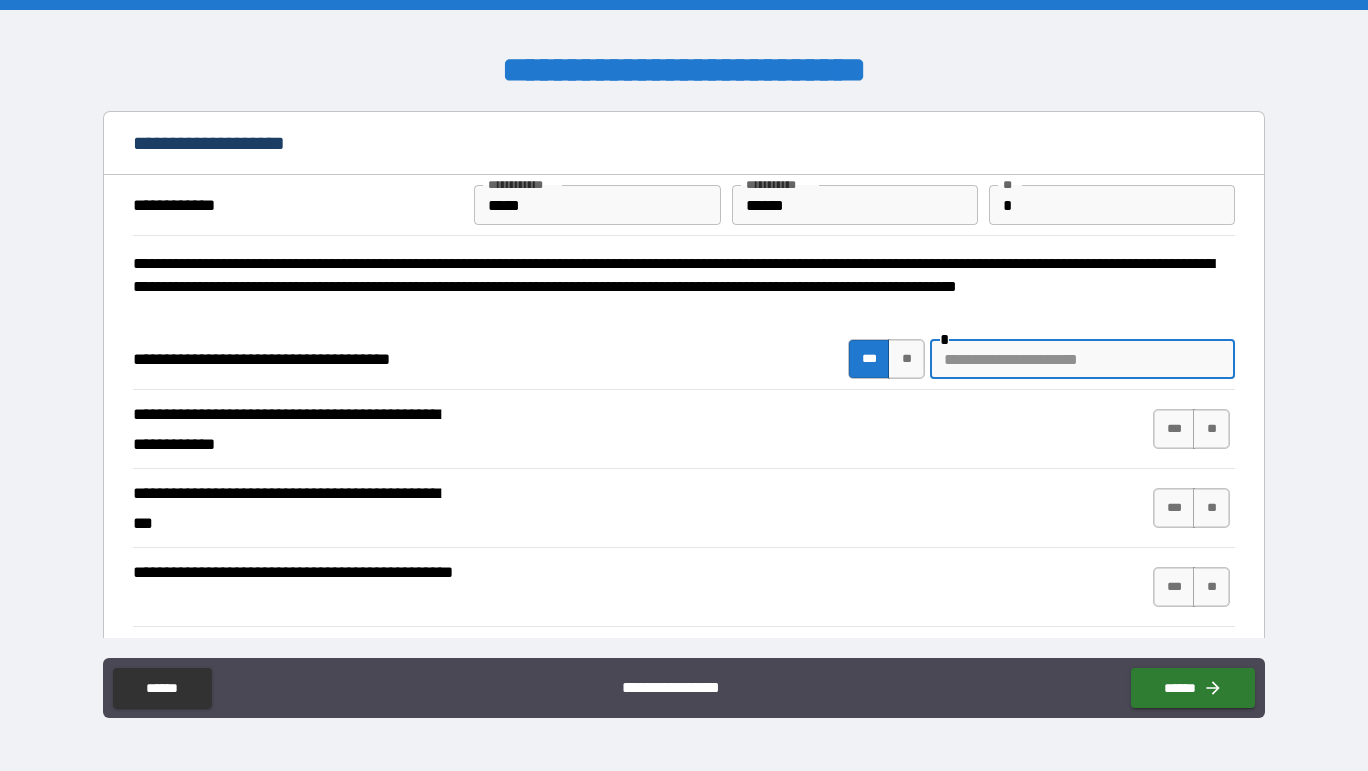 click at bounding box center [1082, 359] 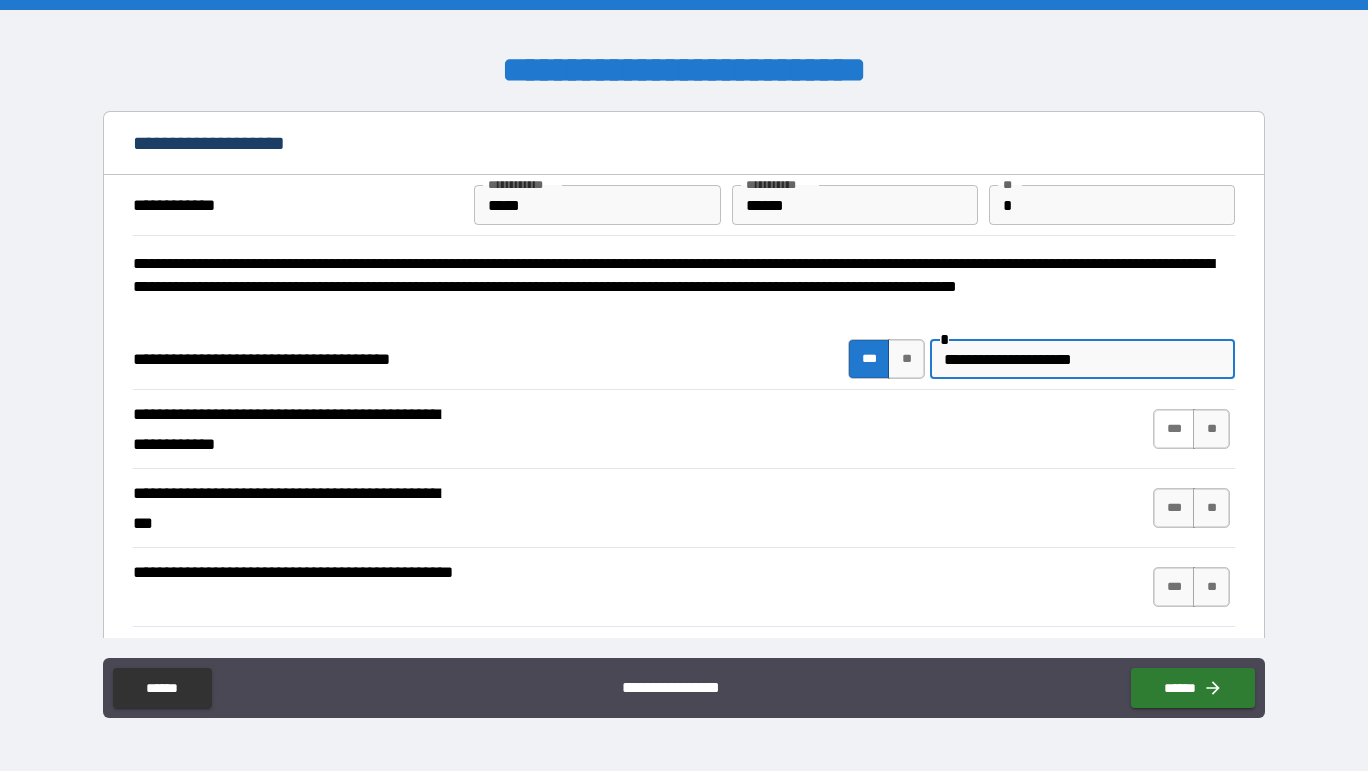 type on "**********" 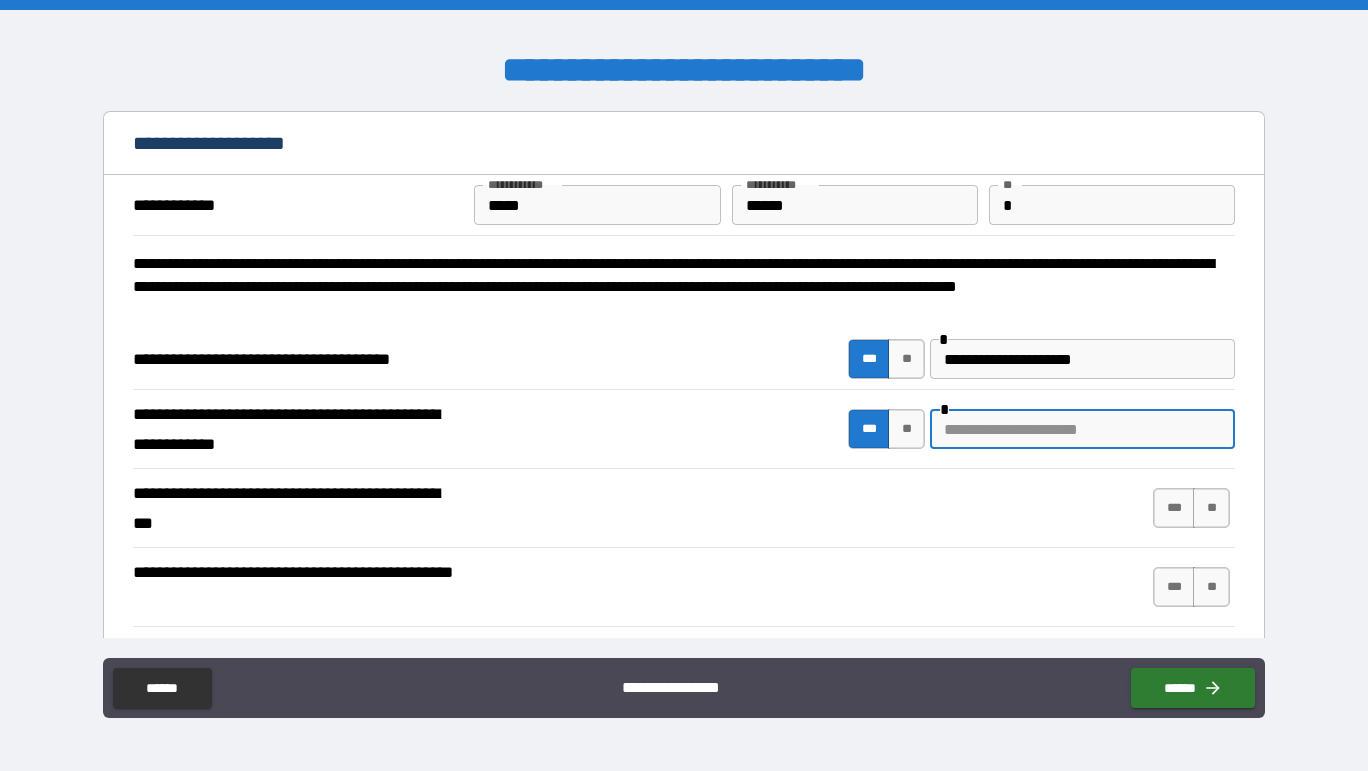 click at bounding box center [1082, 429] 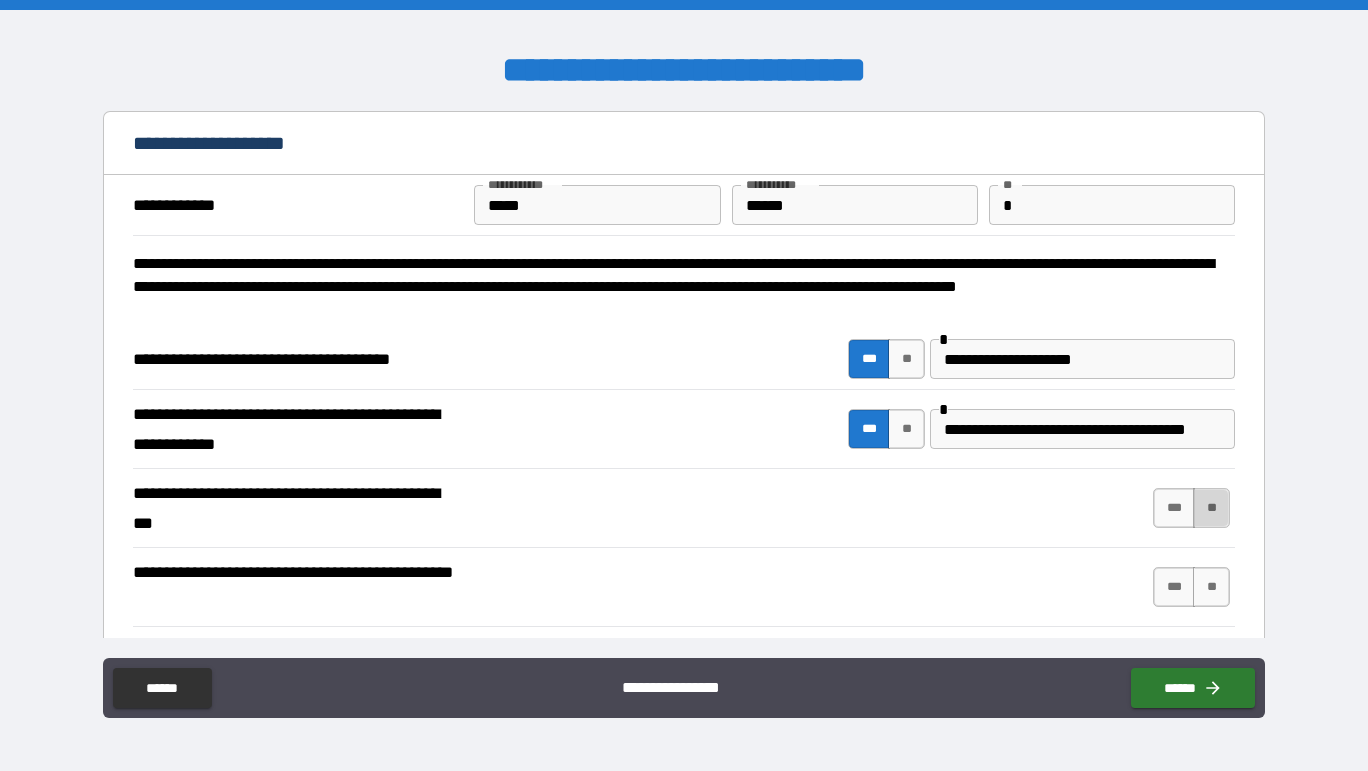 click on "**" at bounding box center [1211, 508] 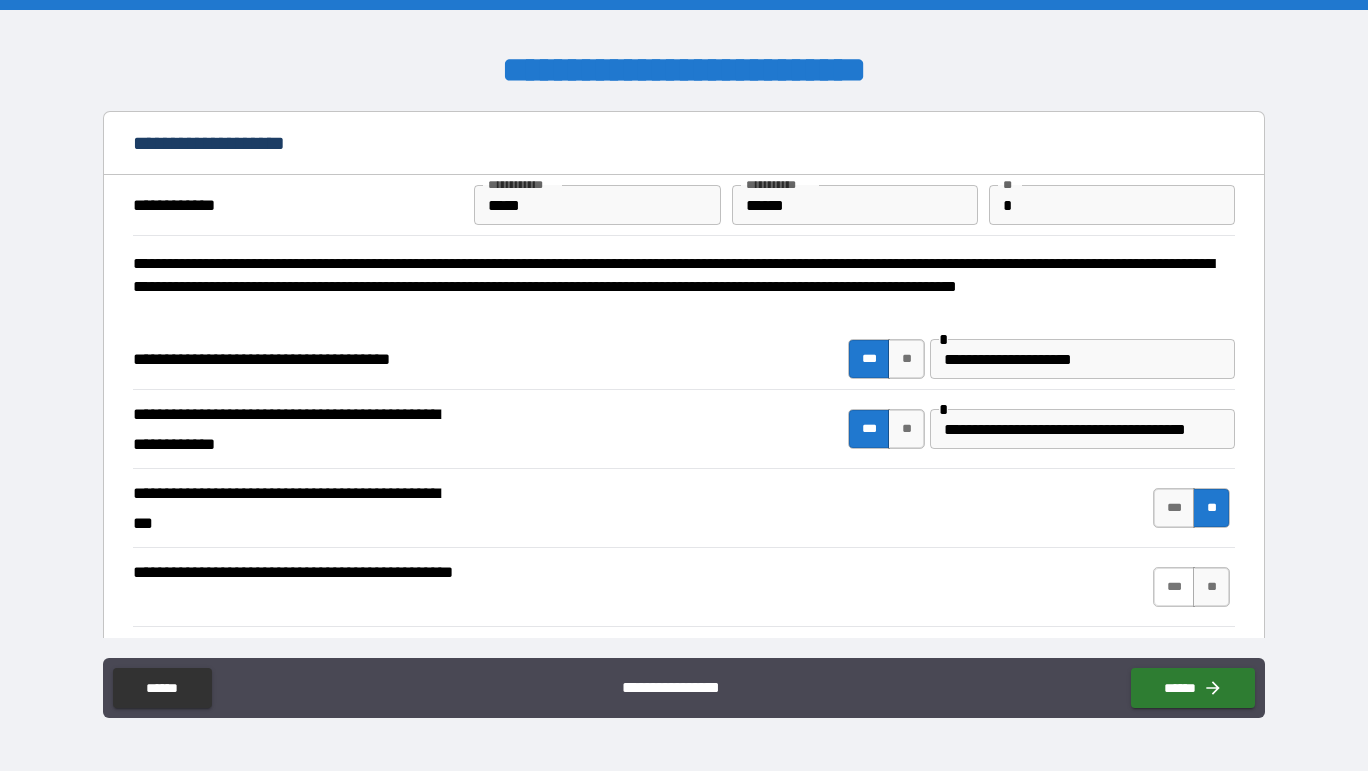 click on "***" at bounding box center [1174, 587] 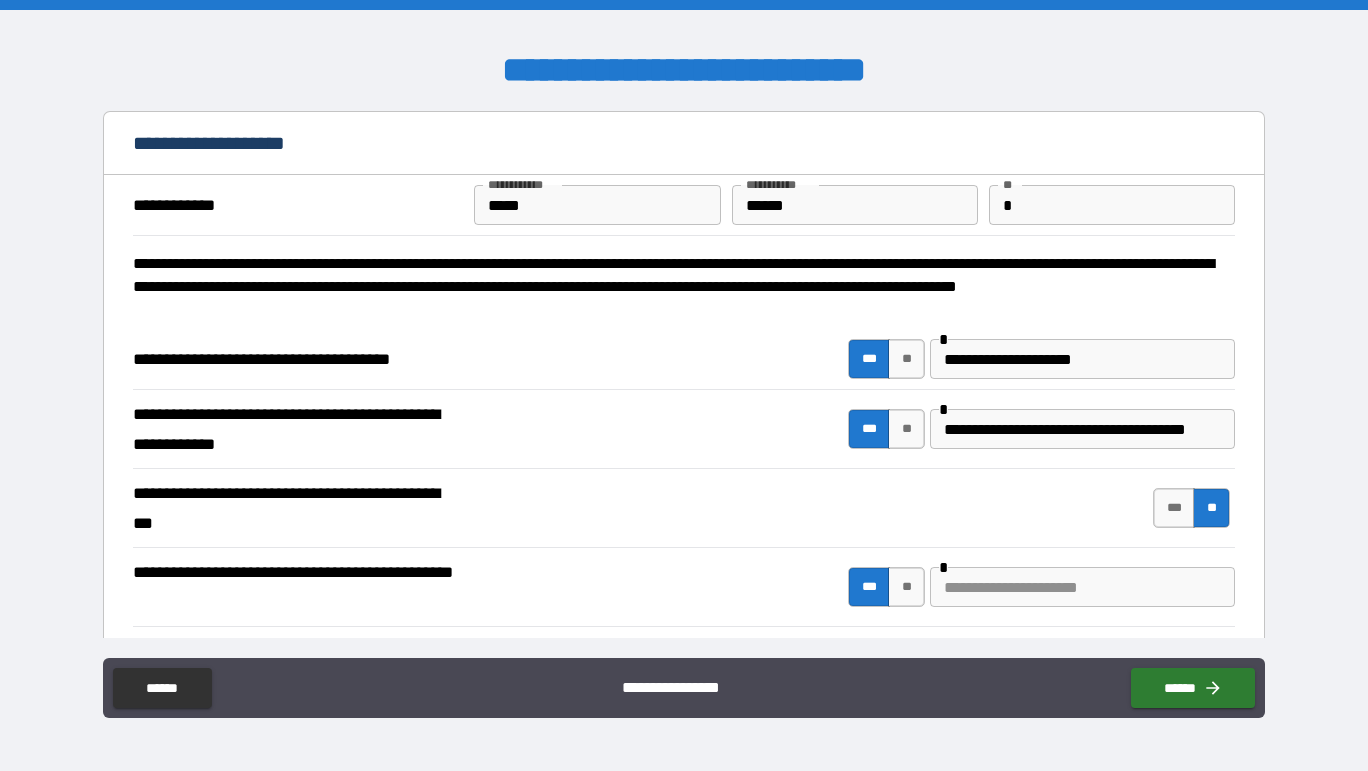 click on "**********" at bounding box center [1082, 429] 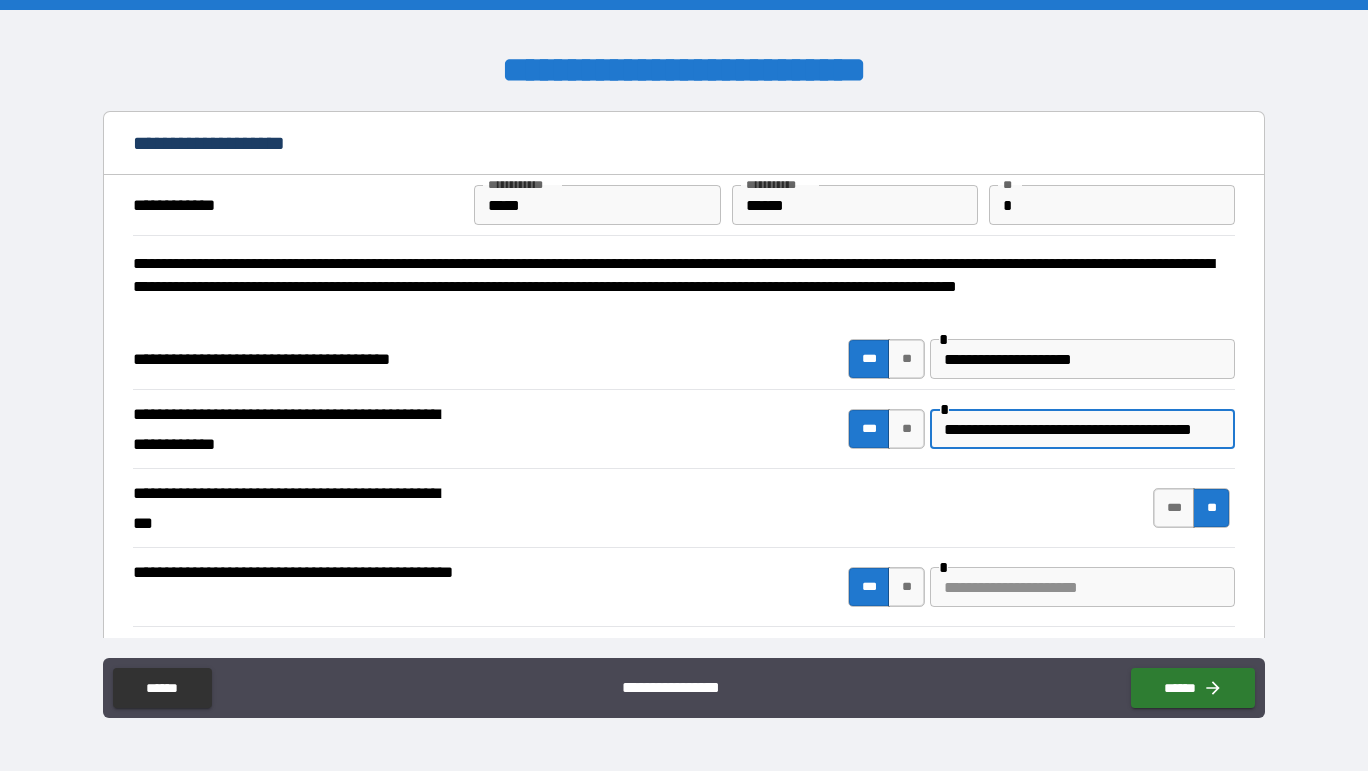 click on "**********" at bounding box center (1082, 429) 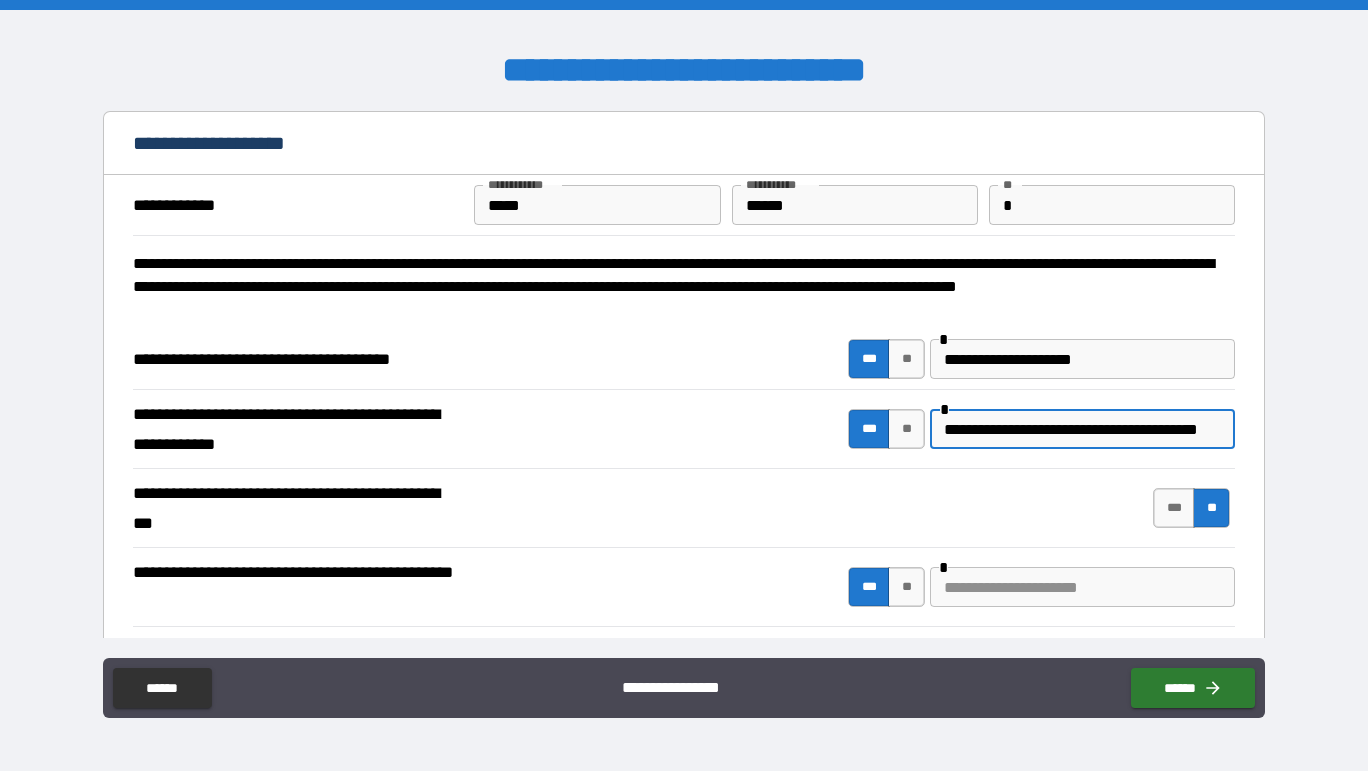 click on "**********" at bounding box center (1082, 429) 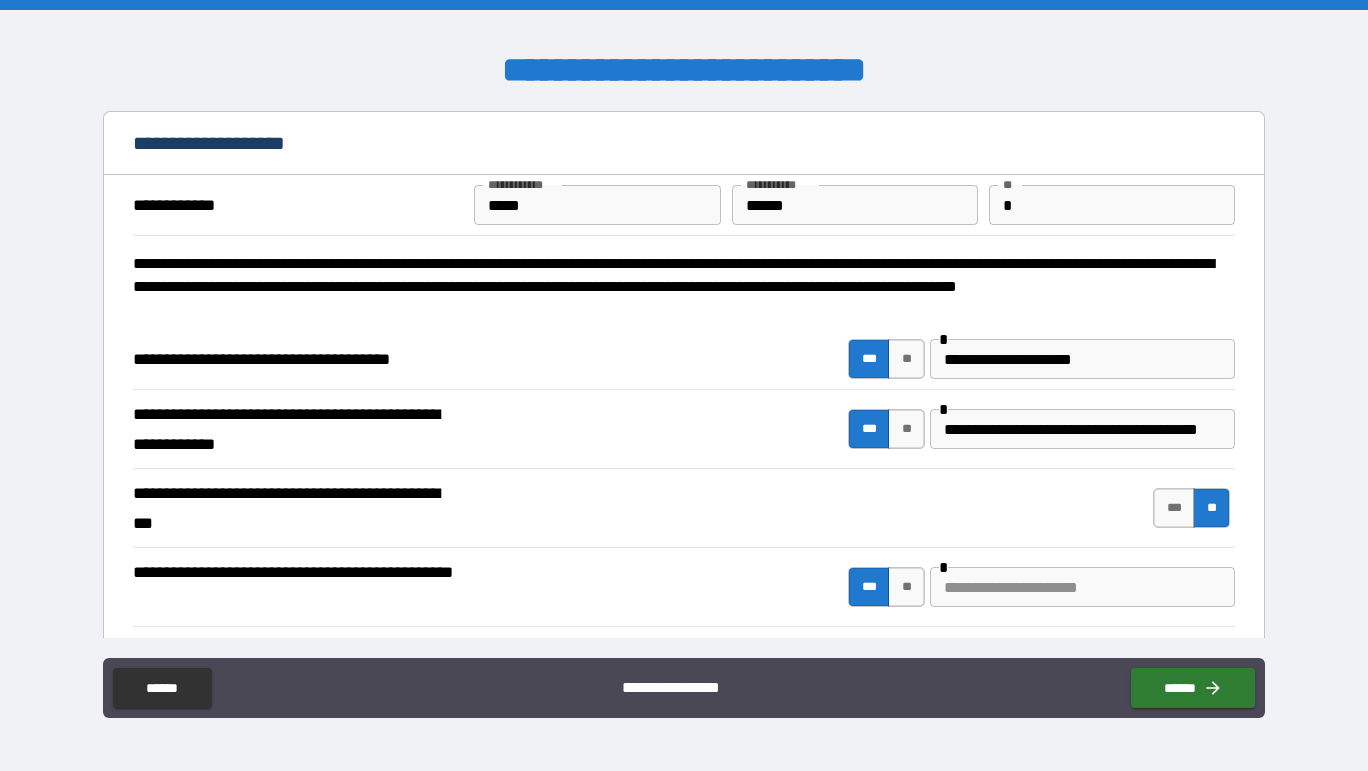 click on "**********" at bounding box center (1082, 429) 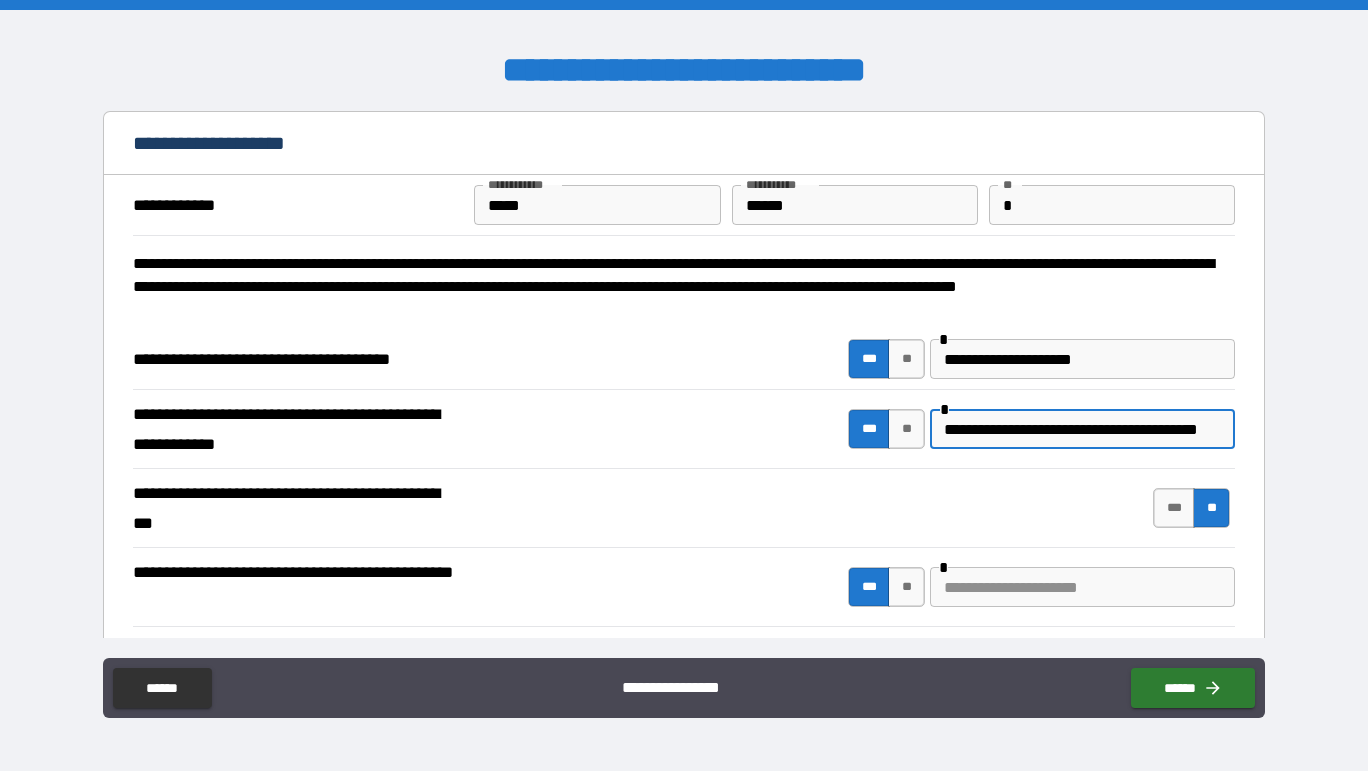 scroll, scrollTop: 1, scrollLeft: 0, axis: vertical 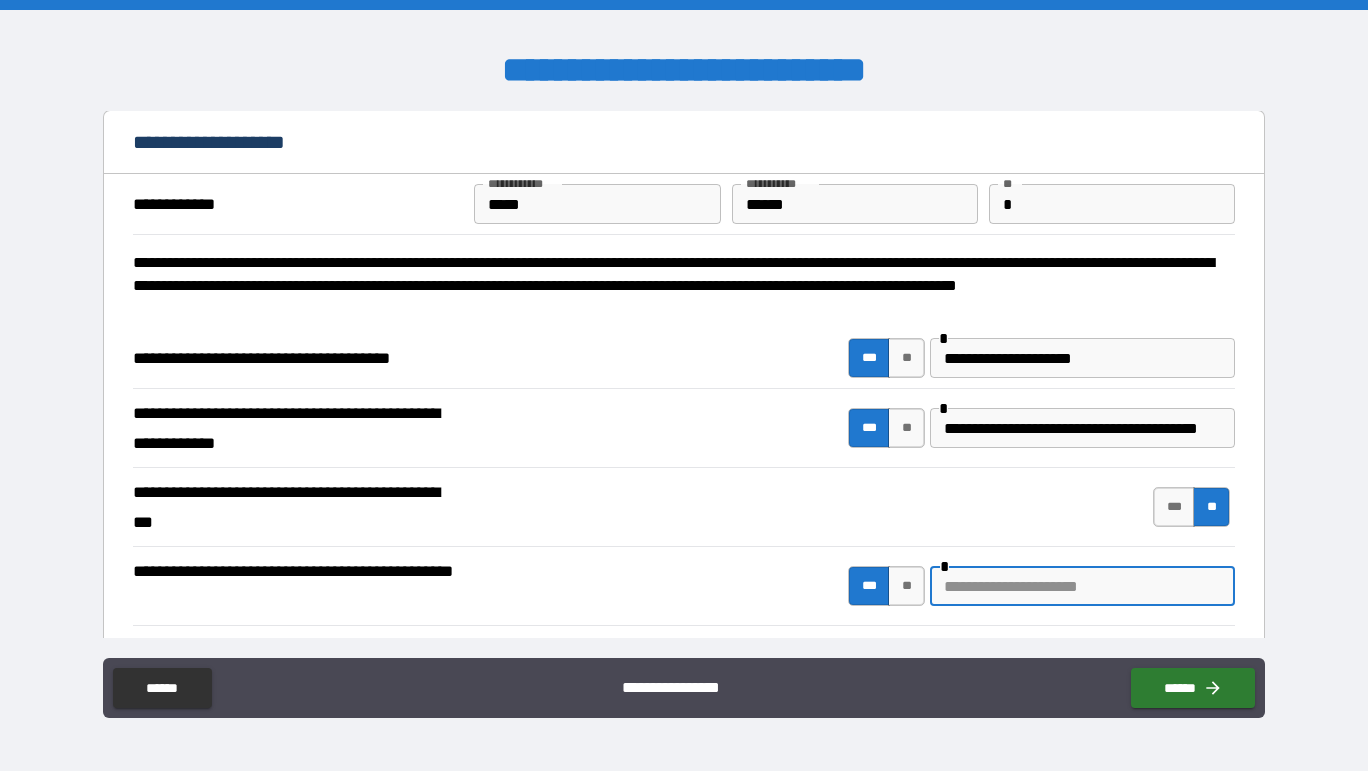click at bounding box center (1082, 586) 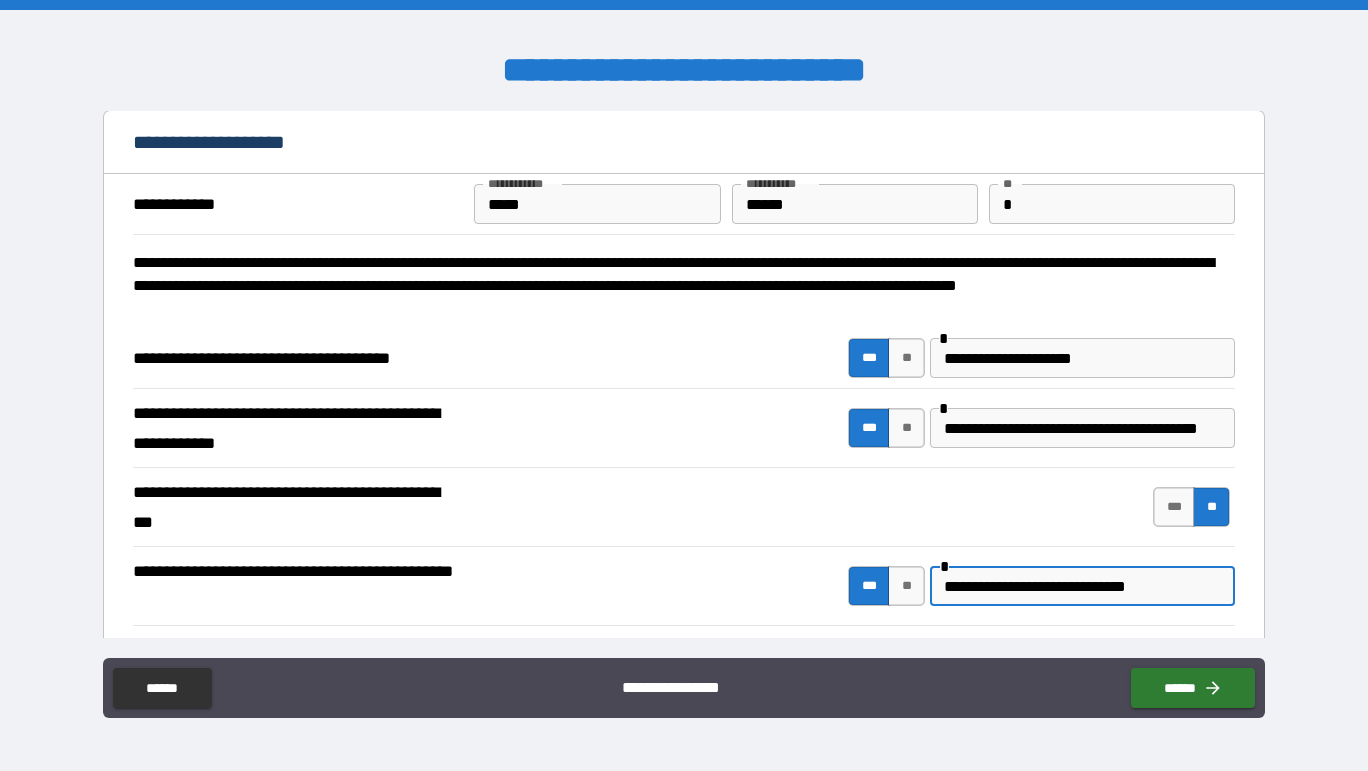 click on "**********" at bounding box center [1082, 586] 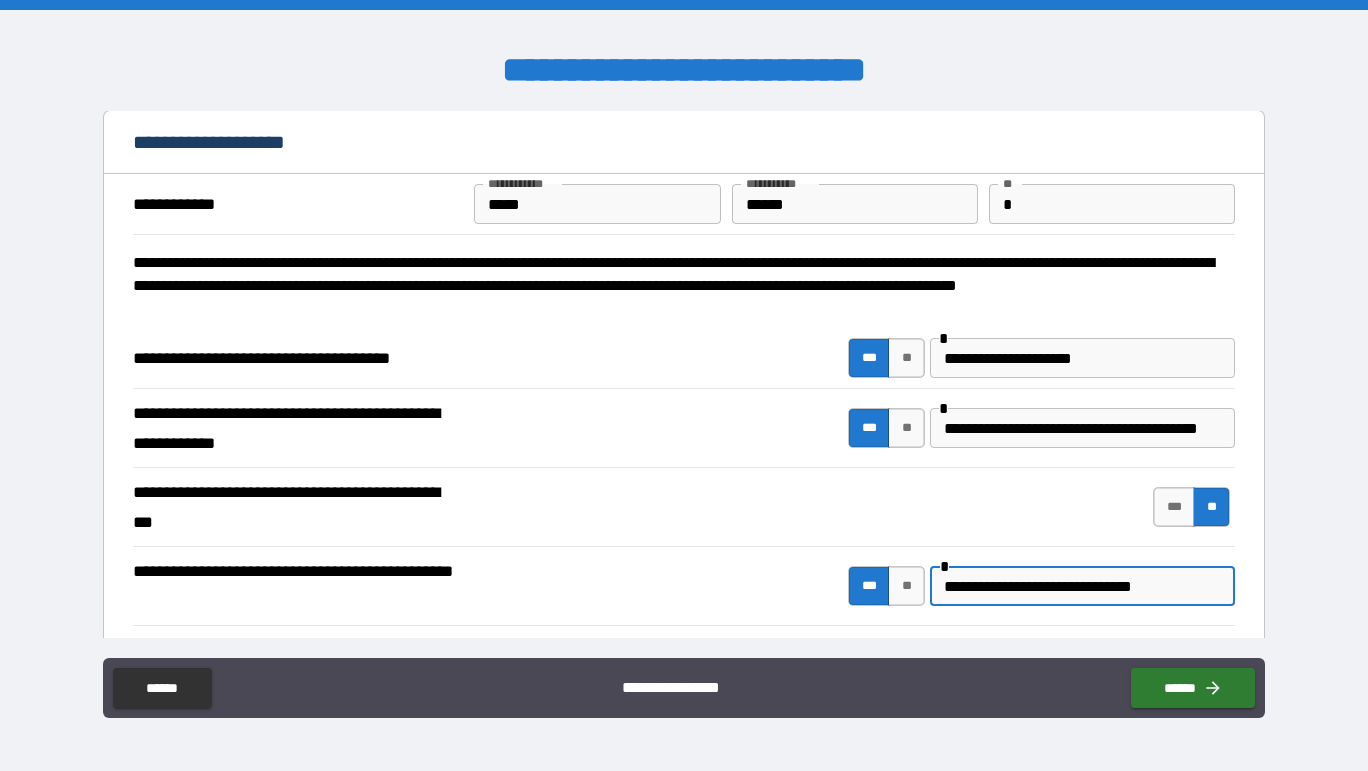 click on "**********" at bounding box center (1082, 586) 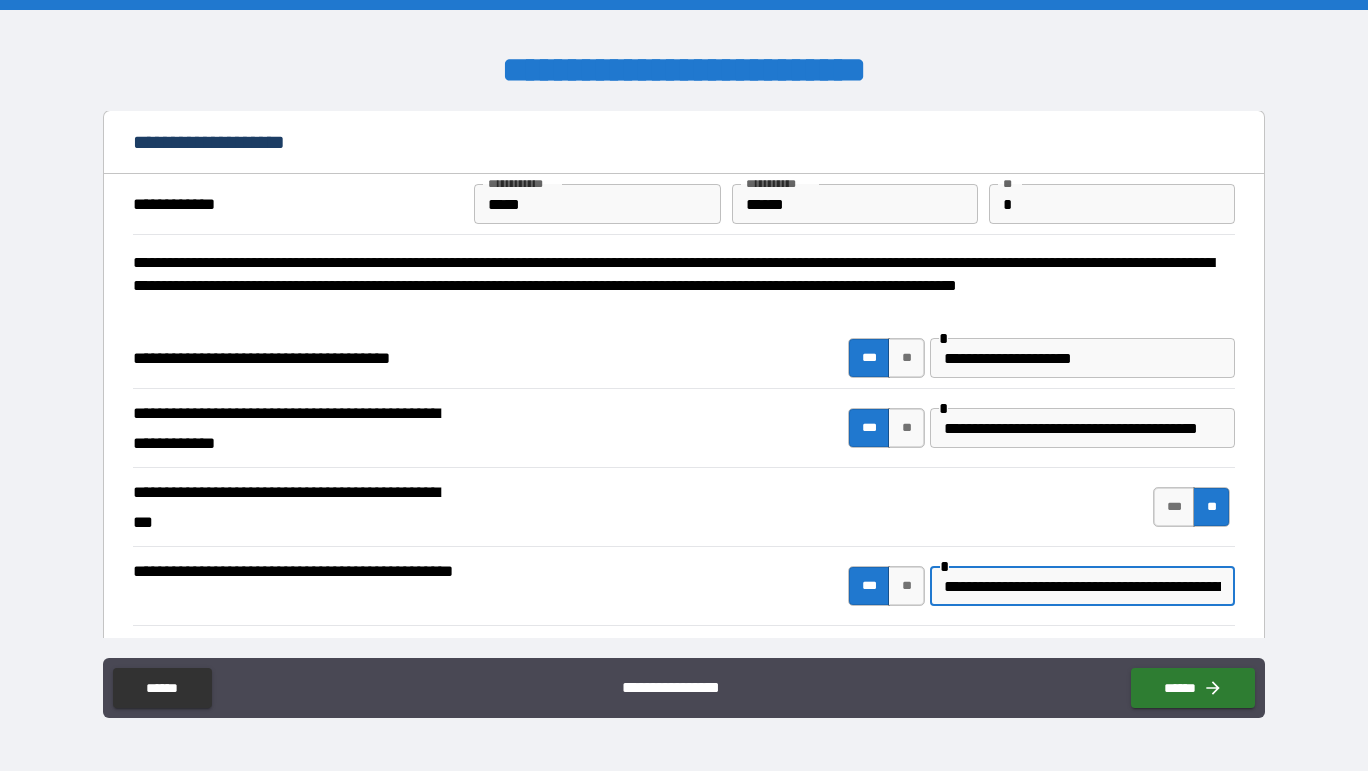 click on "**********" at bounding box center [1082, 586] 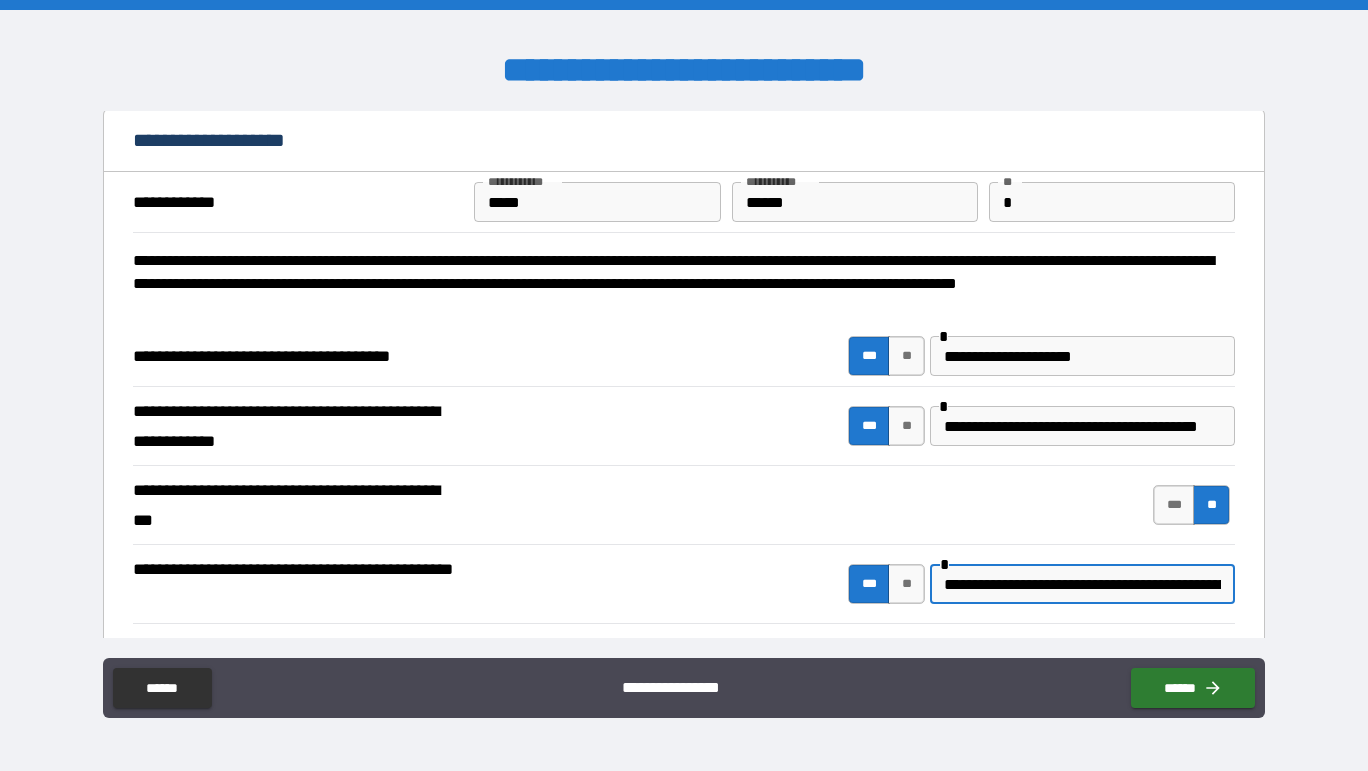 scroll, scrollTop: 4, scrollLeft: 0, axis: vertical 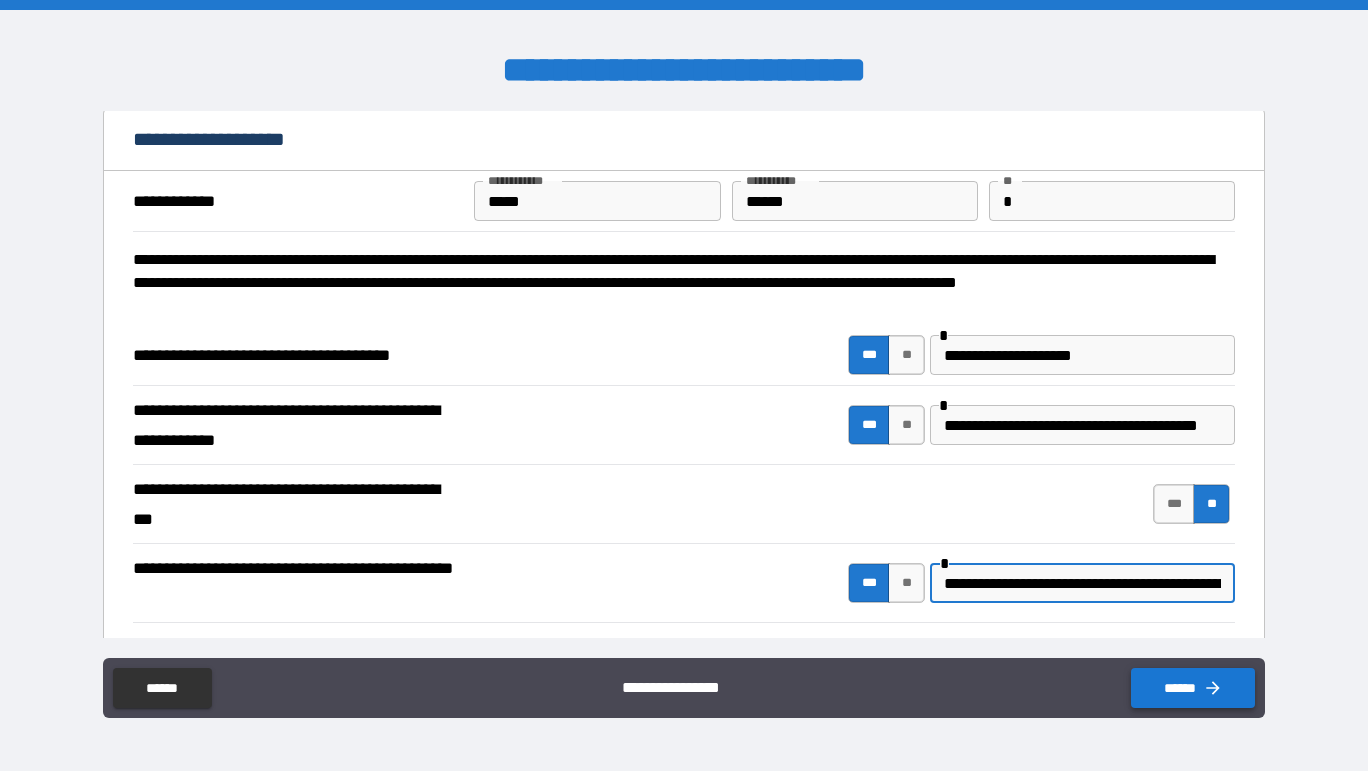 type on "**********" 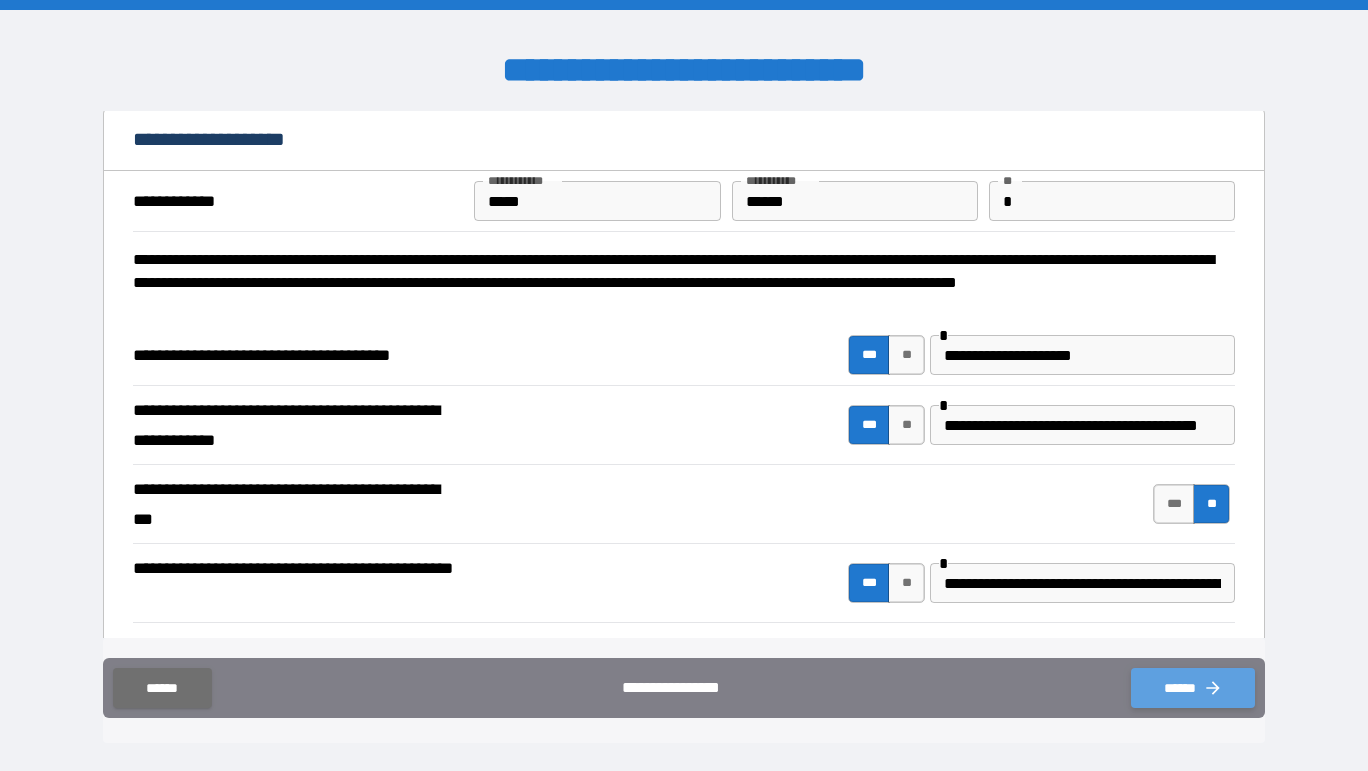 click on "******" at bounding box center [1193, 688] 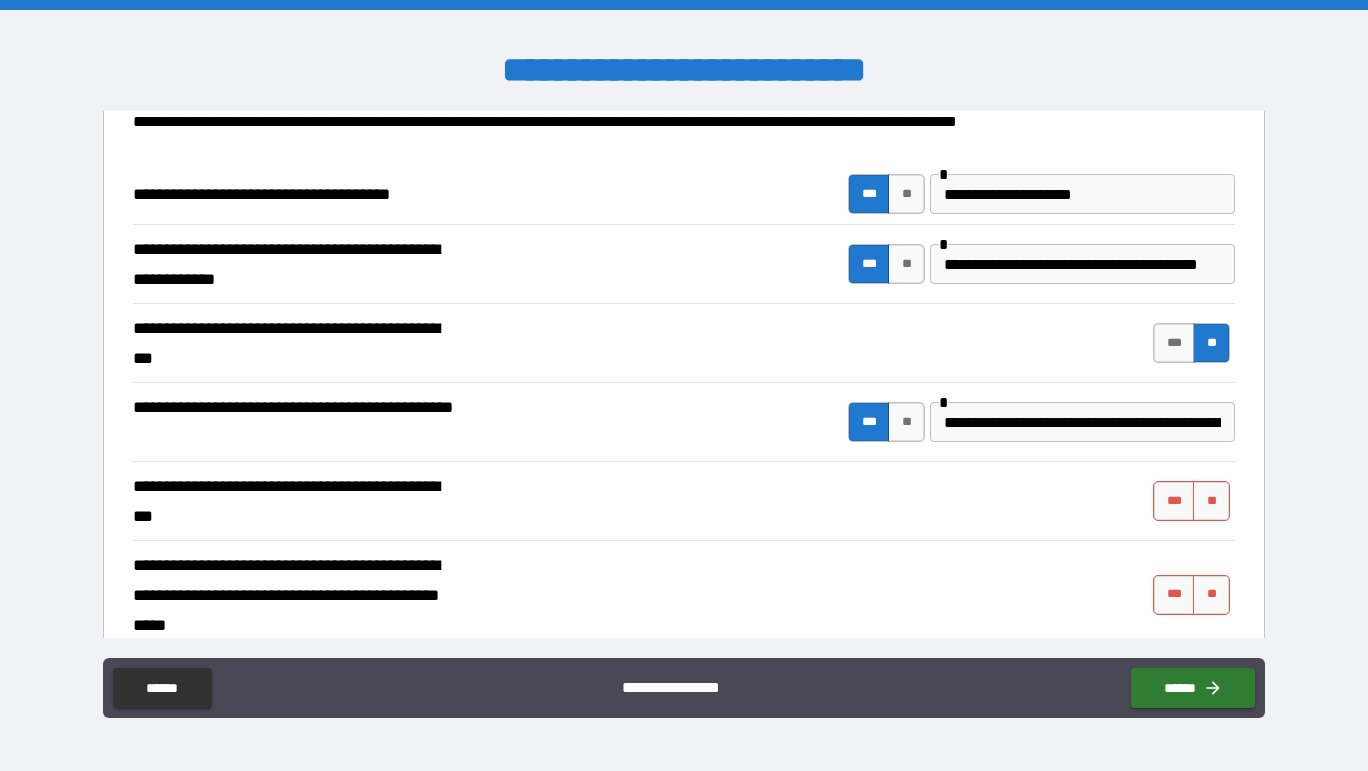 scroll, scrollTop: 178, scrollLeft: 0, axis: vertical 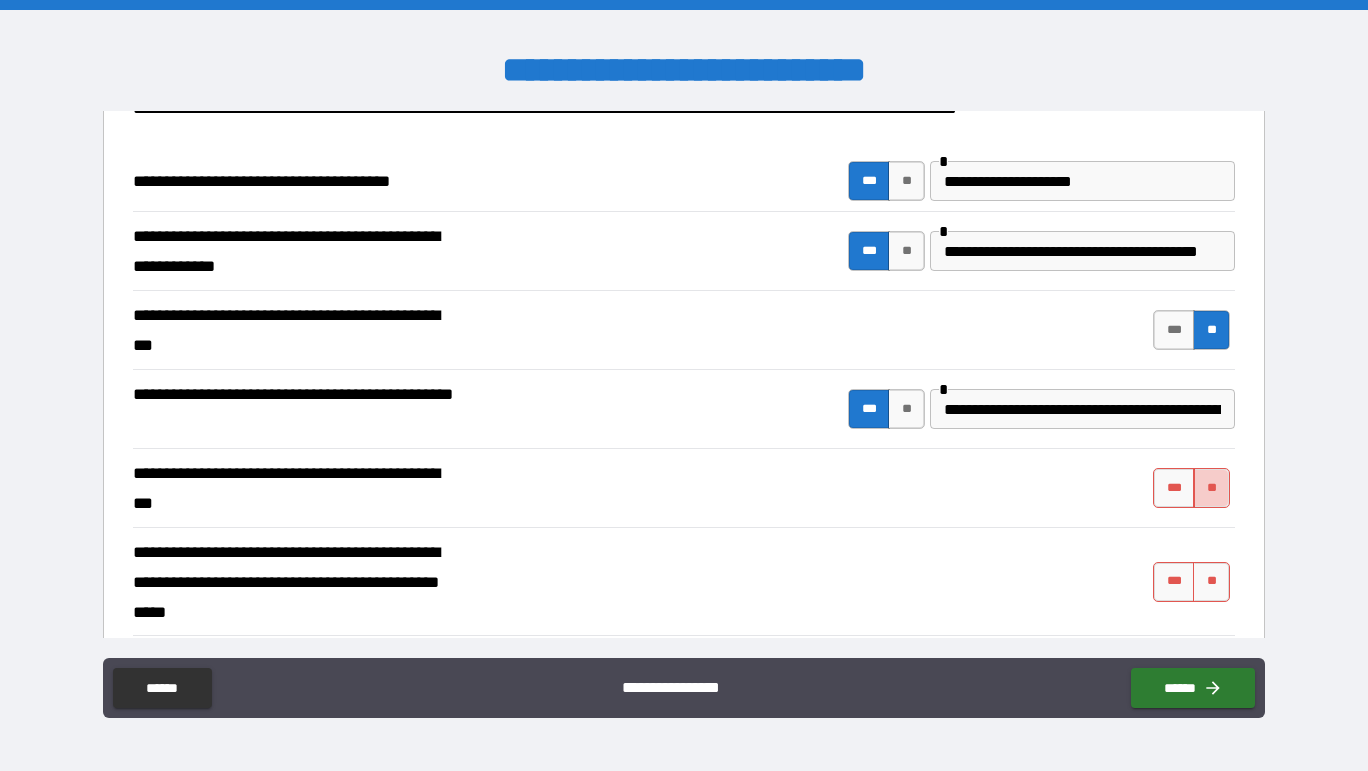 click on "**" at bounding box center [1211, 488] 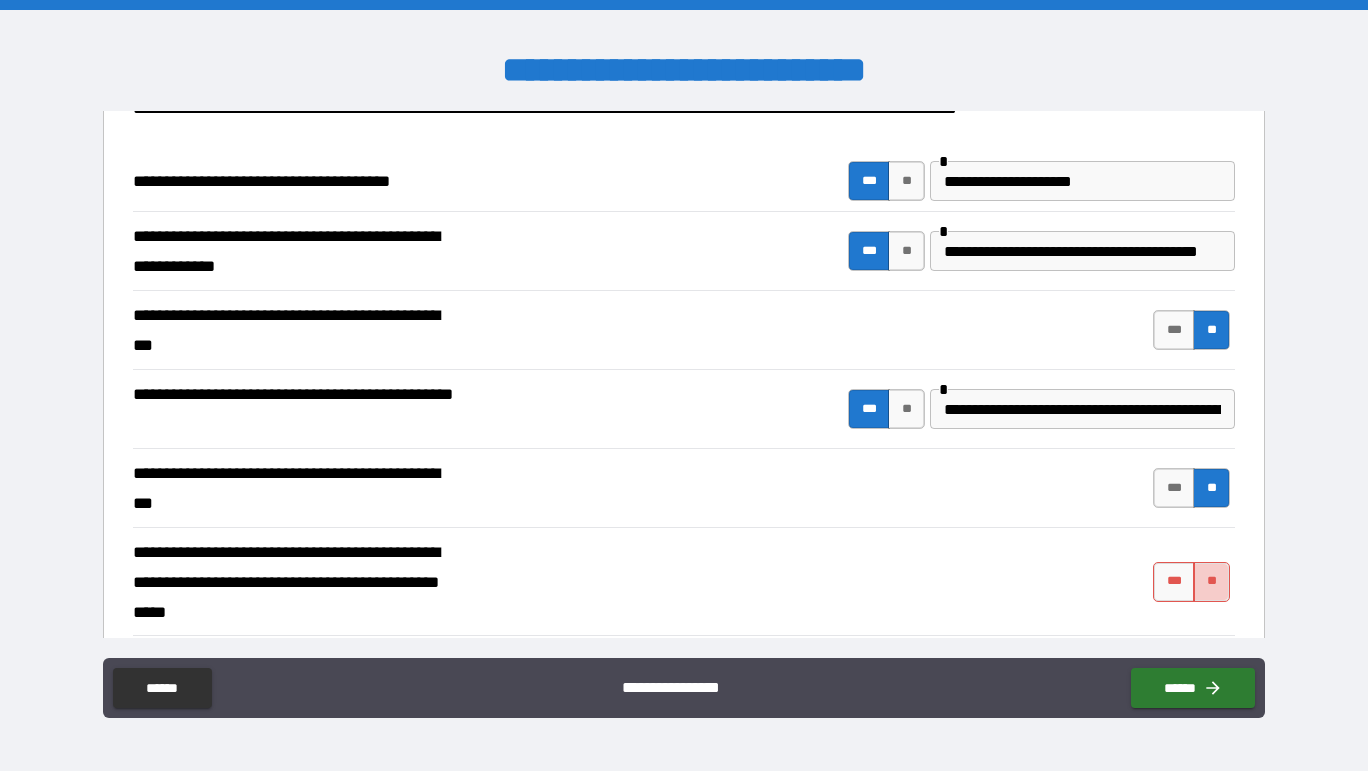 click on "**" at bounding box center (1211, 582) 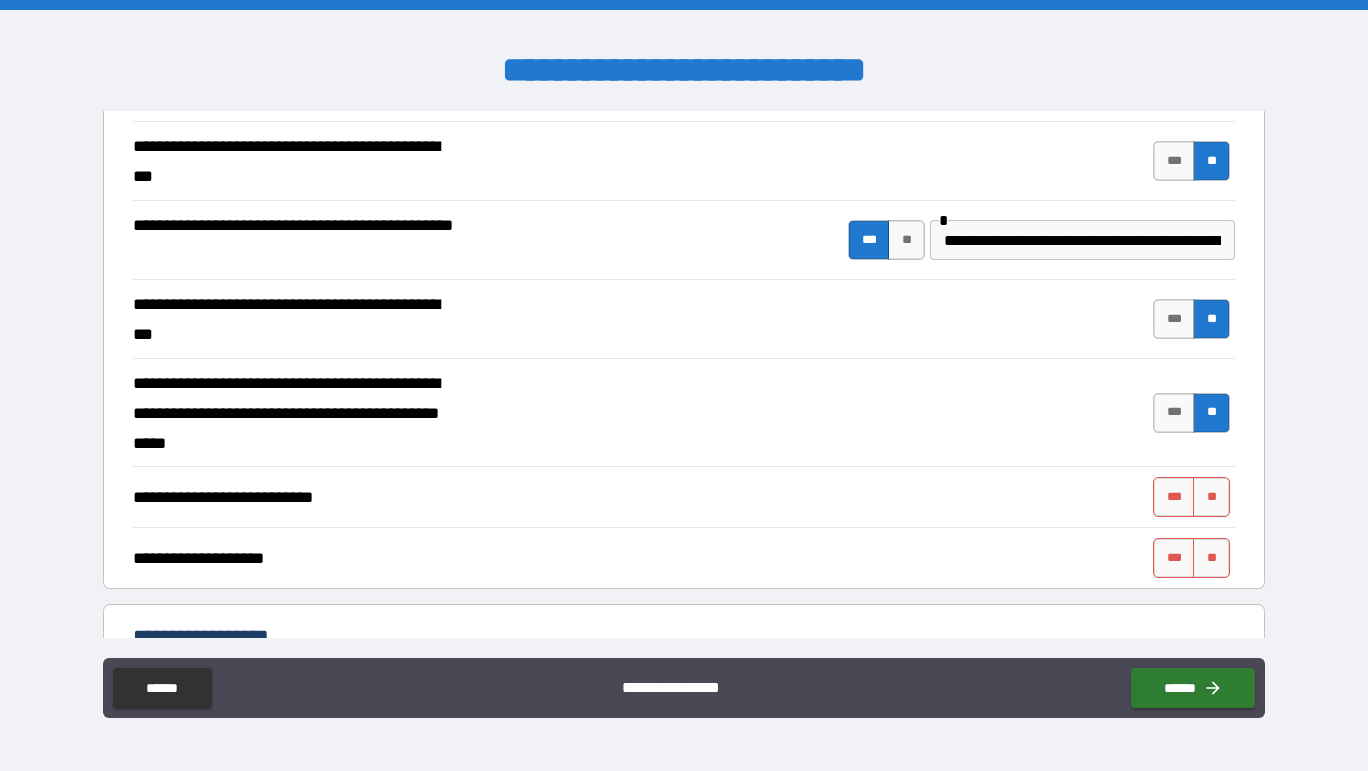 scroll, scrollTop: 346, scrollLeft: 0, axis: vertical 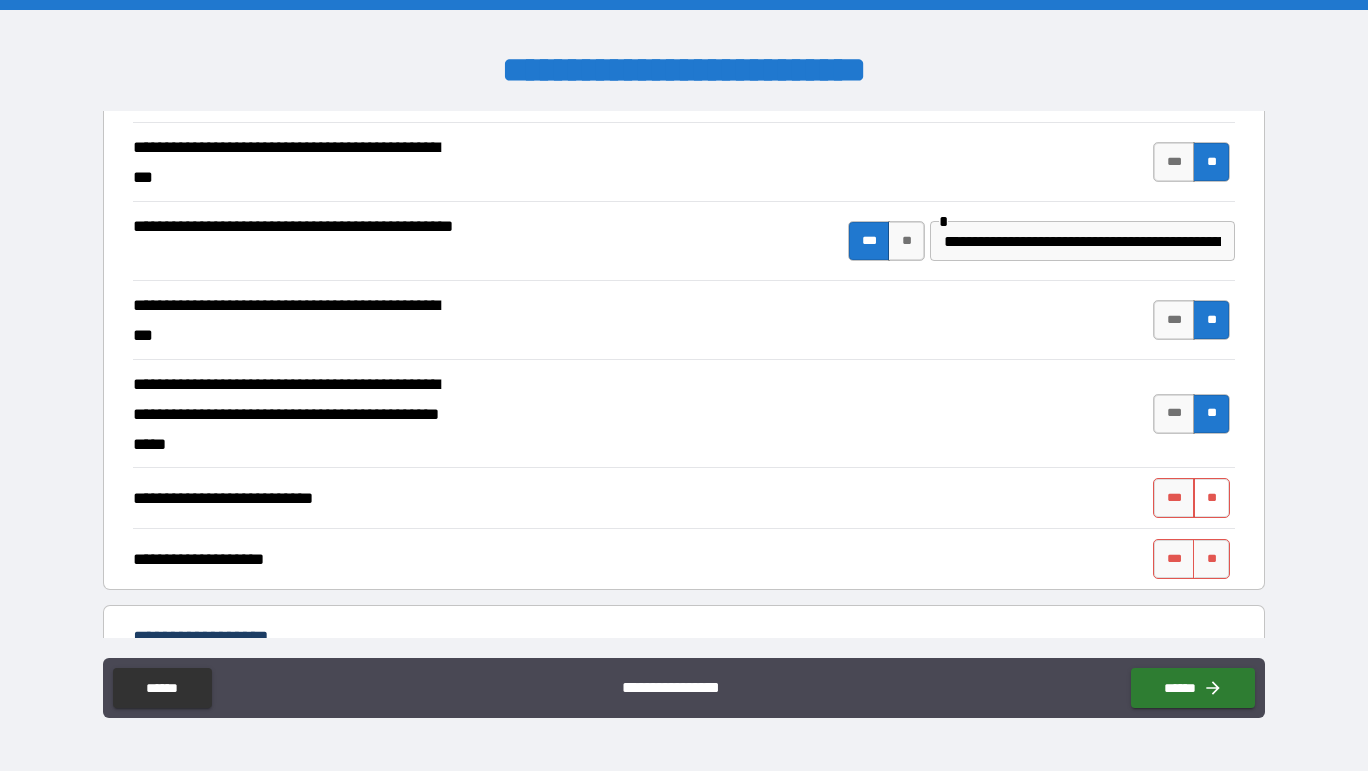 click on "**" at bounding box center [1211, 498] 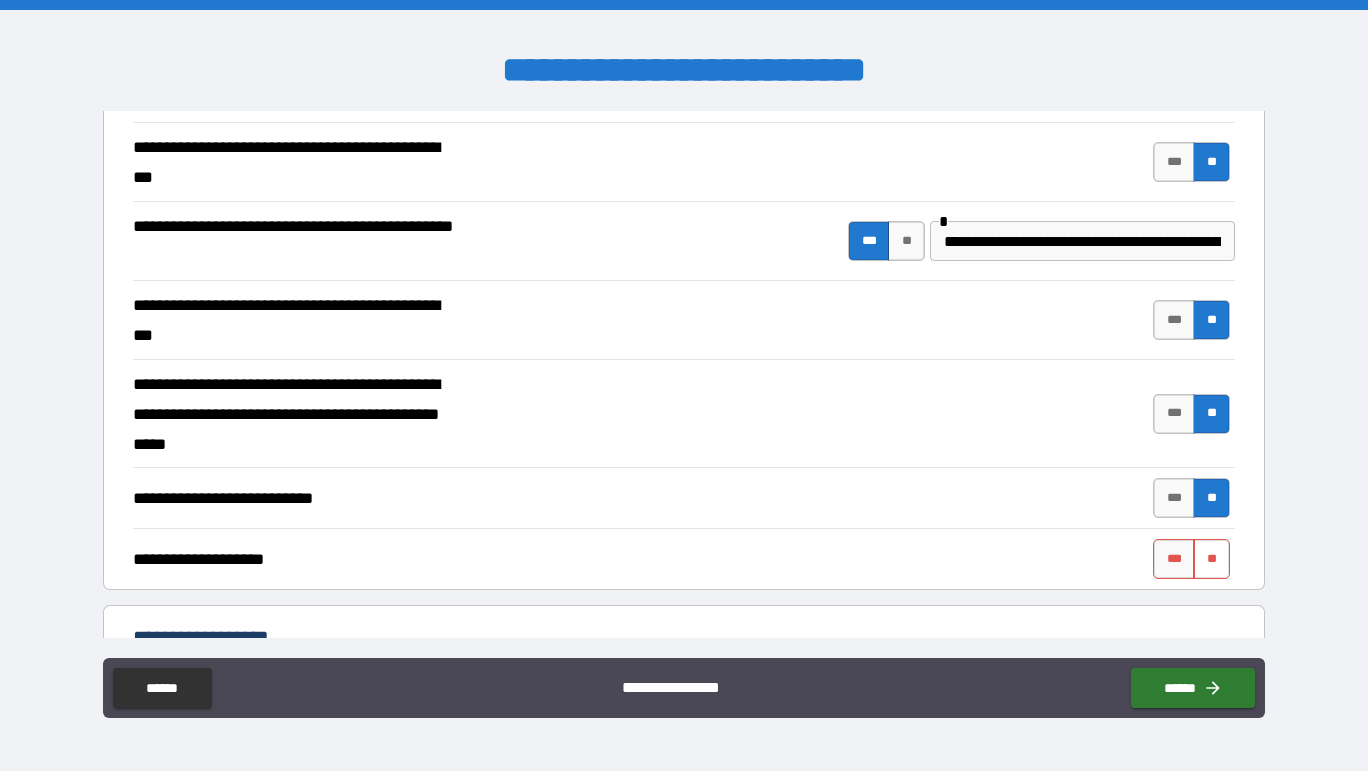 click on "**" at bounding box center [1211, 559] 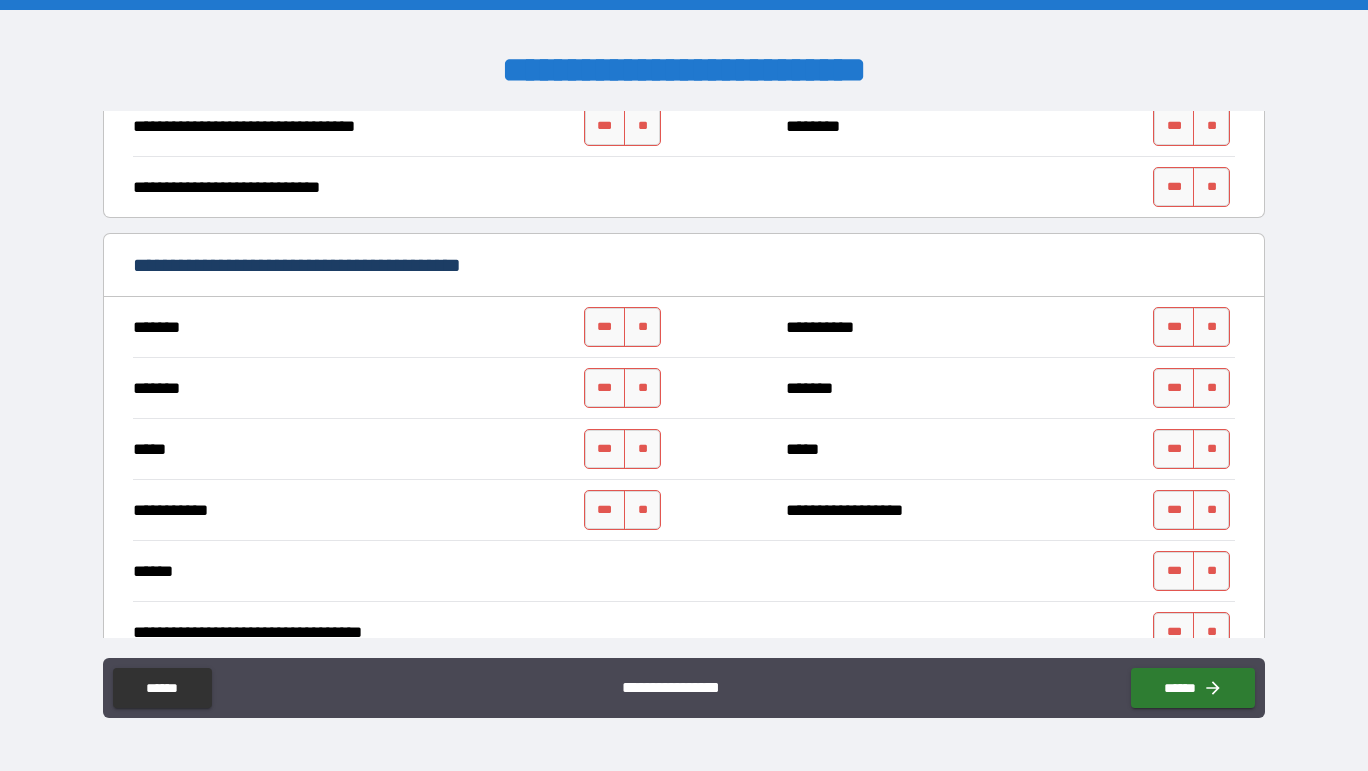 scroll, scrollTop: 934, scrollLeft: 0, axis: vertical 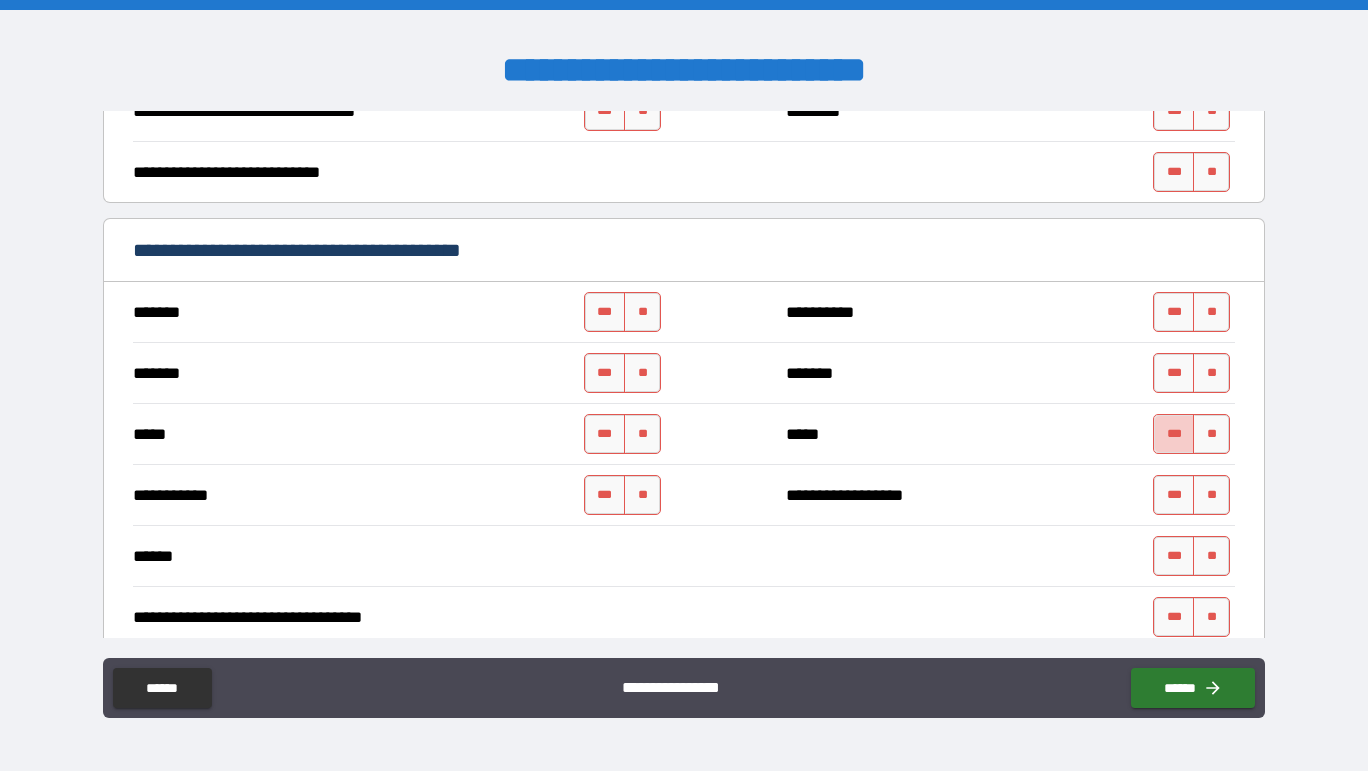 click on "***" at bounding box center (1174, 434) 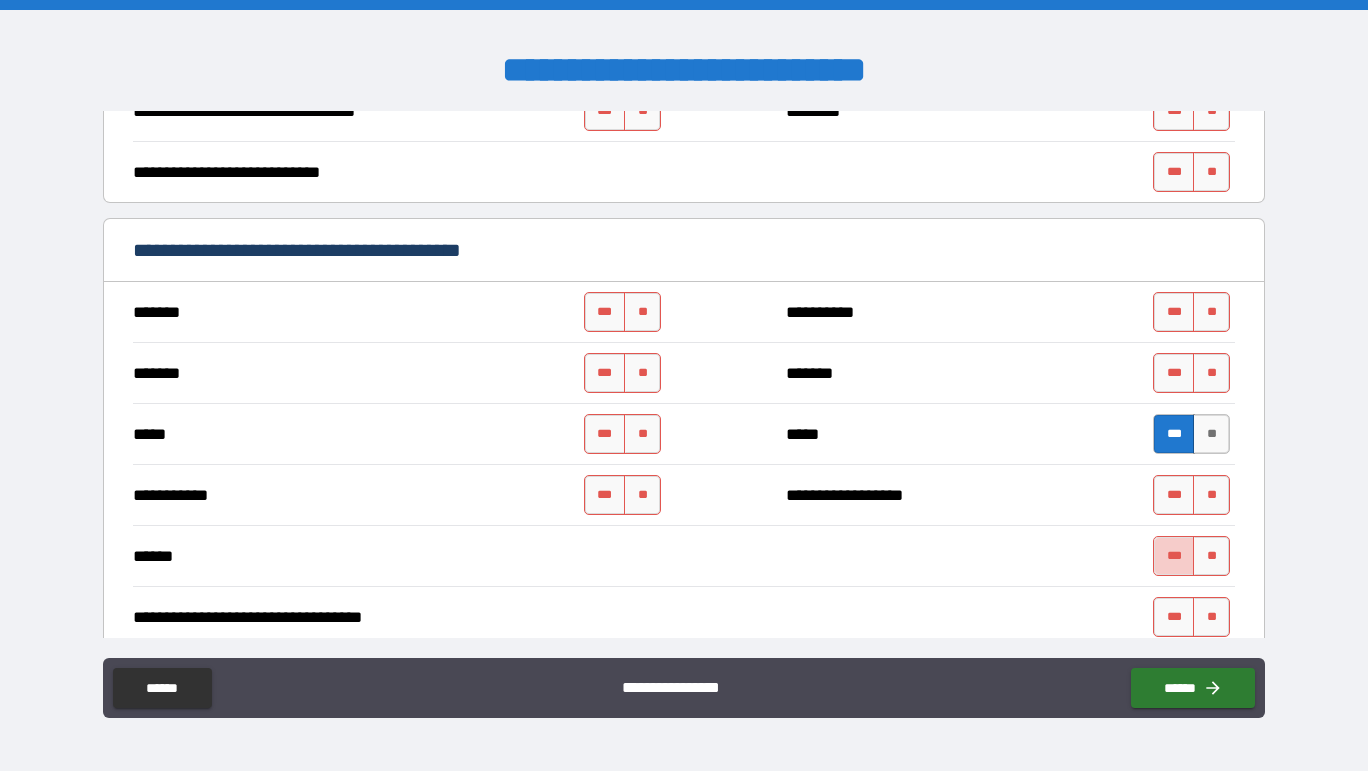 click on "***" at bounding box center (1174, 556) 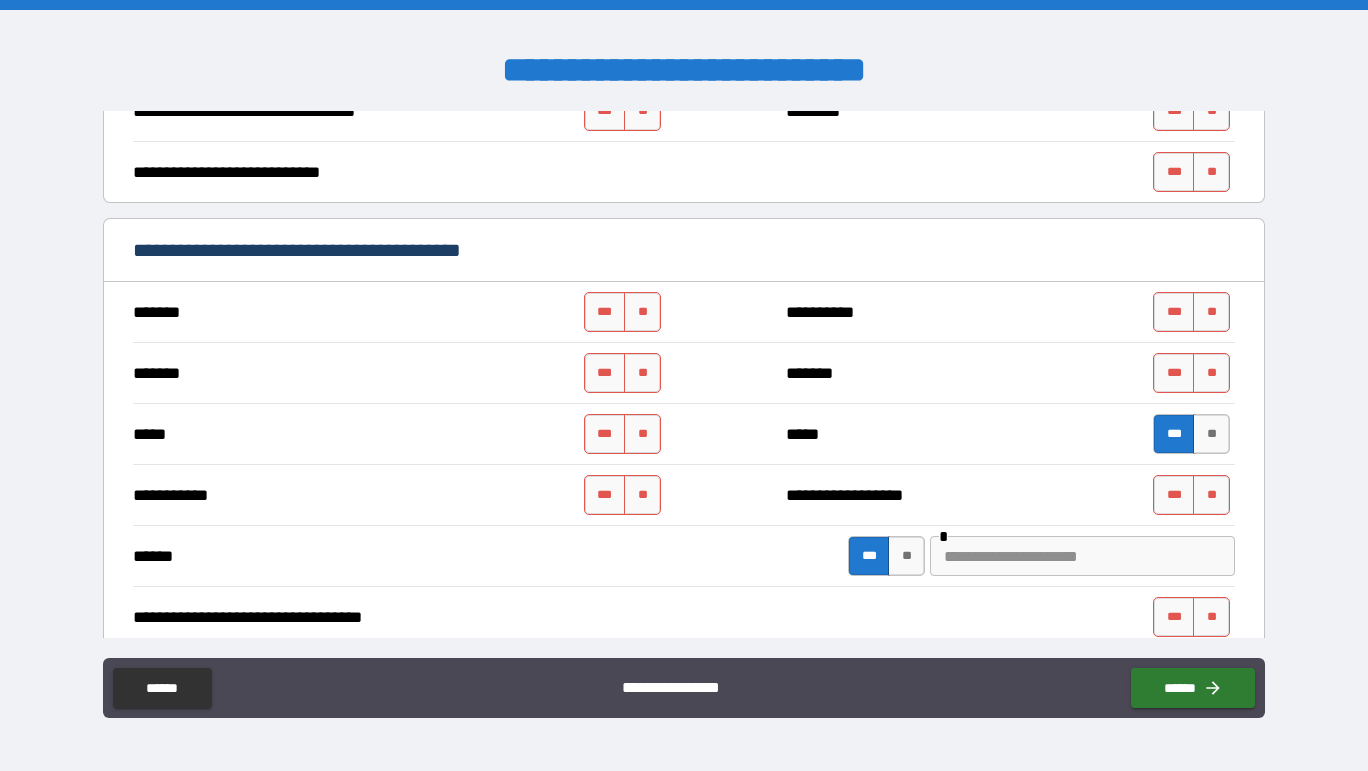 type on "****" 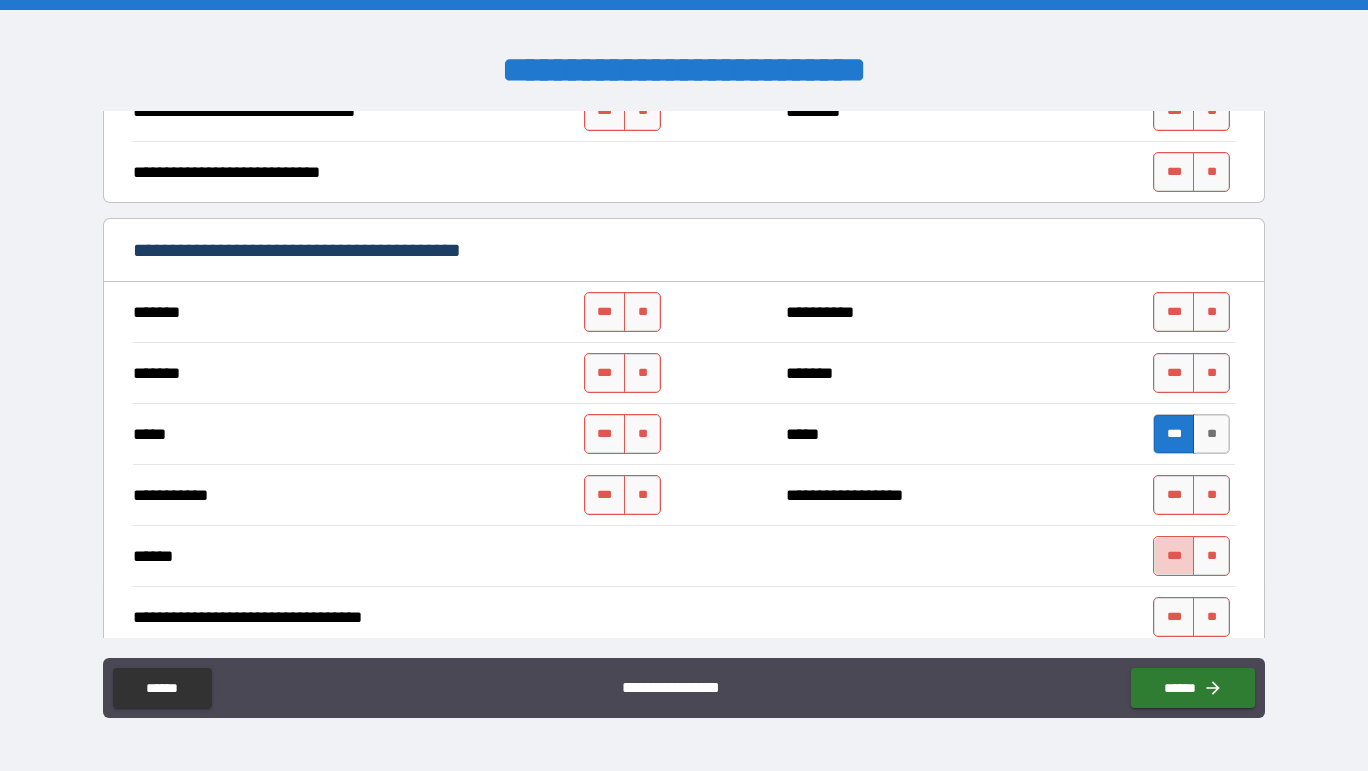 click on "***" at bounding box center [1174, 556] 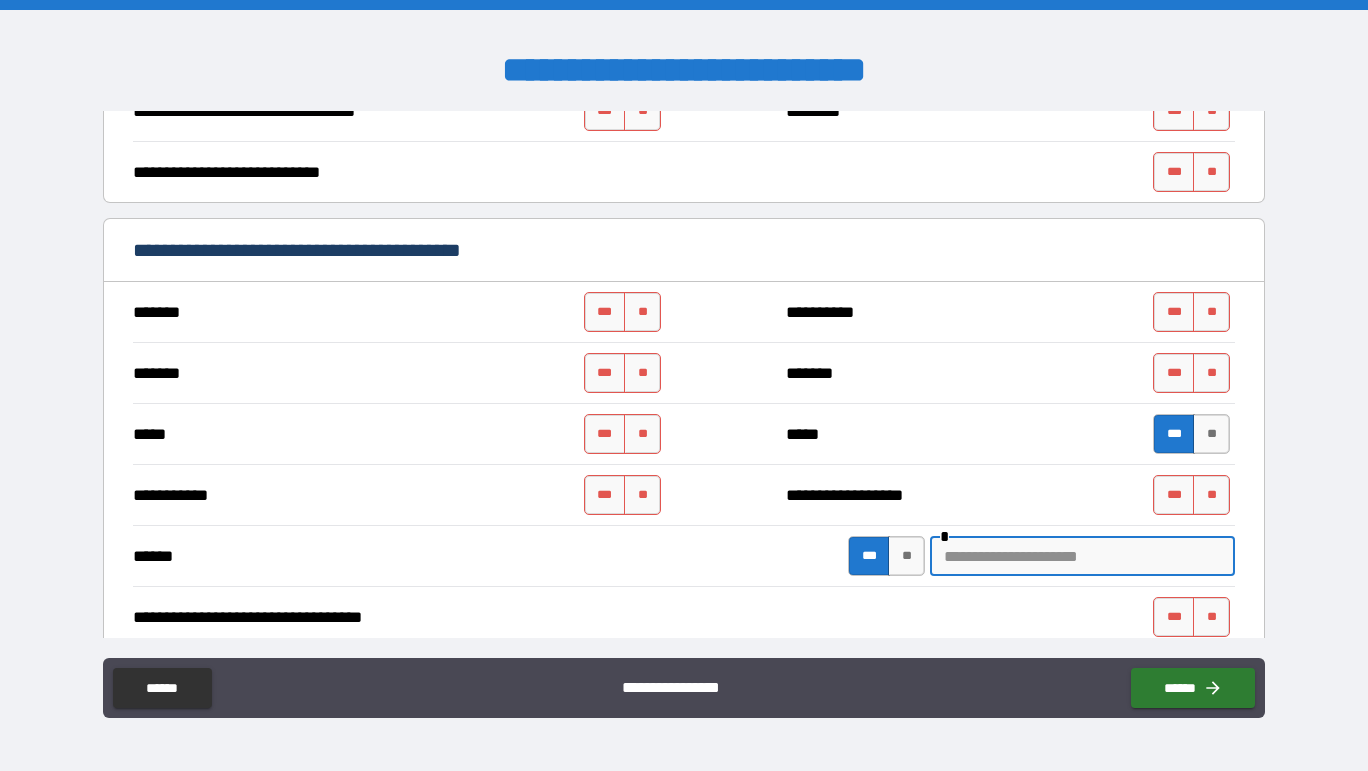 click at bounding box center [1082, 556] 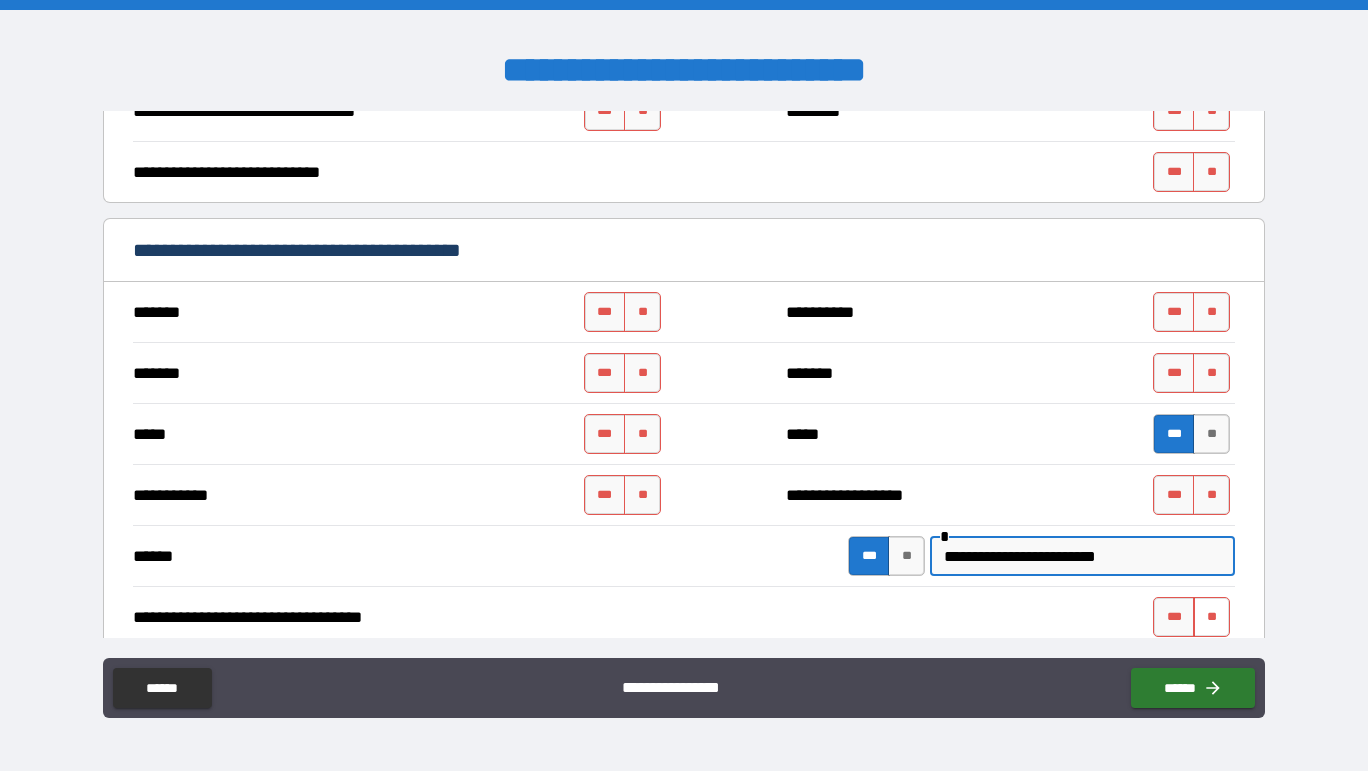 type on "**********" 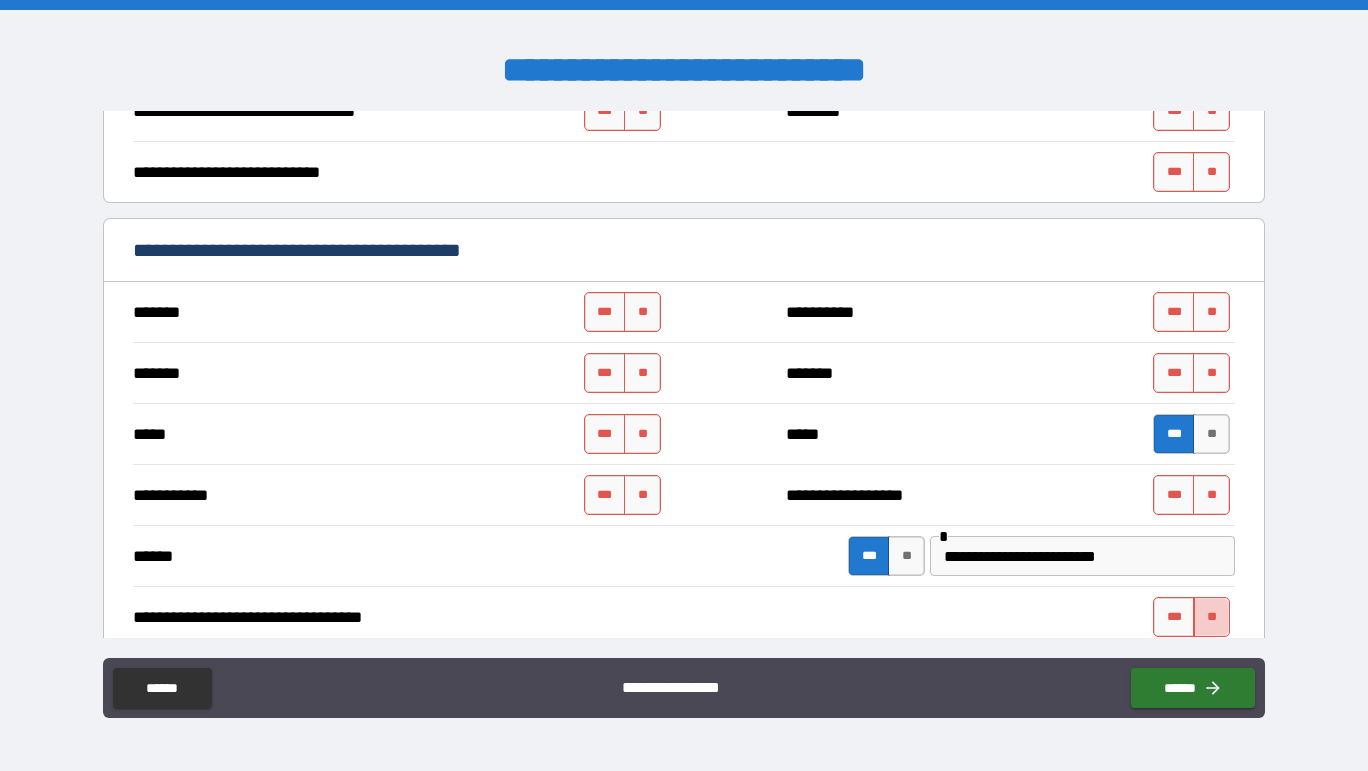 click on "**" at bounding box center (1211, 617) 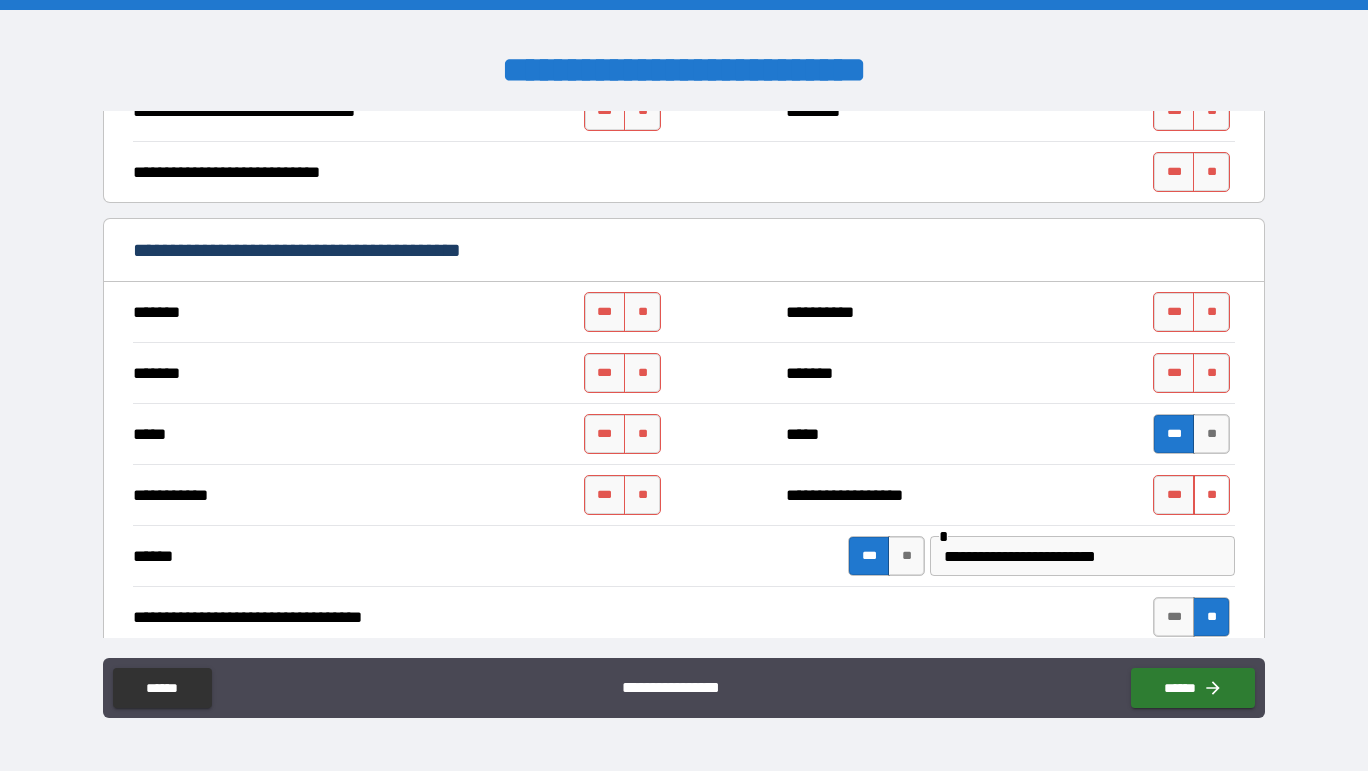 click on "**" at bounding box center [1211, 495] 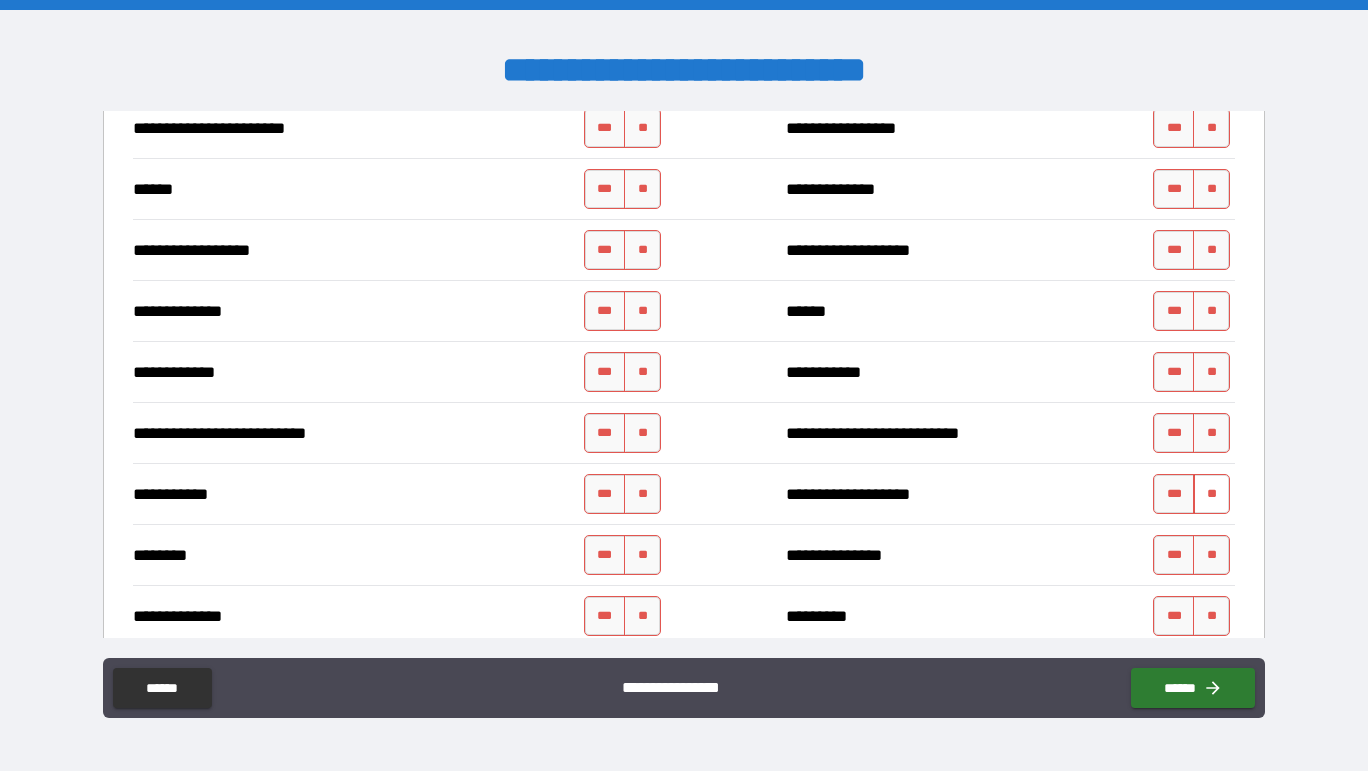 scroll, scrollTop: 1756, scrollLeft: 0, axis: vertical 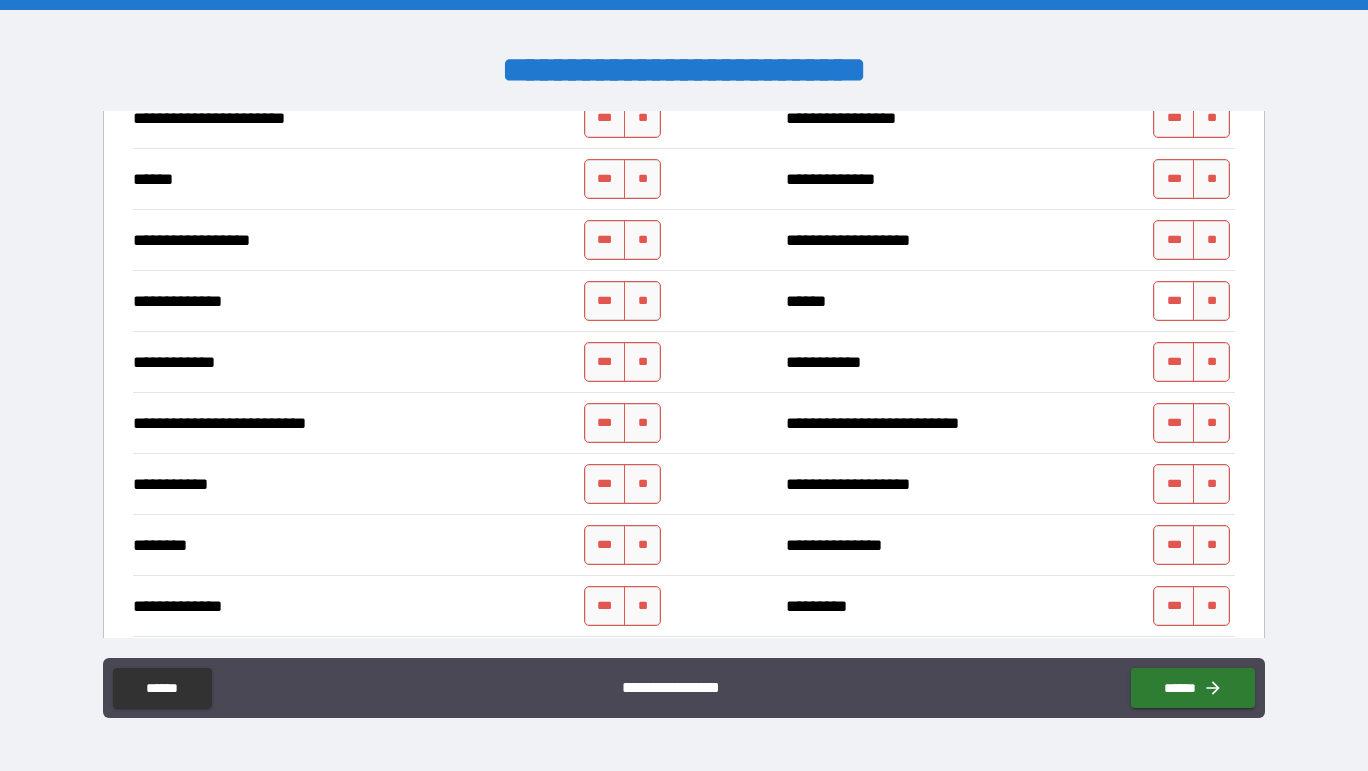 click on "***" at bounding box center [1174, 301] 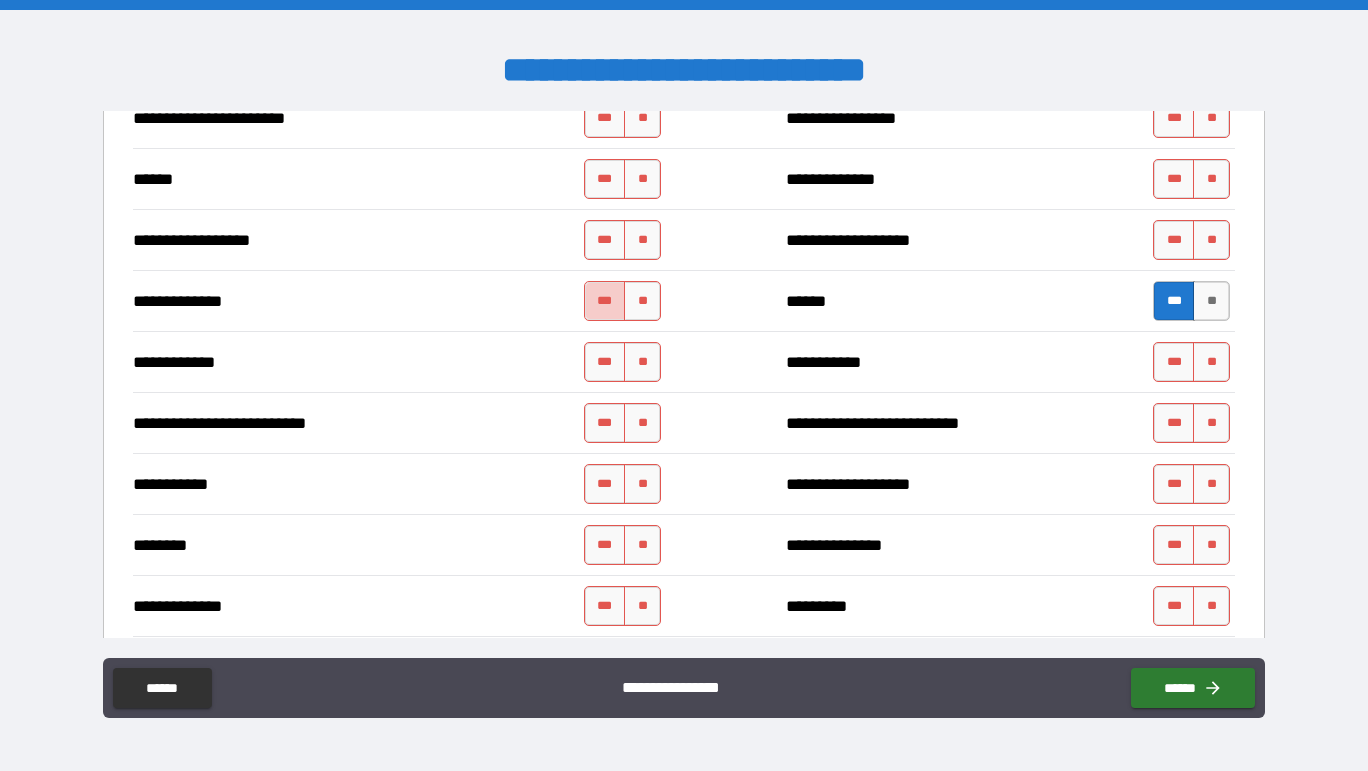 click on "***" at bounding box center [605, 301] 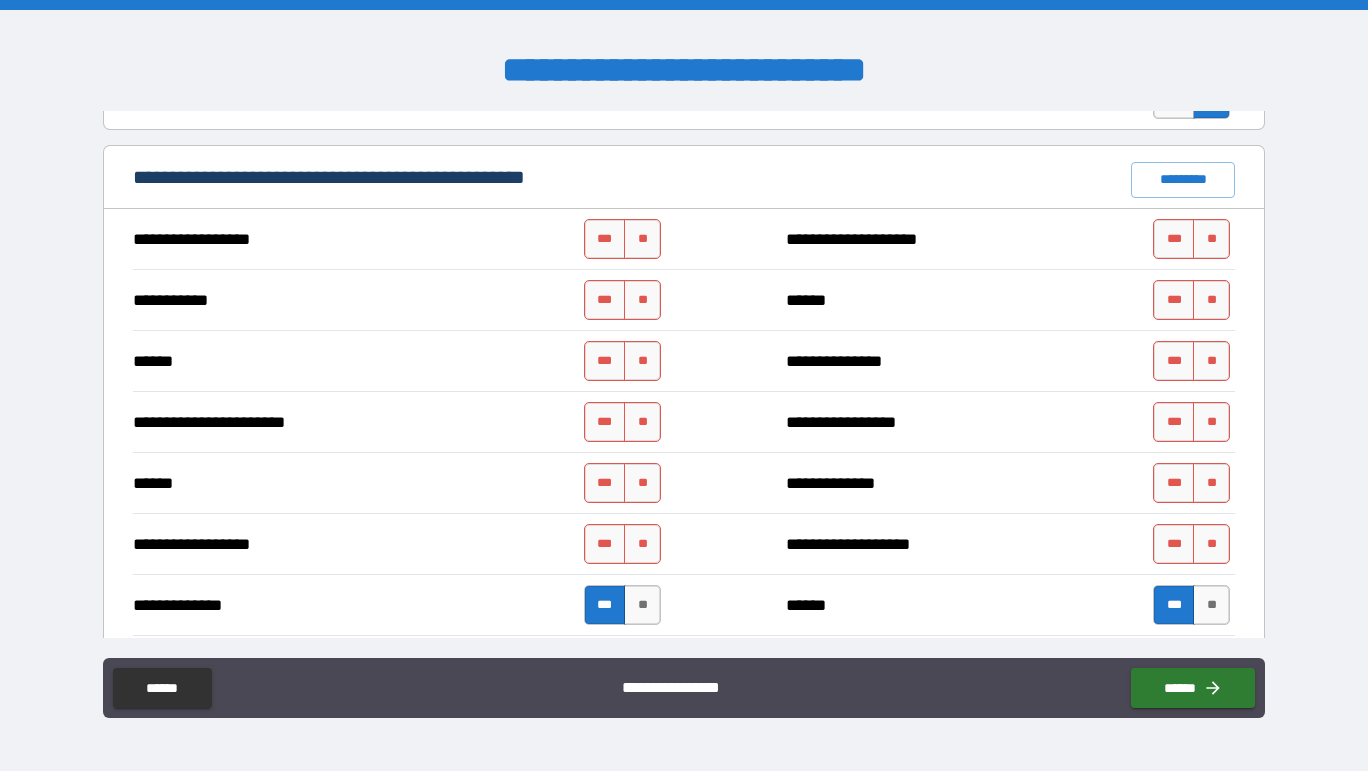 scroll, scrollTop: 1436, scrollLeft: 0, axis: vertical 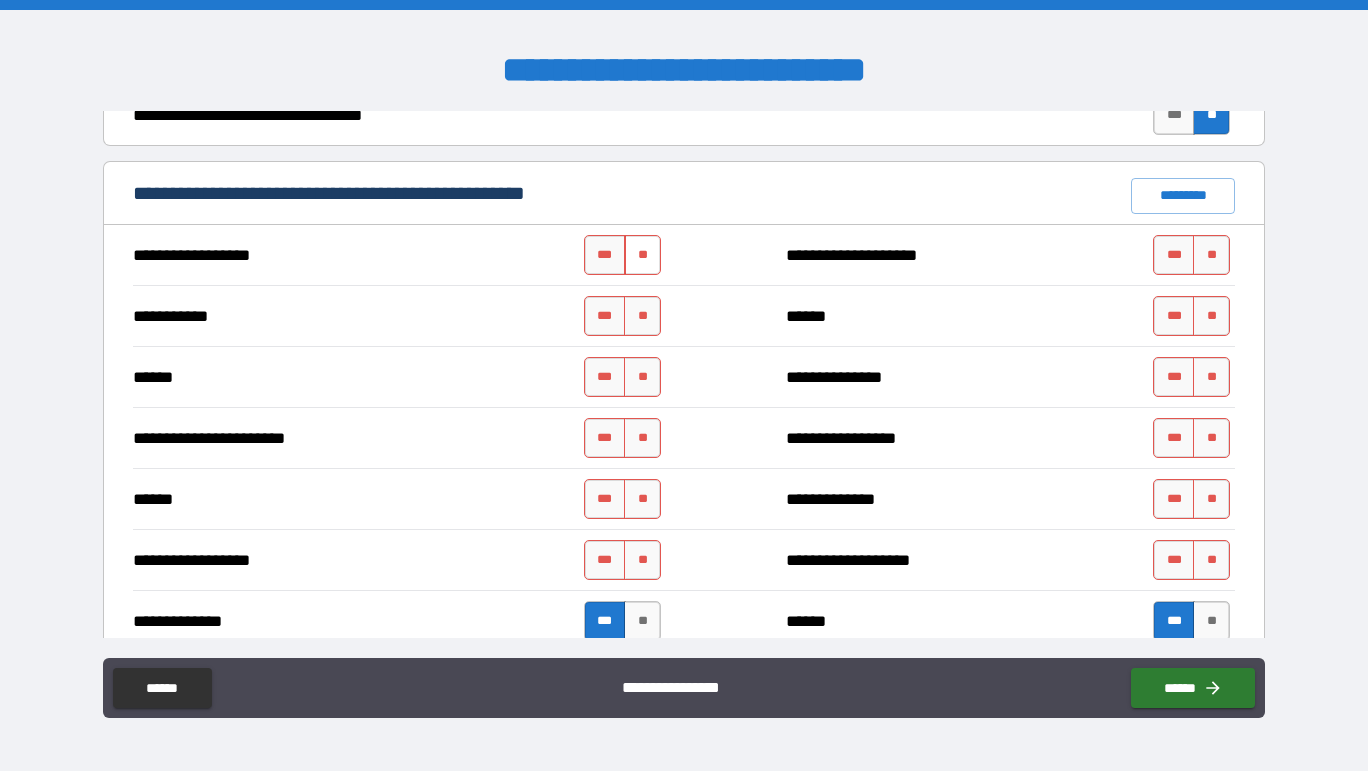 click on "**" at bounding box center (642, 255) 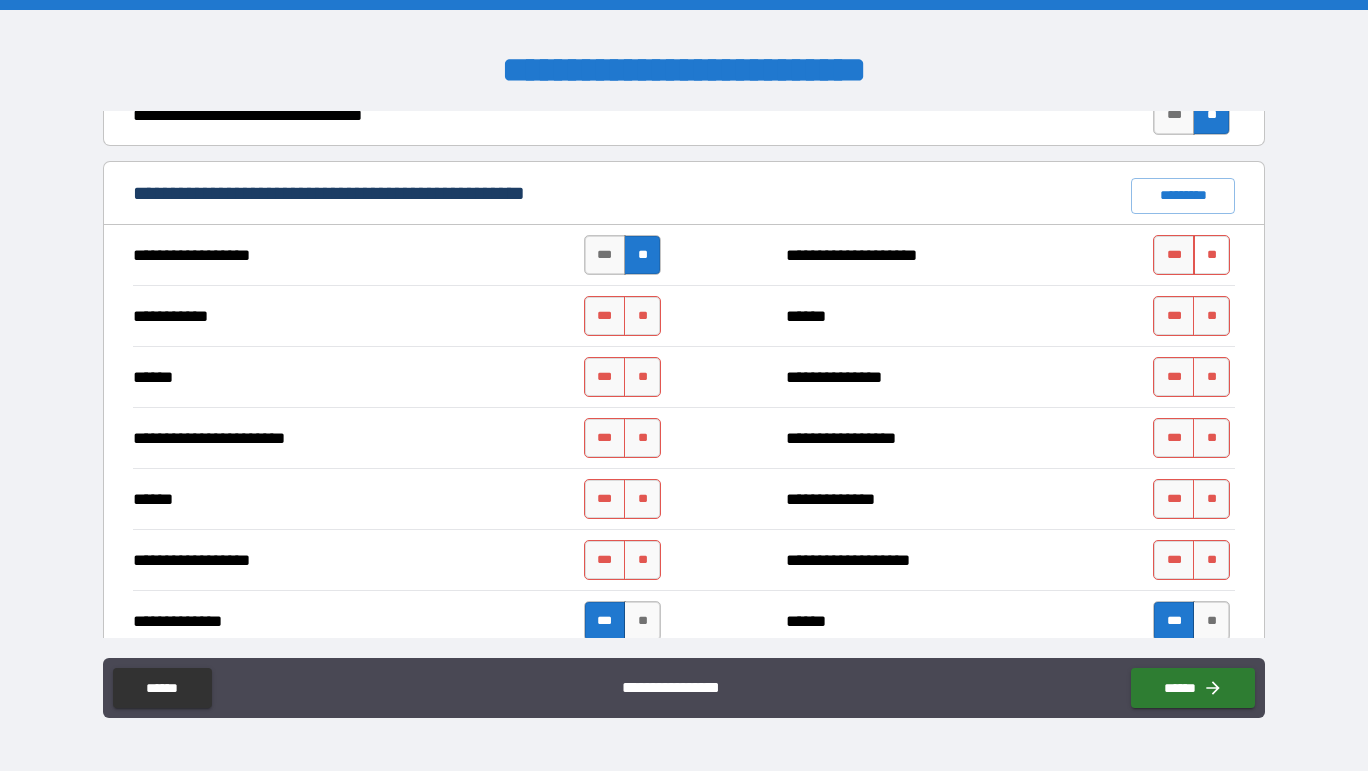 click on "**" at bounding box center (1211, 255) 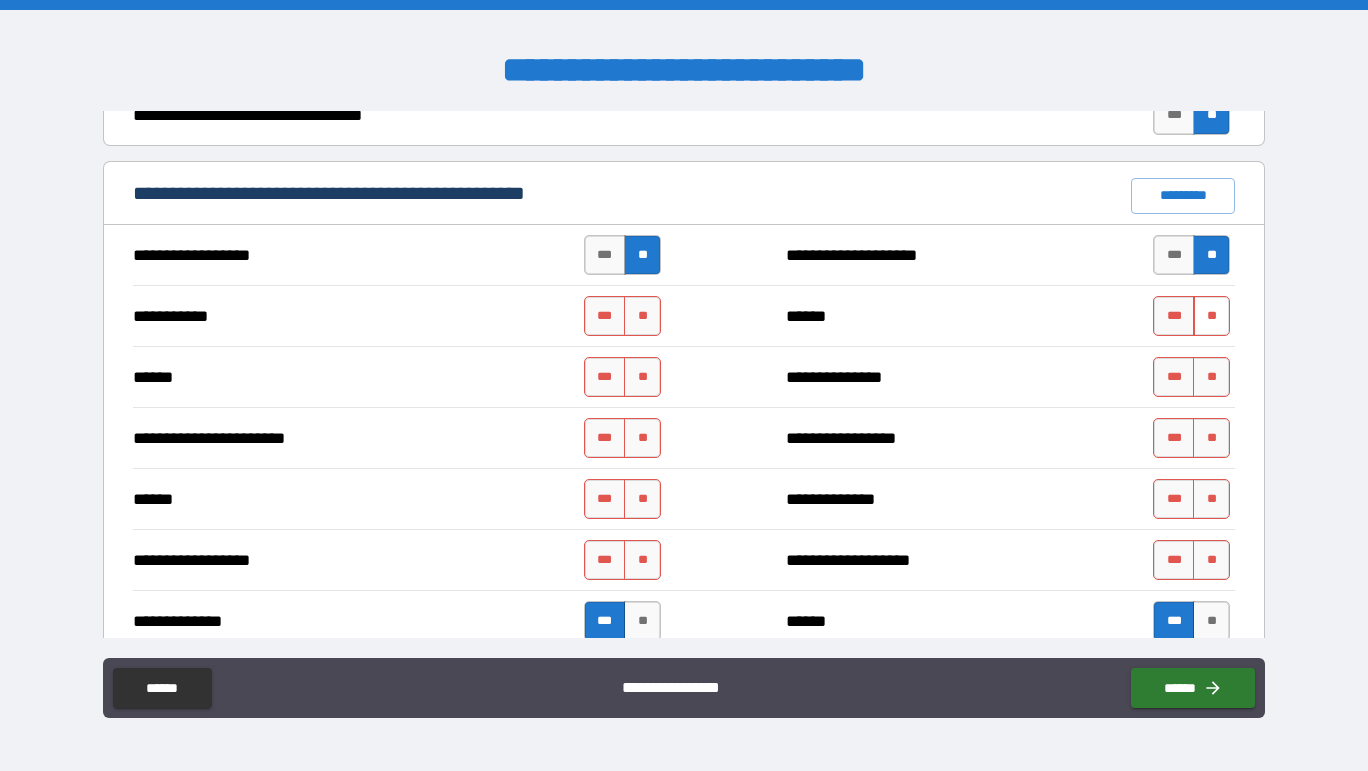 click on "**" at bounding box center [1211, 316] 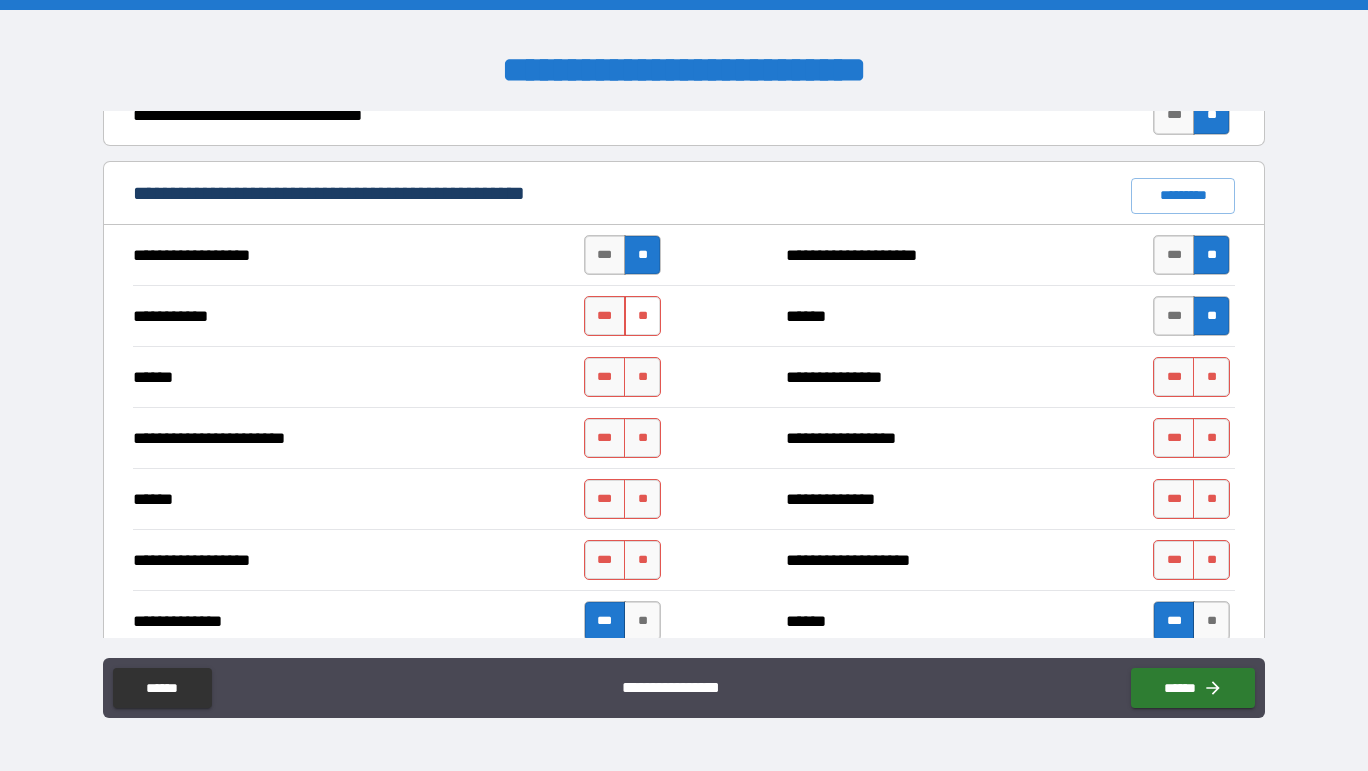 click on "**" at bounding box center [642, 316] 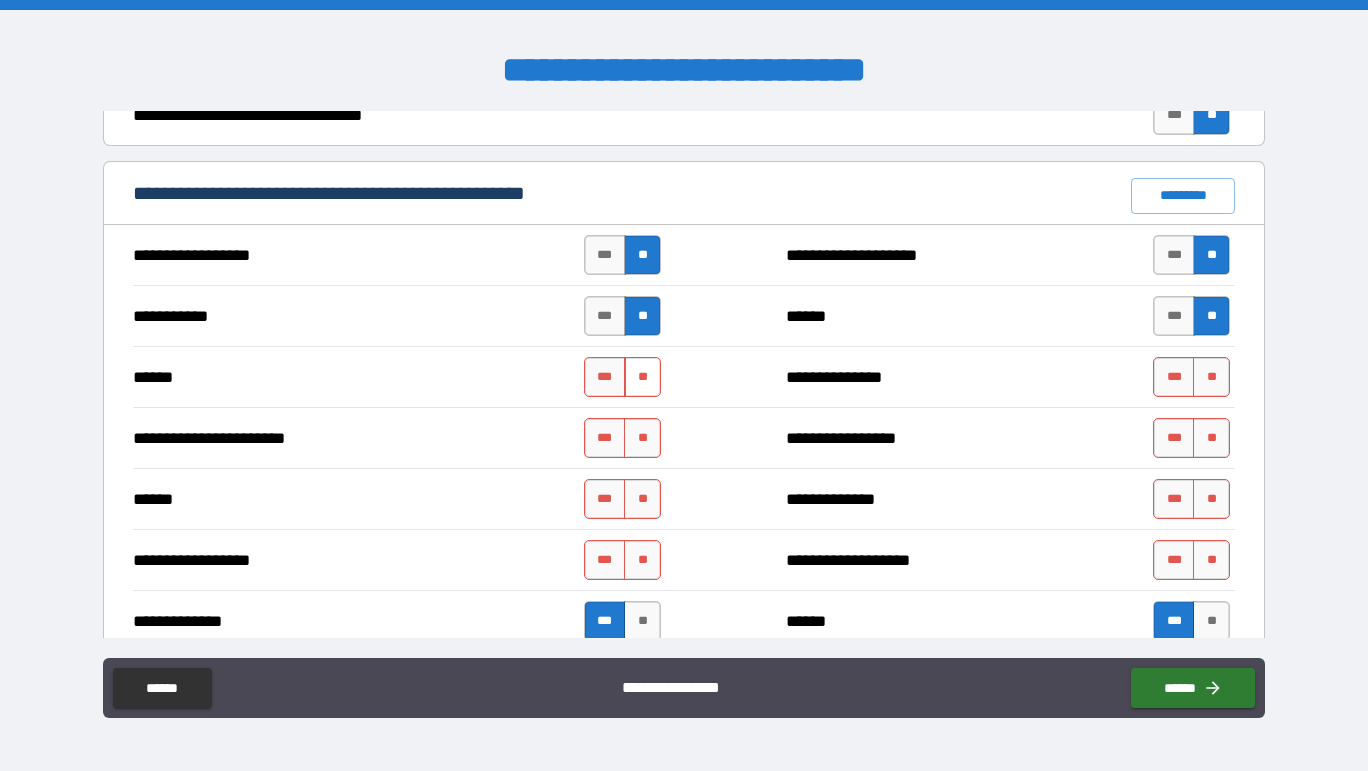 click on "**" at bounding box center (642, 377) 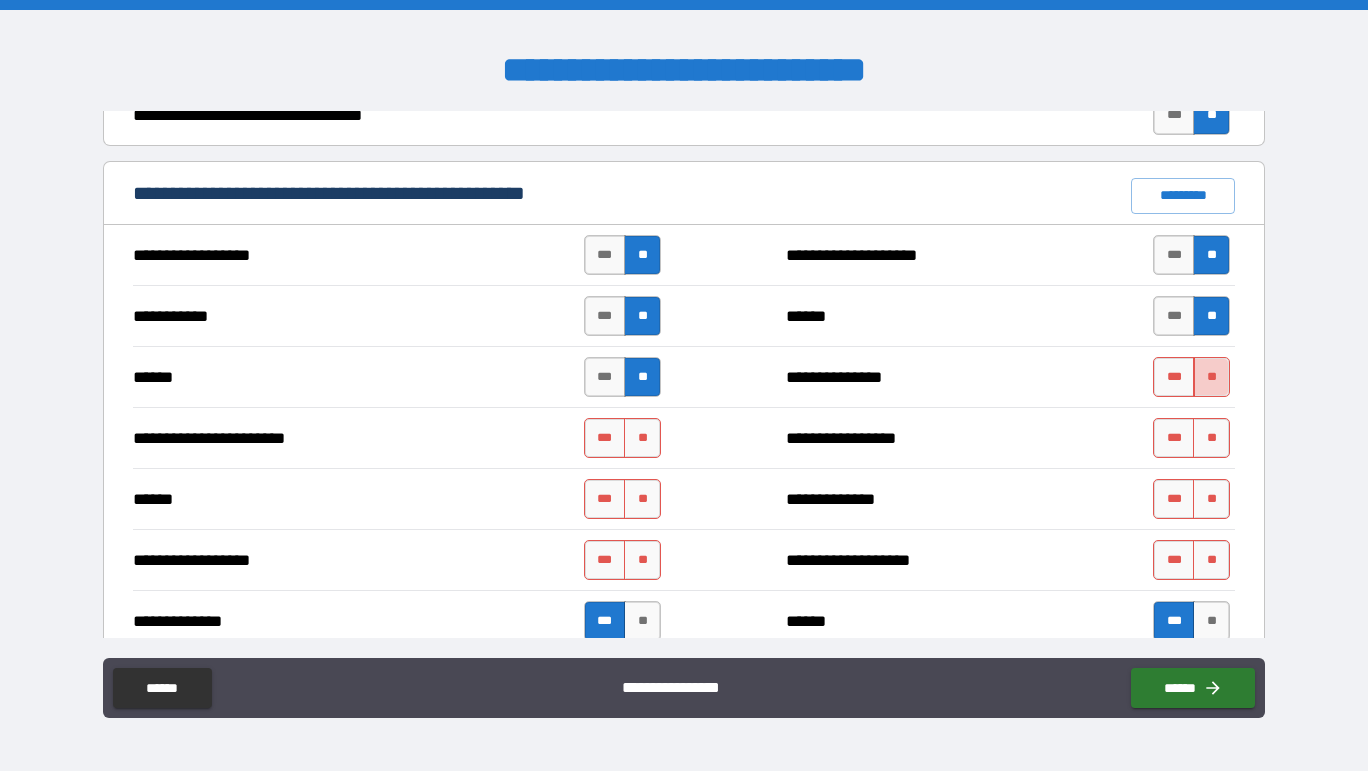 click on "**" at bounding box center [1211, 377] 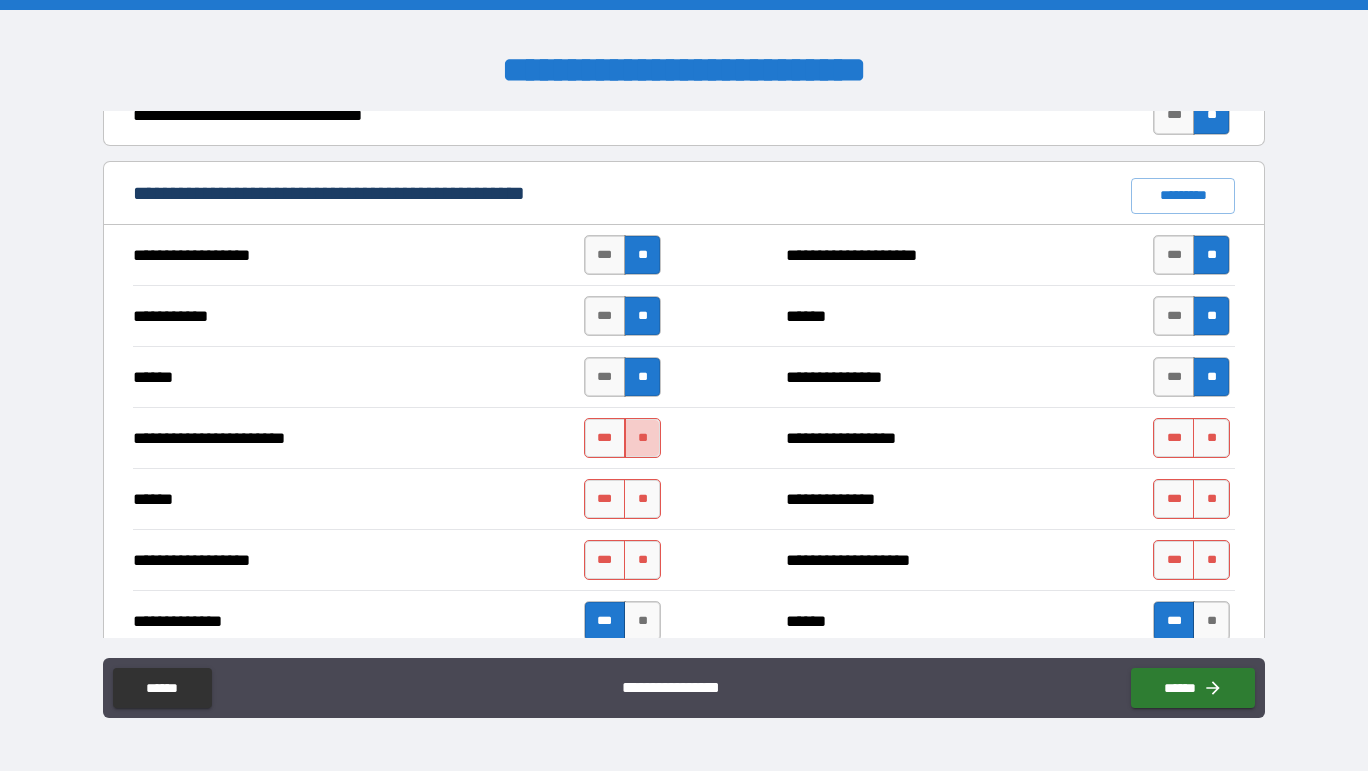 click on "**" at bounding box center (642, 438) 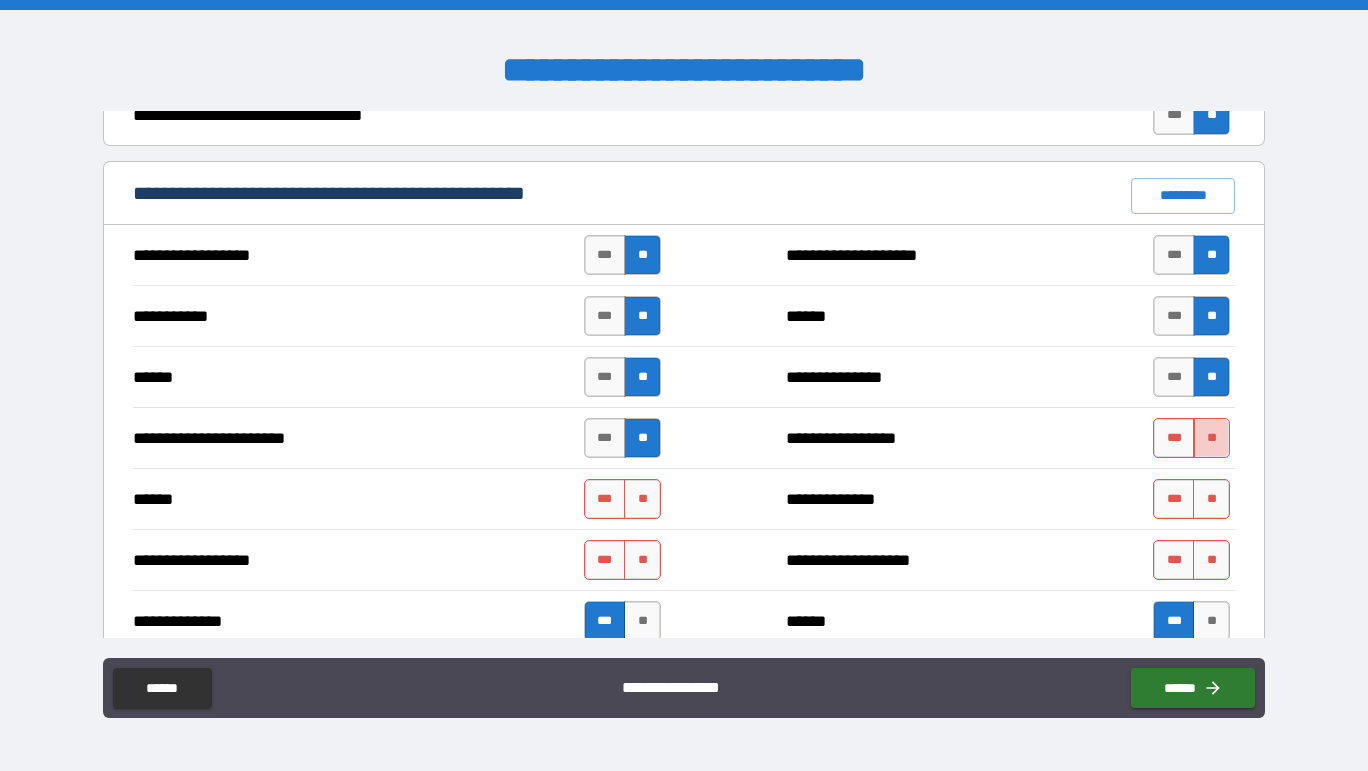 click on "**" at bounding box center (1211, 438) 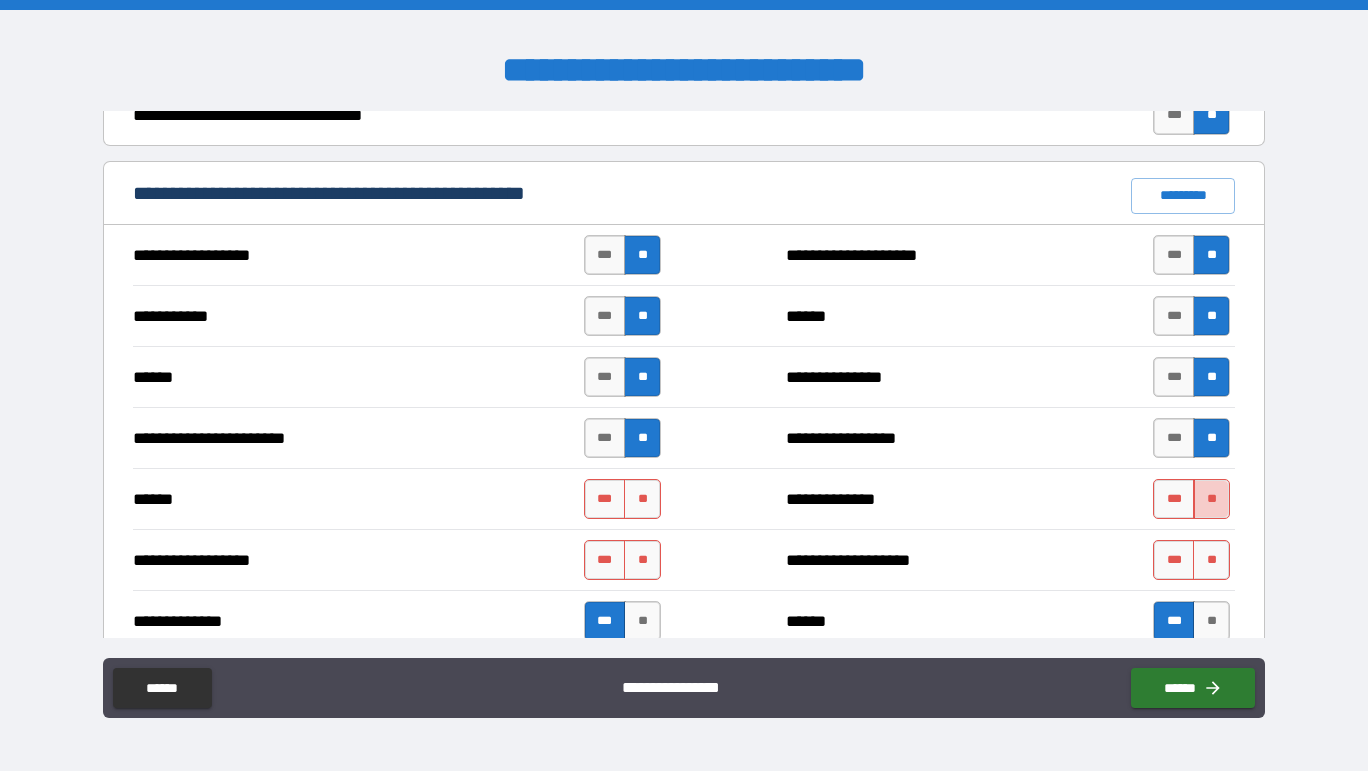 click on "**" at bounding box center (1211, 499) 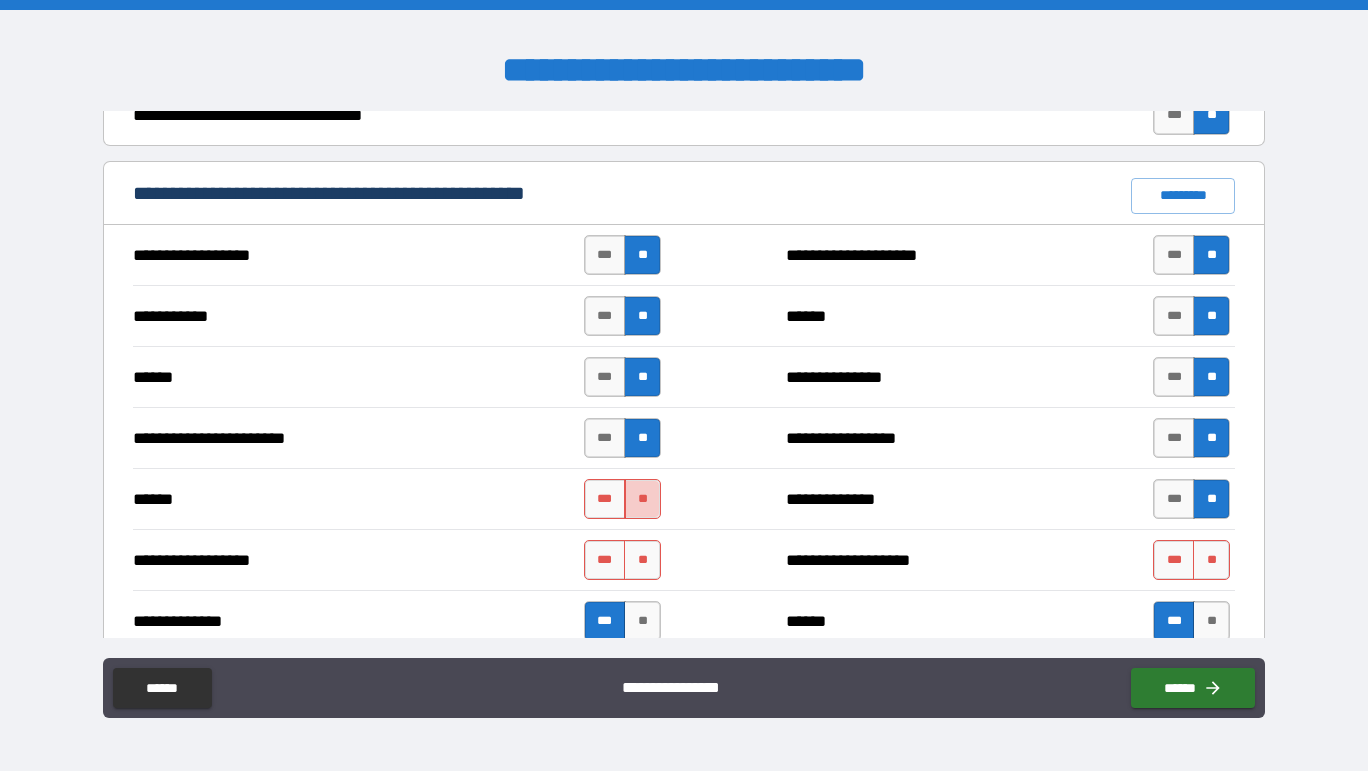 click on "**" at bounding box center [642, 499] 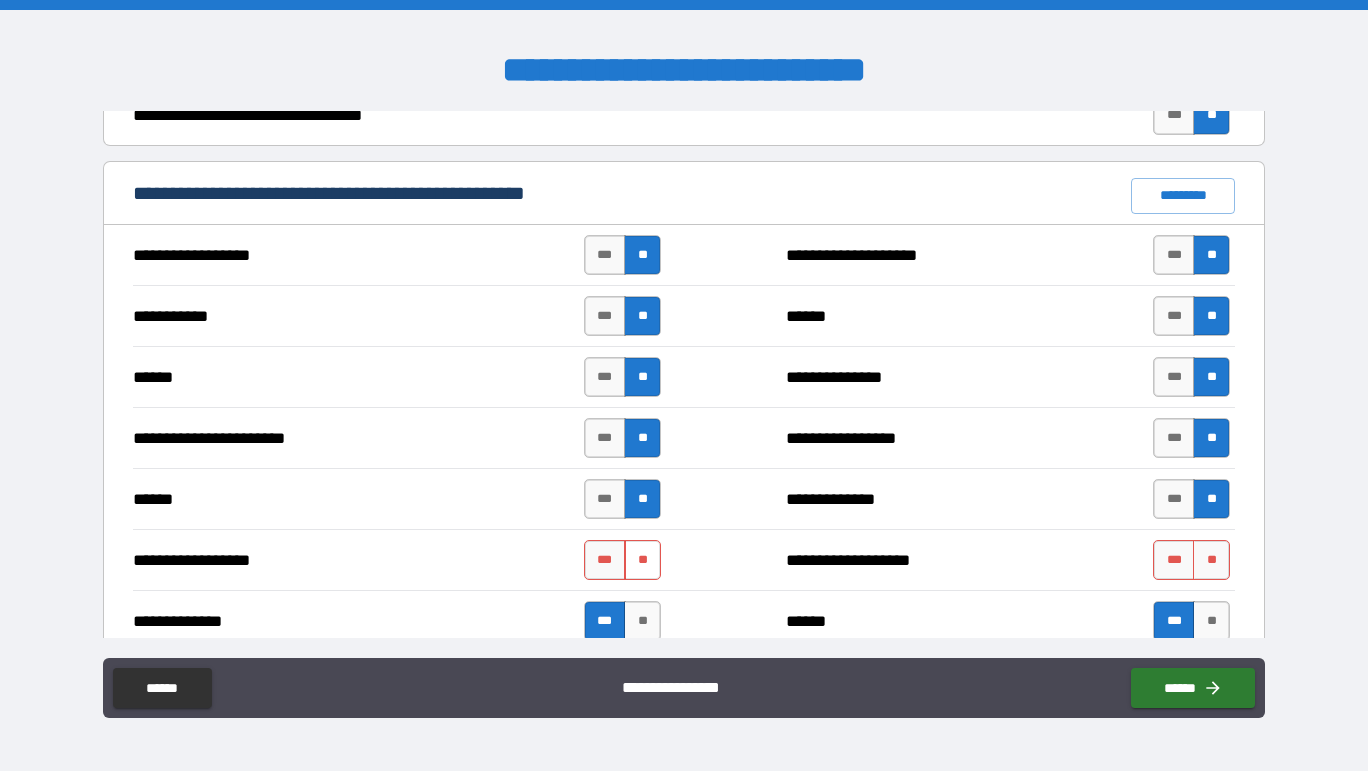 click on "**" at bounding box center [642, 560] 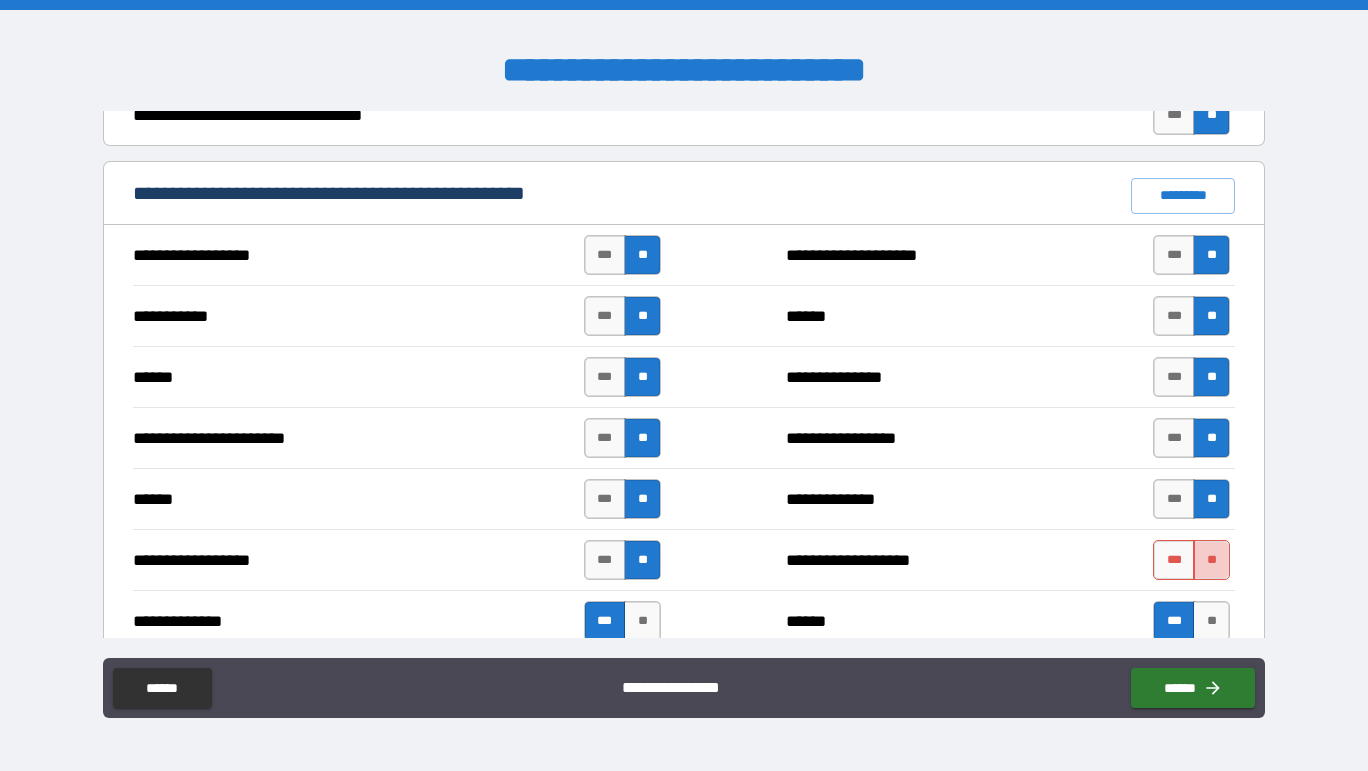 click on "**" at bounding box center (1211, 560) 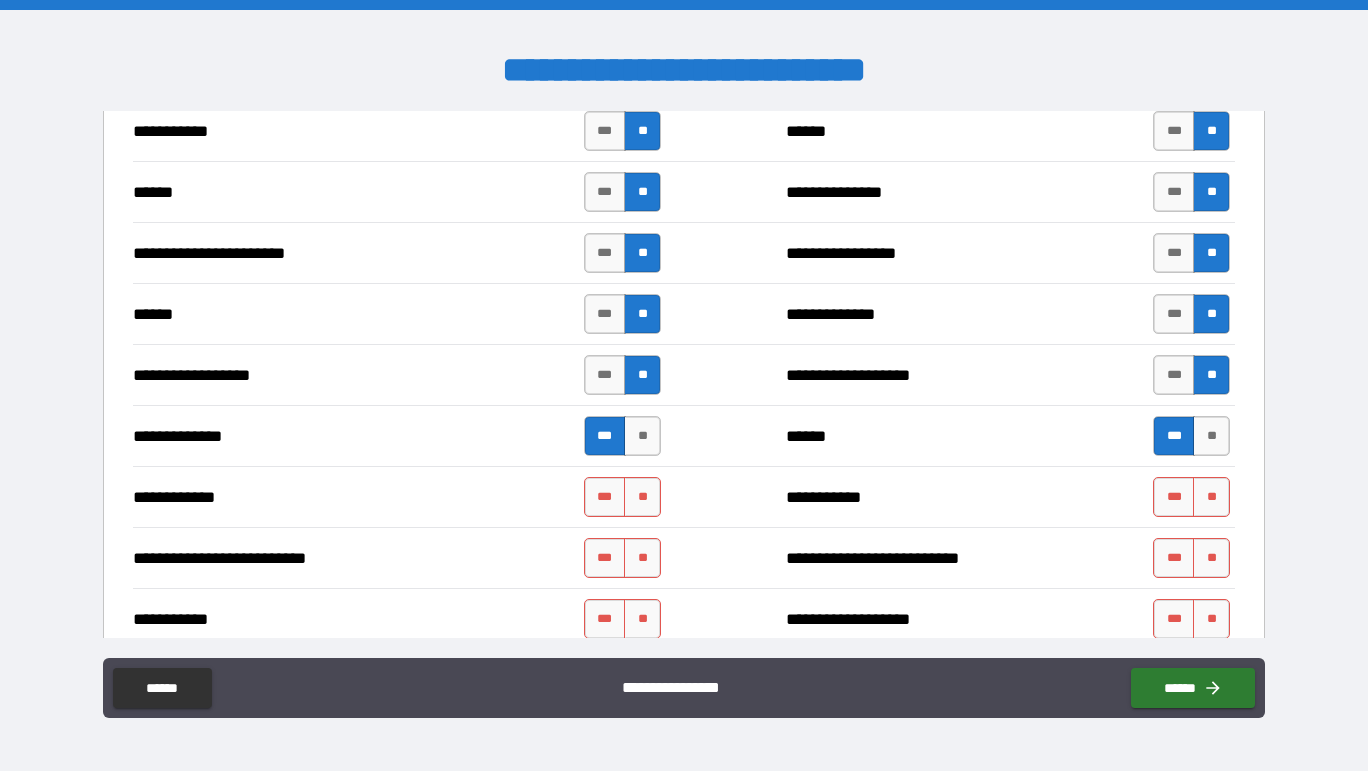 scroll, scrollTop: 1632, scrollLeft: 0, axis: vertical 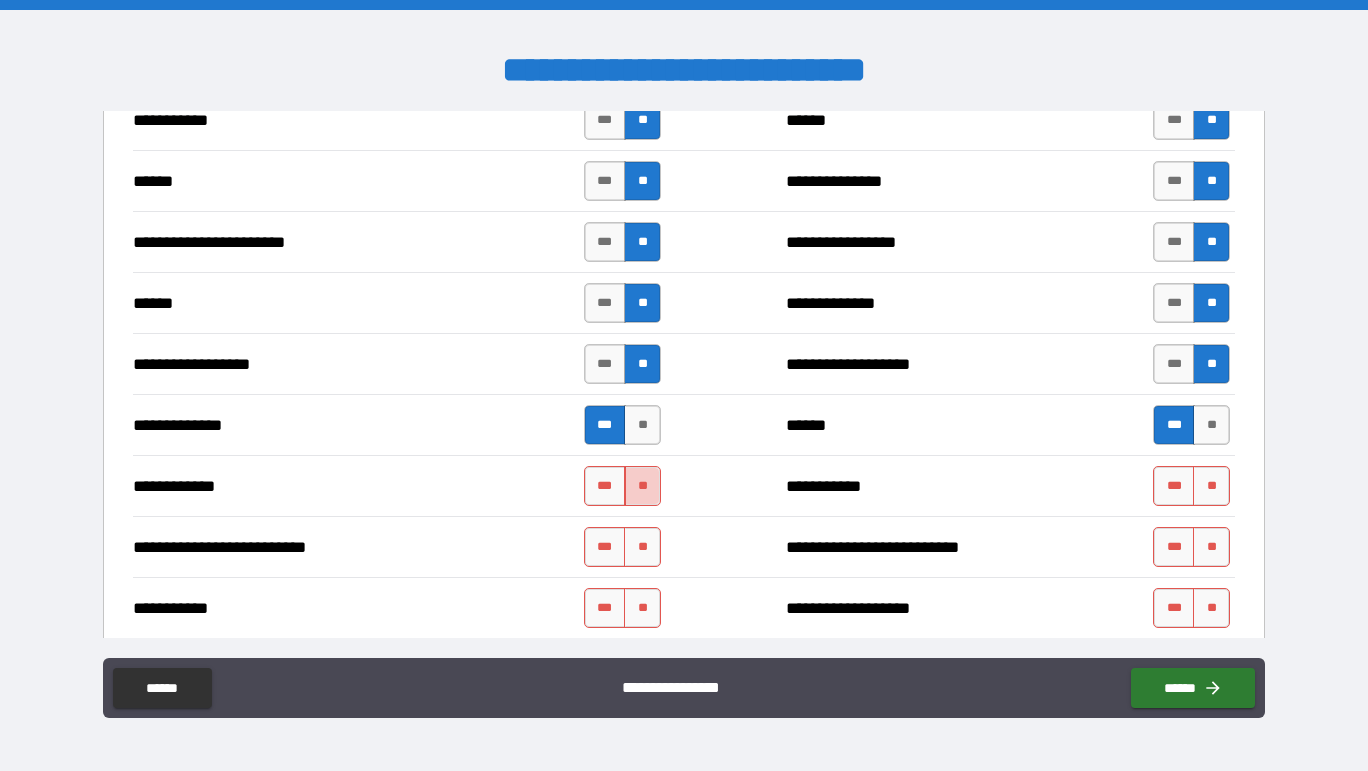 click on "**" at bounding box center [642, 486] 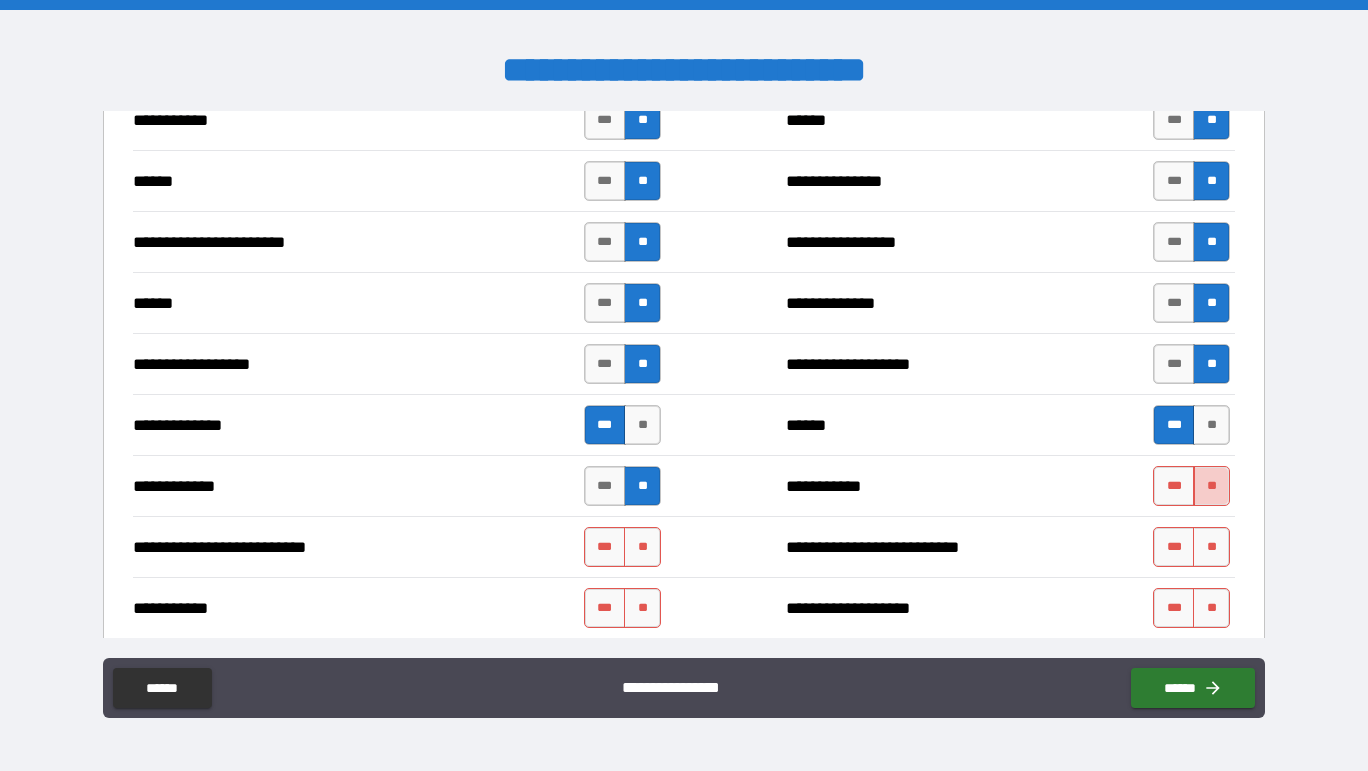 click on "**" at bounding box center [1211, 486] 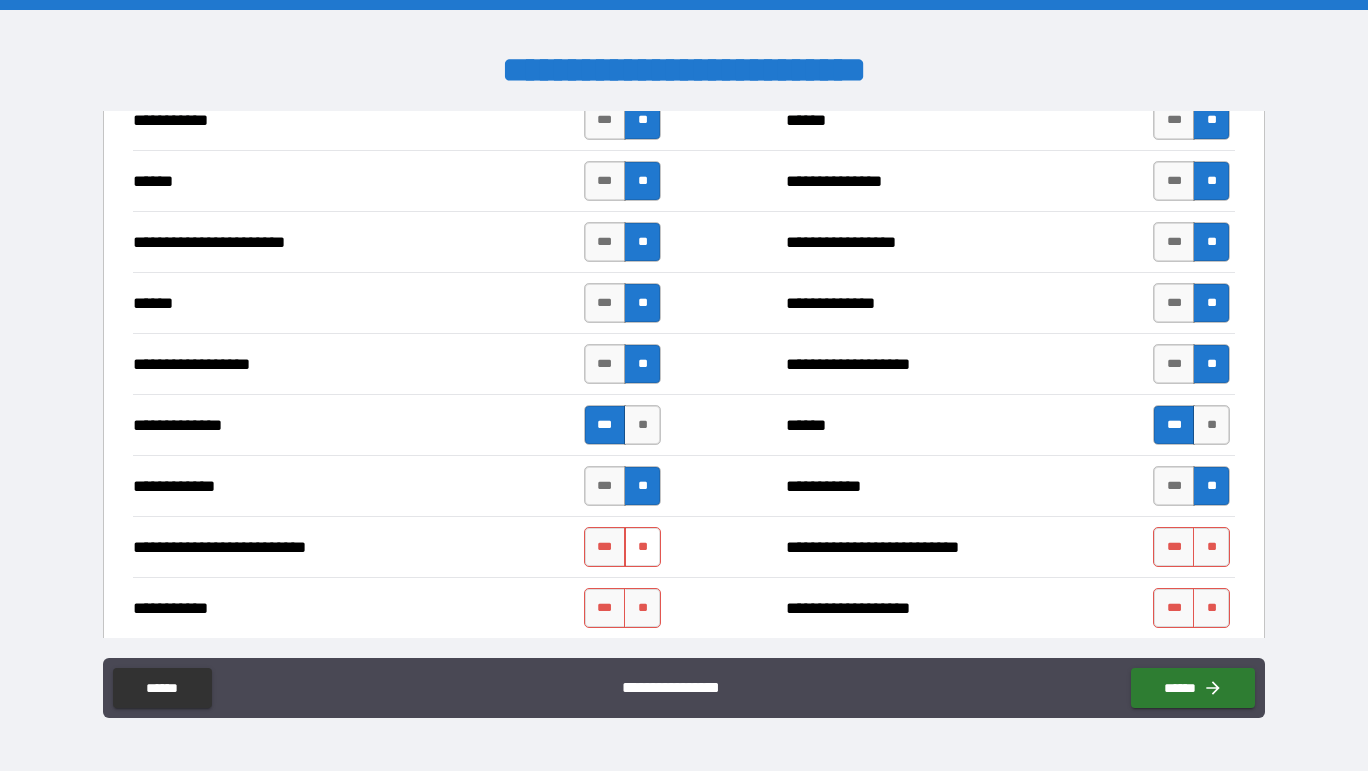 click on "**" at bounding box center (642, 547) 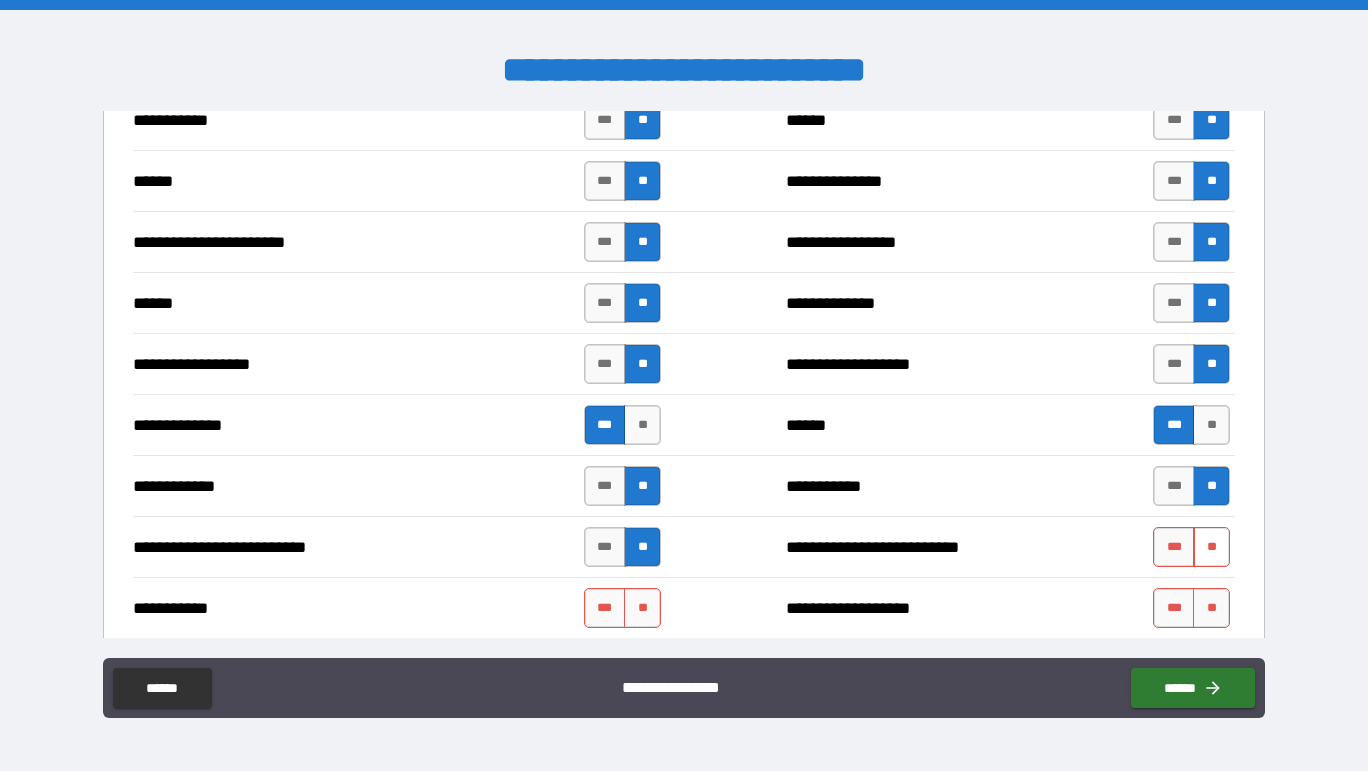 click on "**" at bounding box center (1211, 547) 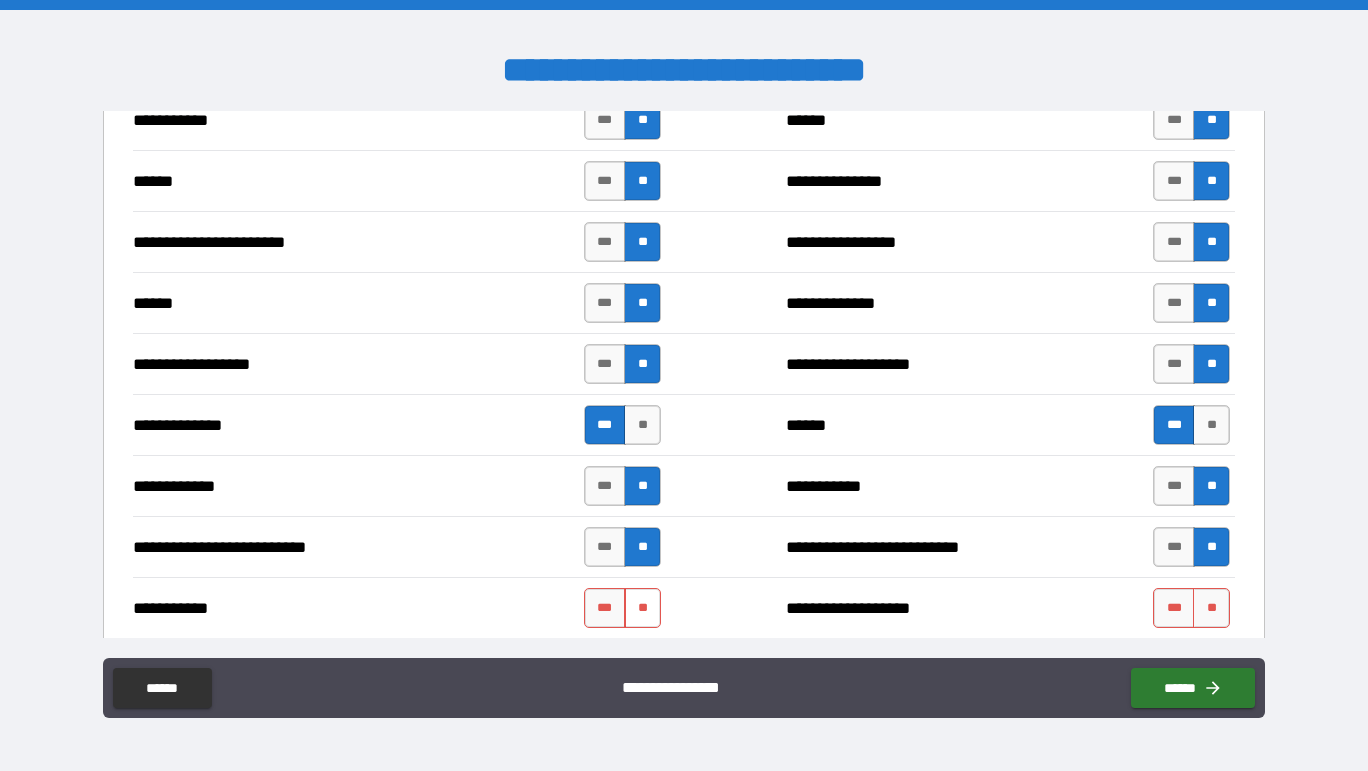 click on "**" at bounding box center [642, 608] 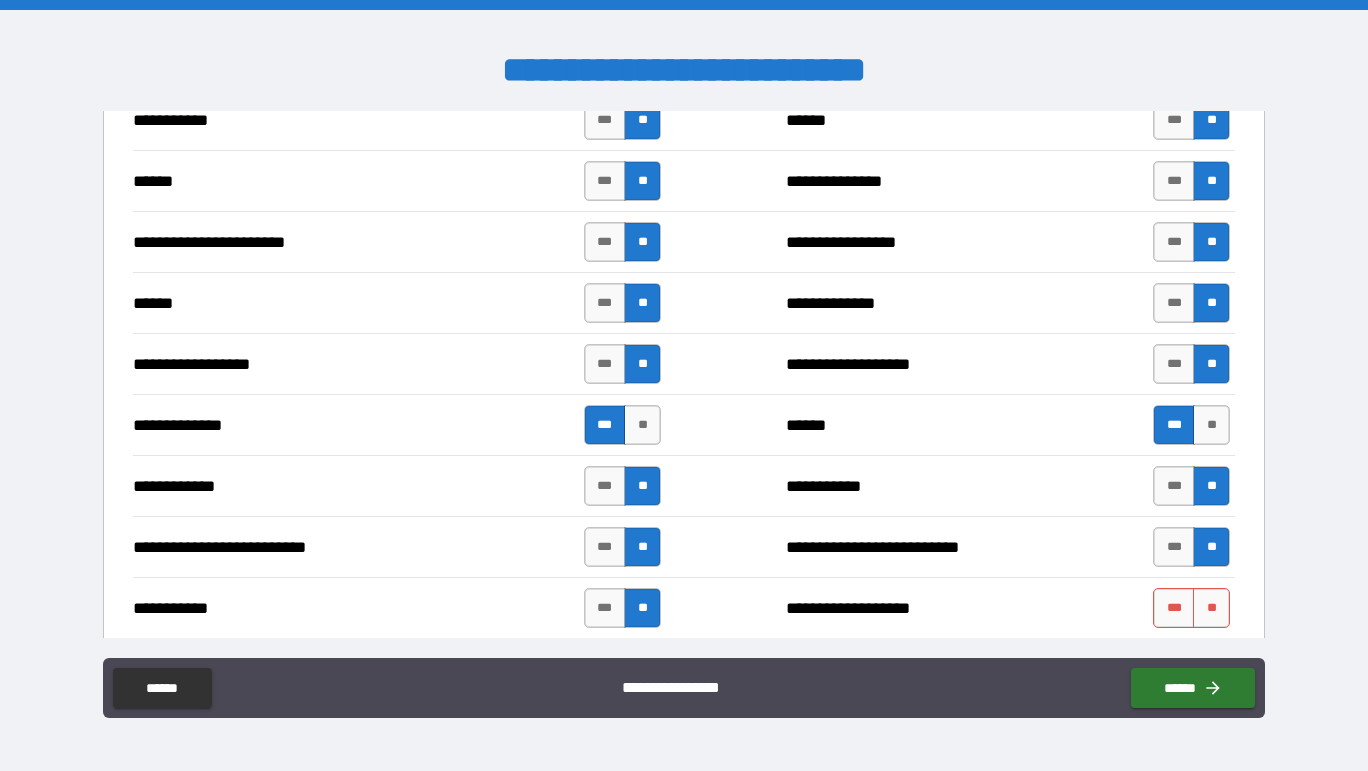 scroll, scrollTop: 1640, scrollLeft: 0, axis: vertical 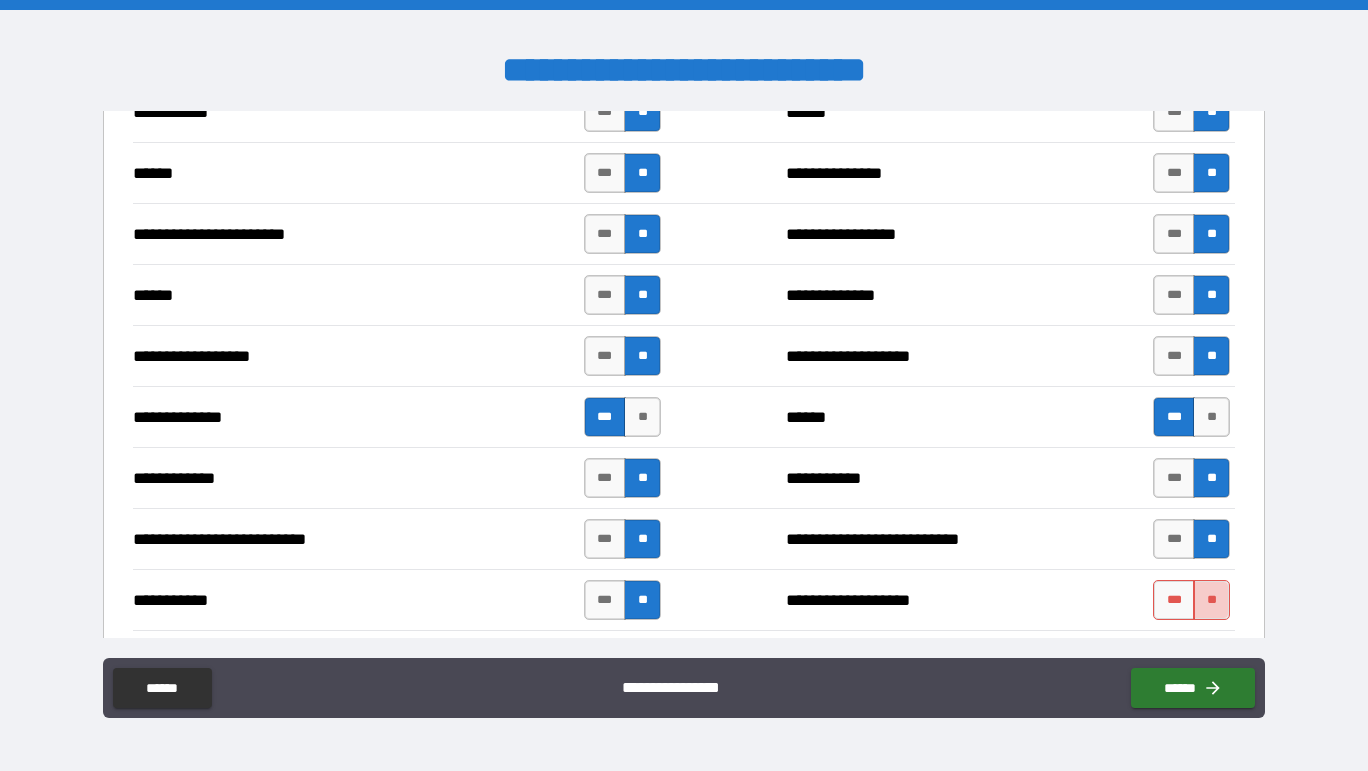 click on "**" at bounding box center (1211, 600) 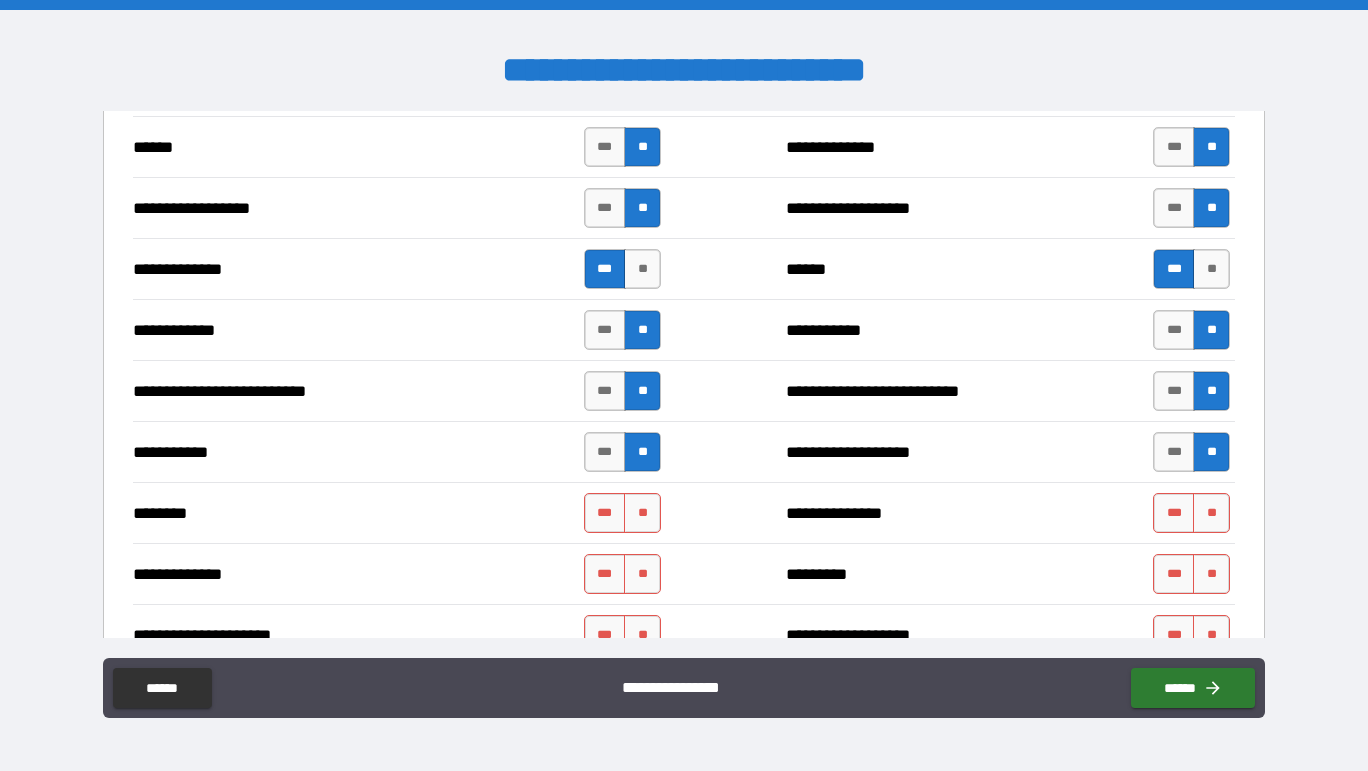scroll, scrollTop: 1795, scrollLeft: 0, axis: vertical 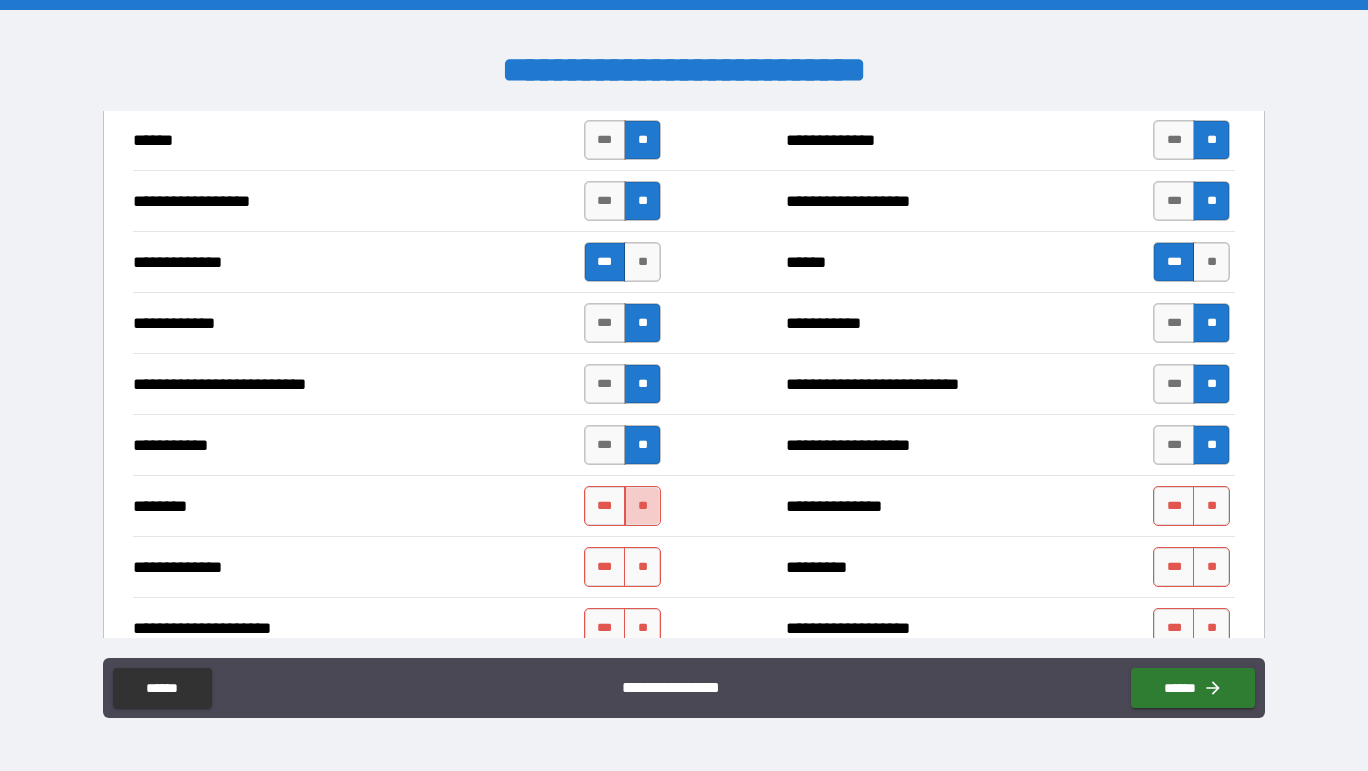 click on "**" at bounding box center (642, 506) 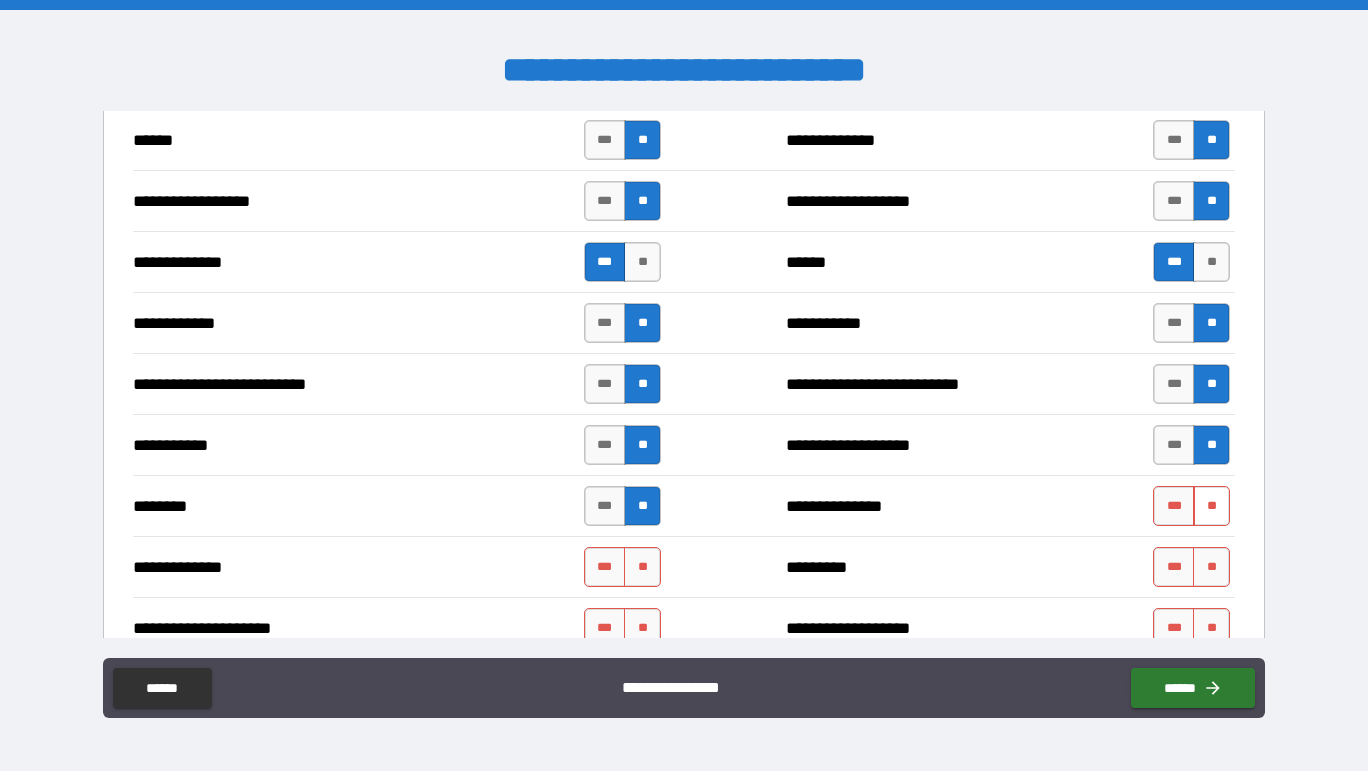 click on "**" at bounding box center (1211, 506) 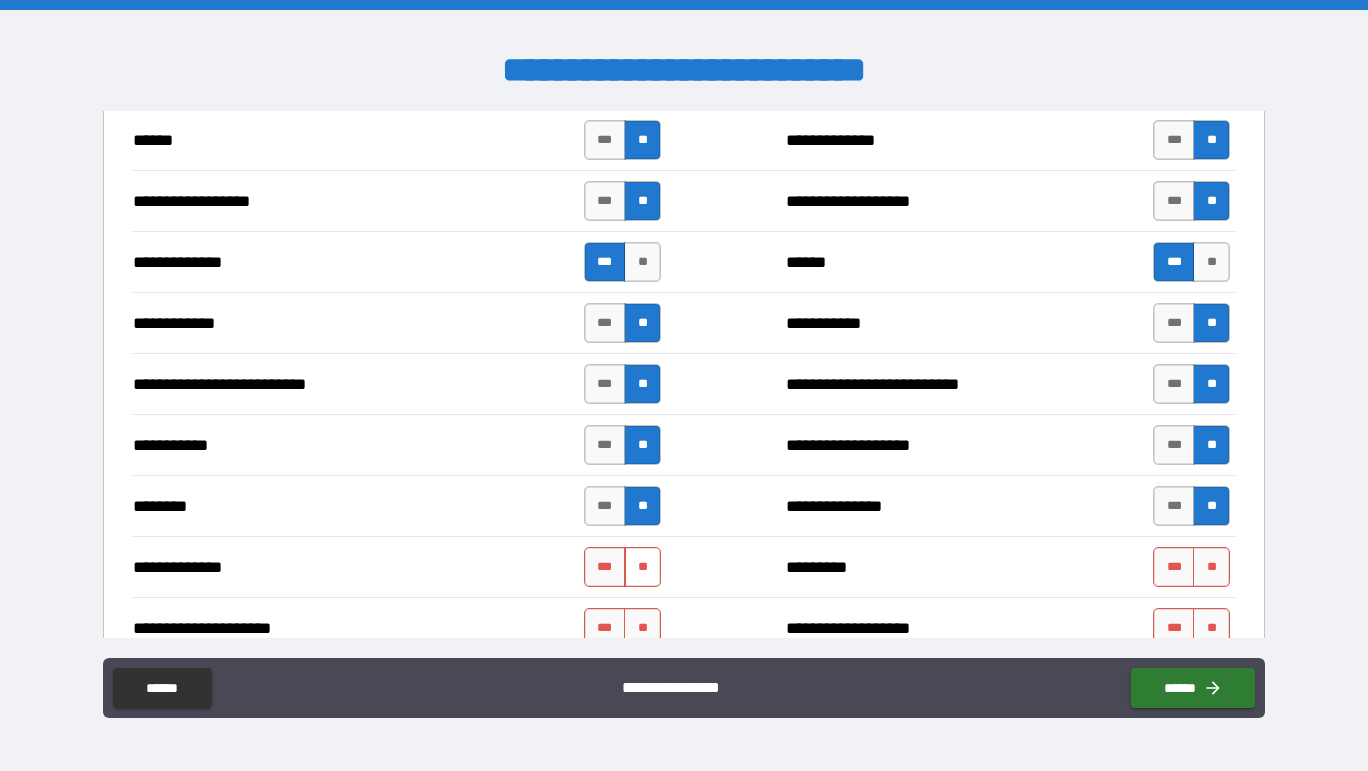 click on "**" at bounding box center [642, 567] 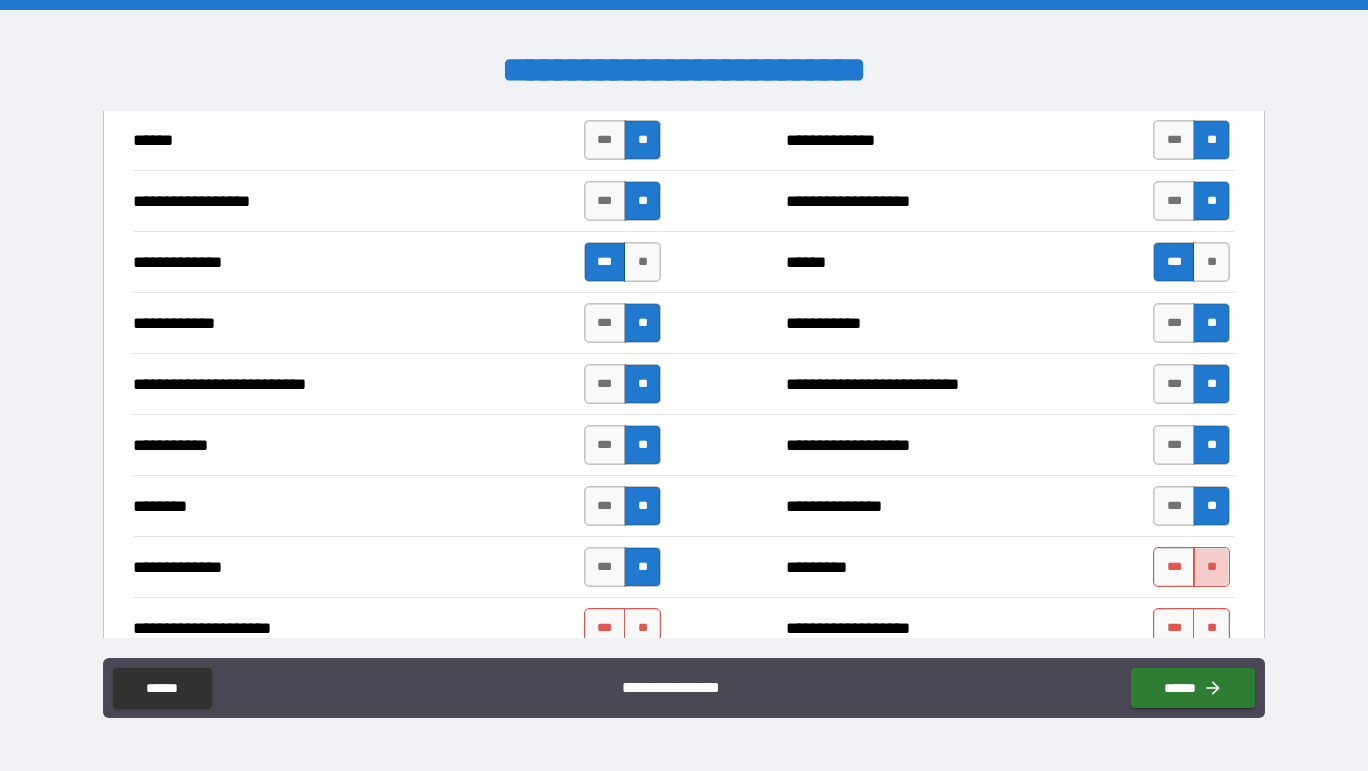 click on "**" at bounding box center (1211, 567) 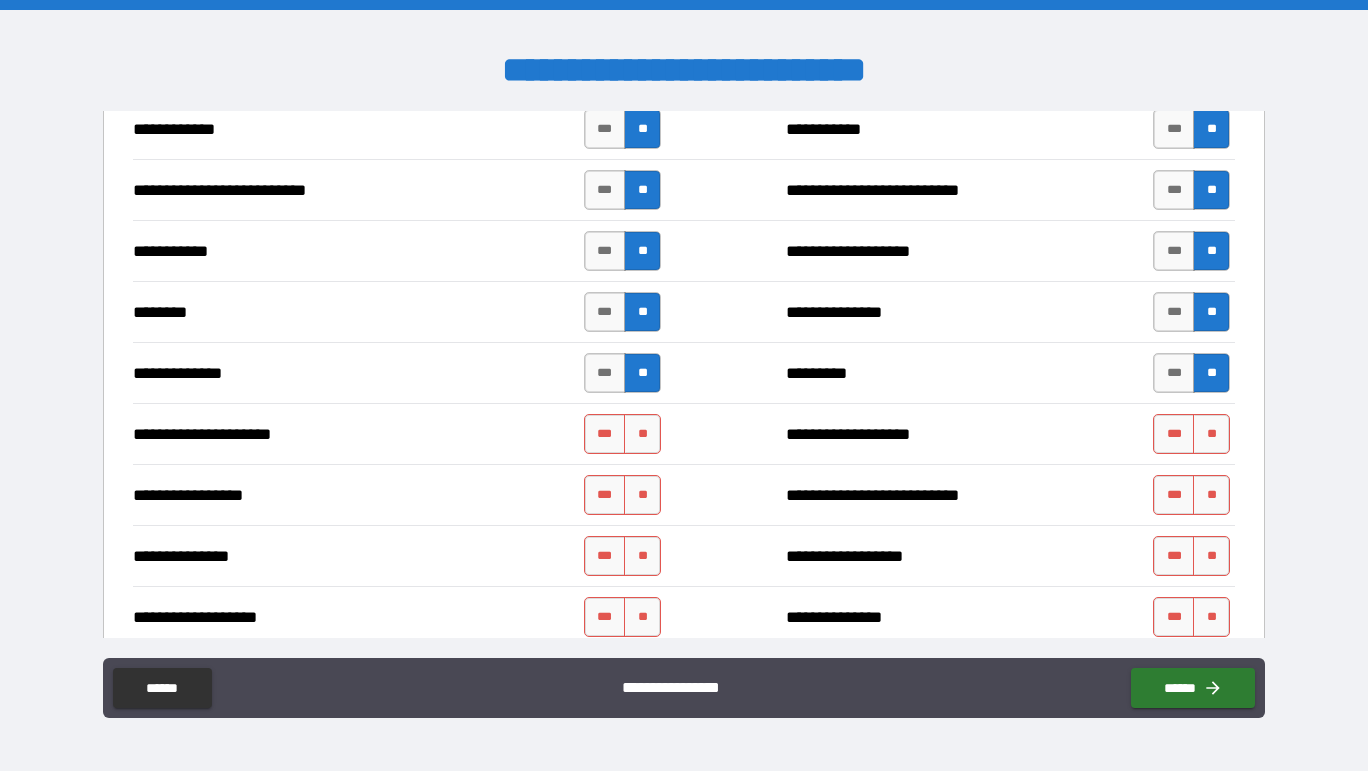 scroll, scrollTop: 1991, scrollLeft: 0, axis: vertical 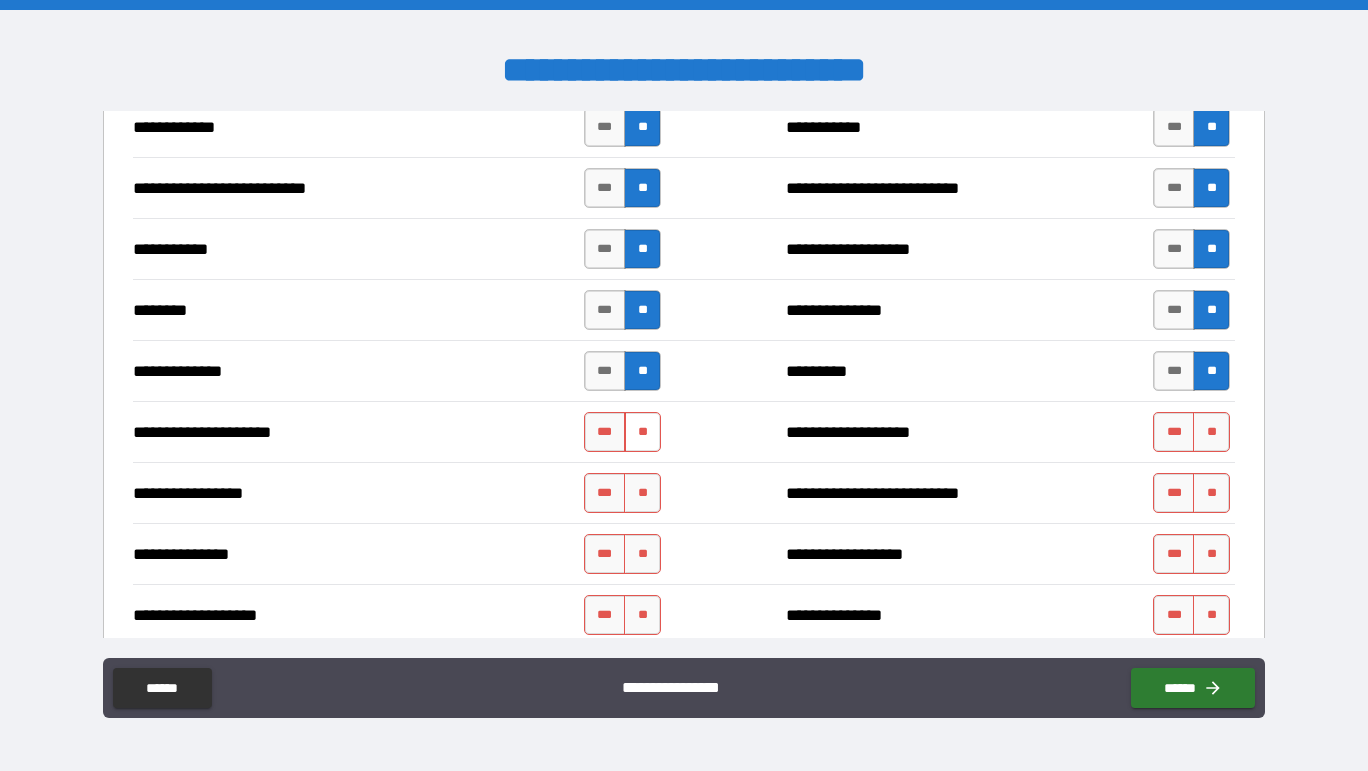 click on "**" at bounding box center [642, 432] 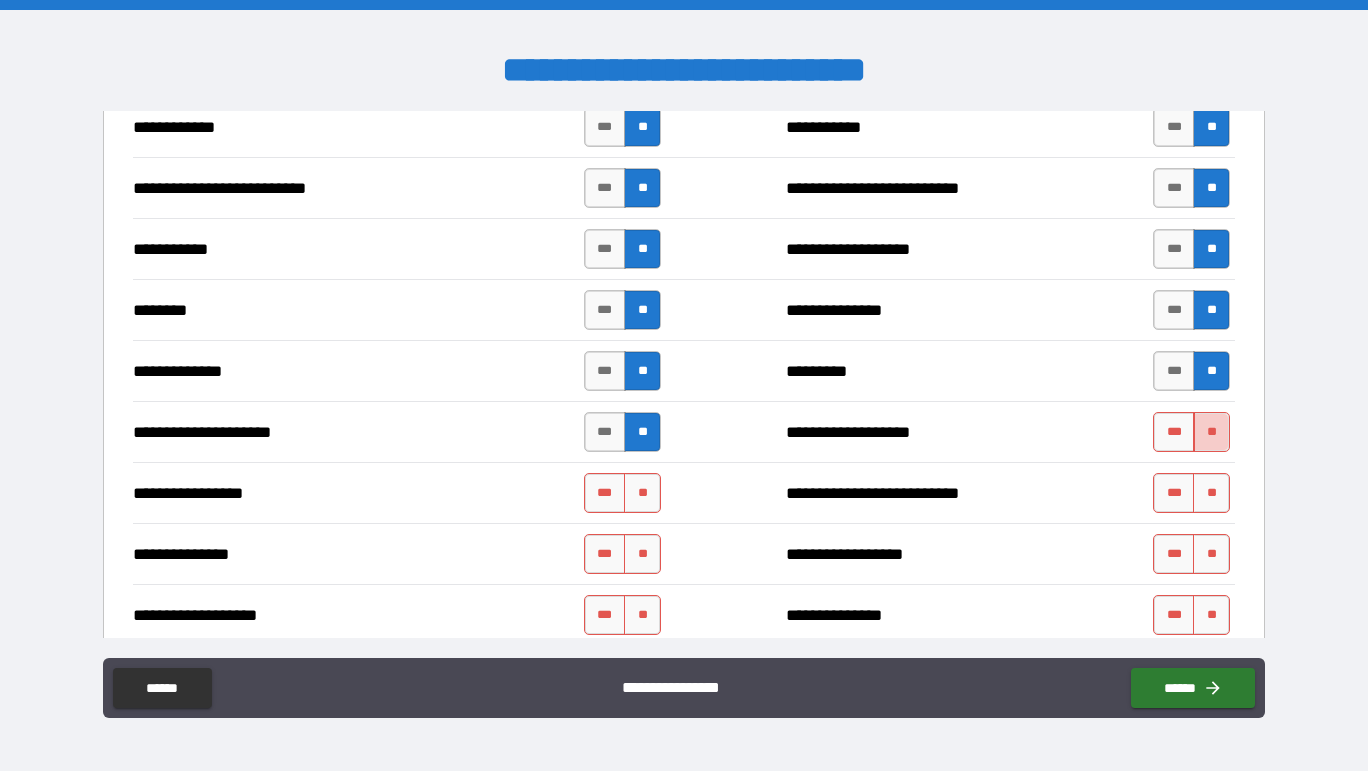 click on "**" at bounding box center (1211, 432) 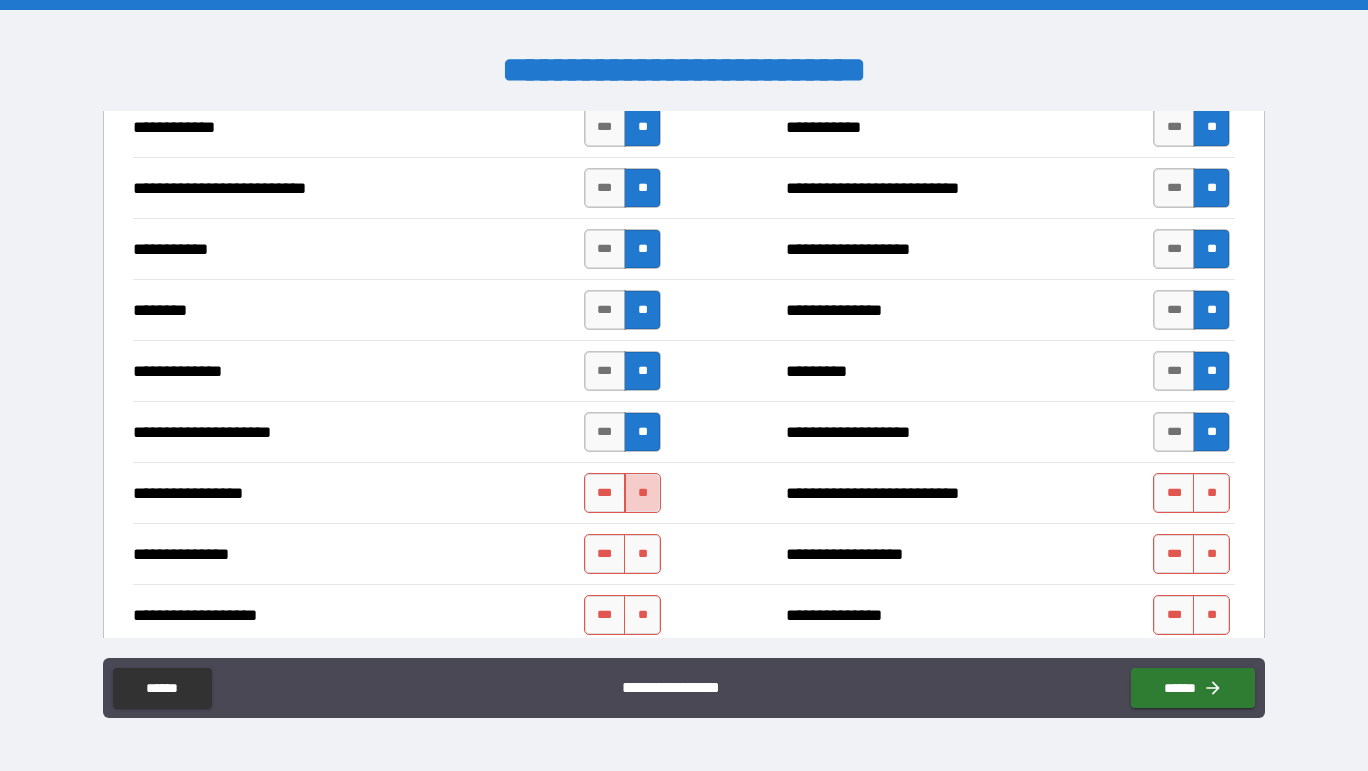 click on "**" at bounding box center (642, 493) 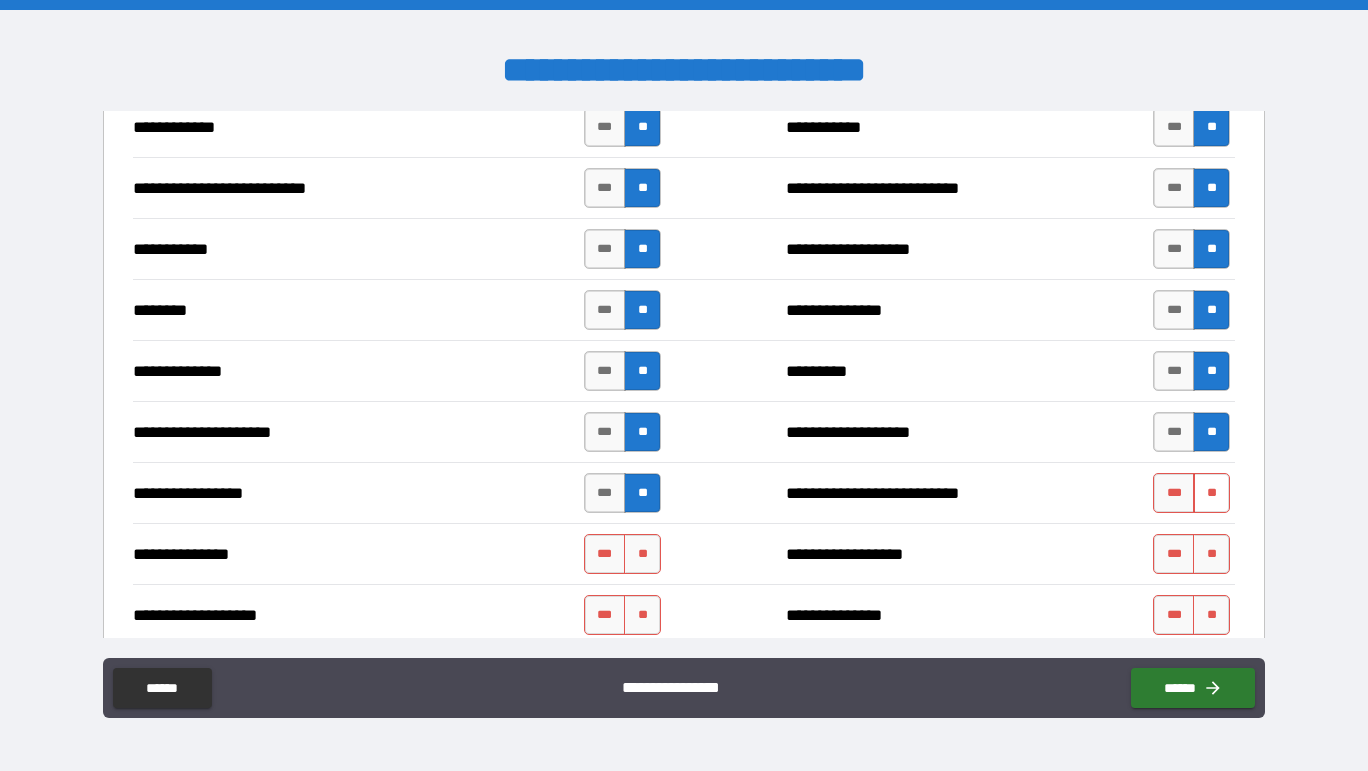 click on "**" at bounding box center [1211, 493] 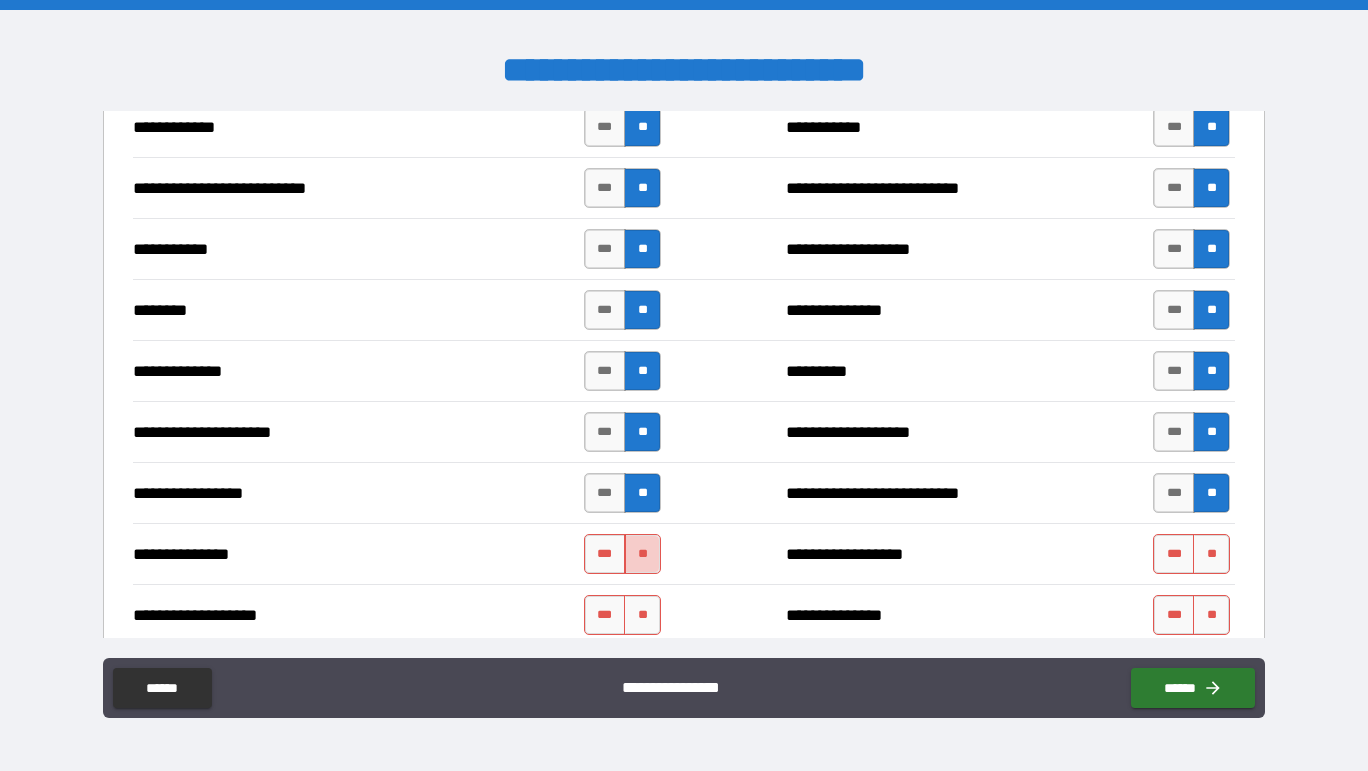 click on "**" at bounding box center (642, 554) 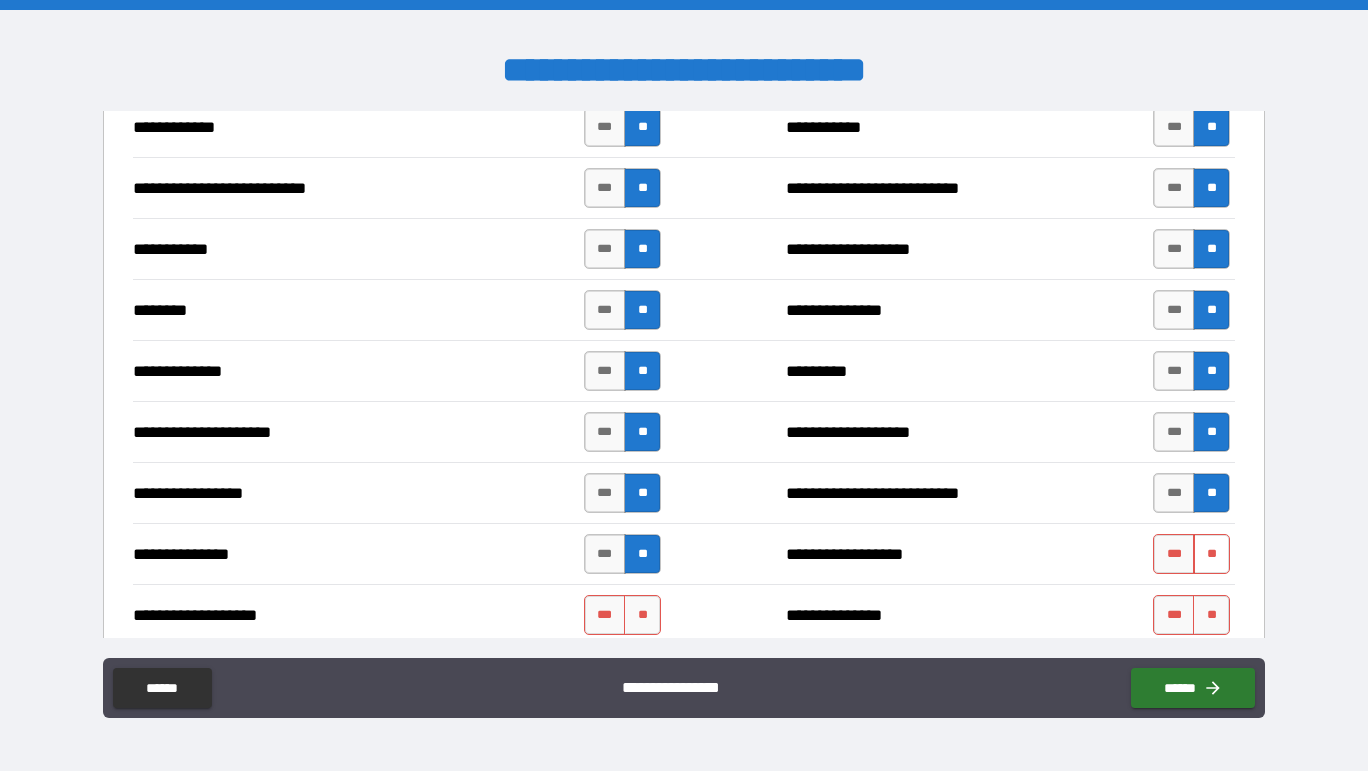 click on "**" at bounding box center [1211, 554] 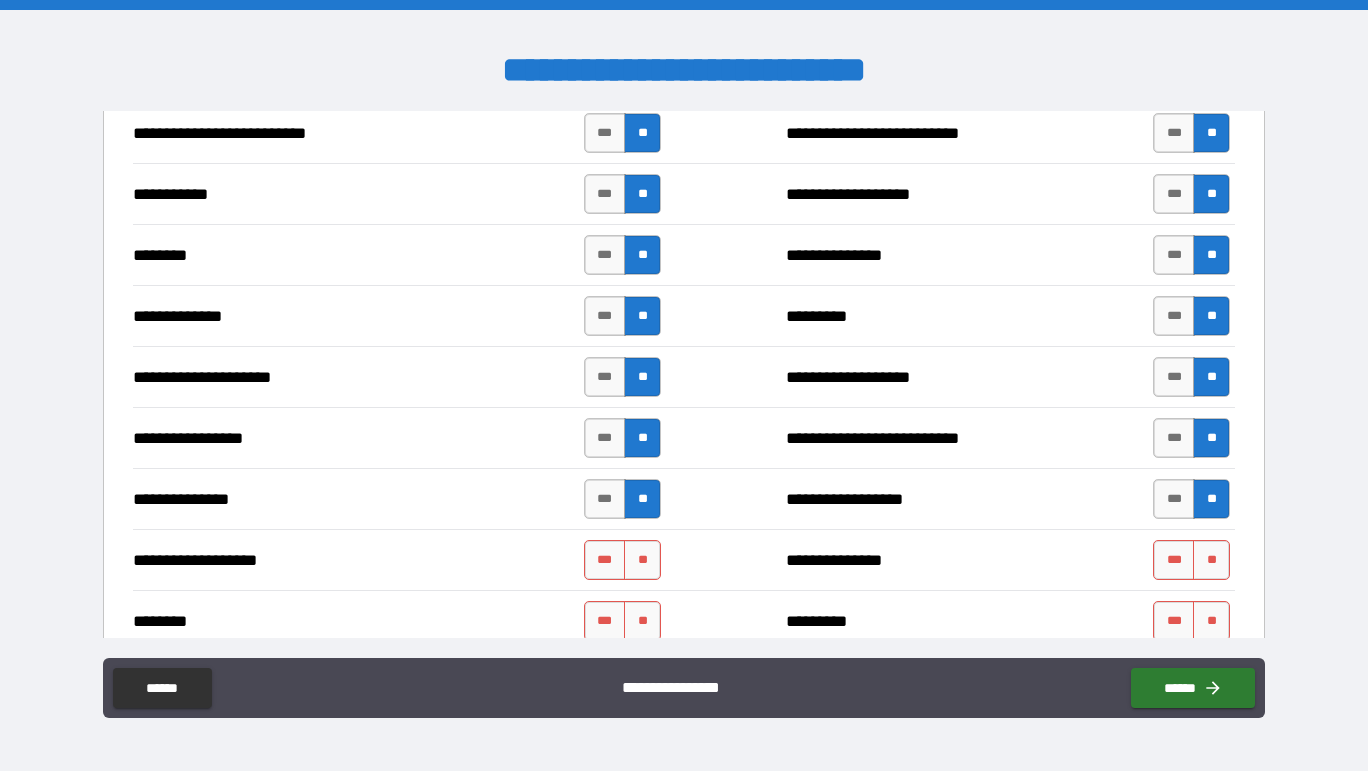 scroll, scrollTop: 2068, scrollLeft: 0, axis: vertical 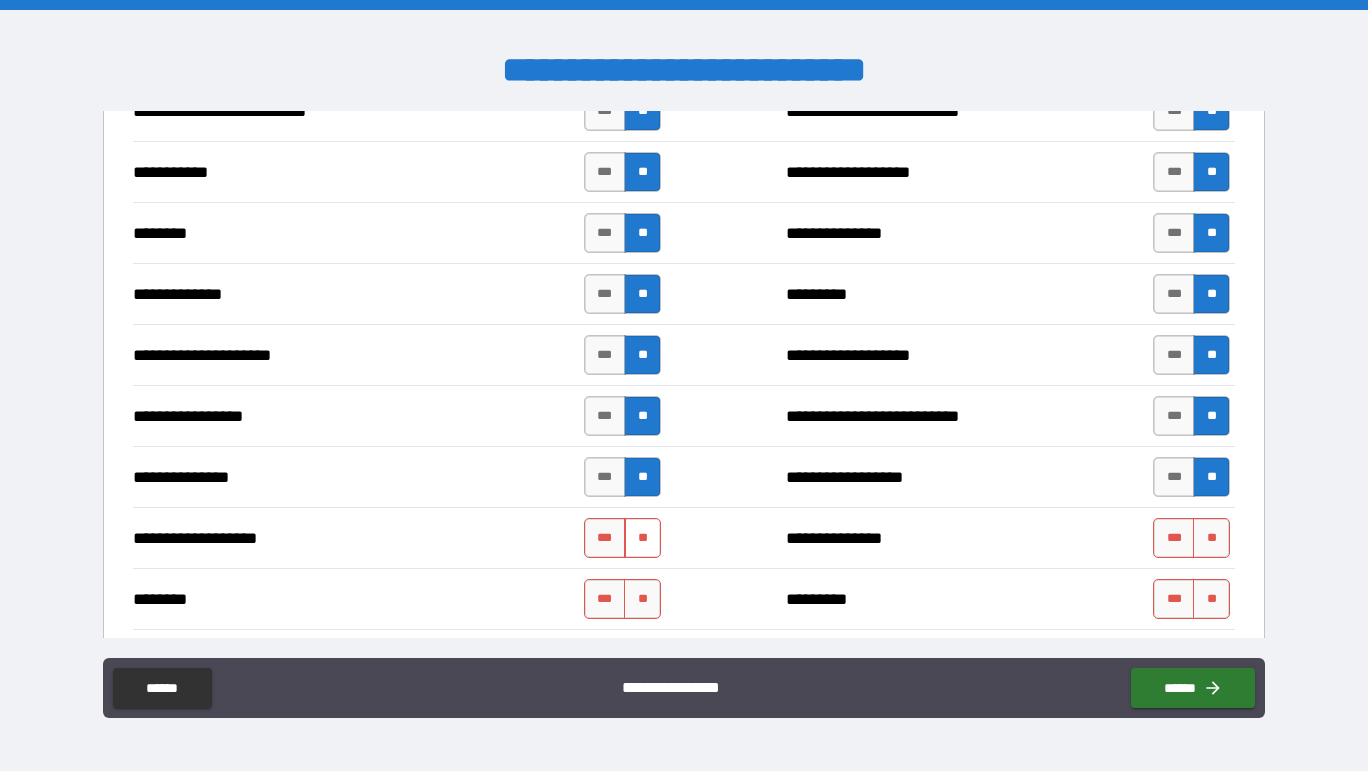 click on "**" at bounding box center (642, 538) 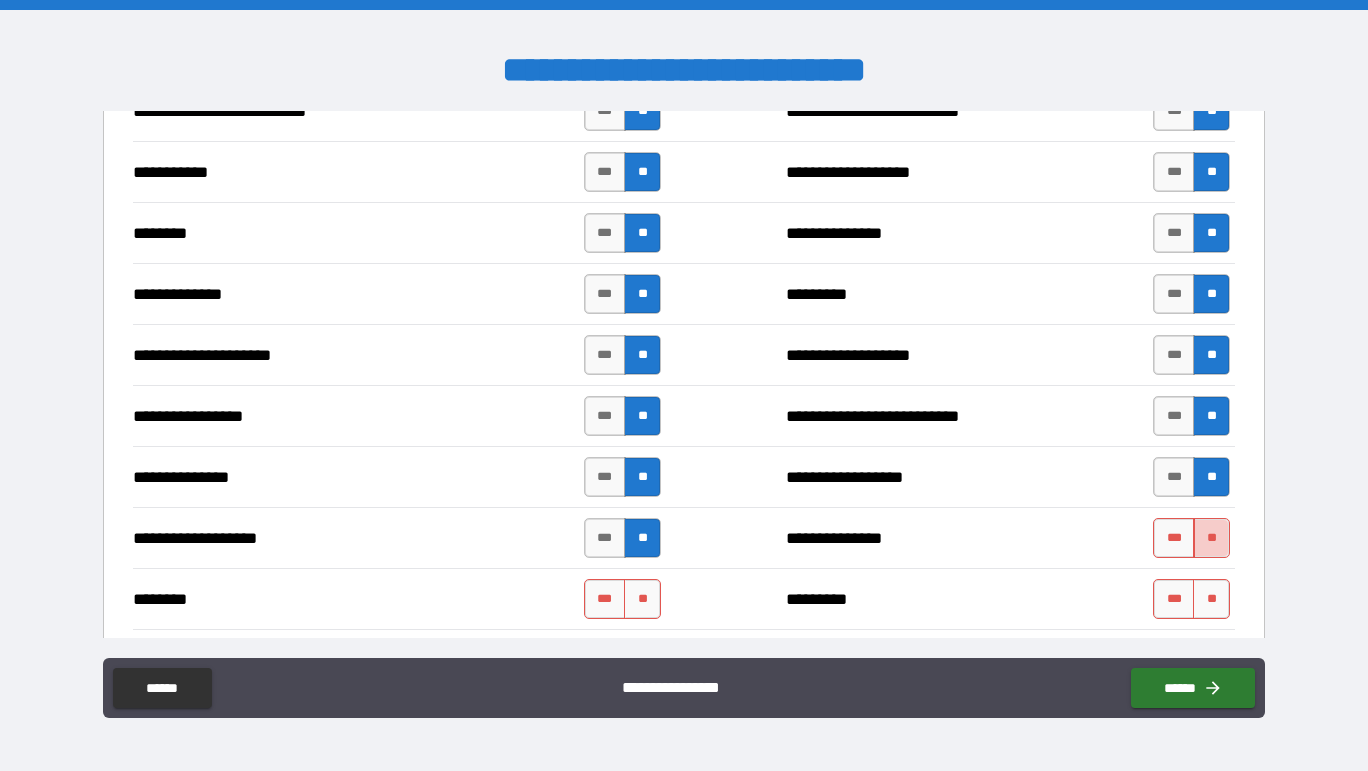 click on "**" at bounding box center [1211, 538] 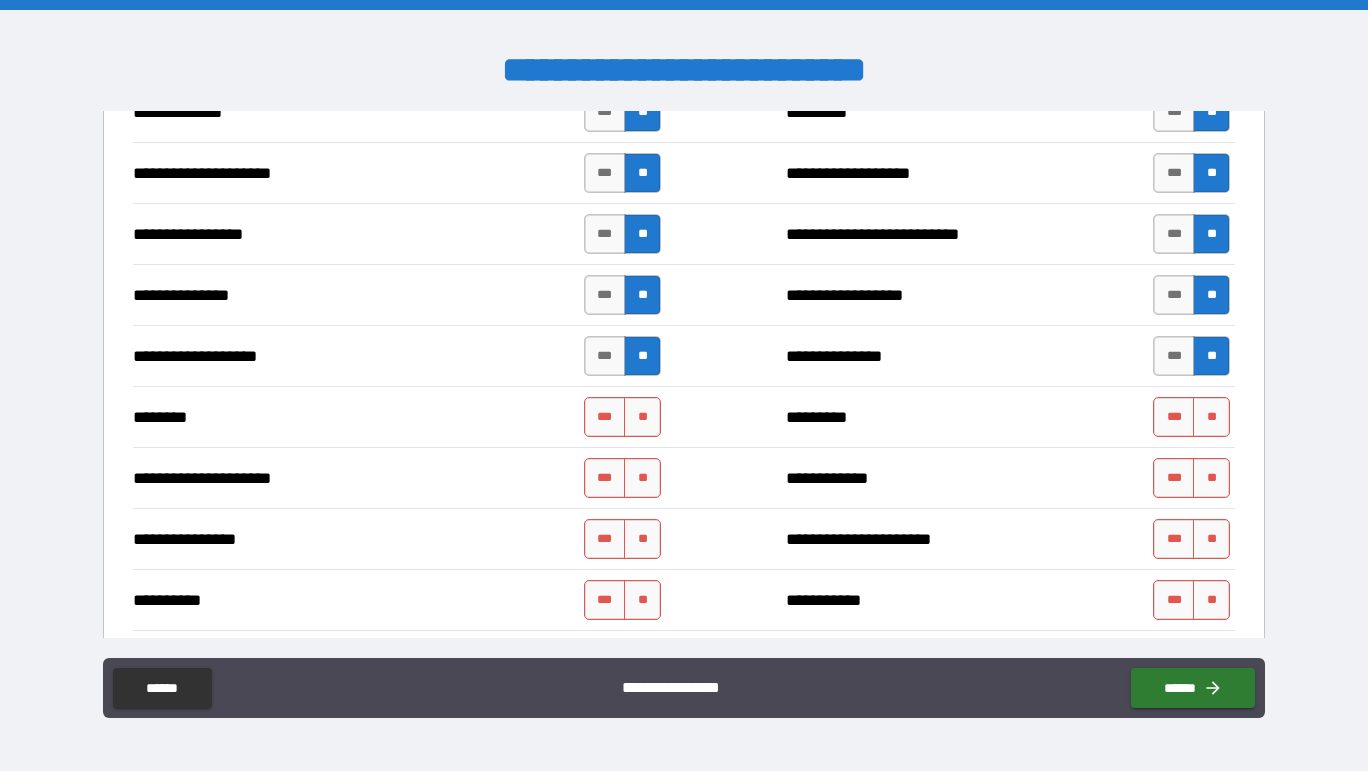 scroll, scrollTop: 2267, scrollLeft: 0, axis: vertical 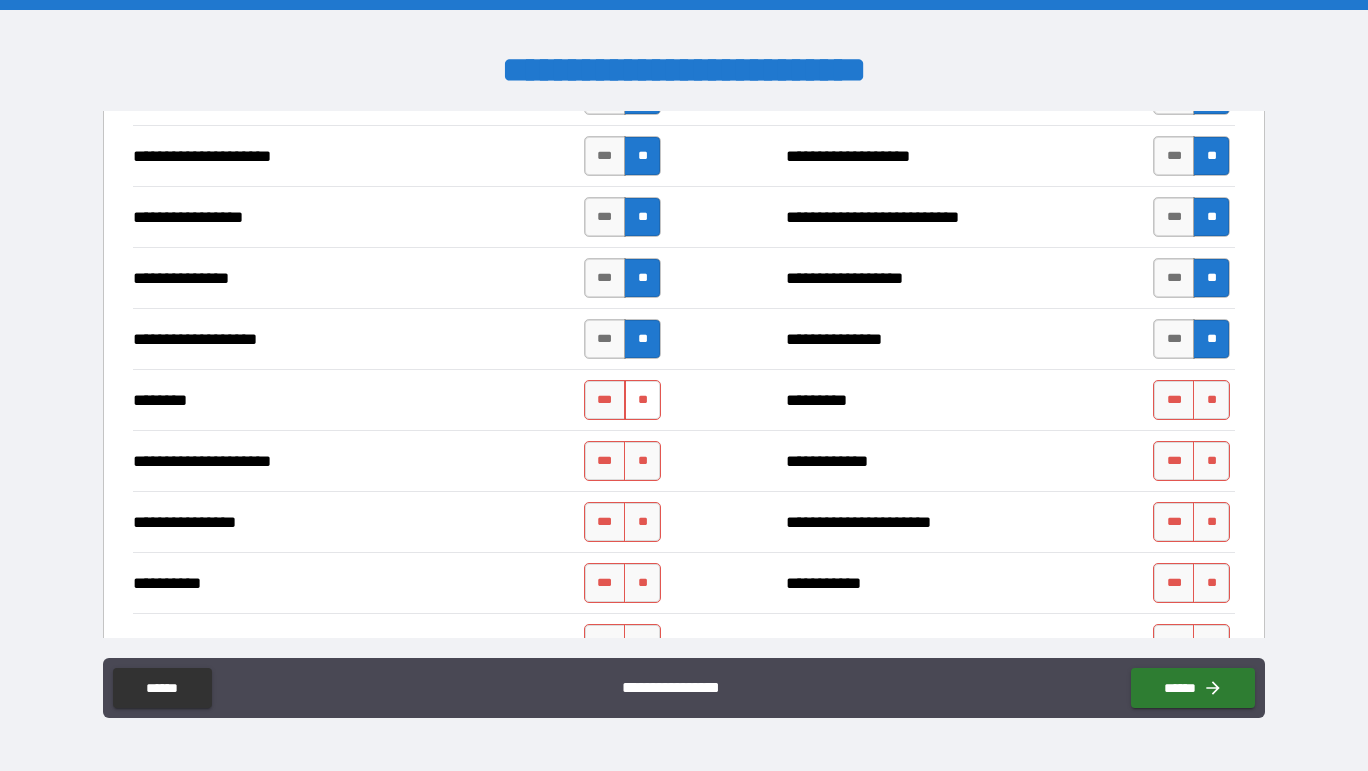 click on "**" at bounding box center [642, 400] 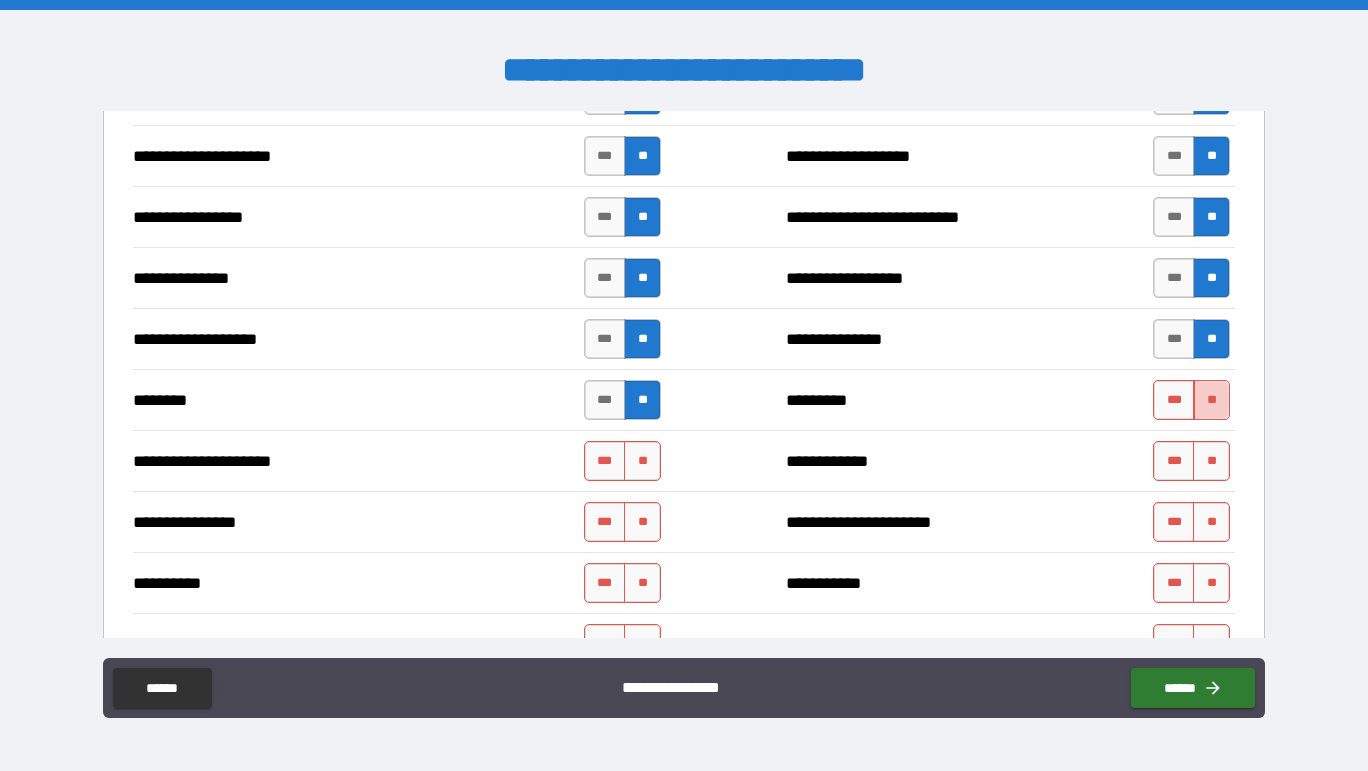 click on "**" at bounding box center [1211, 400] 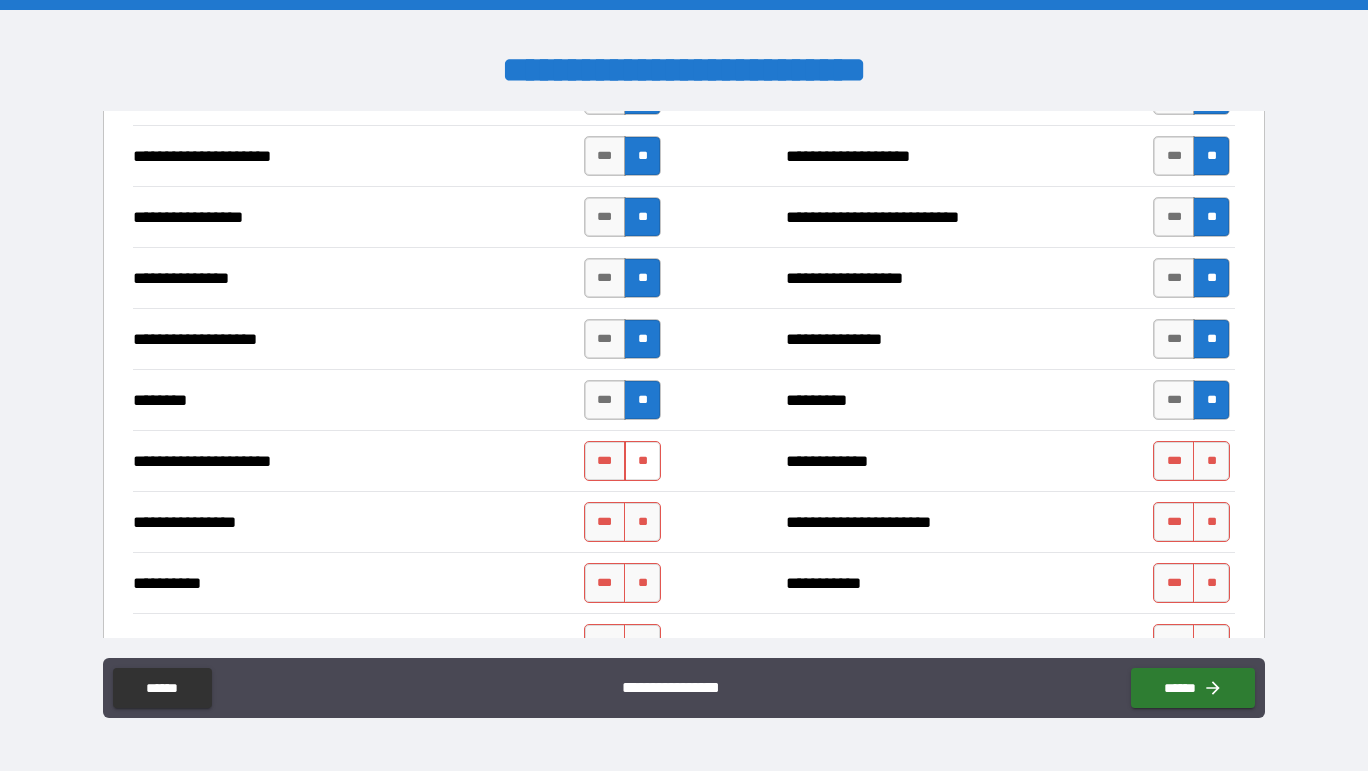 click on "**" at bounding box center (642, 461) 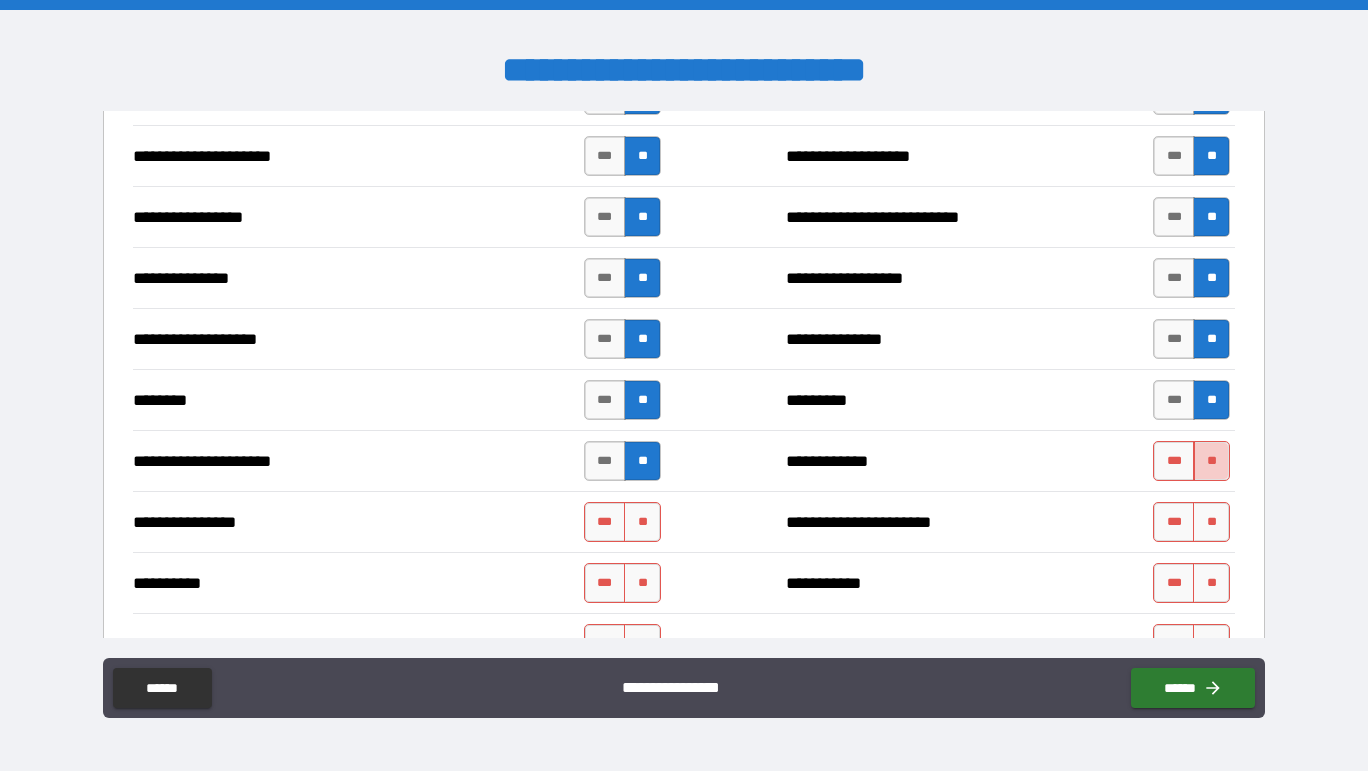 click on "**" at bounding box center [1211, 461] 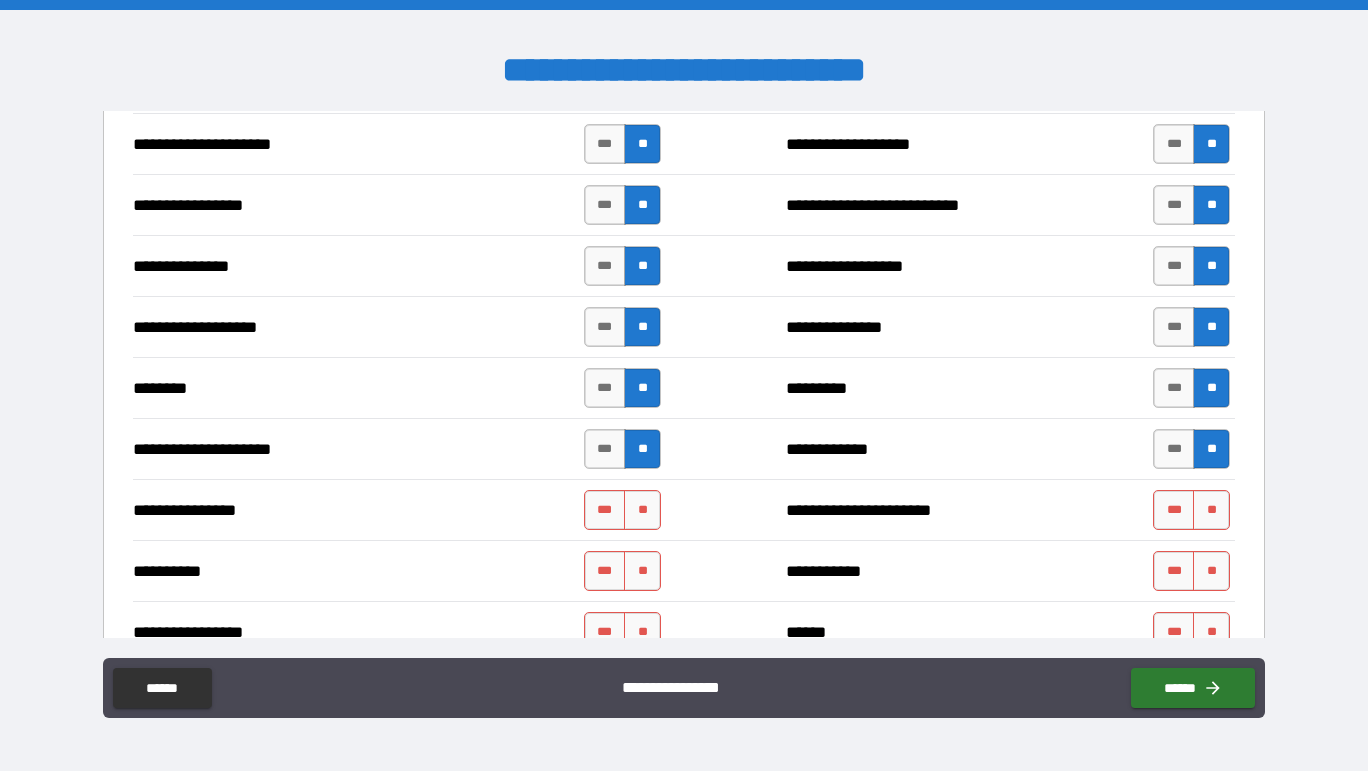 scroll, scrollTop: 2290, scrollLeft: 0, axis: vertical 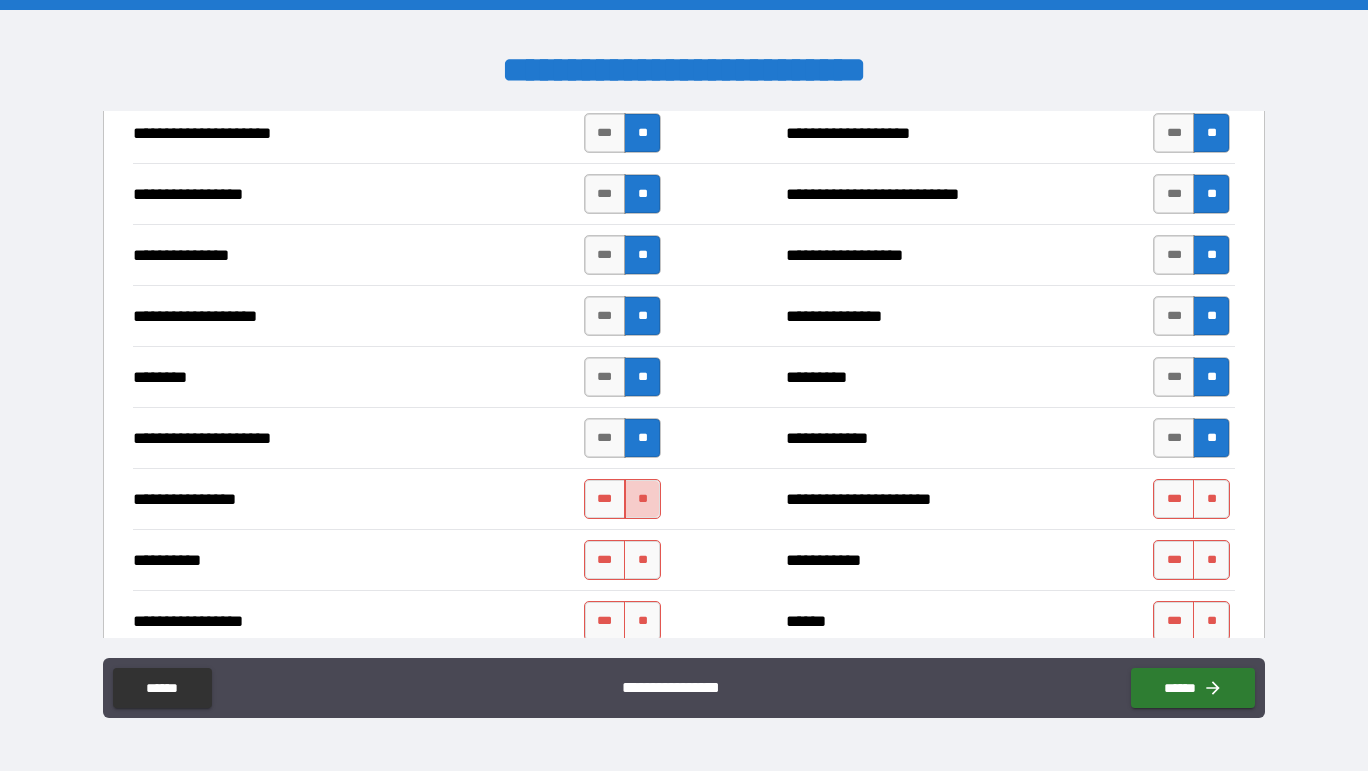 click on "**" at bounding box center [642, 499] 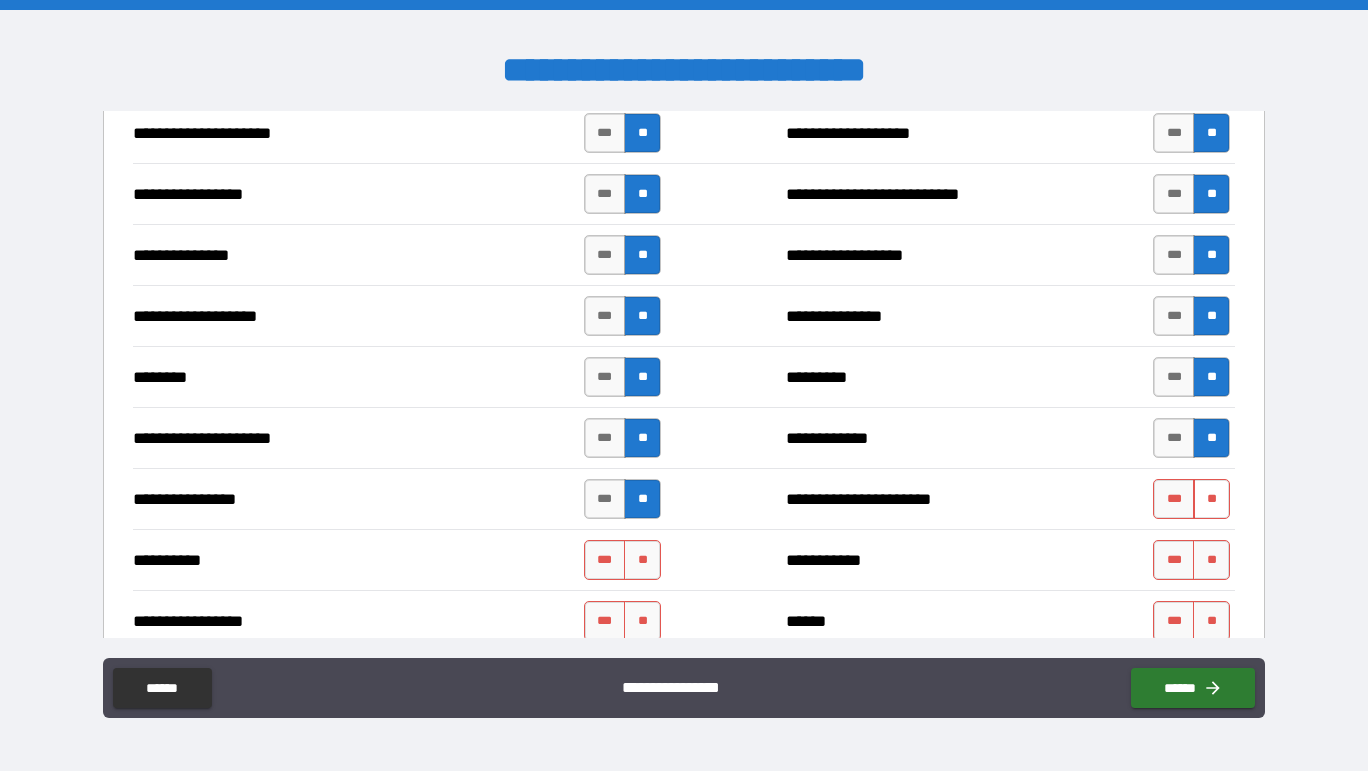 click on "**" at bounding box center [1211, 499] 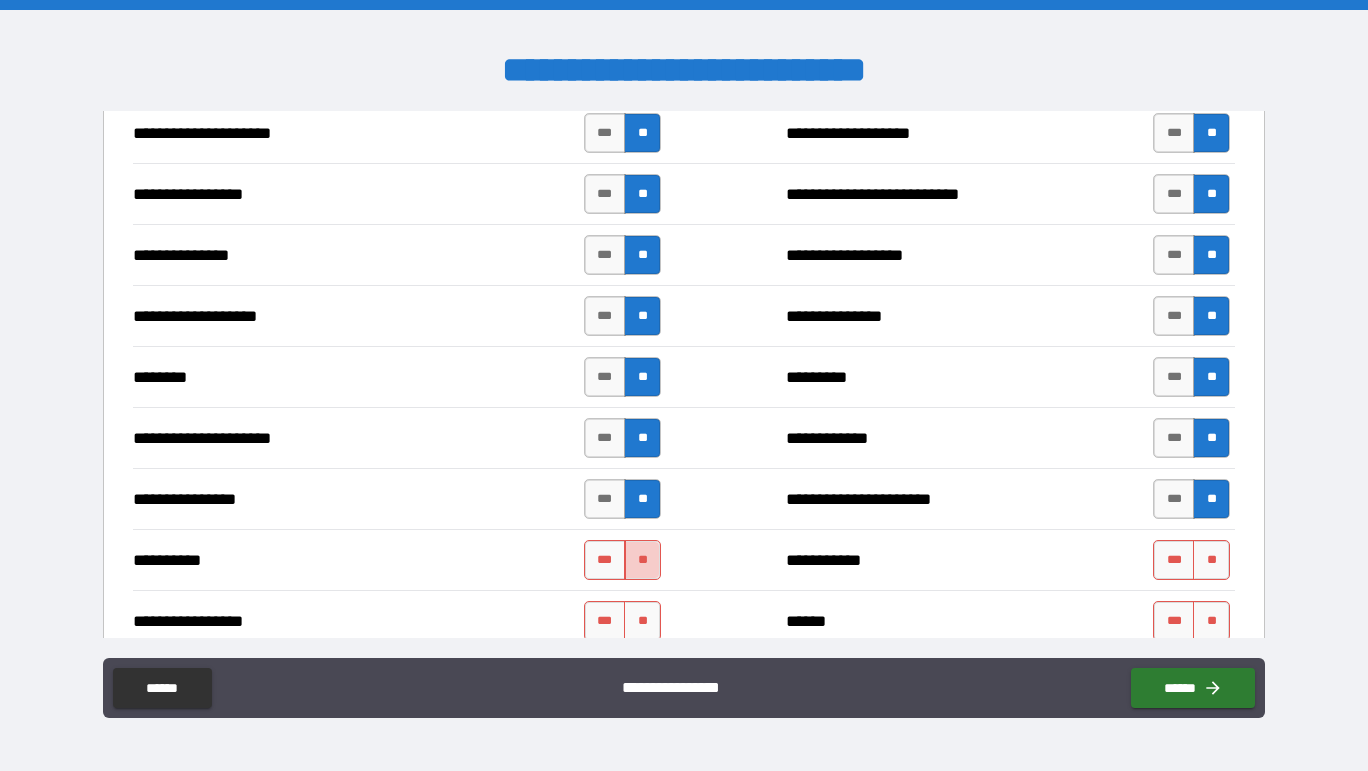 click on "**" at bounding box center (642, 560) 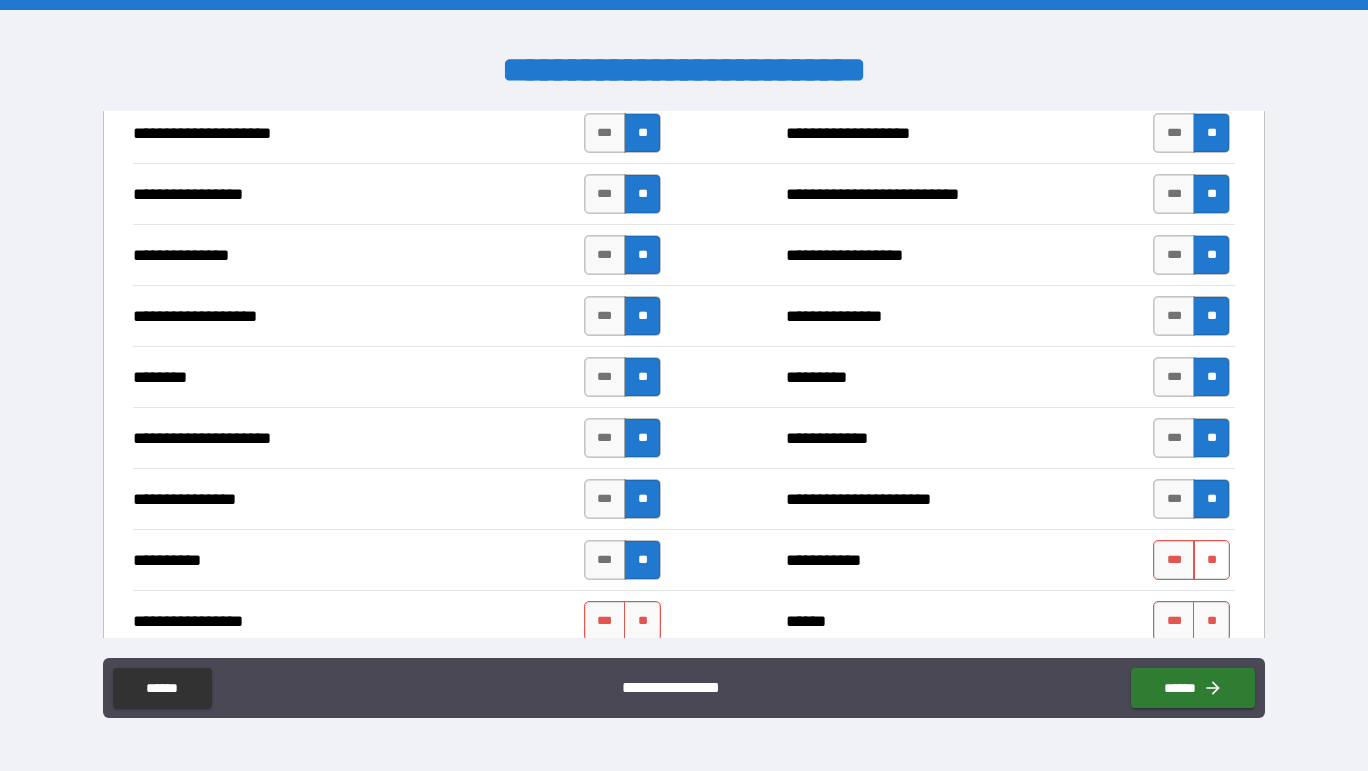 click on "**" at bounding box center (1211, 560) 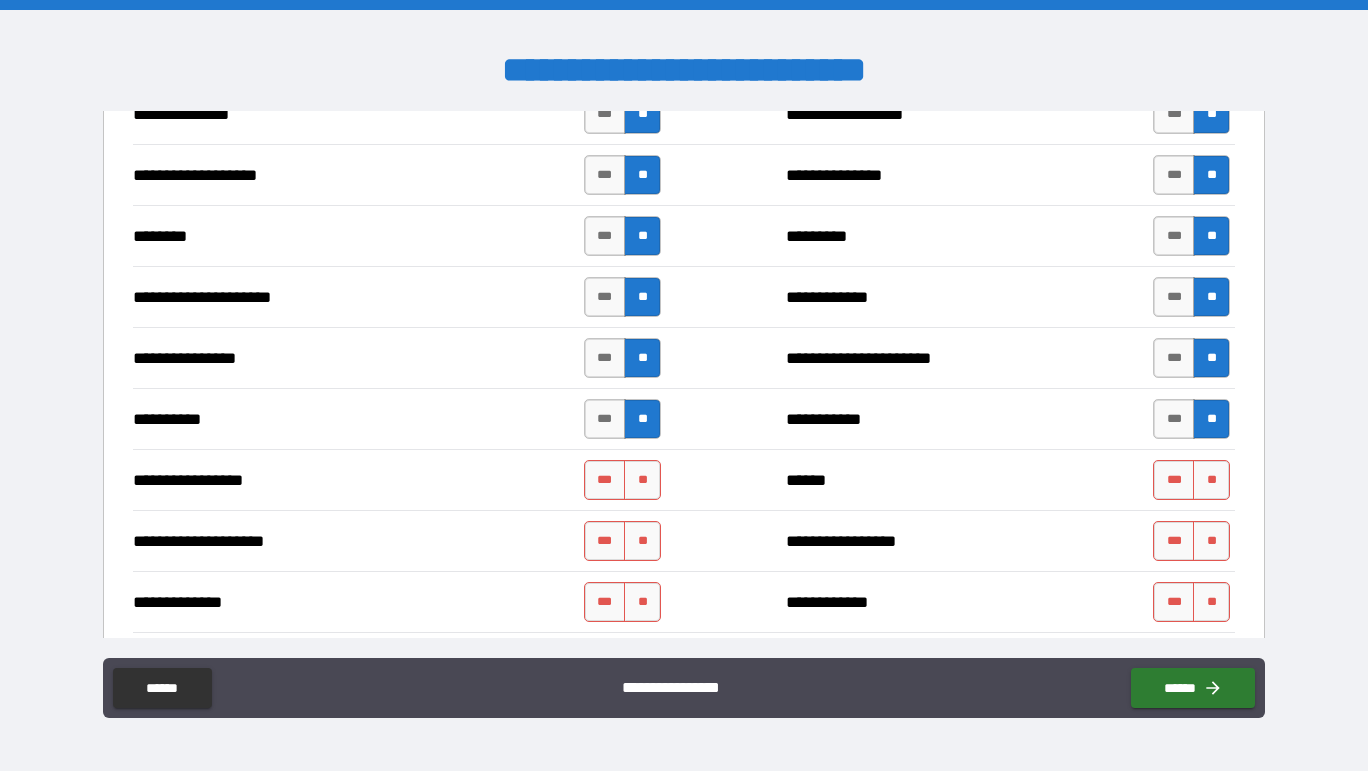 scroll, scrollTop: 2437, scrollLeft: 0, axis: vertical 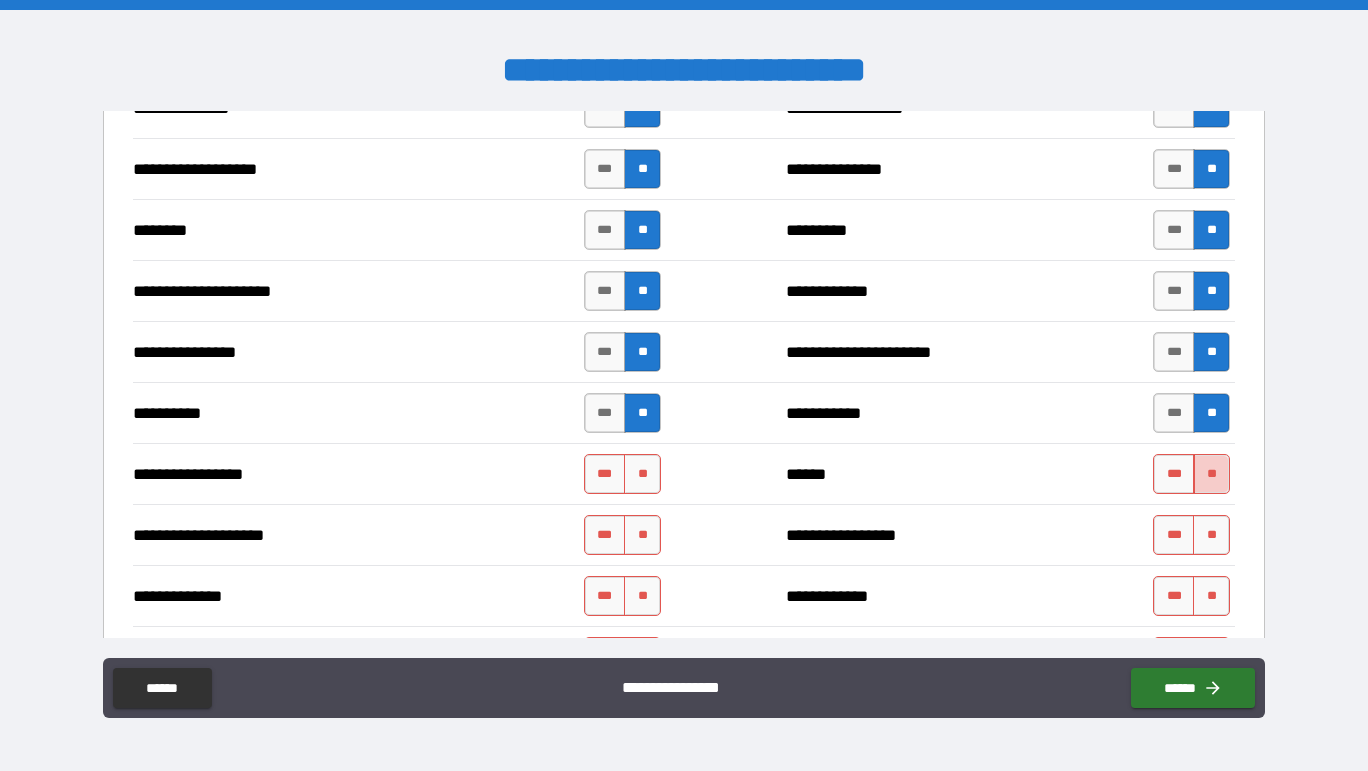 click on "**" at bounding box center (1211, 474) 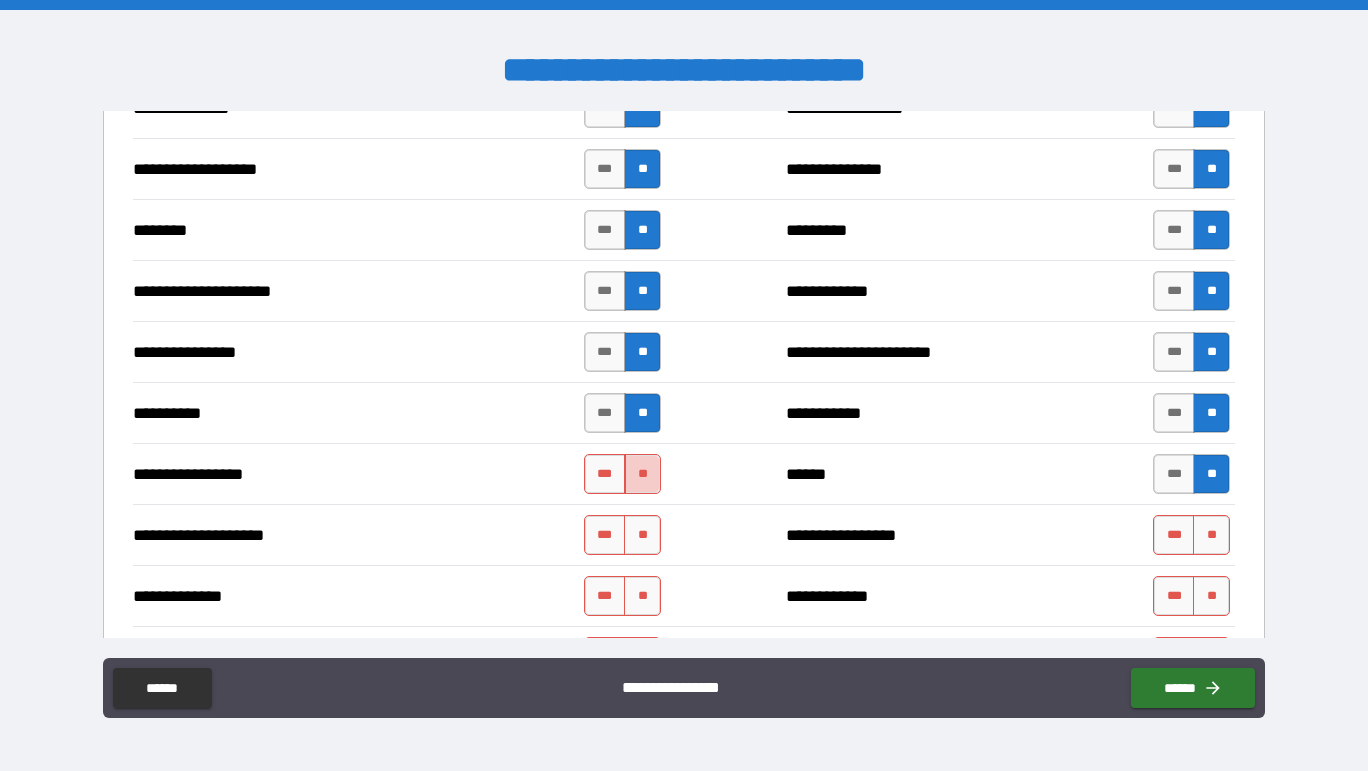 click on "**" at bounding box center [642, 474] 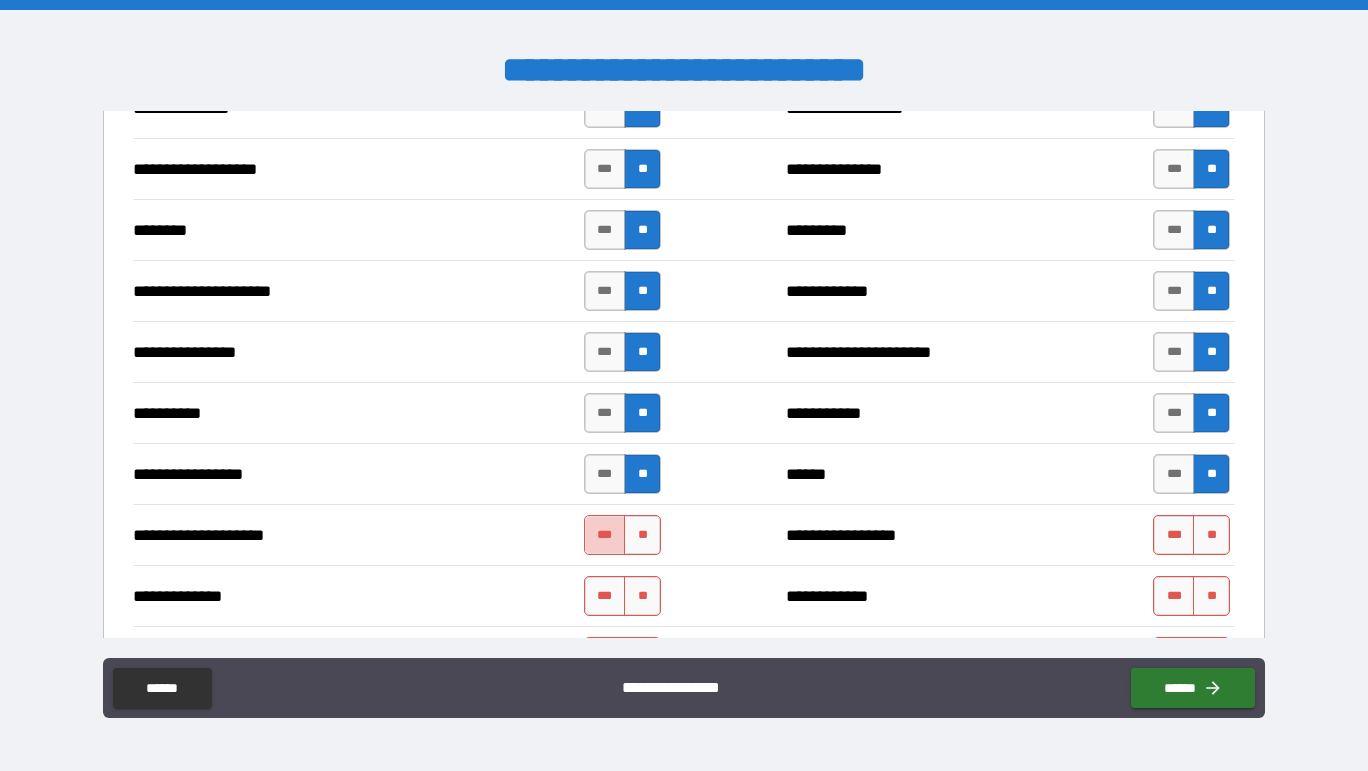 click on "***" at bounding box center (605, 535) 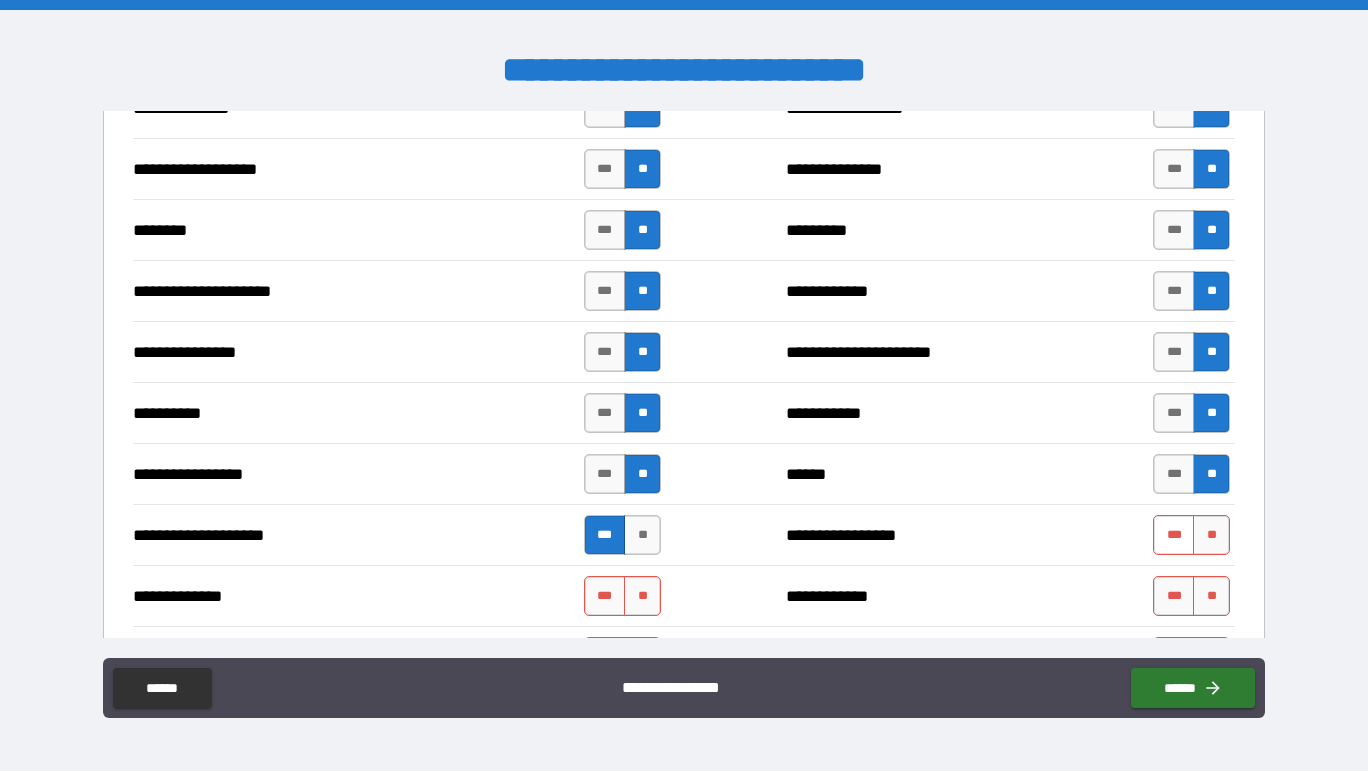 click on "***" at bounding box center [1174, 535] 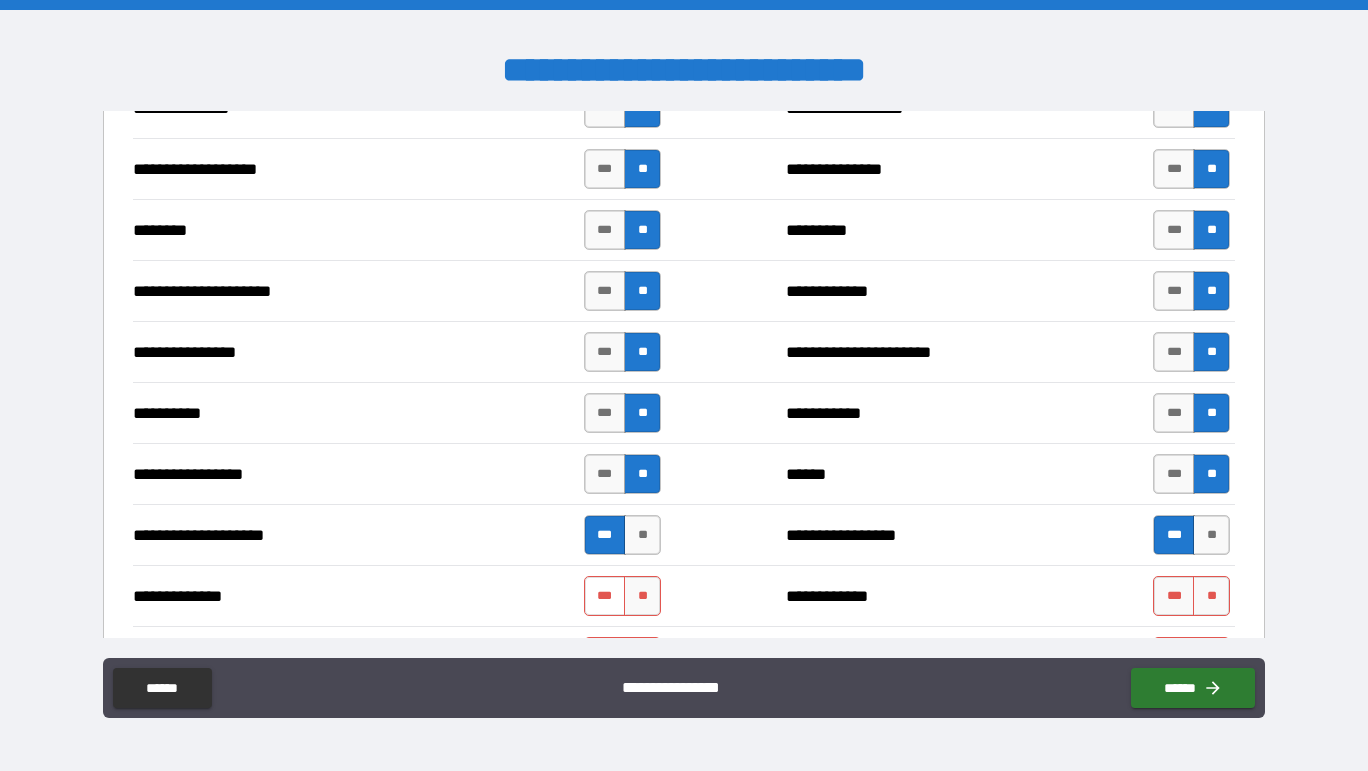 click on "***" at bounding box center [605, 596] 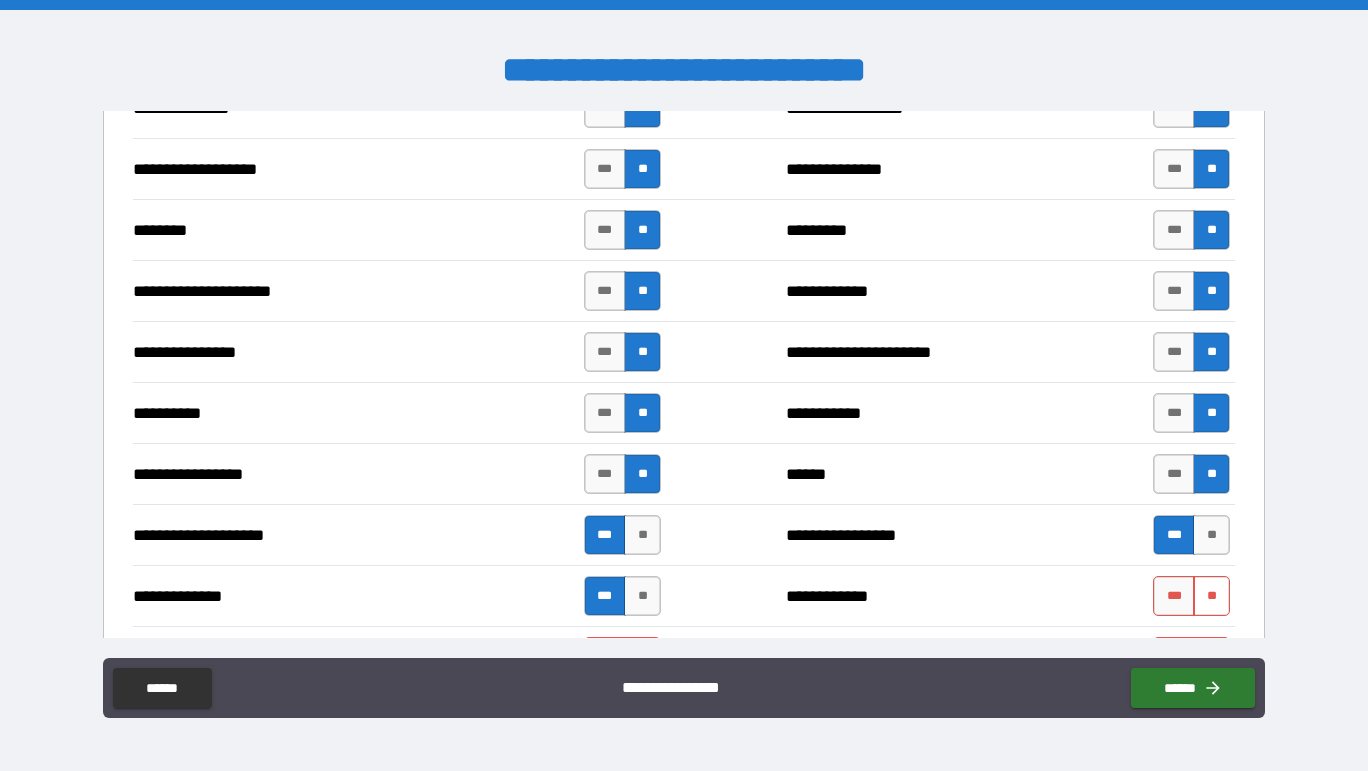 click on "**" at bounding box center [1211, 596] 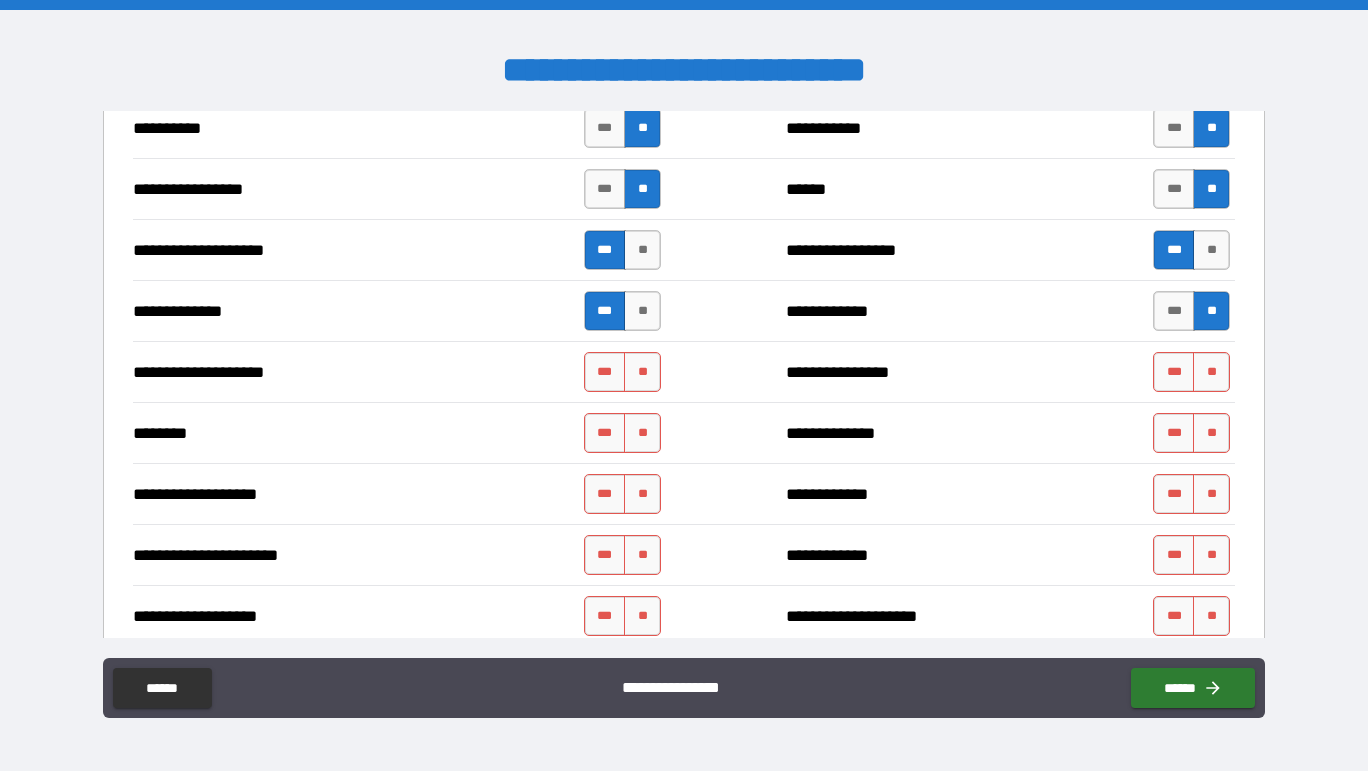 scroll, scrollTop: 2745, scrollLeft: 0, axis: vertical 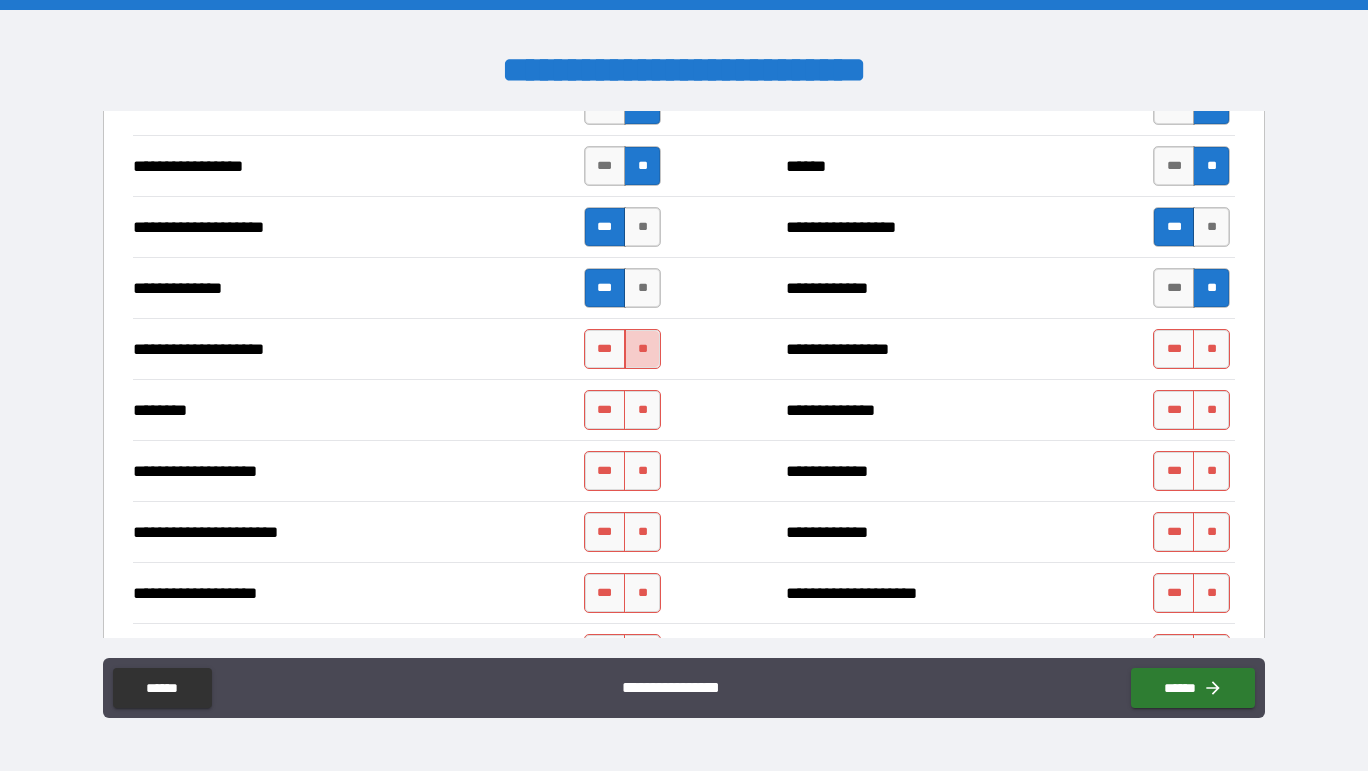click on "**" at bounding box center [642, 349] 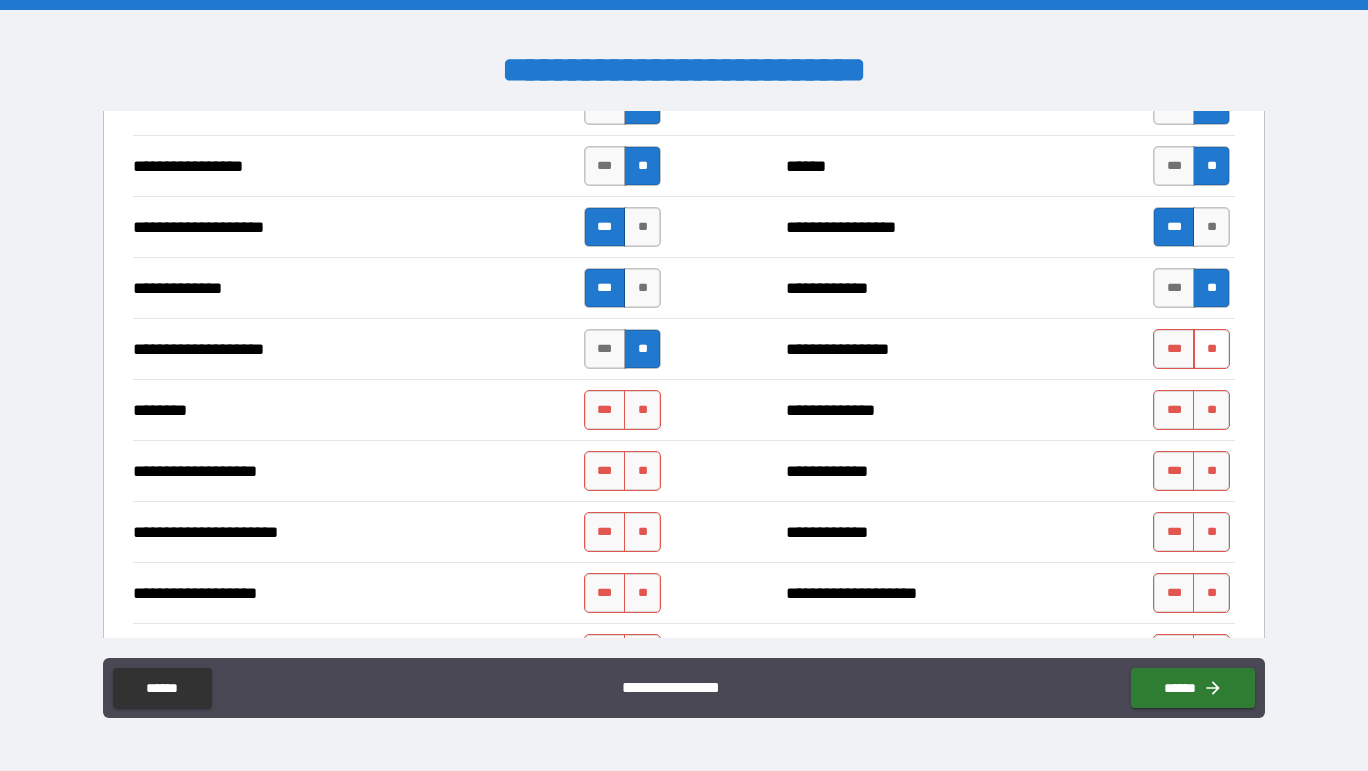 click on "**" at bounding box center (1211, 349) 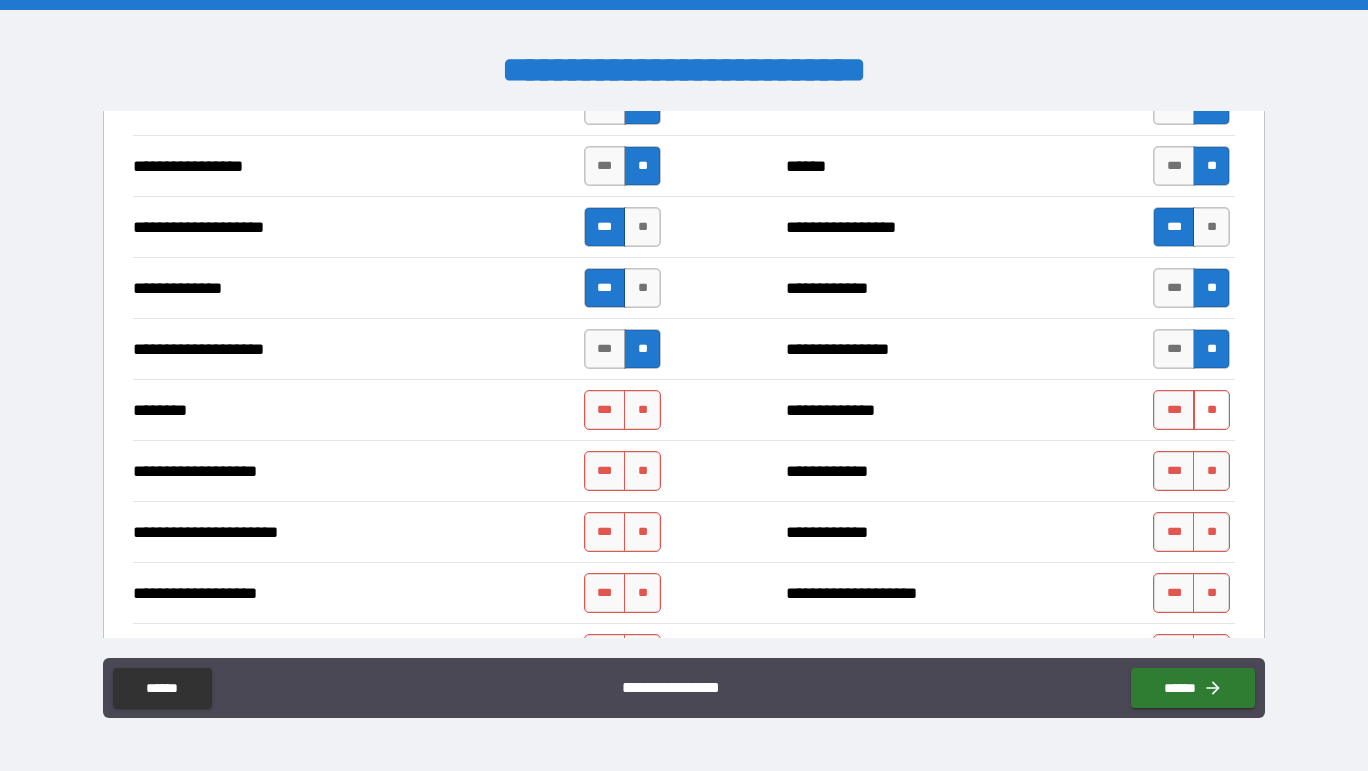 click on "**" at bounding box center (1211, 410) 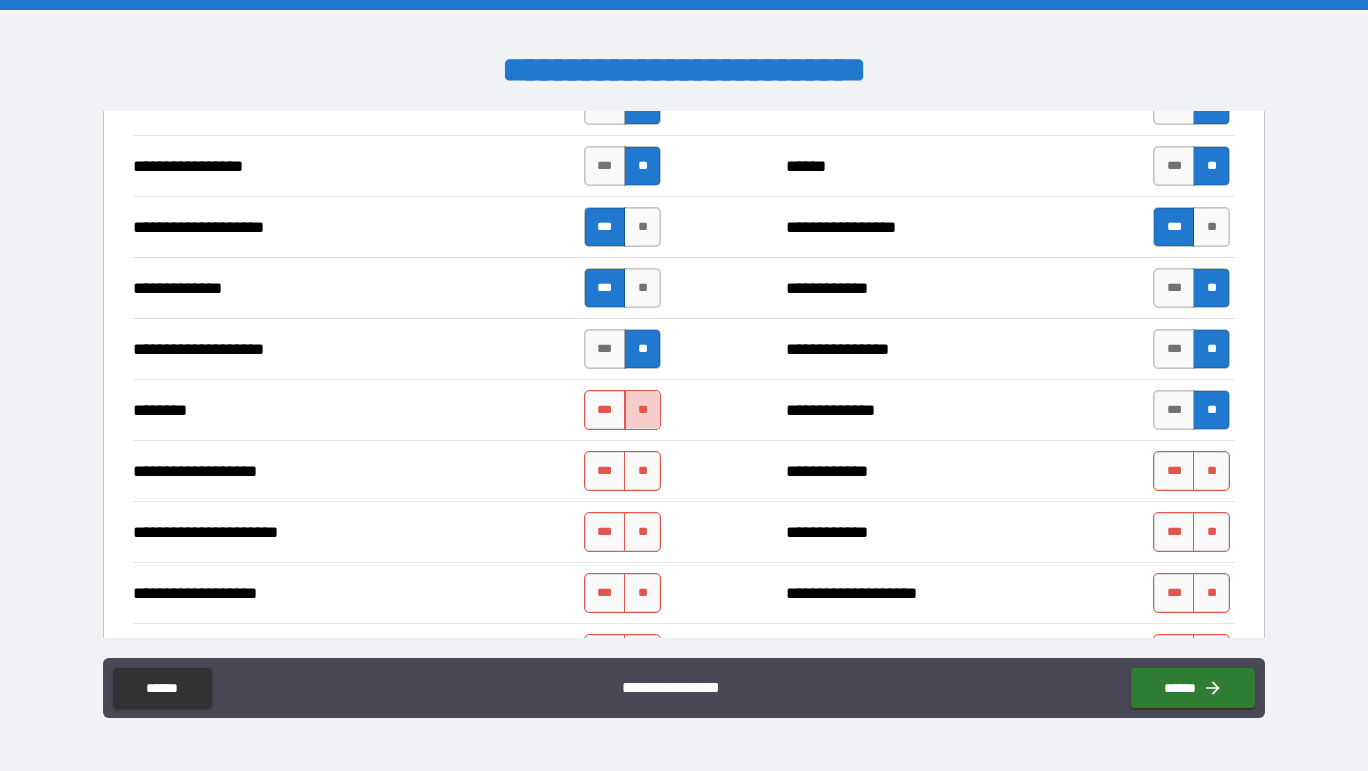 click on "**" at bounding box center [642, 410] 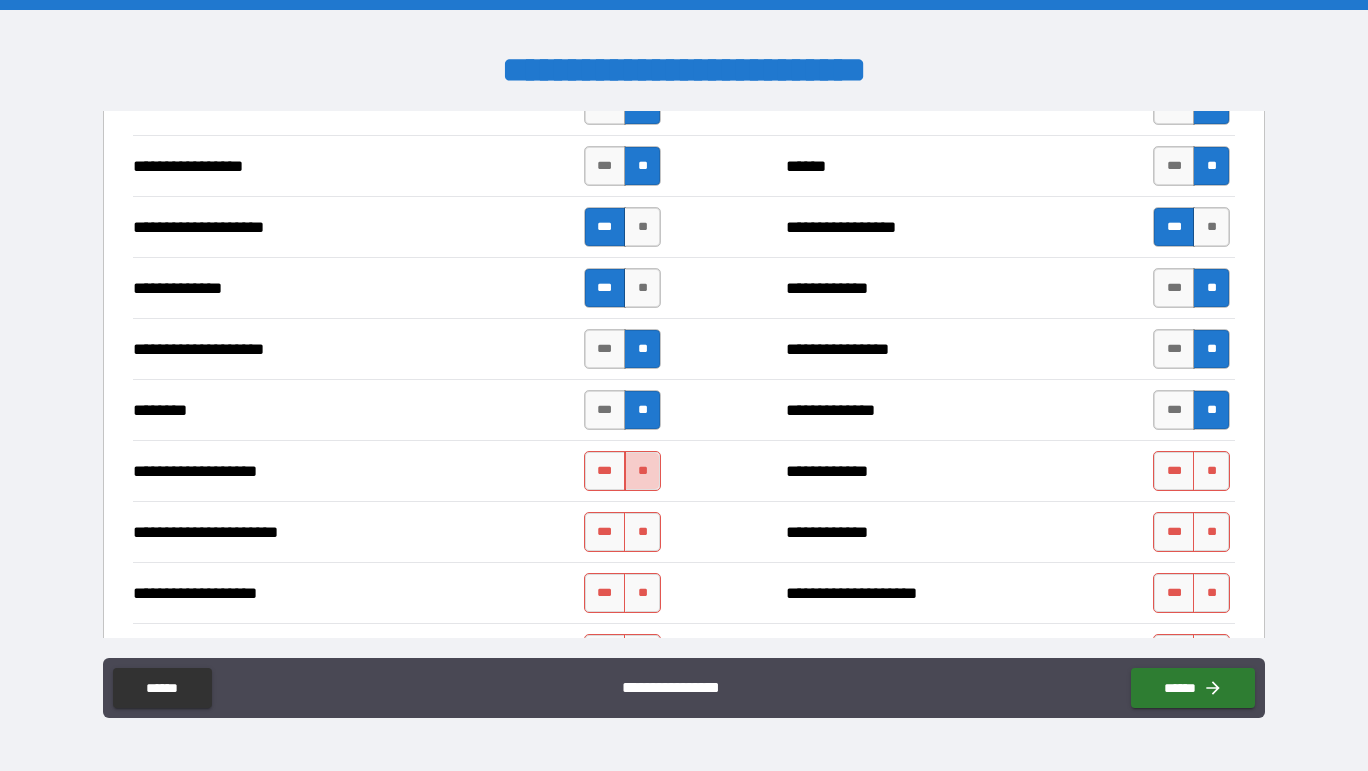click on "**" at bounding box center (642, 471) 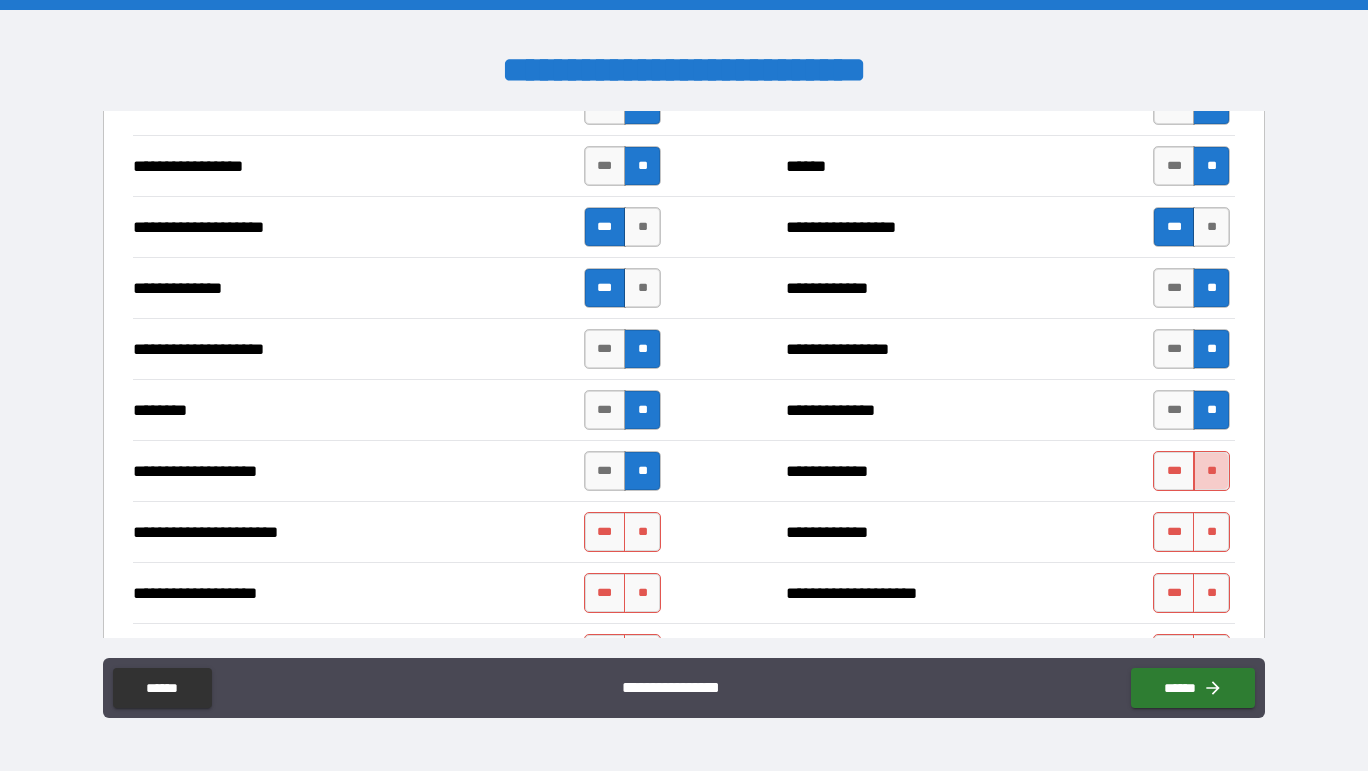 click on "**" at bounding box center (1211, 471) 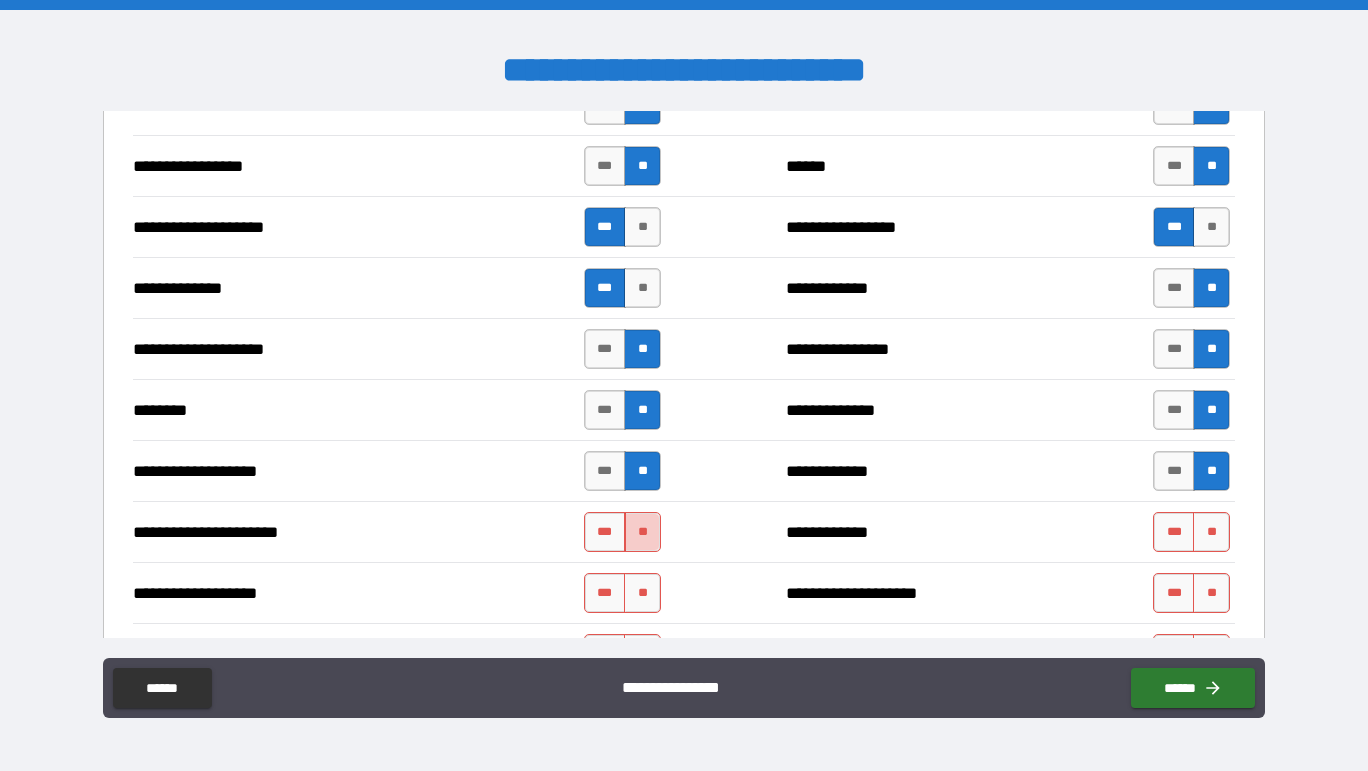 click on "**" at bounding box center [642, 532] 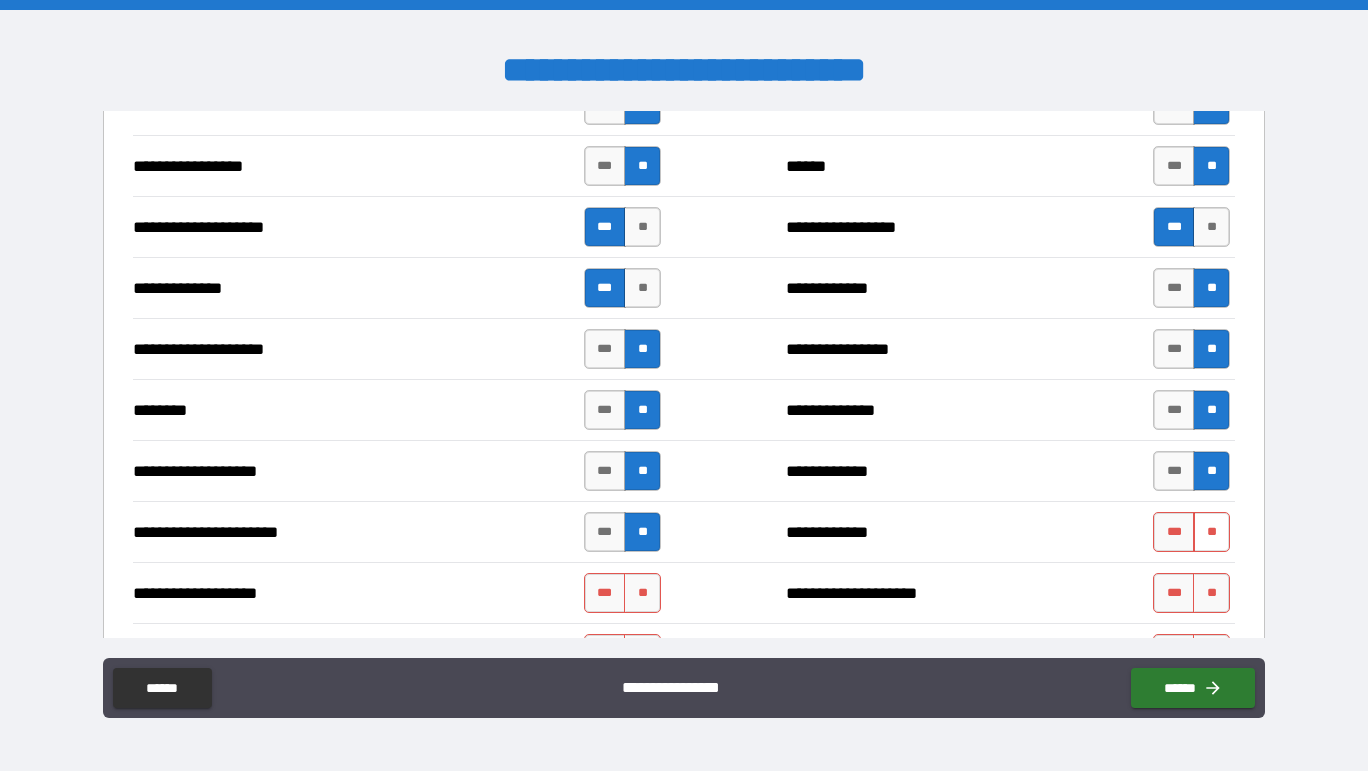 click on "**" at bounding box center (1211, 532) 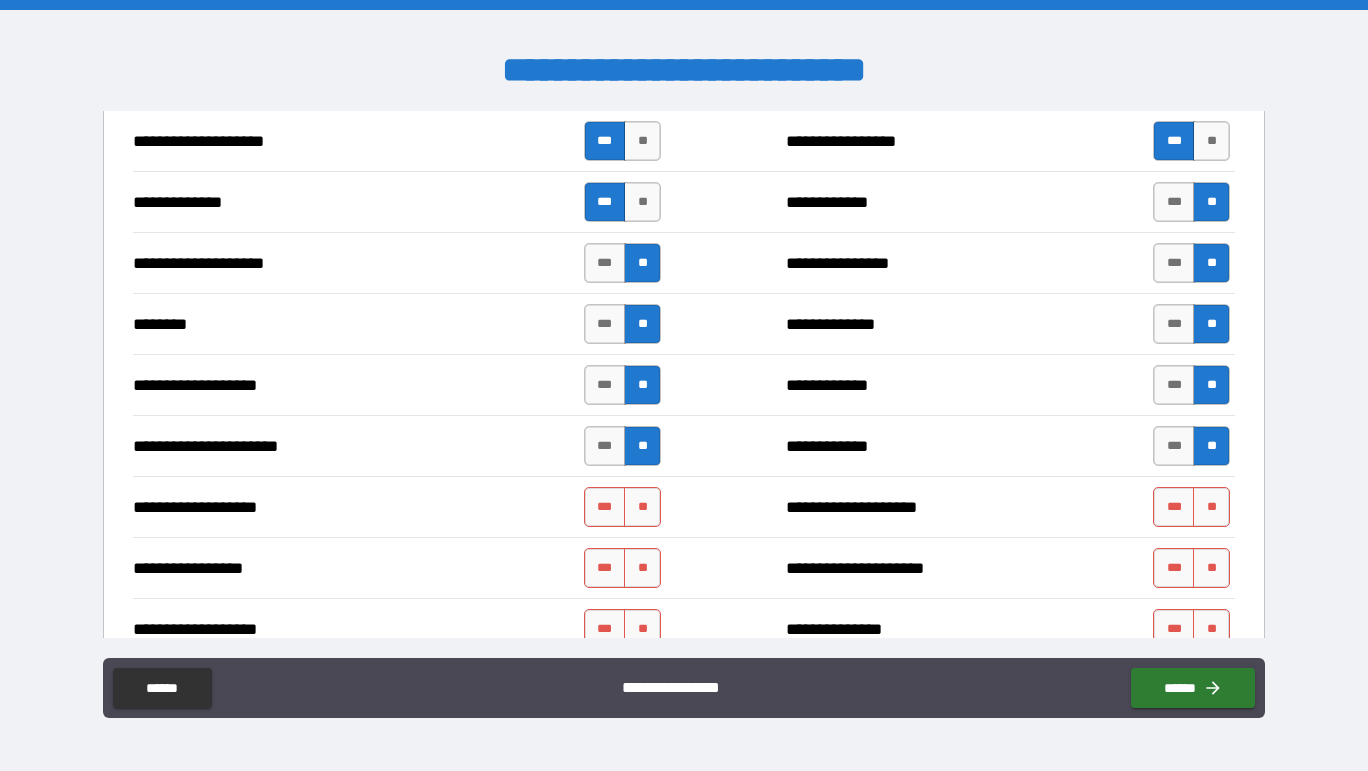 scroll, scrollTop: 2835, scrollLeft: 0, axis: vertical 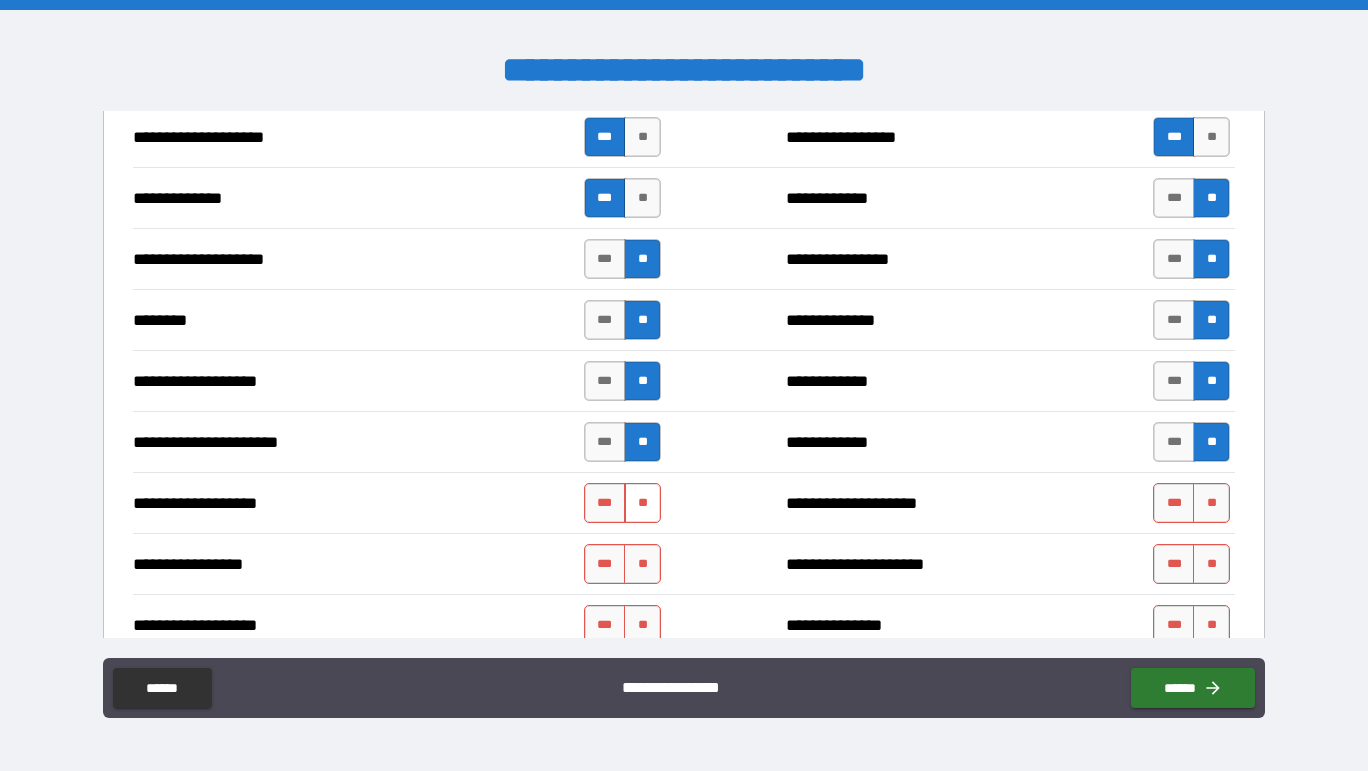click on "**" at bounding box center [642, 503] 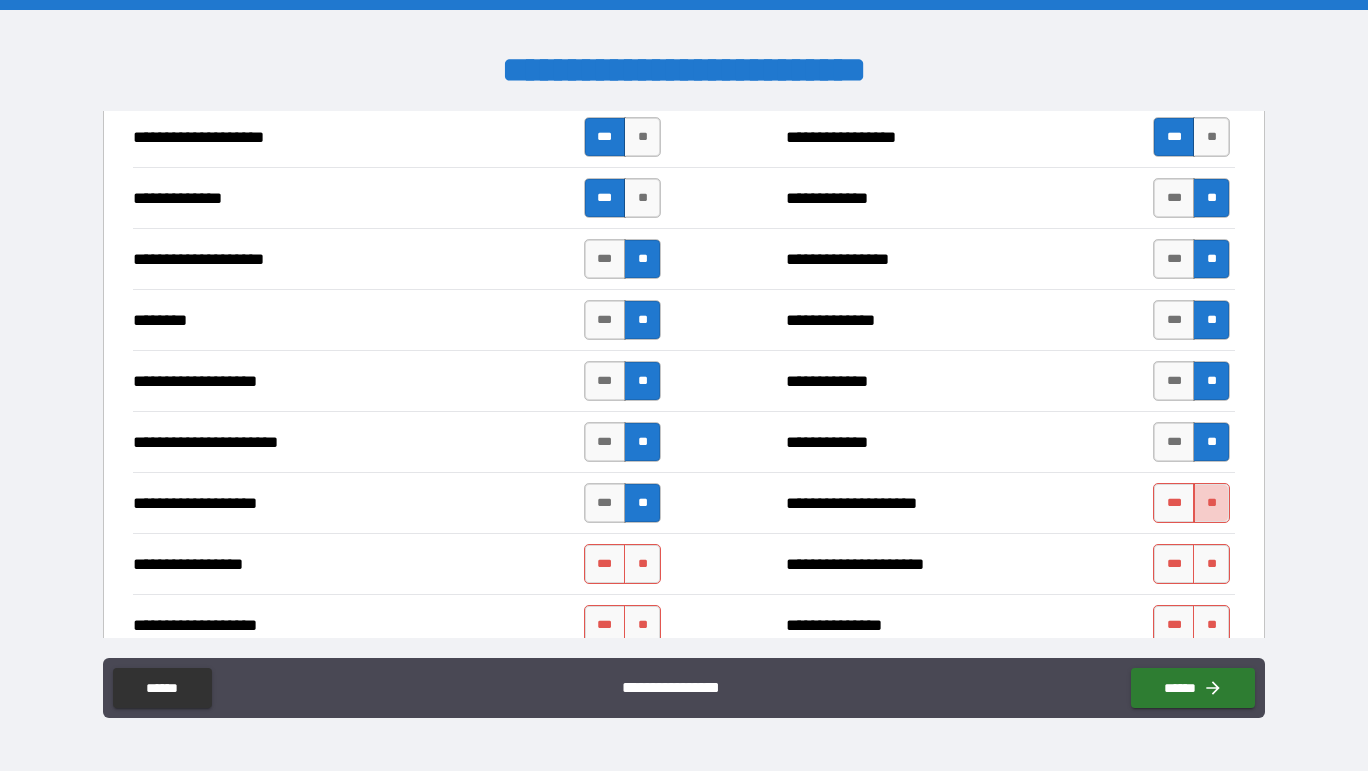 click on "**" at bounding box center (1211, 503) 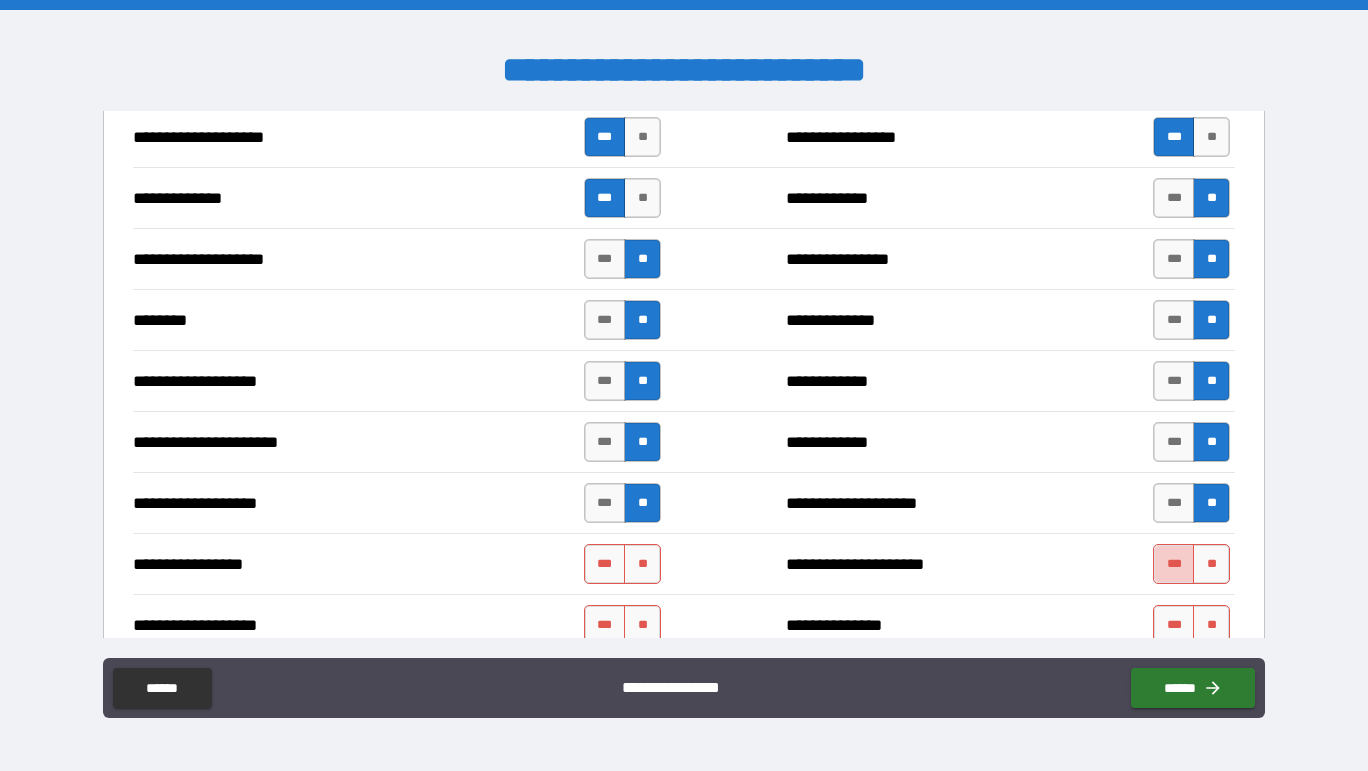 click on "***" at bounding box center (1174, 564) 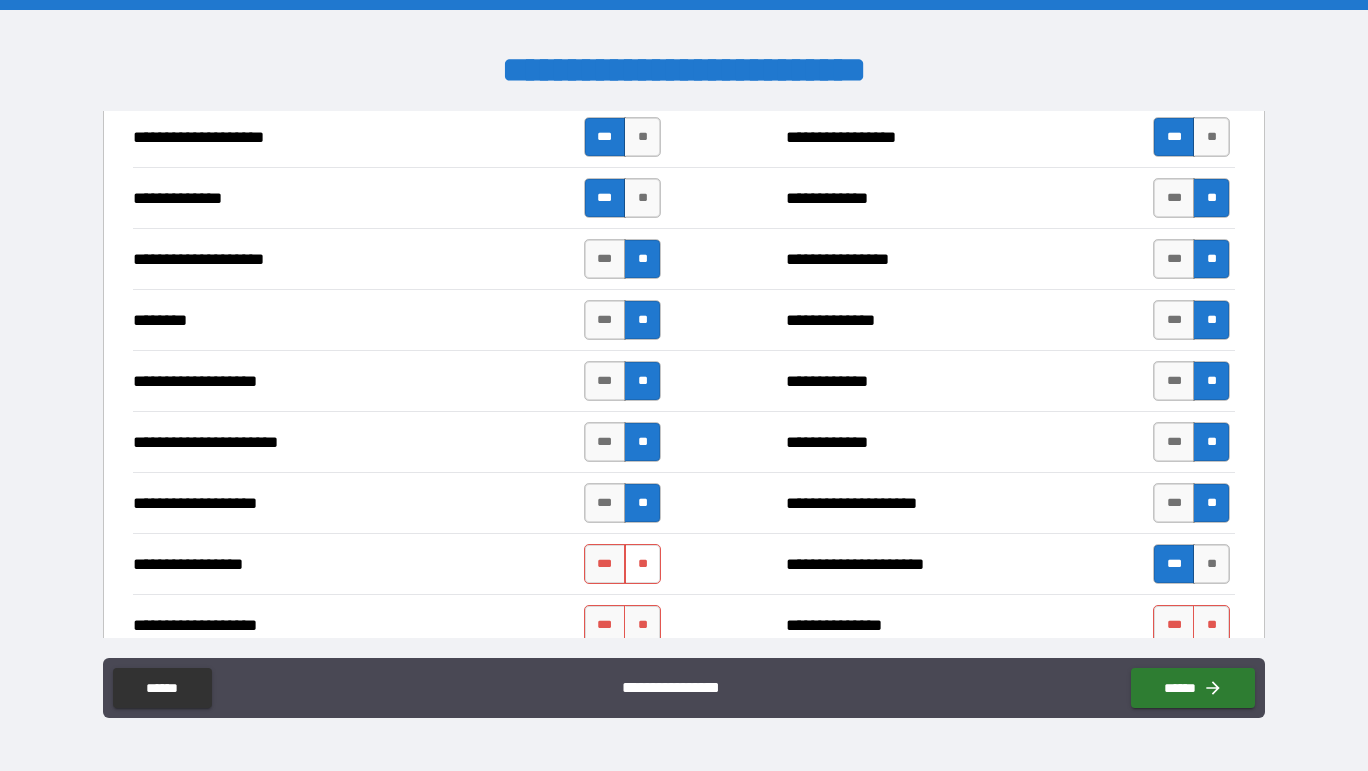 click on "**" at bounding box center (642, 564) 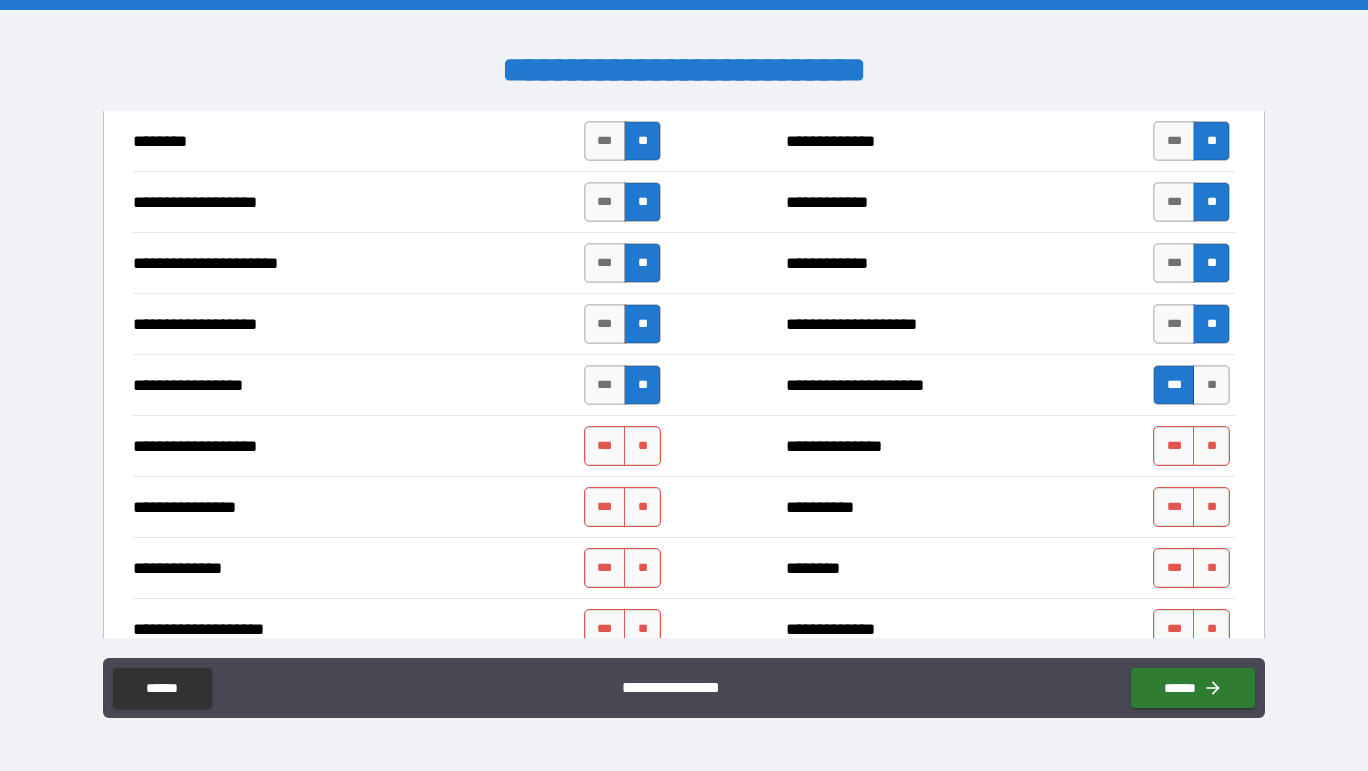 scroll, scrollTop: 3032, scrollLeft: 0, axis: vertical 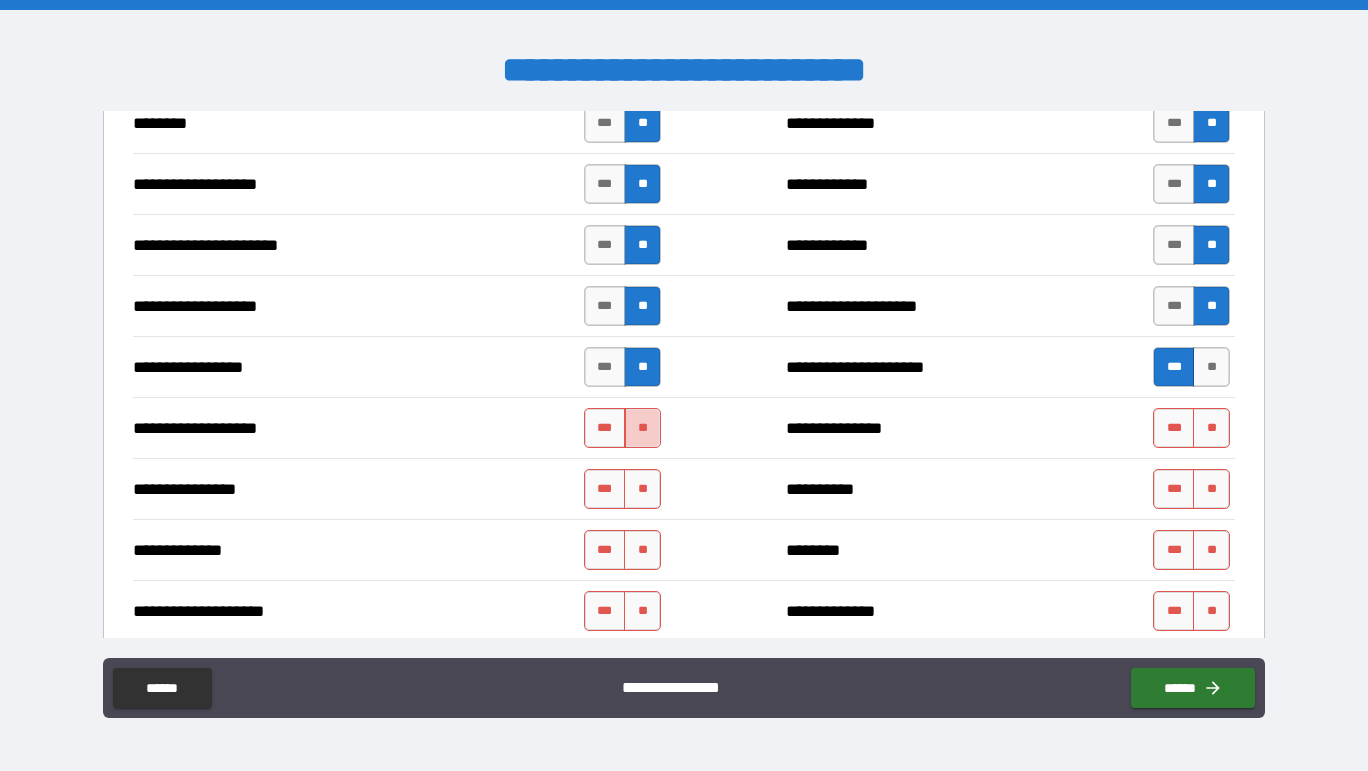 click on "**" at bounding box center [642, 428] 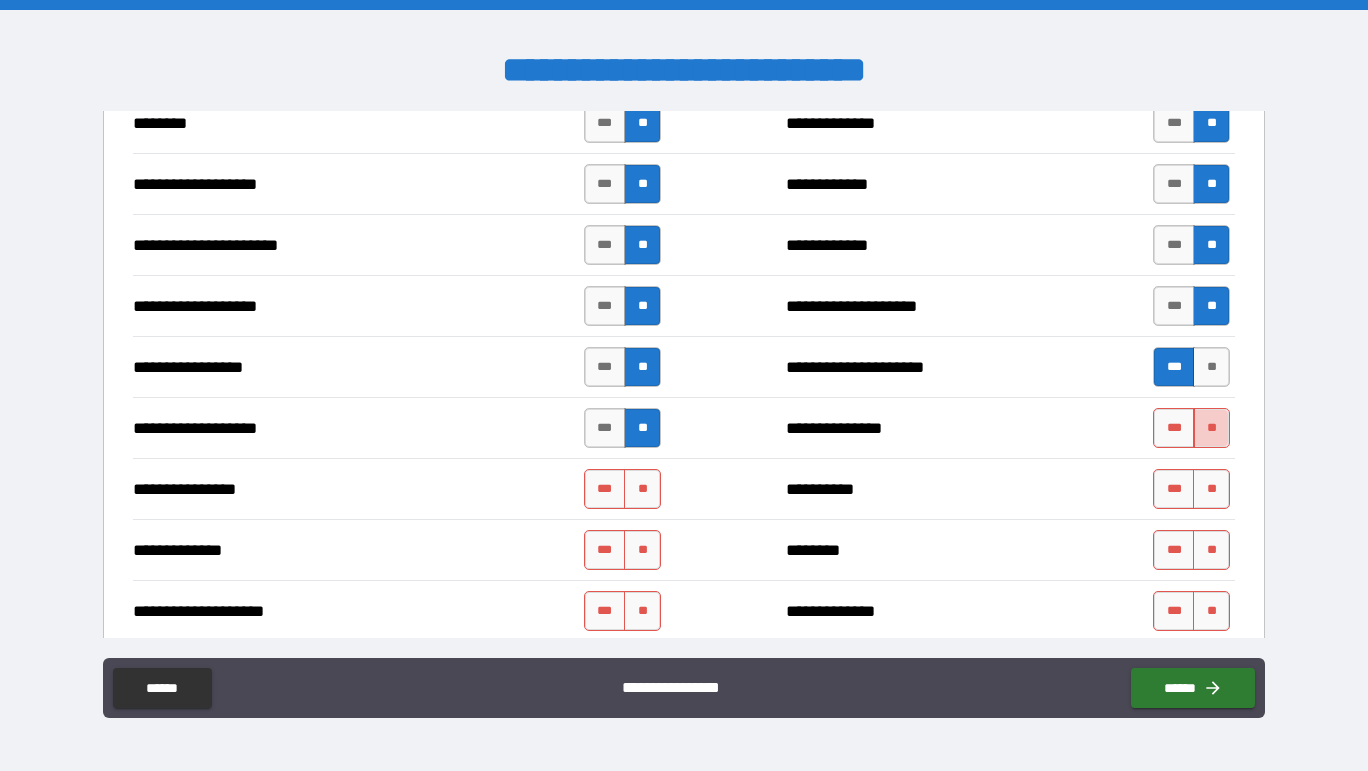 click on "**" at bounding box center (1211, 428) 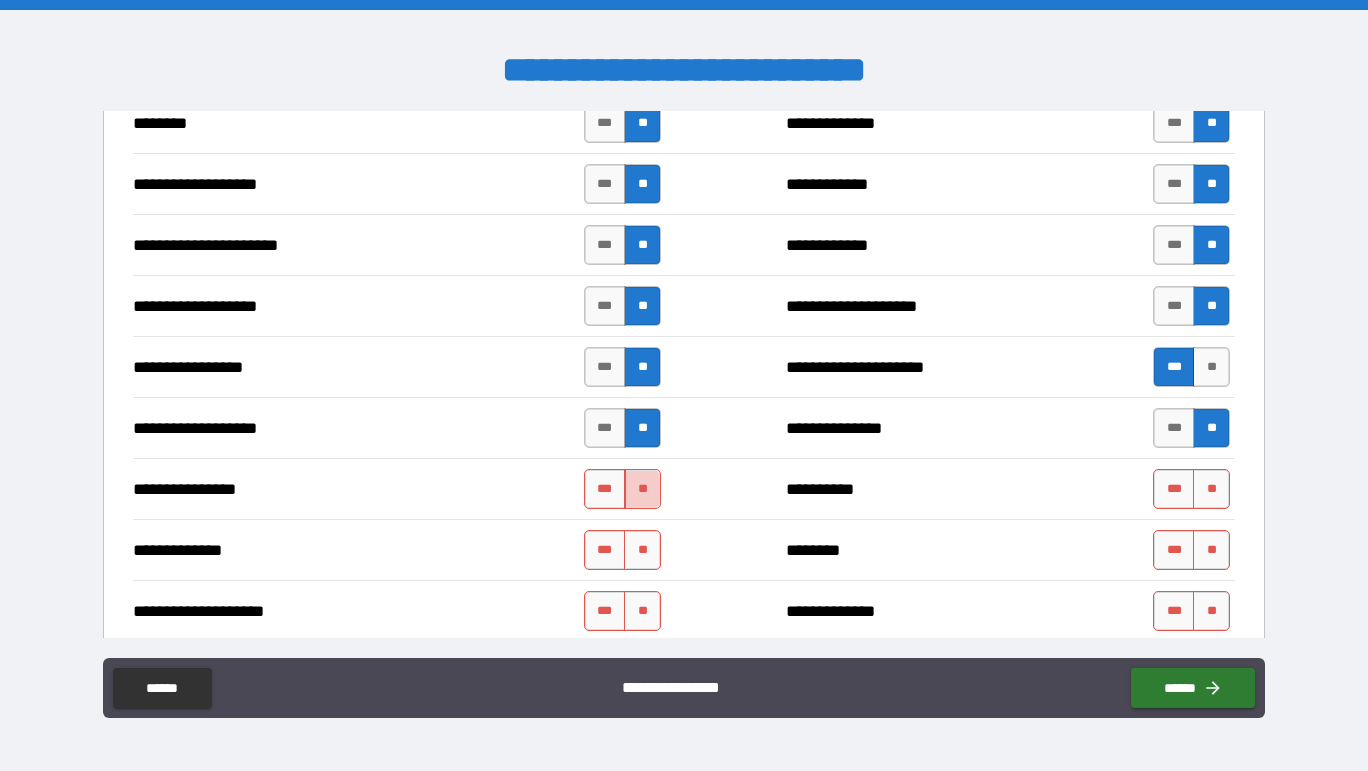 click on "**" at bounding box center (642, 489) 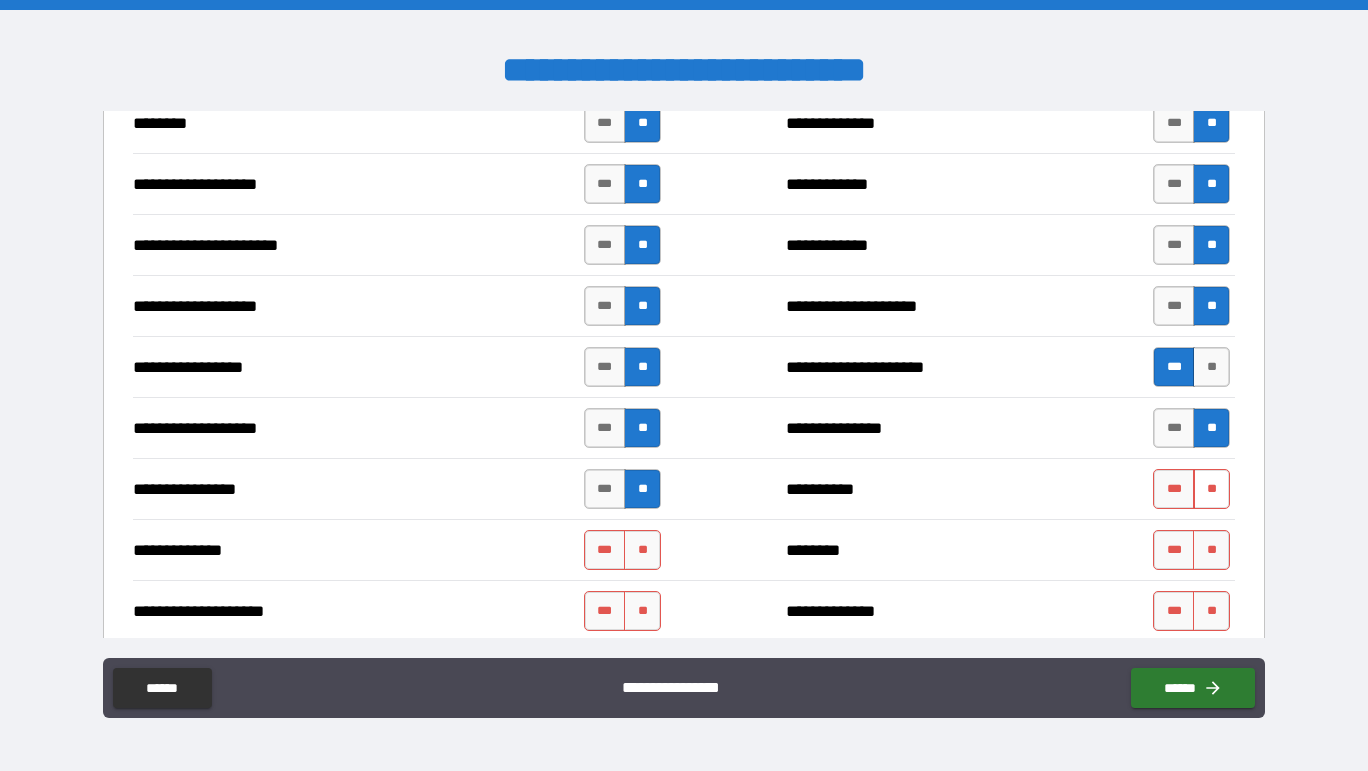 click on "**" at bounding box center (1211, 489) 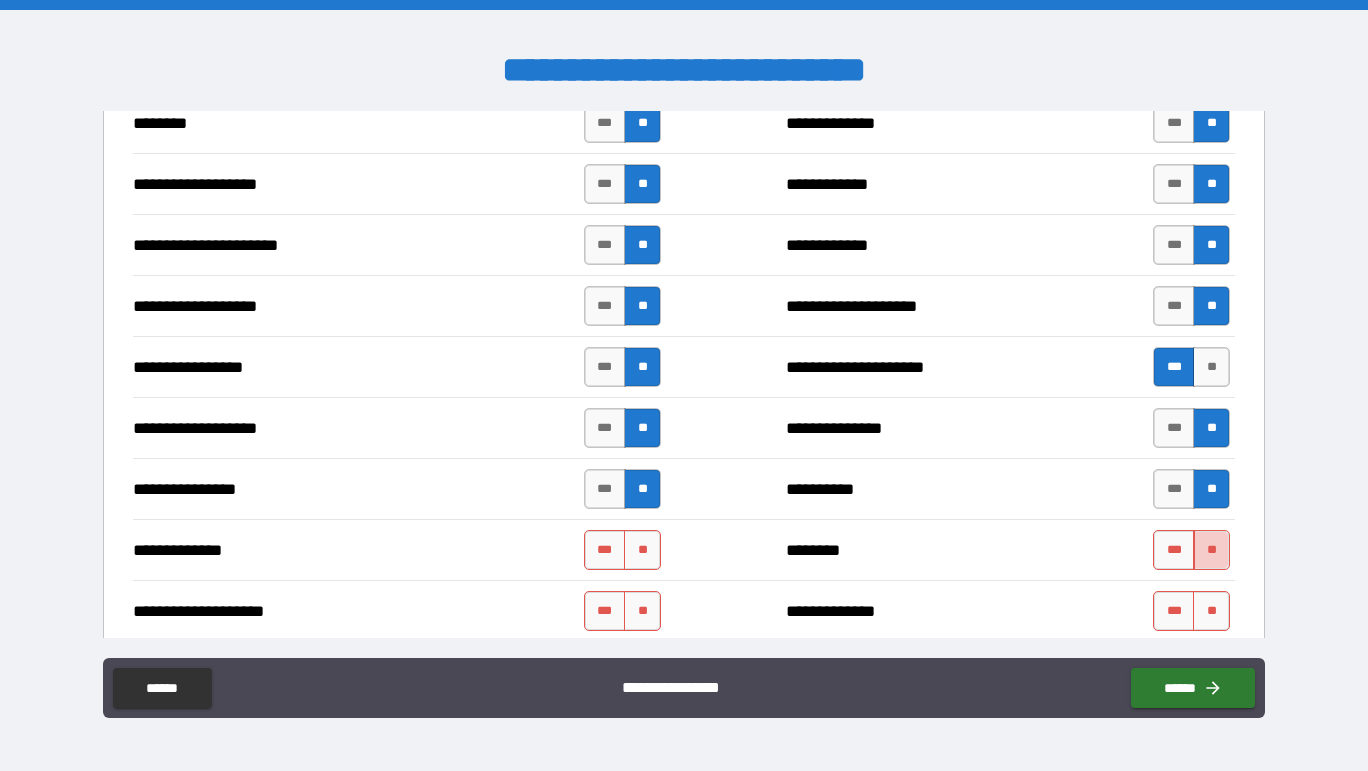 click on "**" at bounding box center [1211, 550] 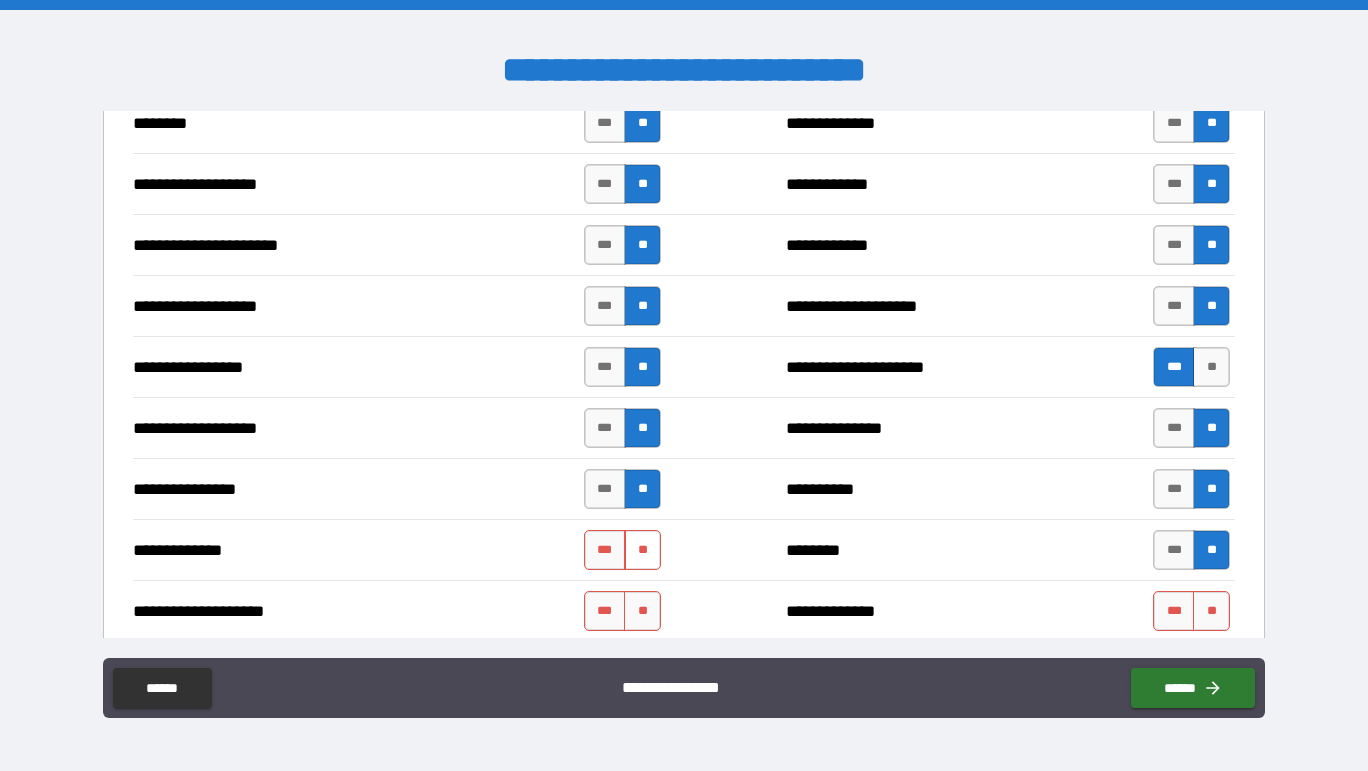 click on "**" at bounding box center (642, 550) 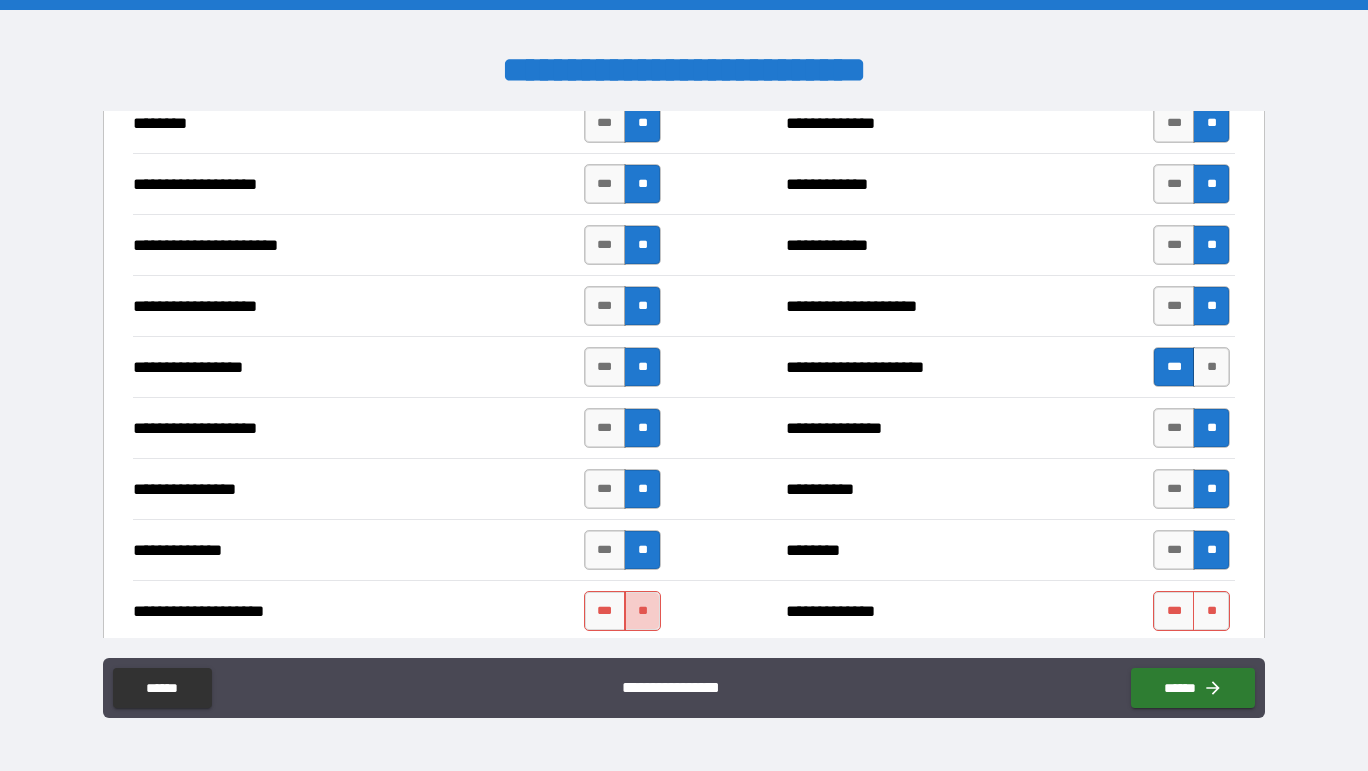 click on "**" at bounding box center [642, 611] 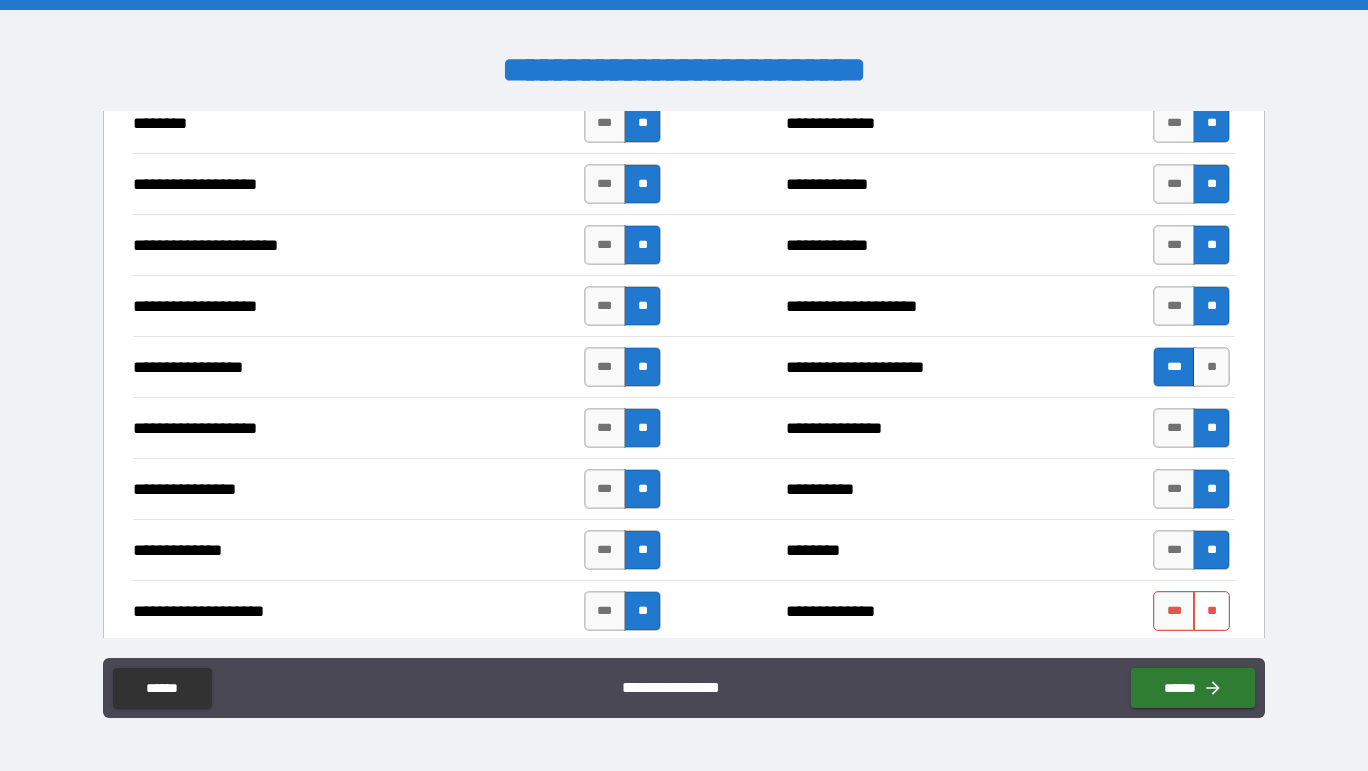 click on "**" at bounding box center [1211, 611] 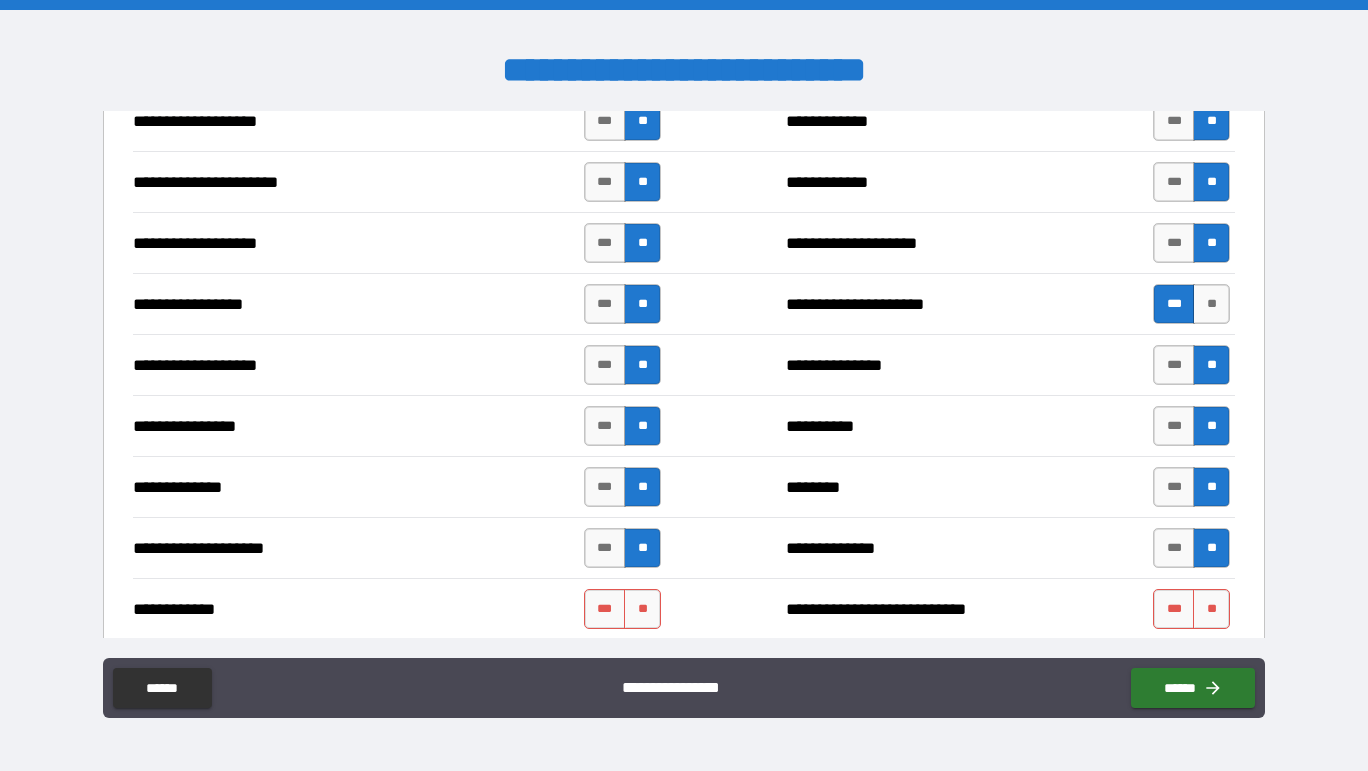 scroll, scrollTop: 3115, scrollLeft: 0, axis: vertical 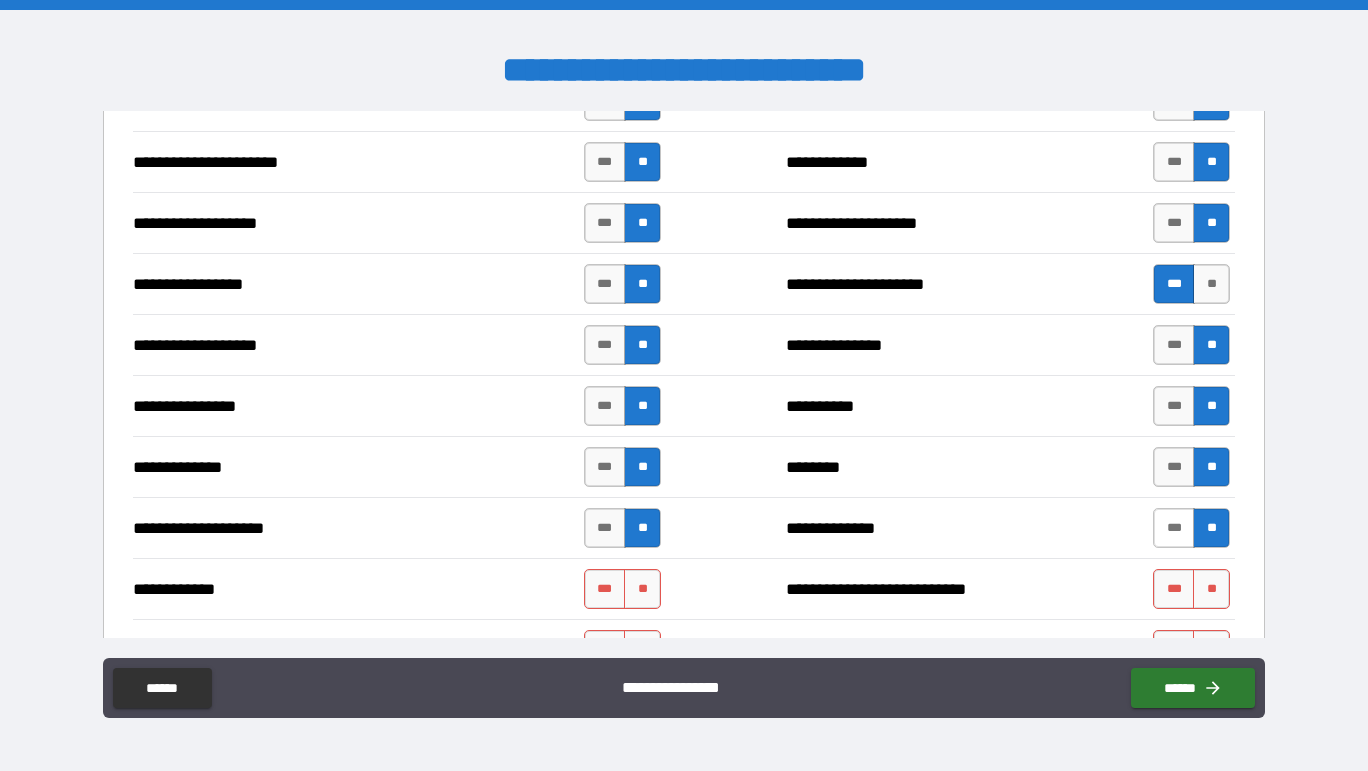 click on "***" at bounding box center (1174, 528) 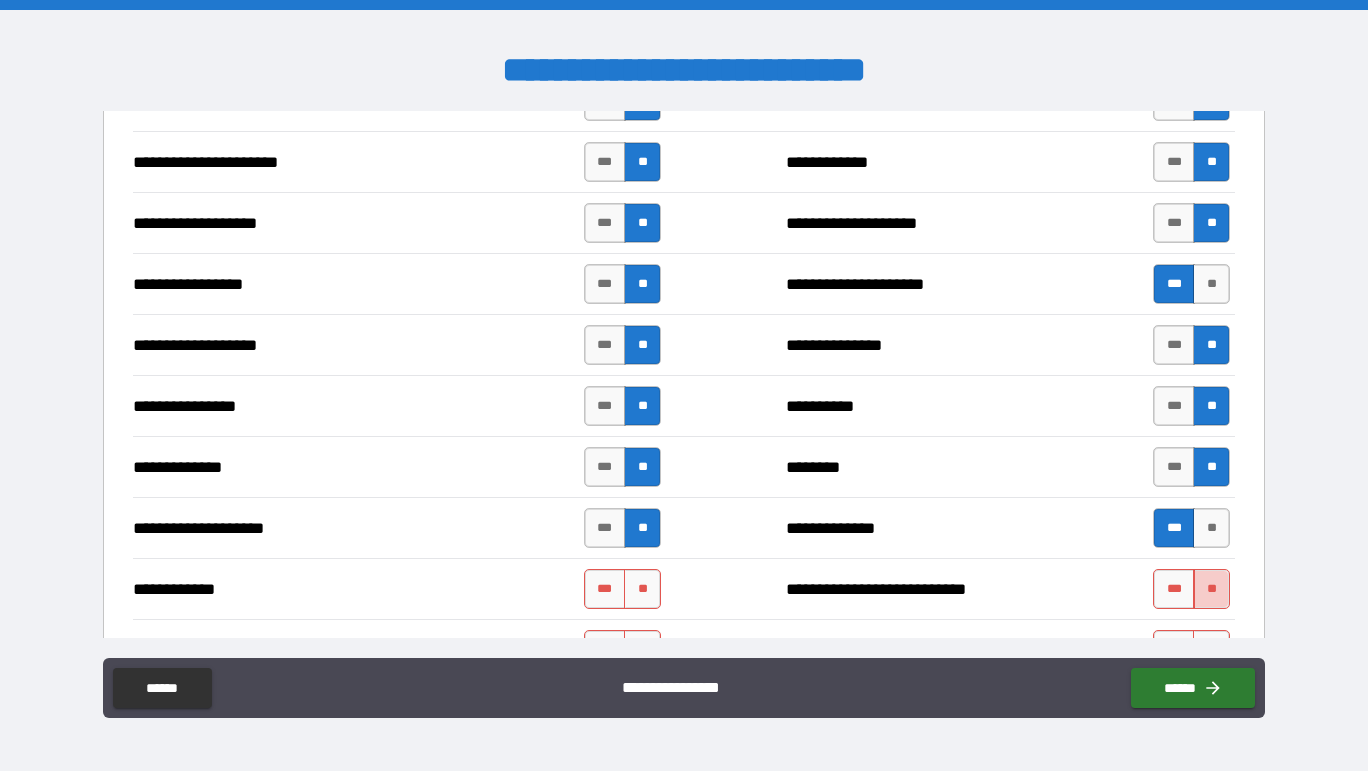 click on "**" at bounding box center (1211, 589) 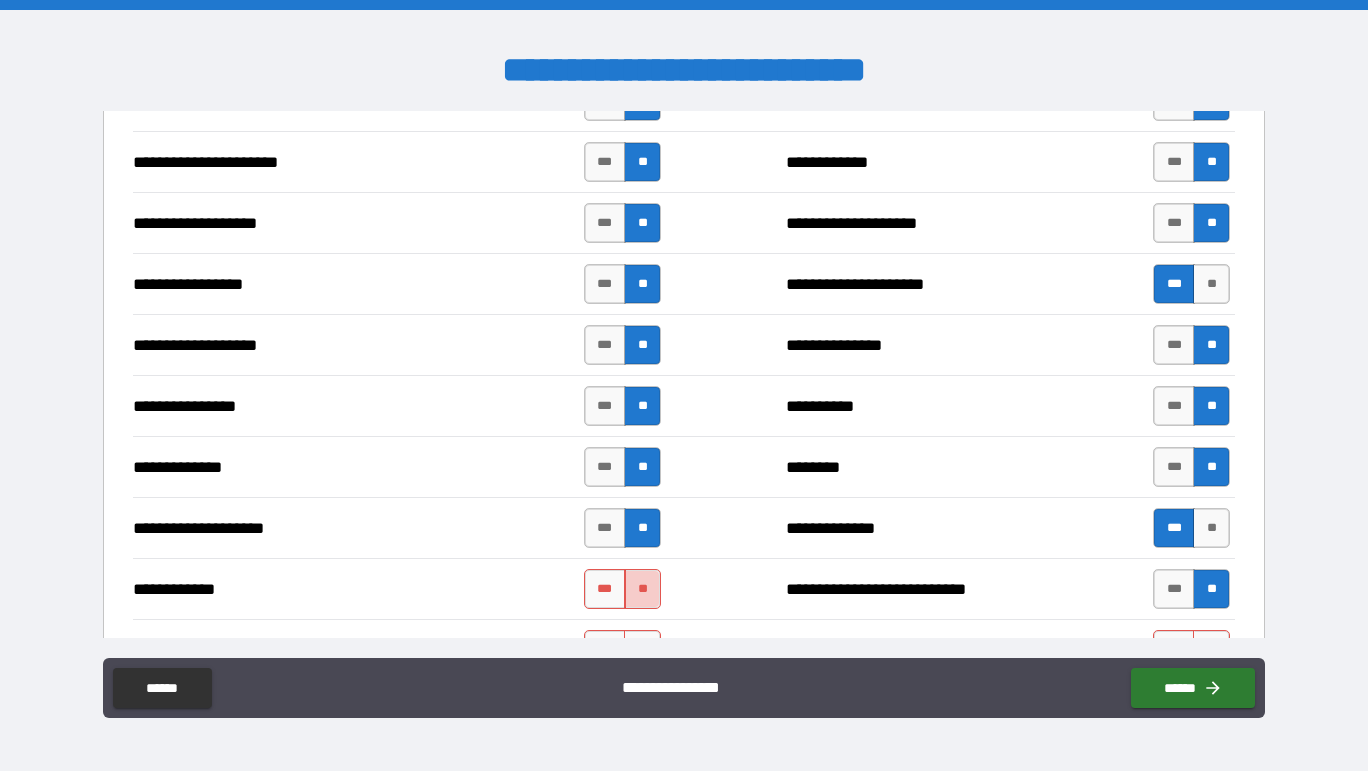 click on "**" at bounding box center (642, 589) 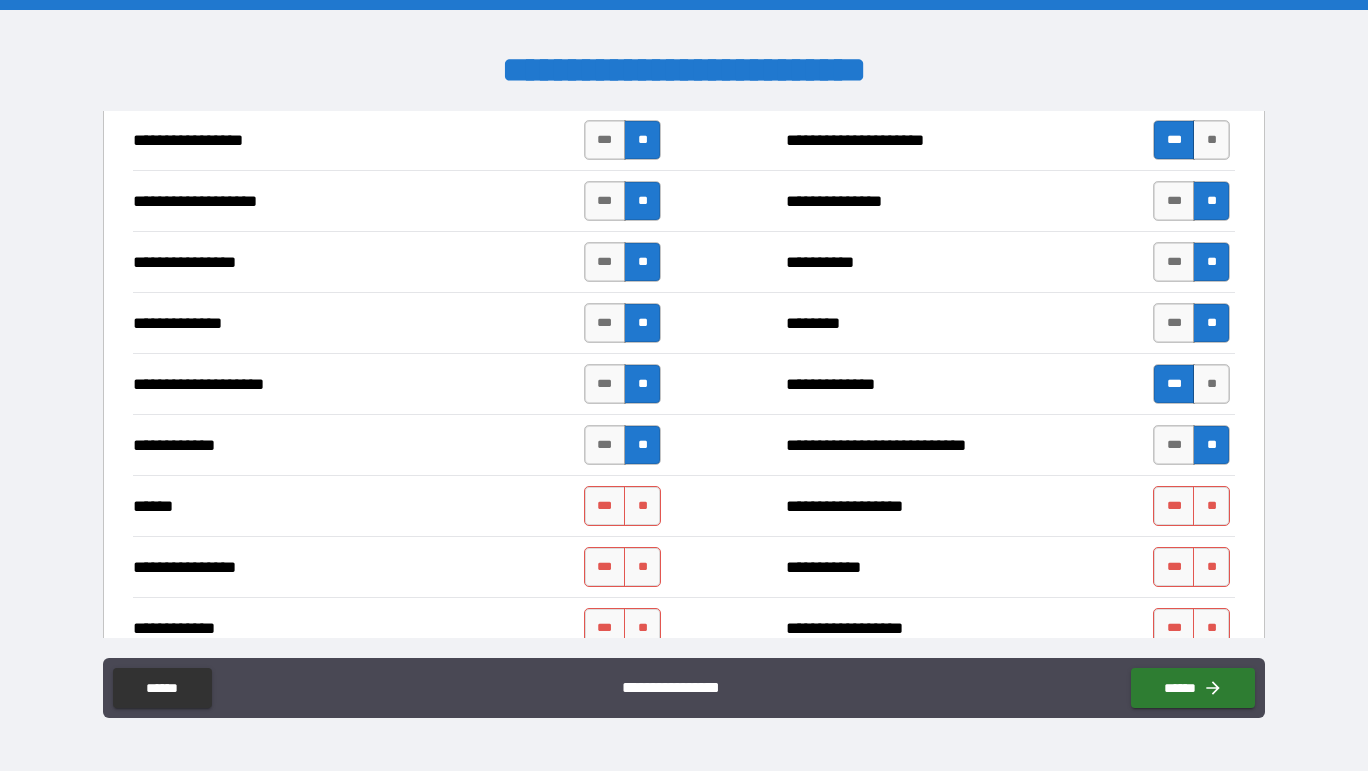 scroll, scrollTop: 3262, scrollLeft: 0, axis: vertical 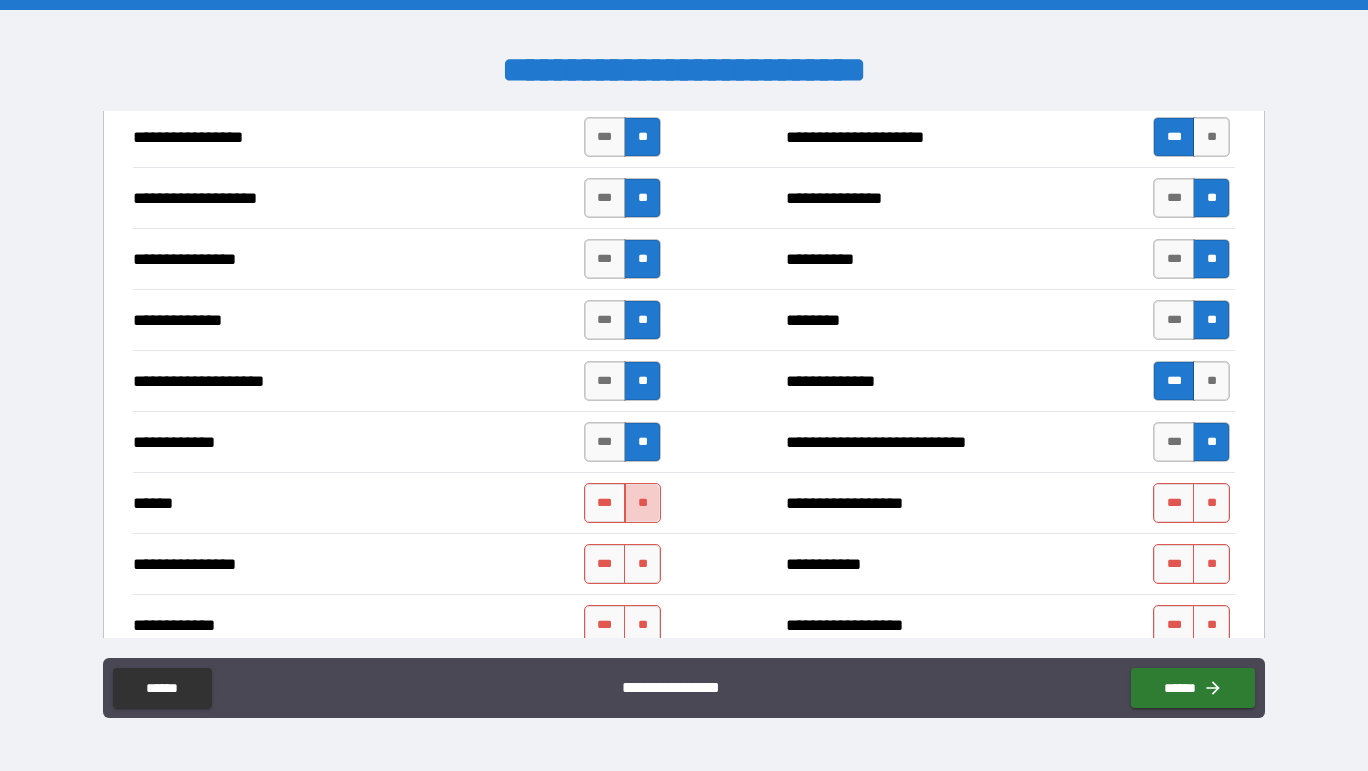 click on "**" at bounding box center (642, 503) 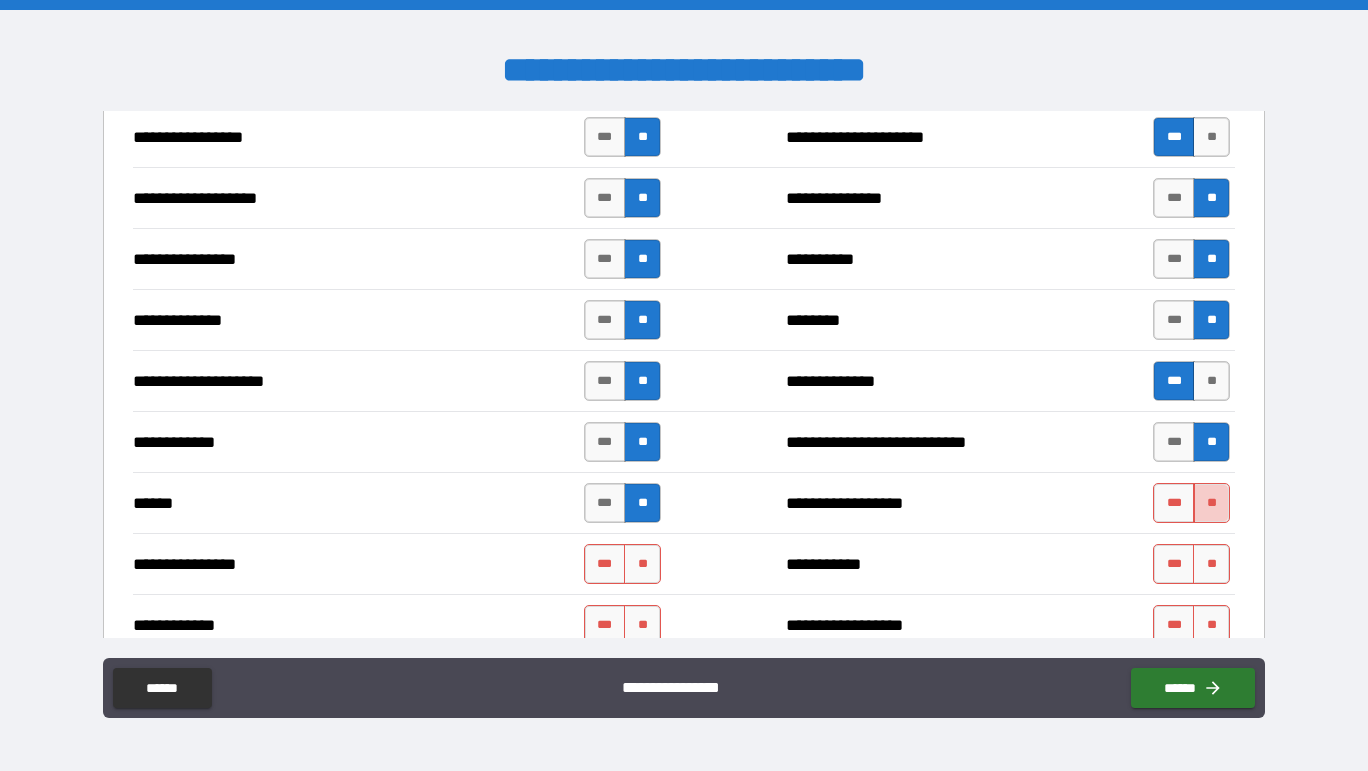 click on "**" at bounding box center (1211, 503) 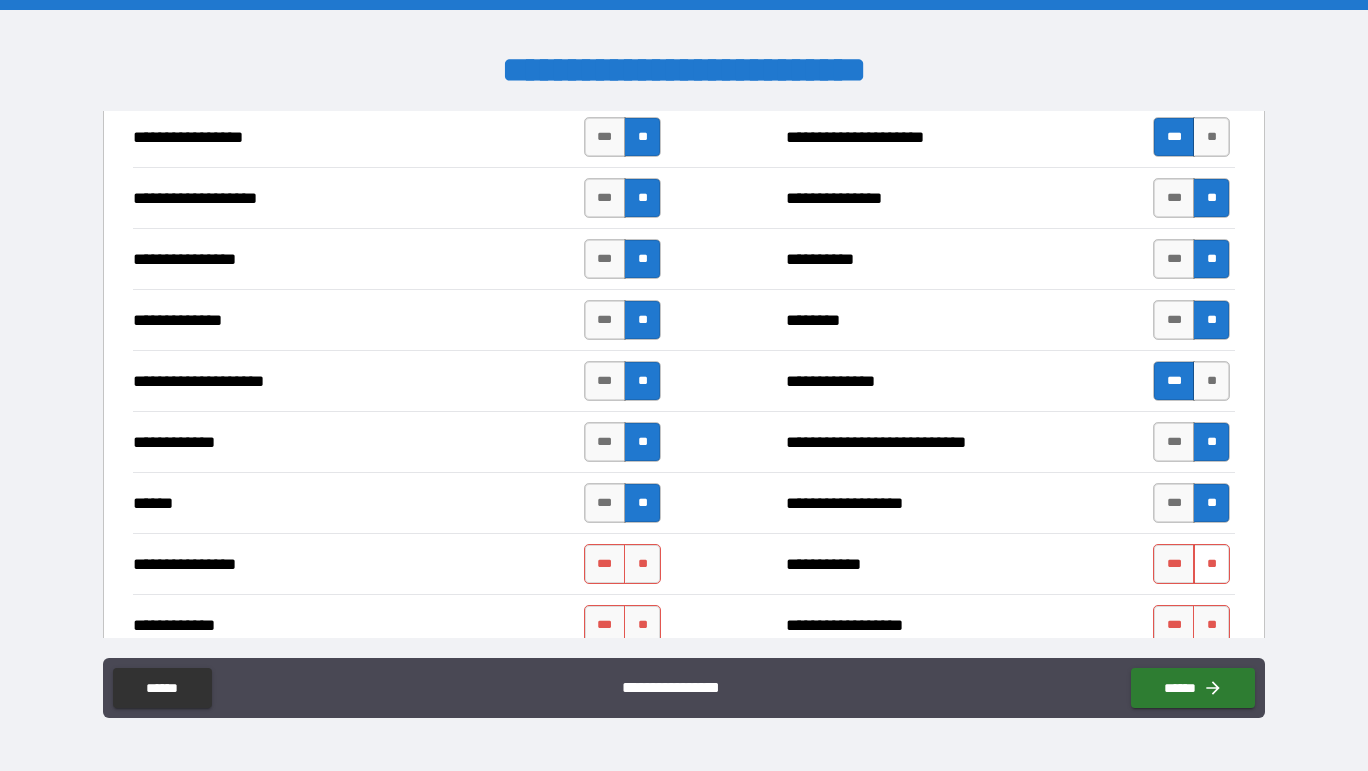 click on "**" at bounding box center [1211, 564] 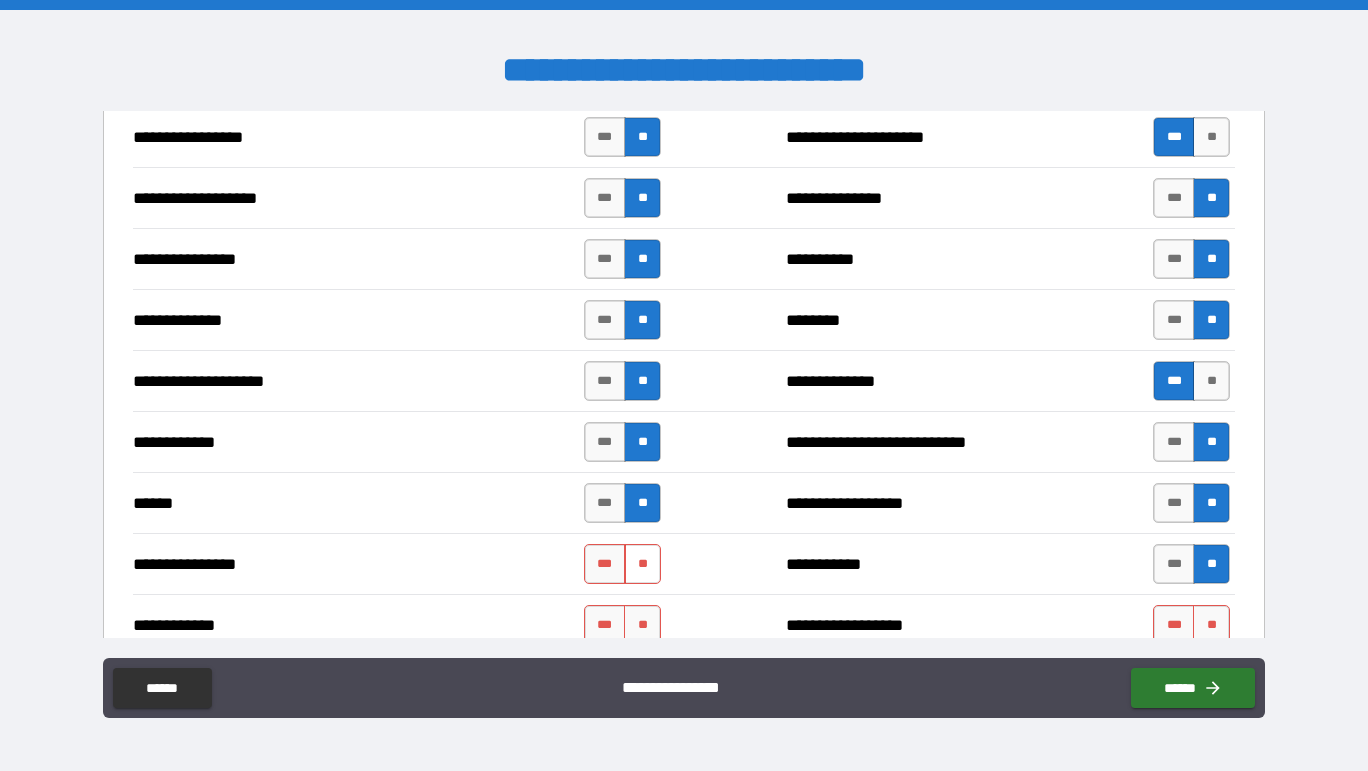 click on "**" at bounding box center (642, 564) 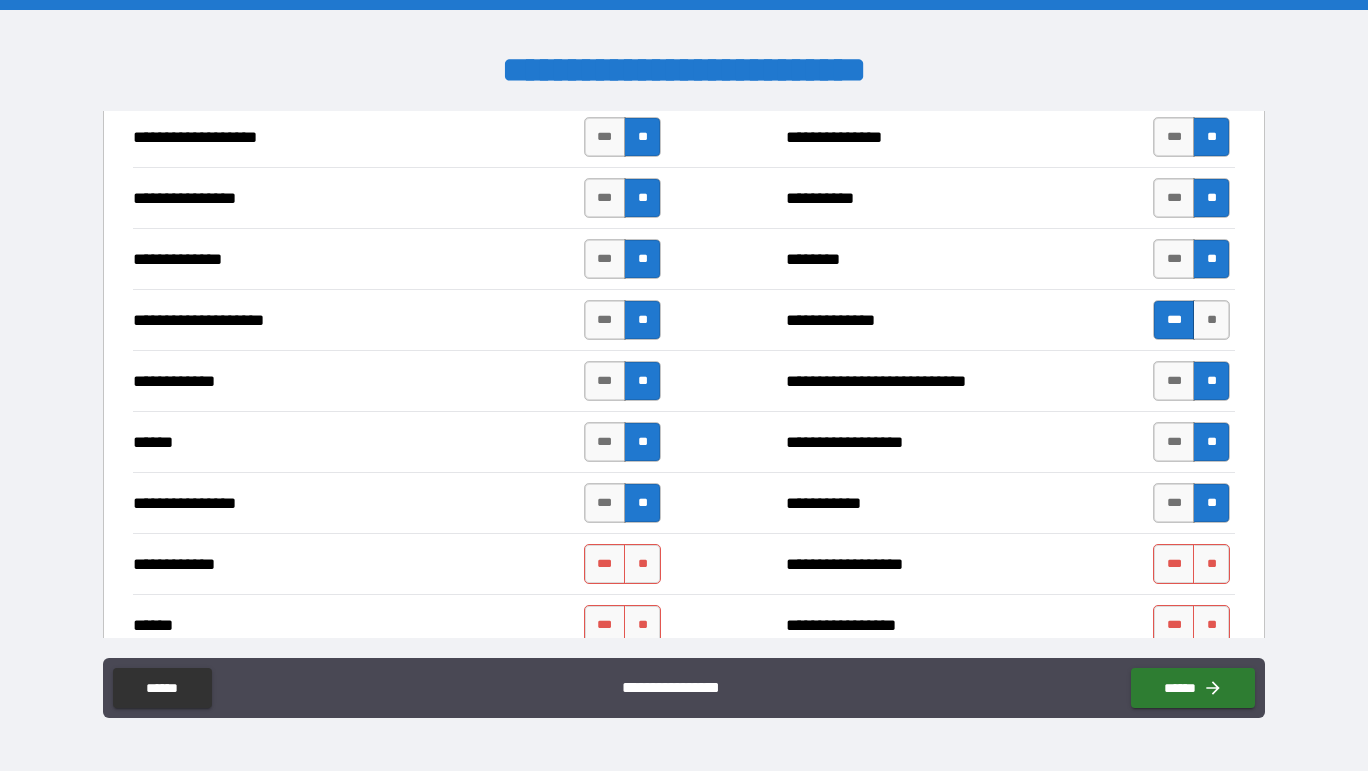 scroll, scrollTop: 3342, scrollLeft: 0, axis: vertical 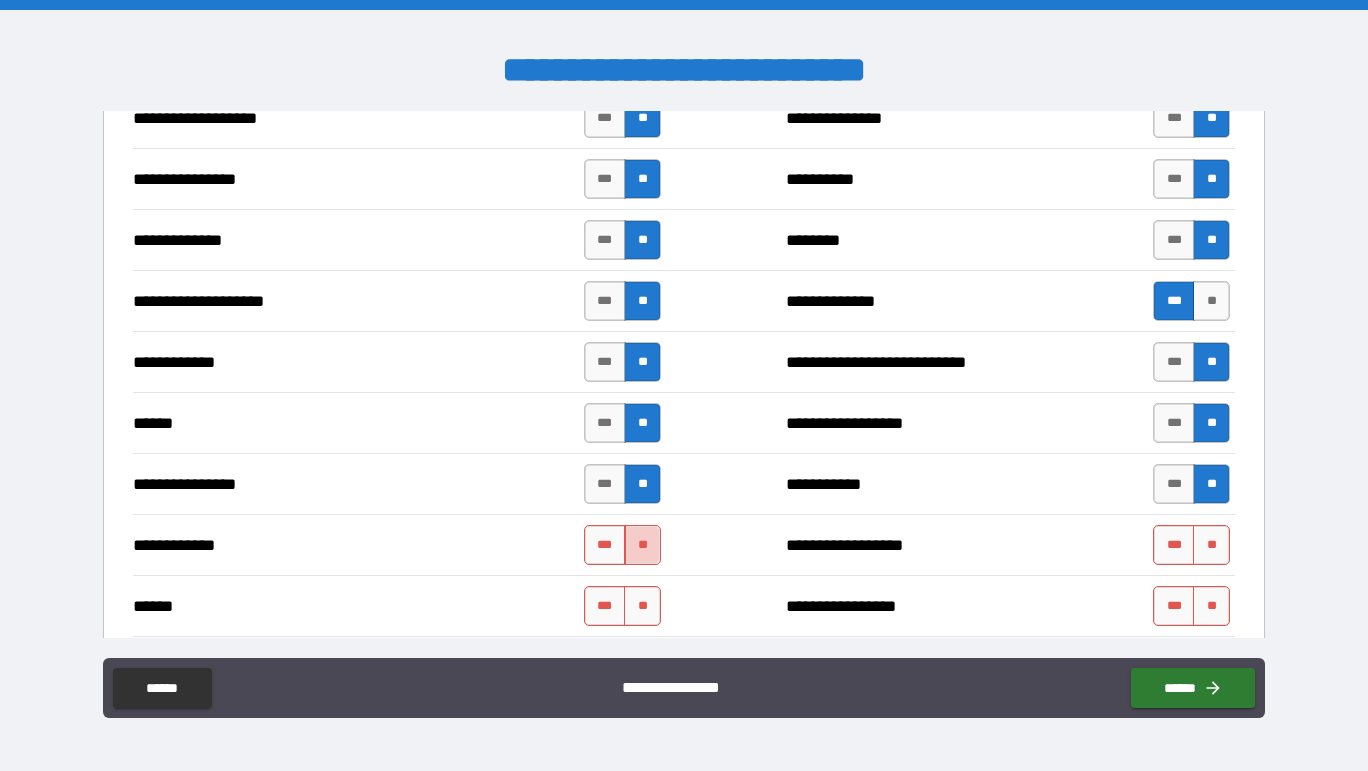 click on "**" at bounding box center [642, 545] 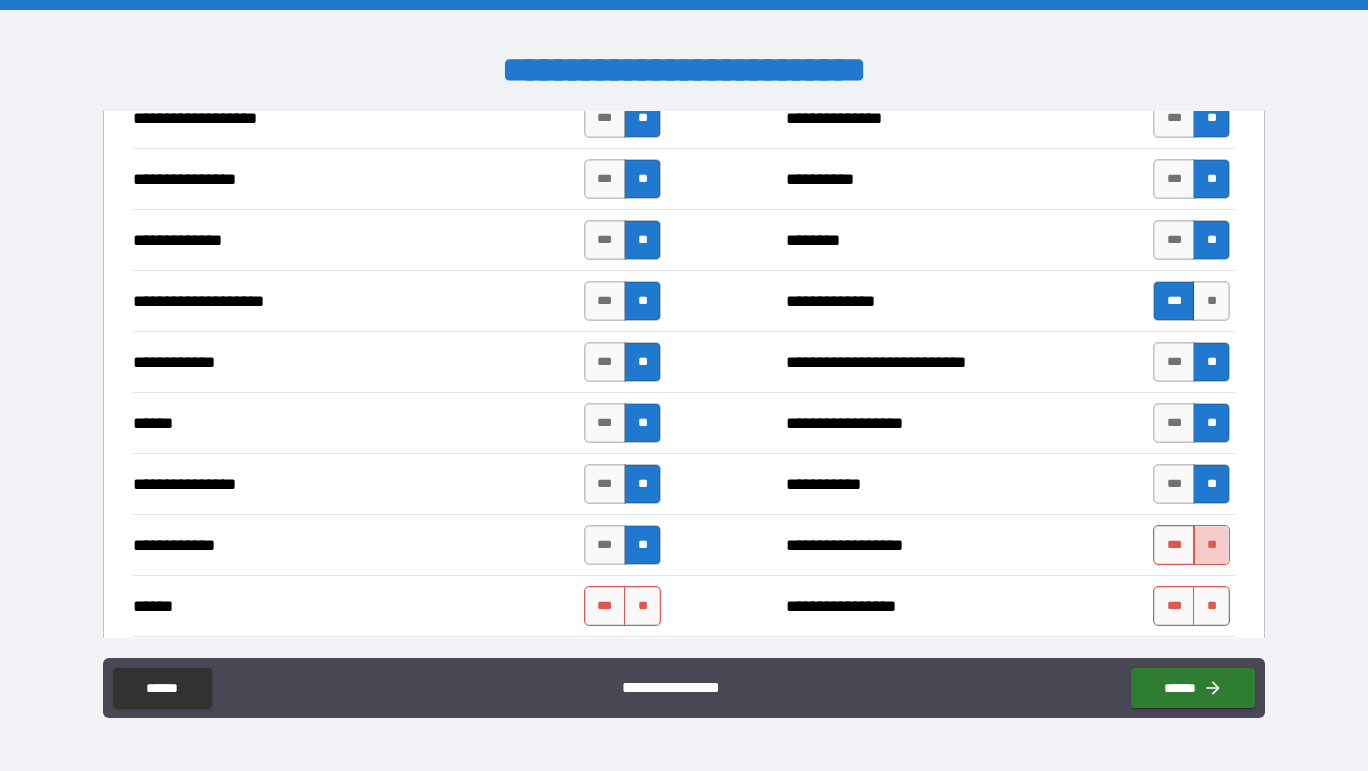 click on "**" at bounding box center (1211, 545) 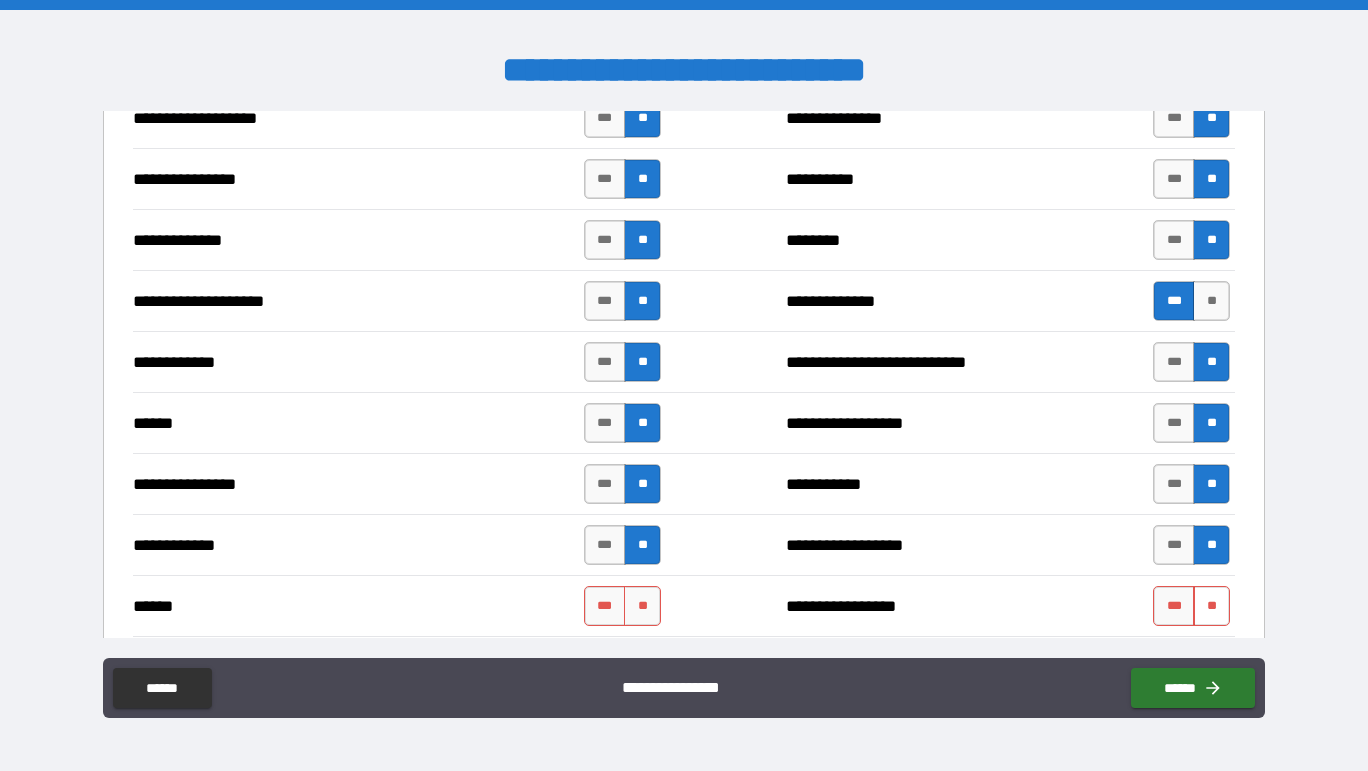 click on "**" at bounding box center (1211, 606) 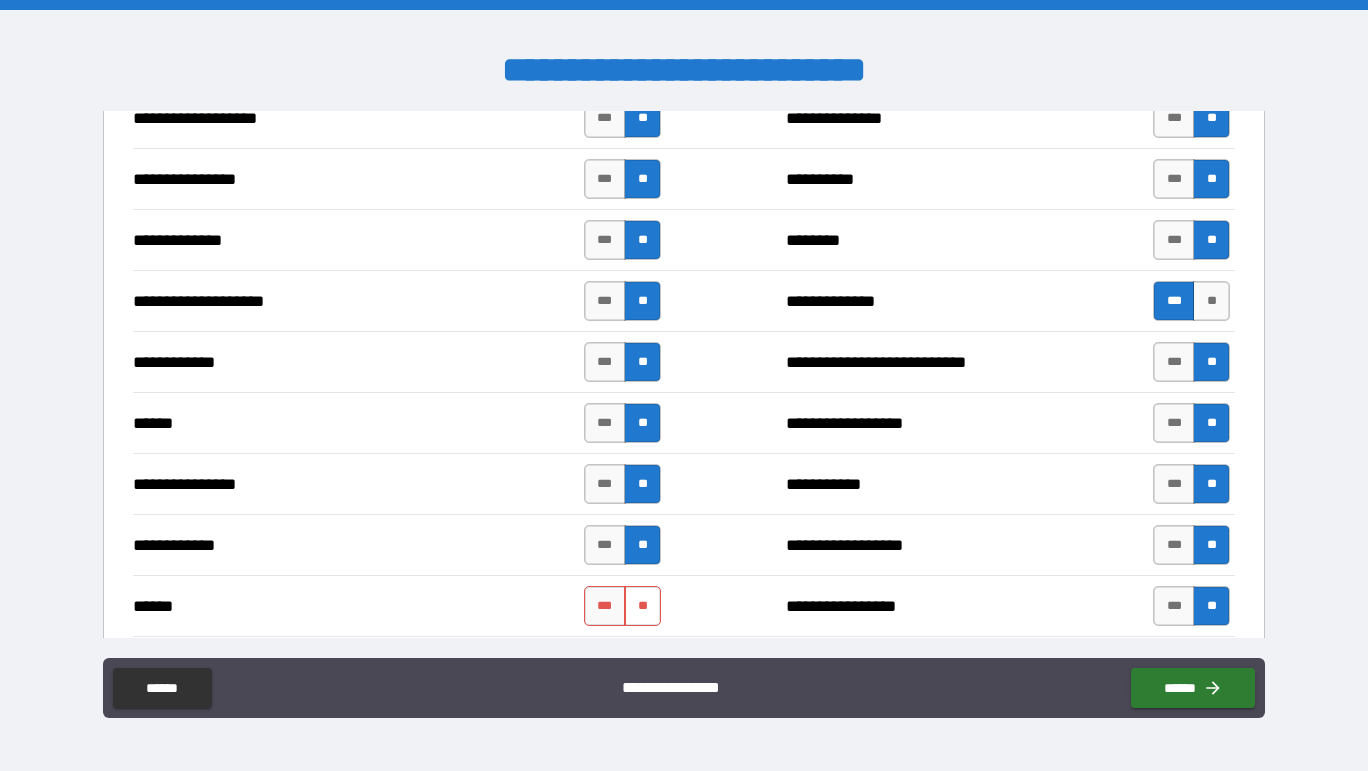 click on "**" at bounding box center (642, 606) 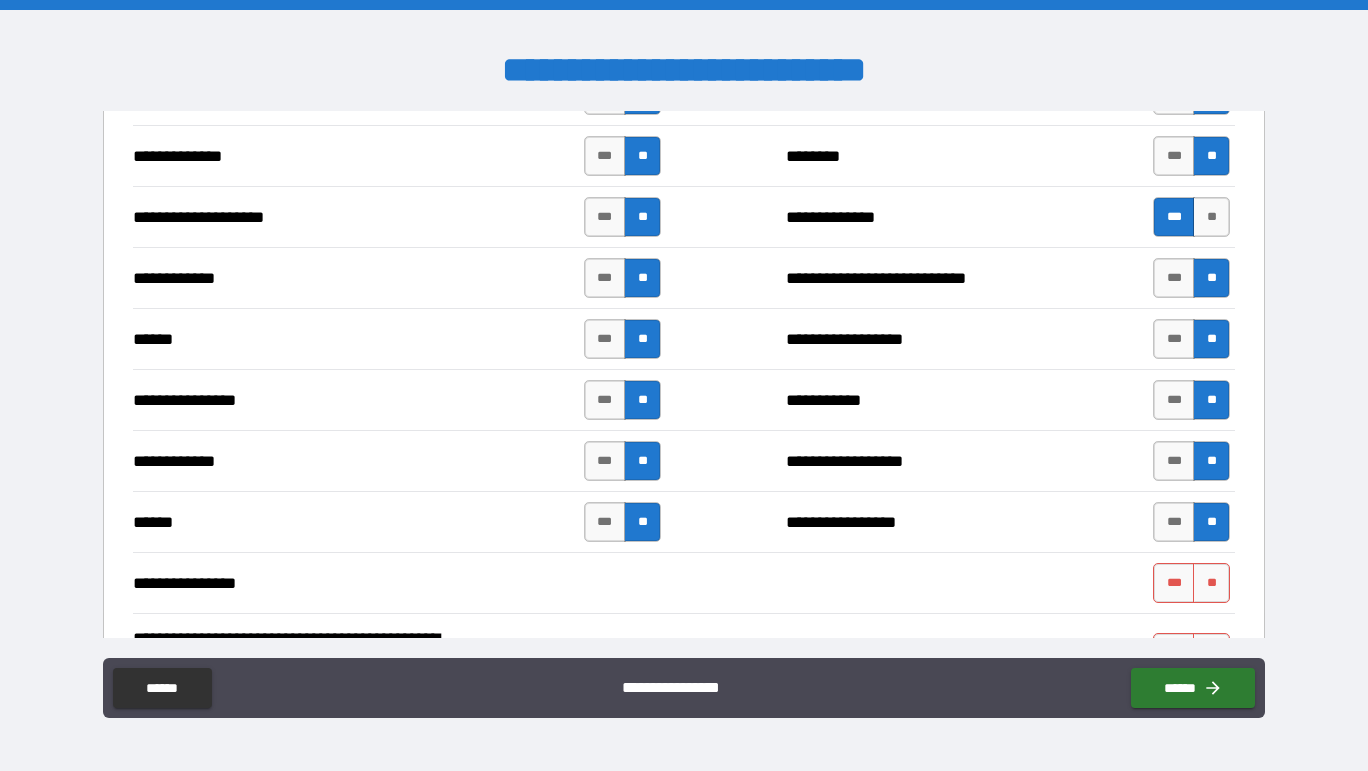 scroll, scrollTop: 3432, scrollLeft: 0, axis: vertical 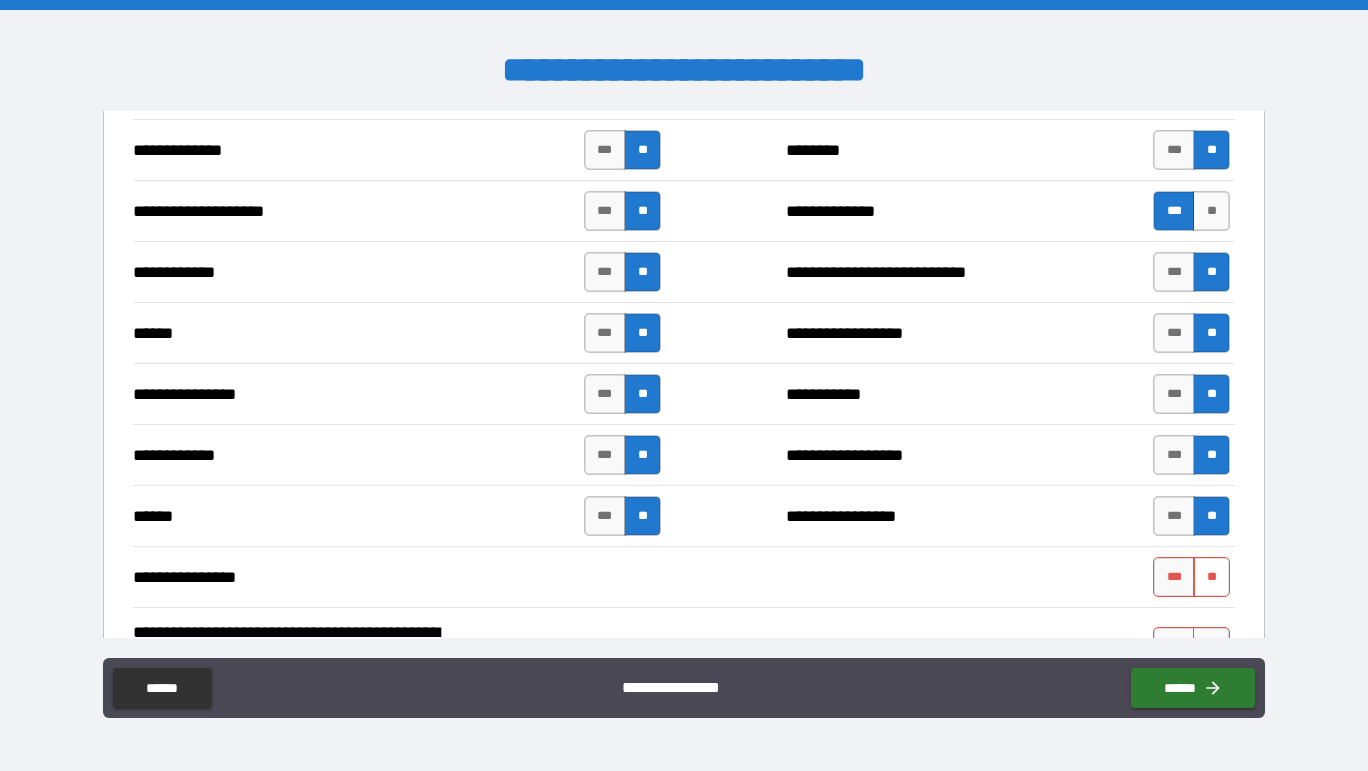 click on "**" at bounding box center (1211, 577) 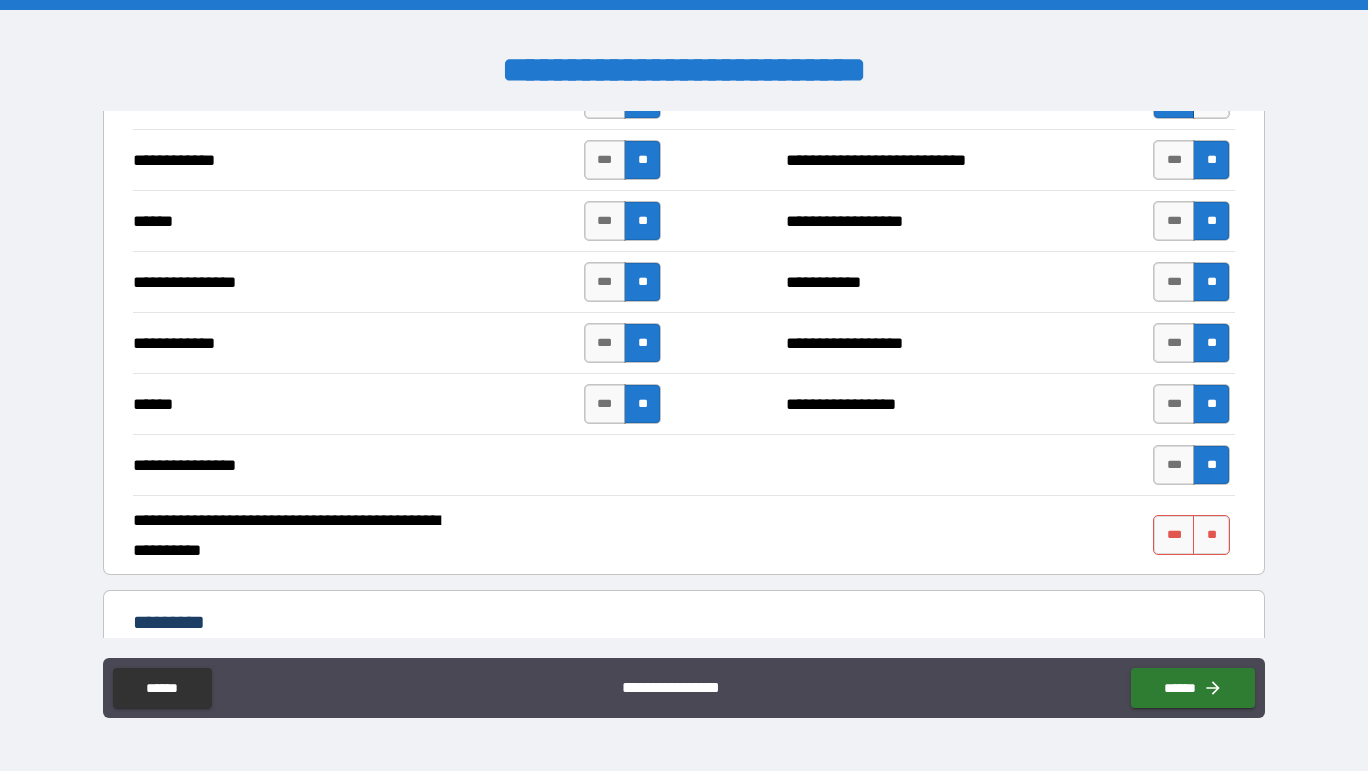 scroll, scrollTop: 3559, scrollLeft: 0, axis: vertical 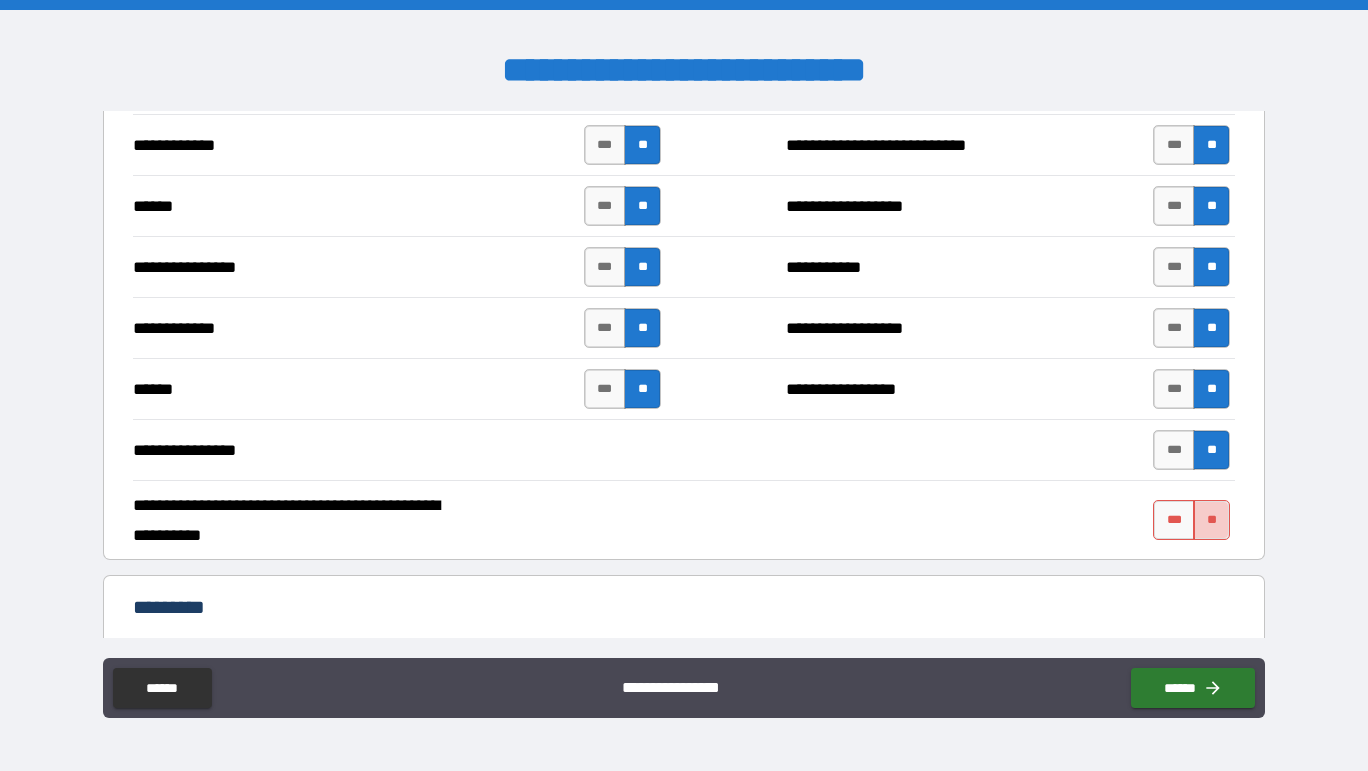 click on "**" at bounding box center [1211, 520] 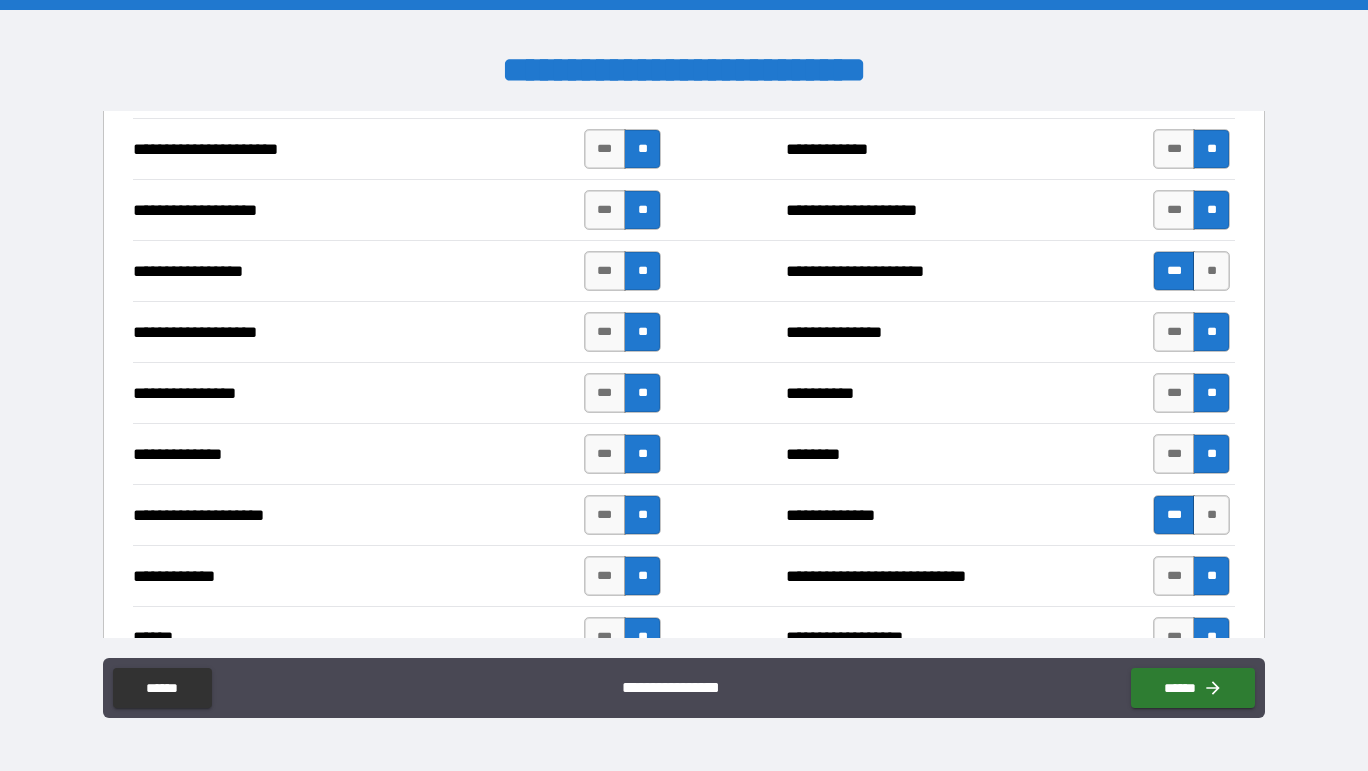scroll, scrollTop: 3150, scrollLeft: 0, axis: vertical 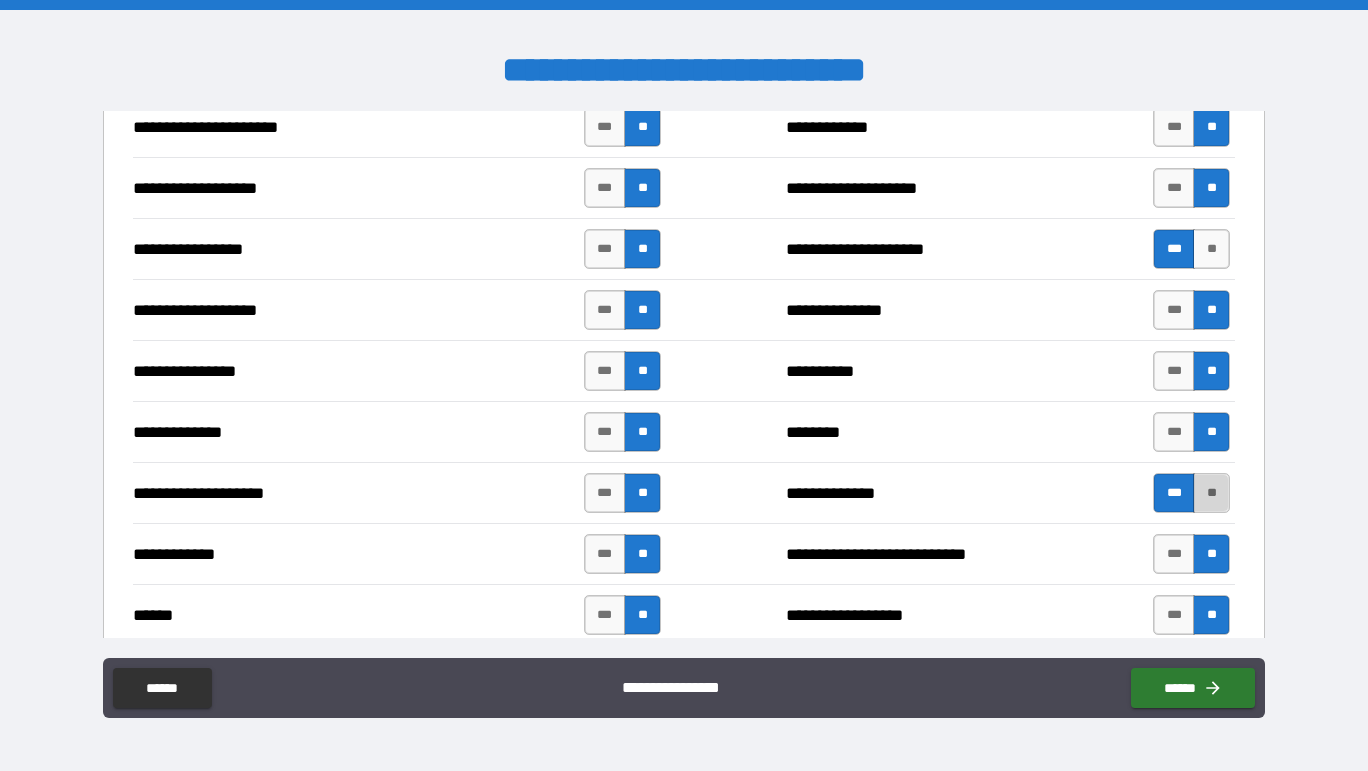 click on "**" at bounding box center (1211, 493) 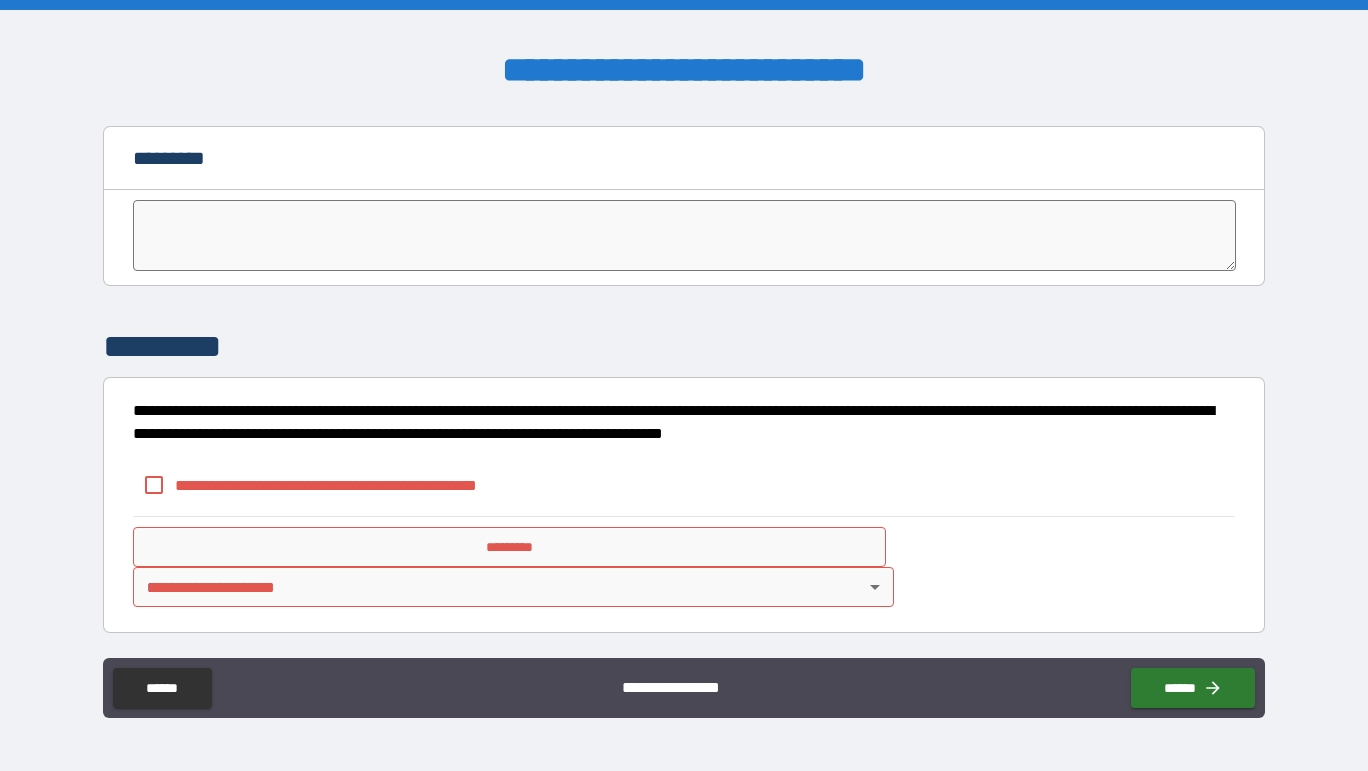 scroll, scrollTop: 4008, scrollLeft: 0, axis: vertical 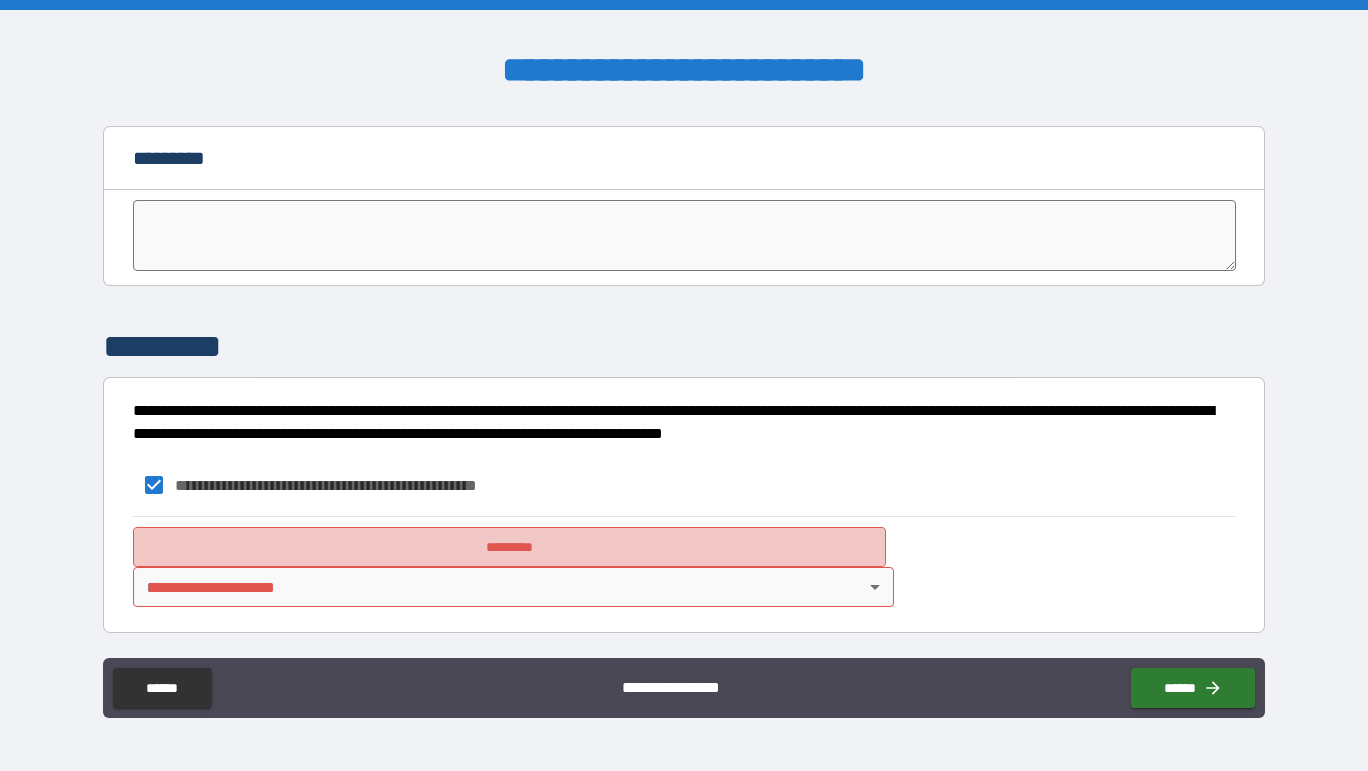 click on "*********" at bounding box center [509, 547] 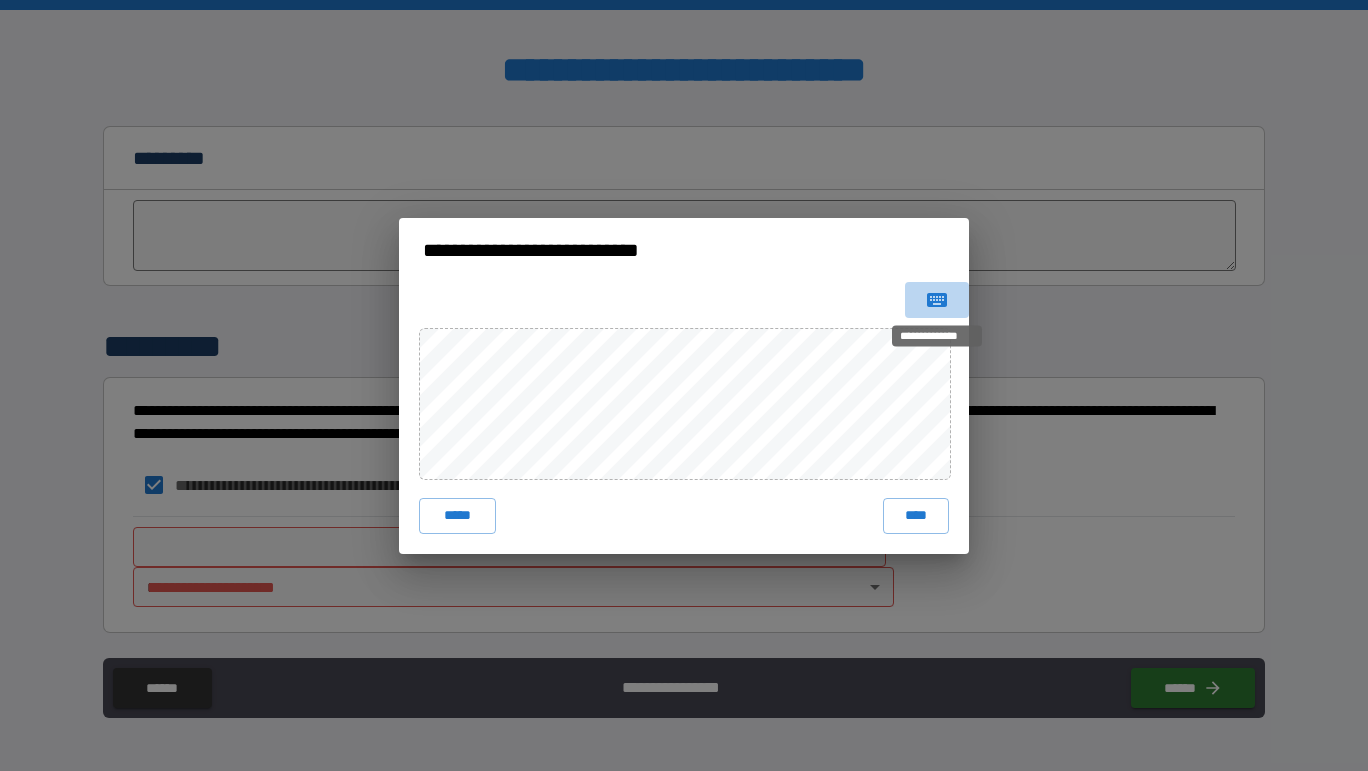 click 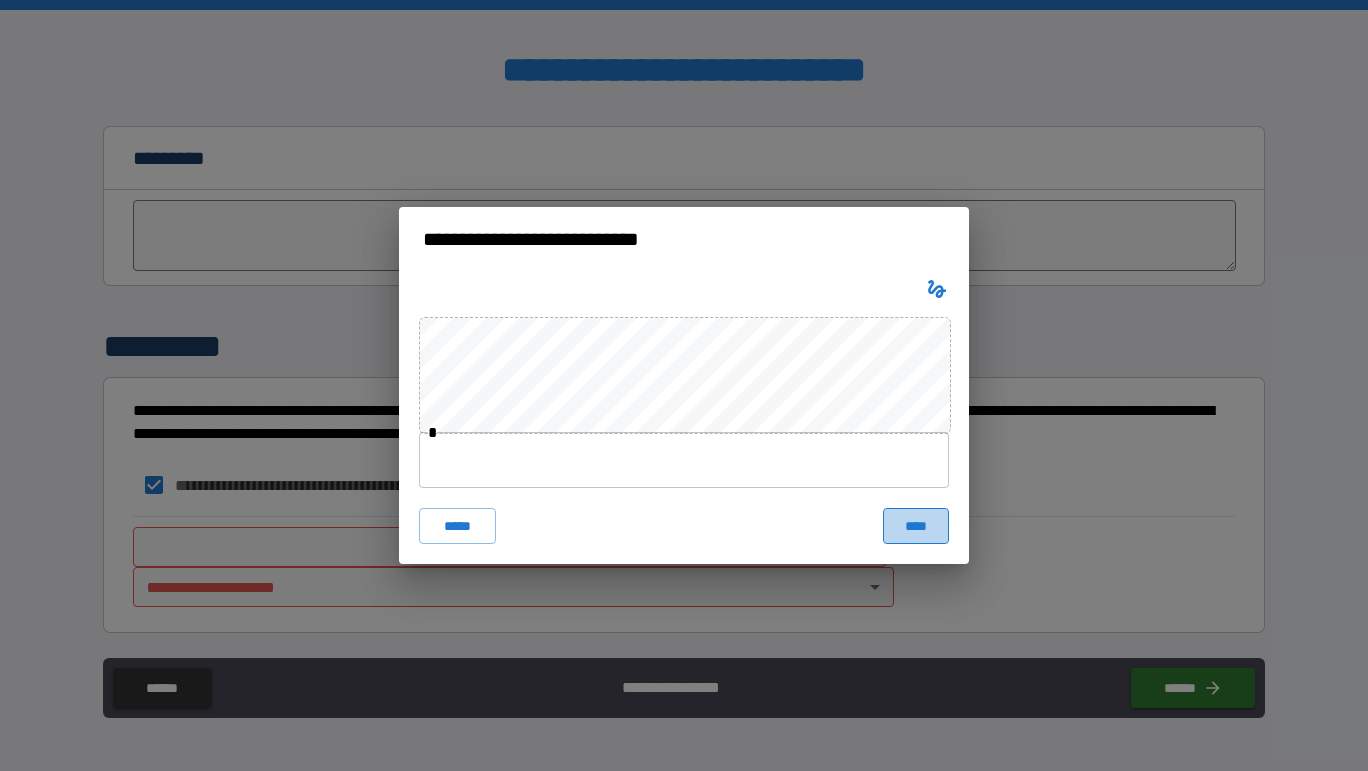 click on "****" at bounding box center (916, 526) 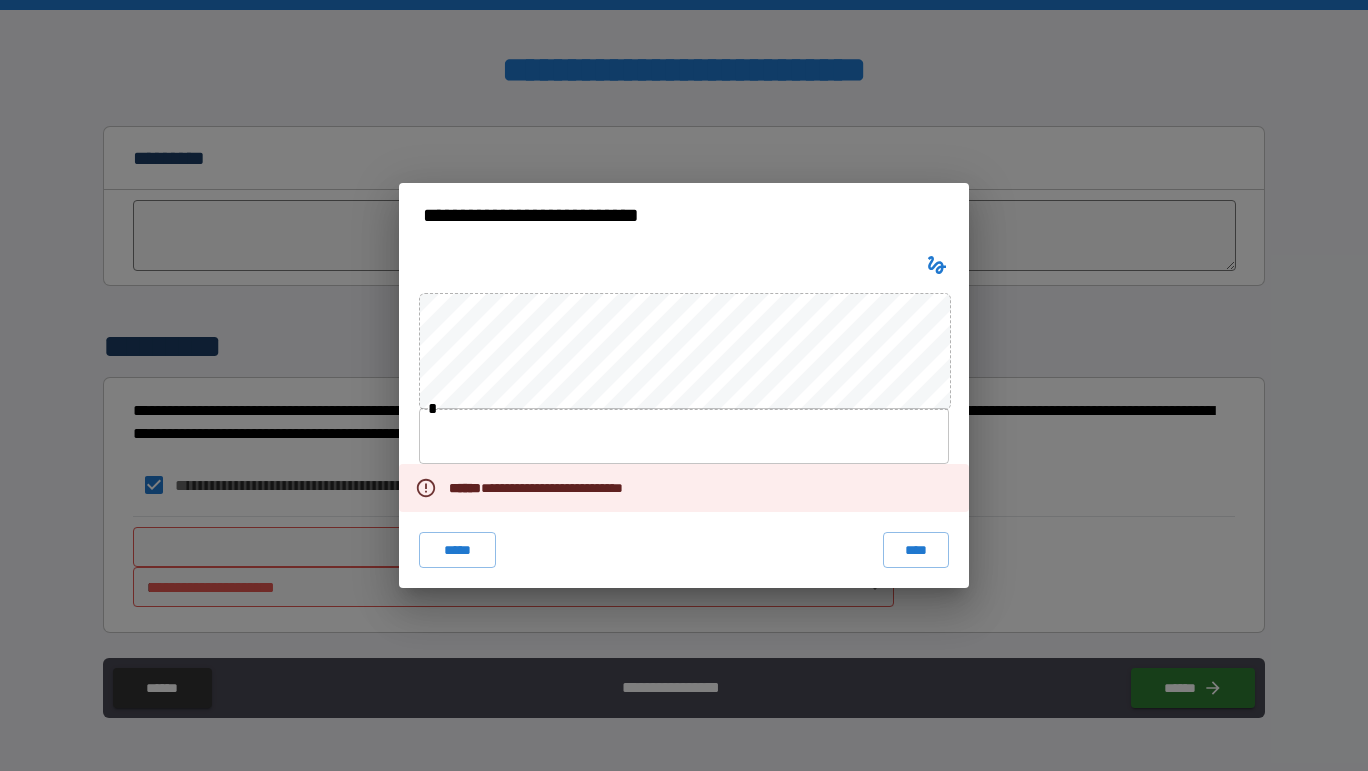 click at bounding box center [684, 436] 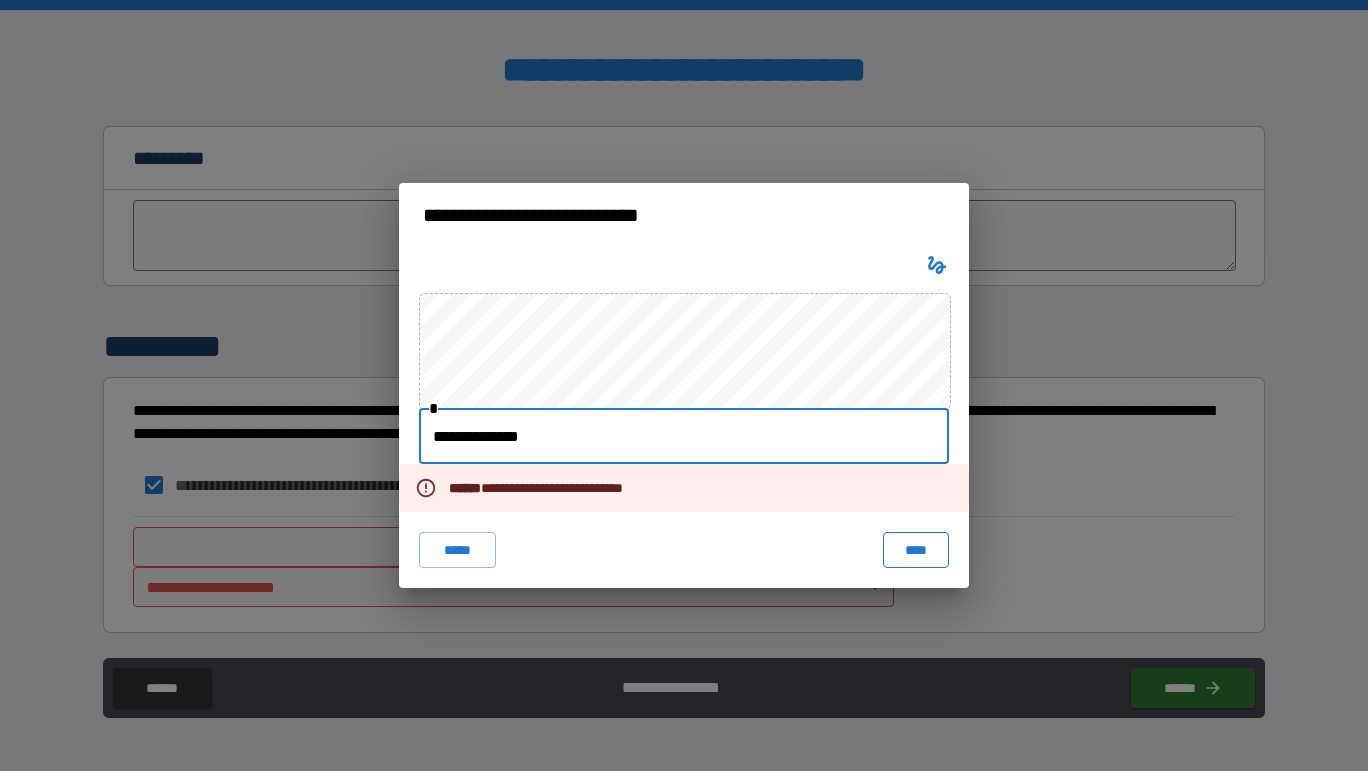 type on "**********" 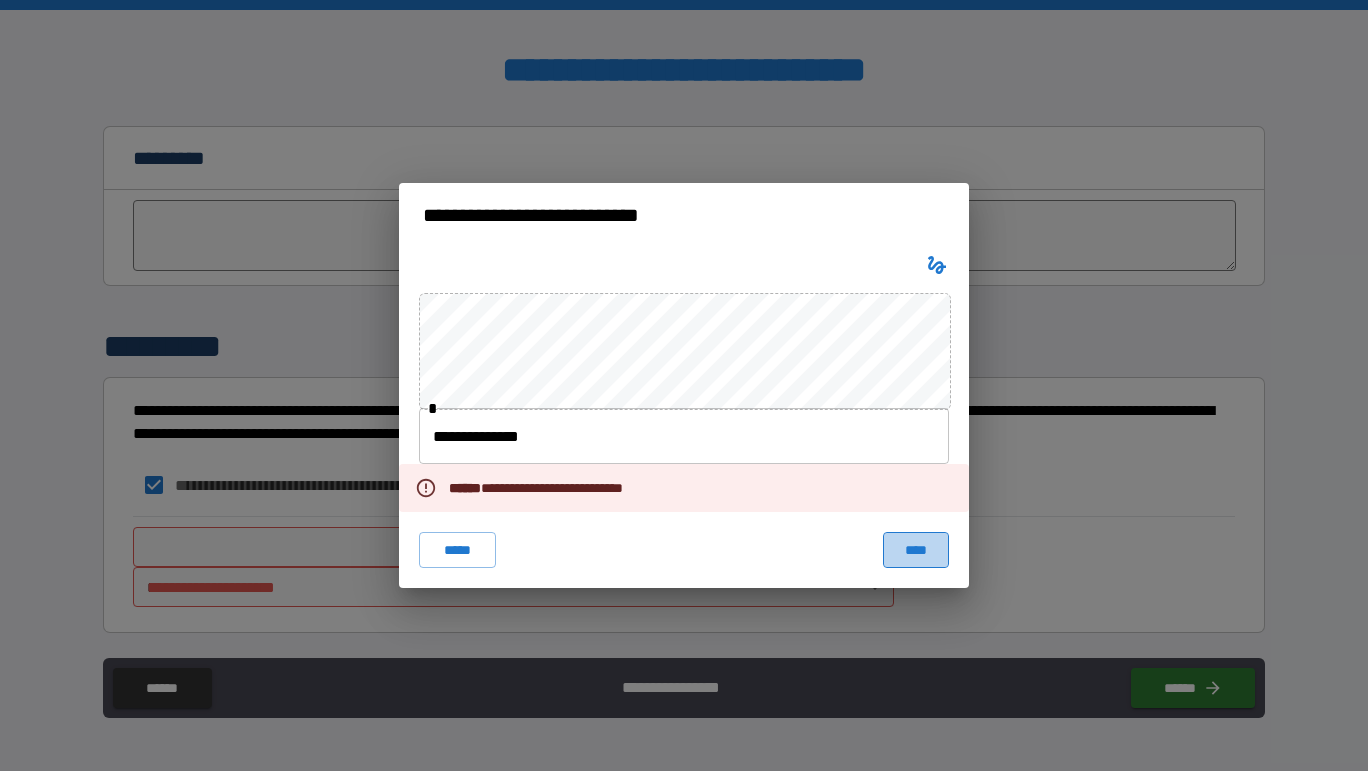 click on "****" at bounding box center [916, 550] 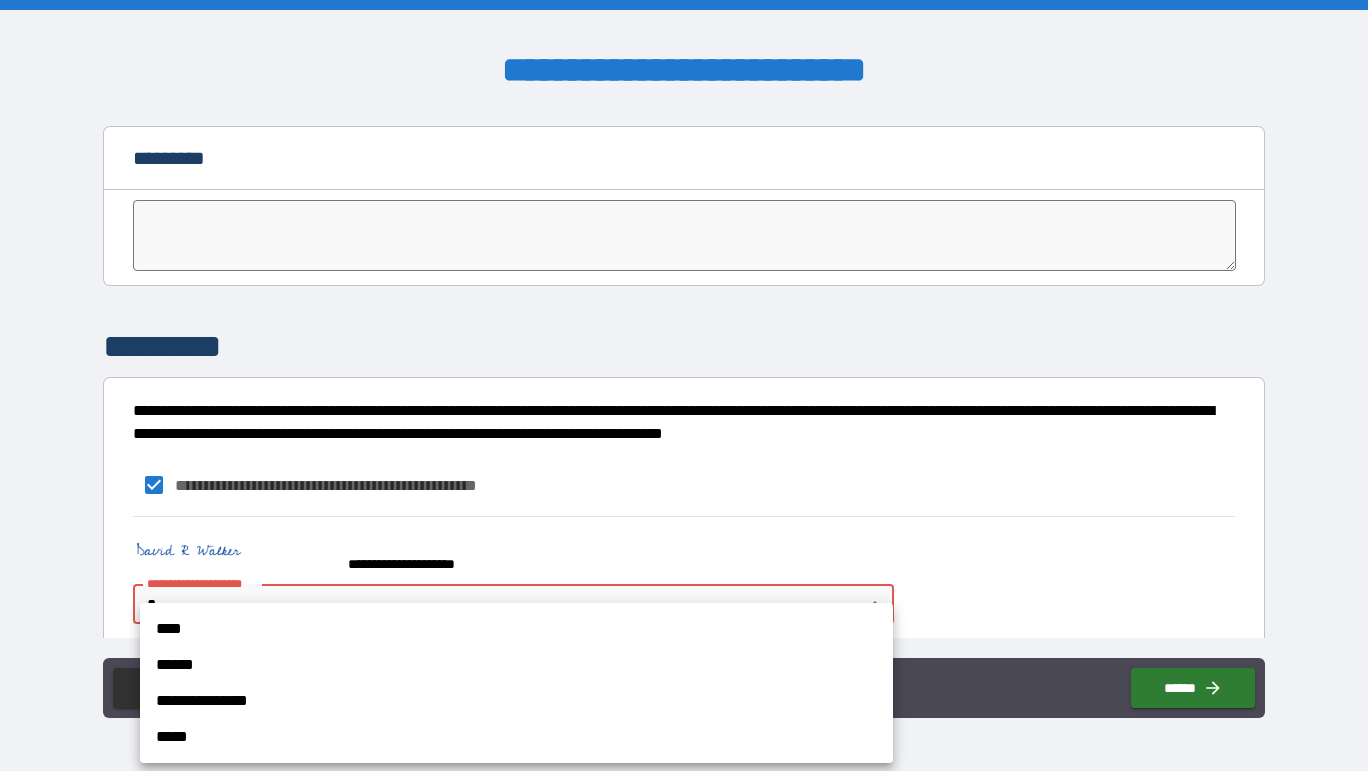 click on "**********" at bounding box center [684, 385] 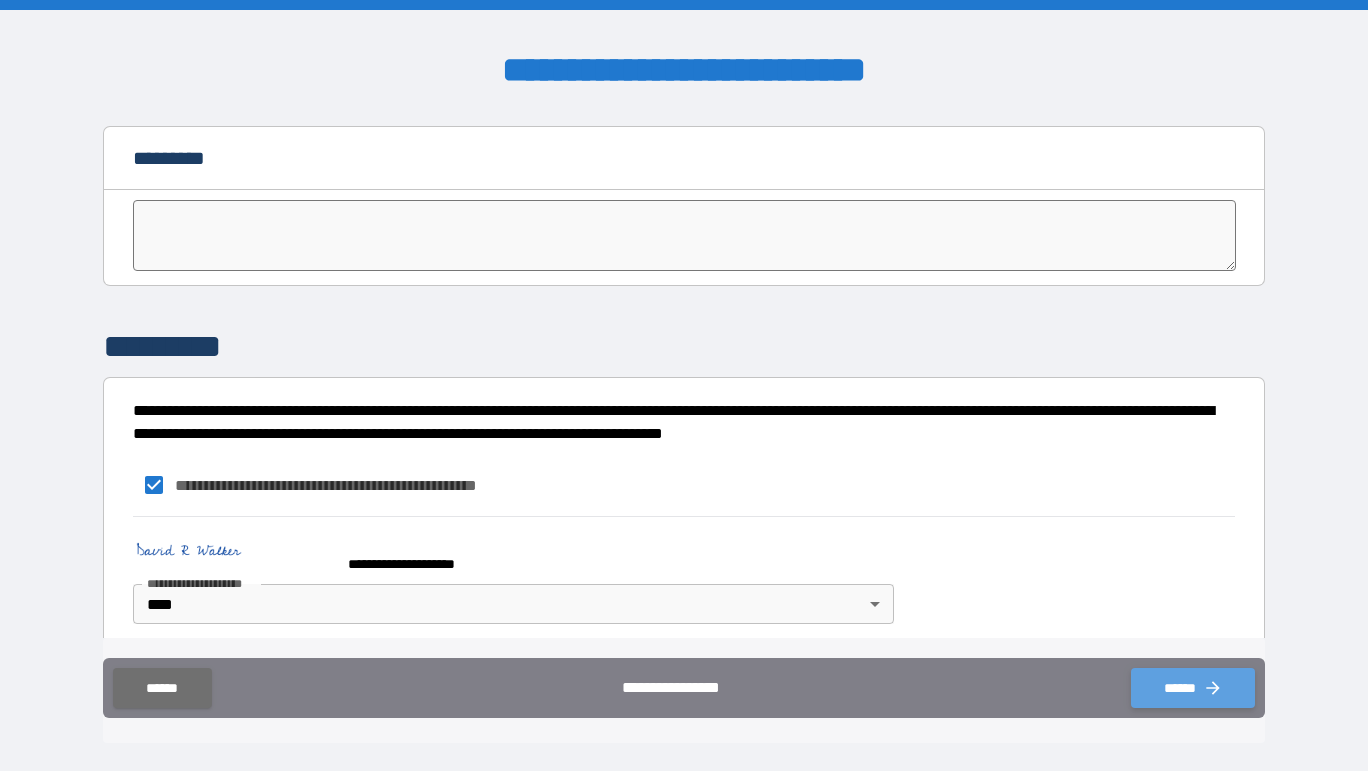 click on "******" at bounding box center [1193, 688] 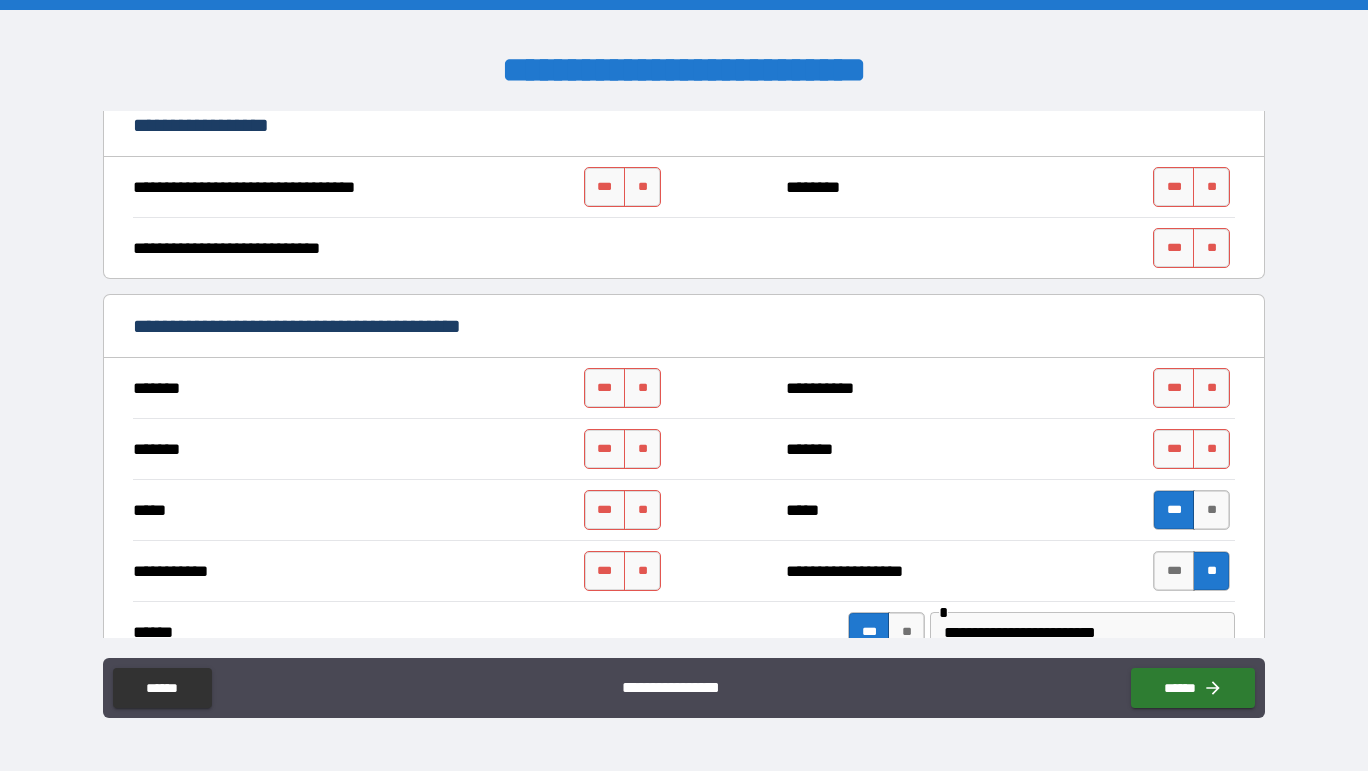 scroll, scrollTop: 878, scrollLeft: 0, axis: vertical 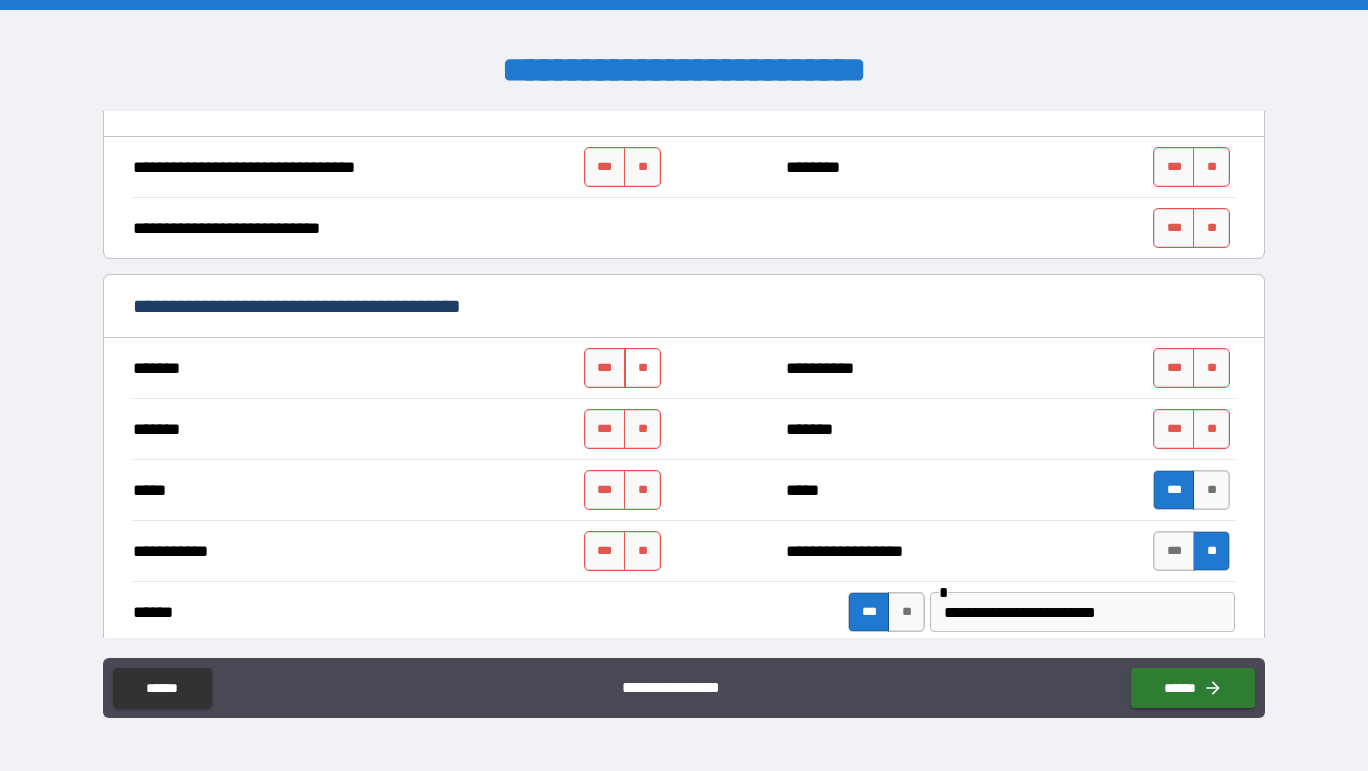 click on "**" at bounding box center [642, 368] 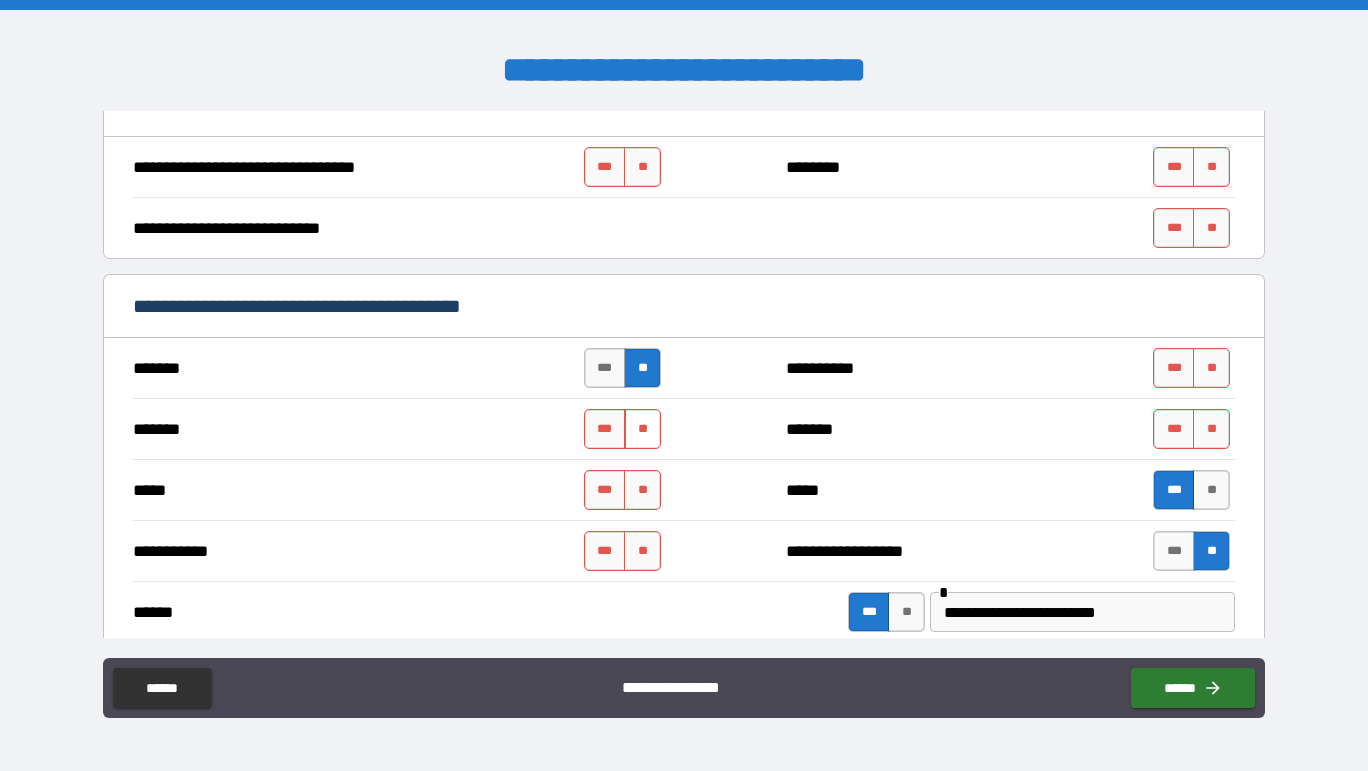 click on "**" at bounding box center [642, 429] 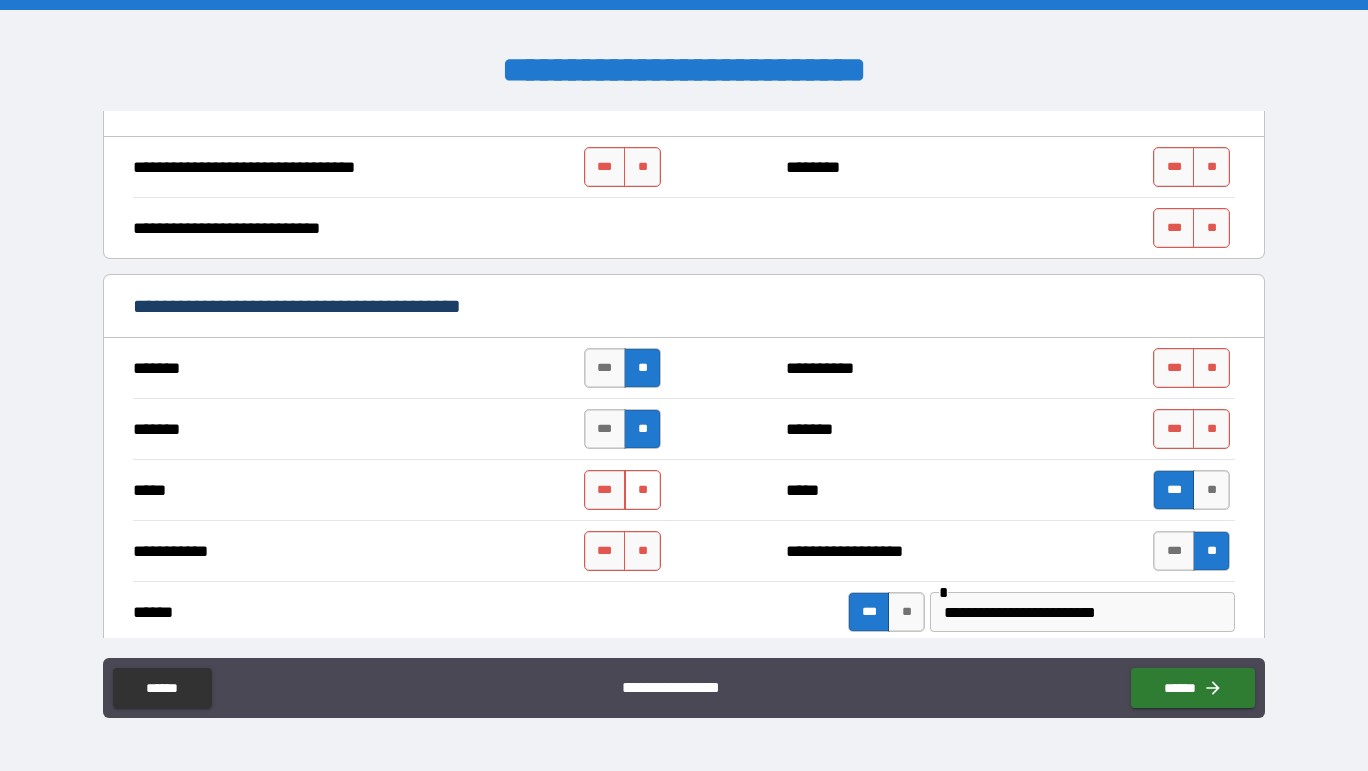 click on "**" at bounding box center (642, 490) 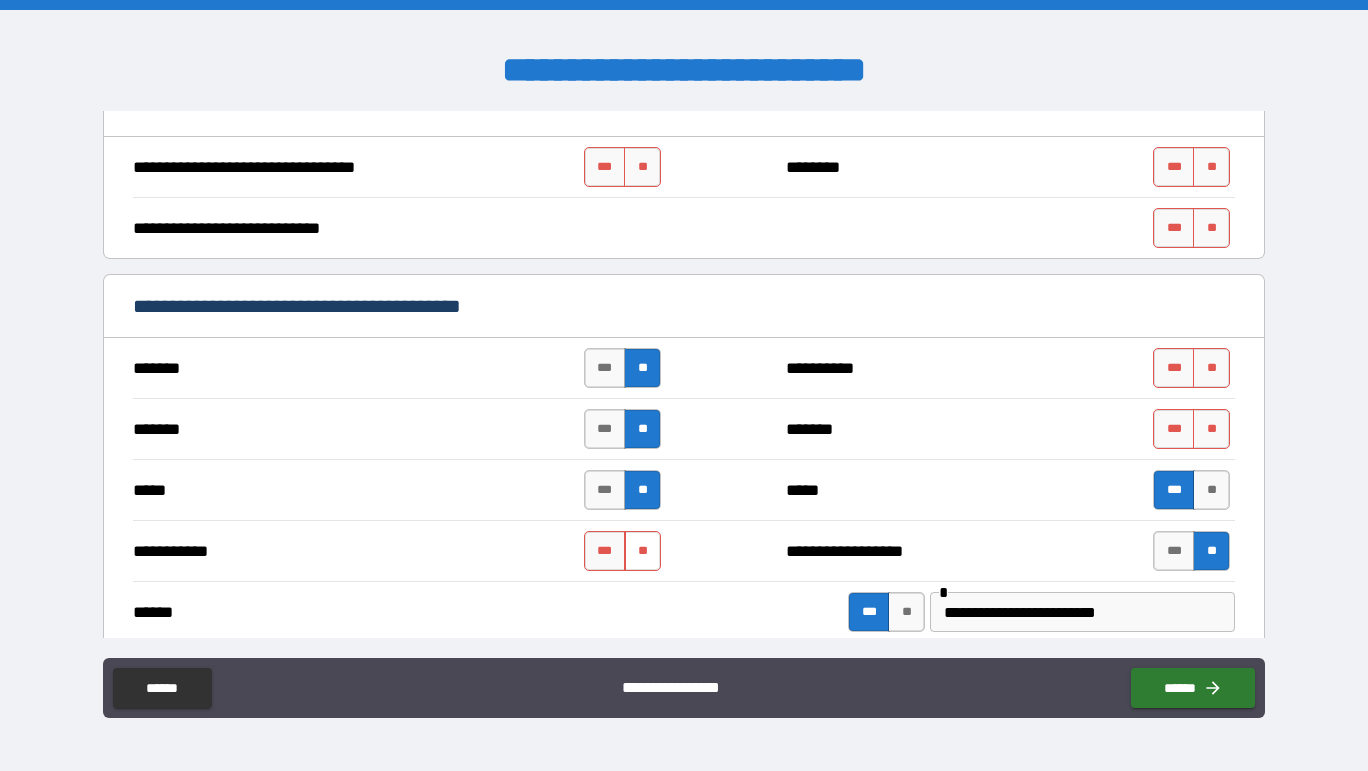click on "**" at bounding box center [642, 551] 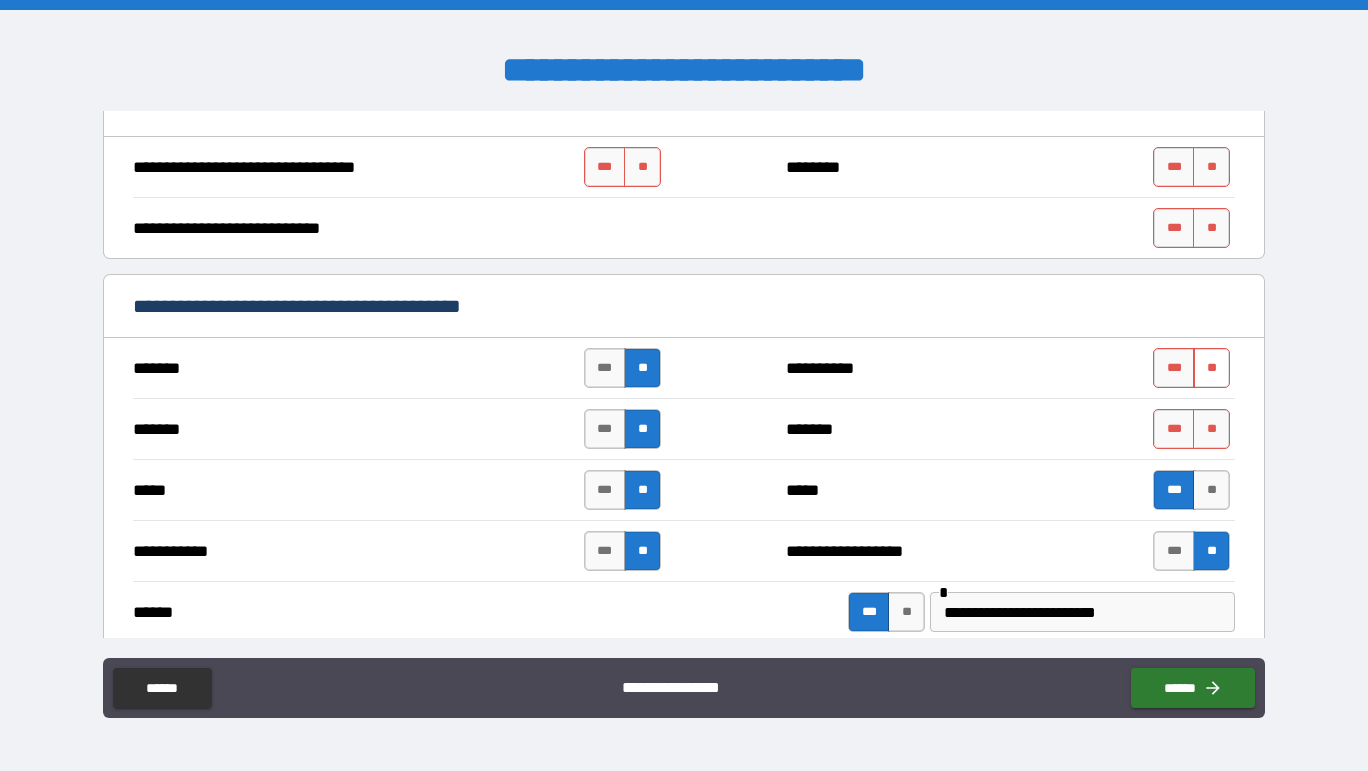 click on "**" at bounding box center [1211, 368] 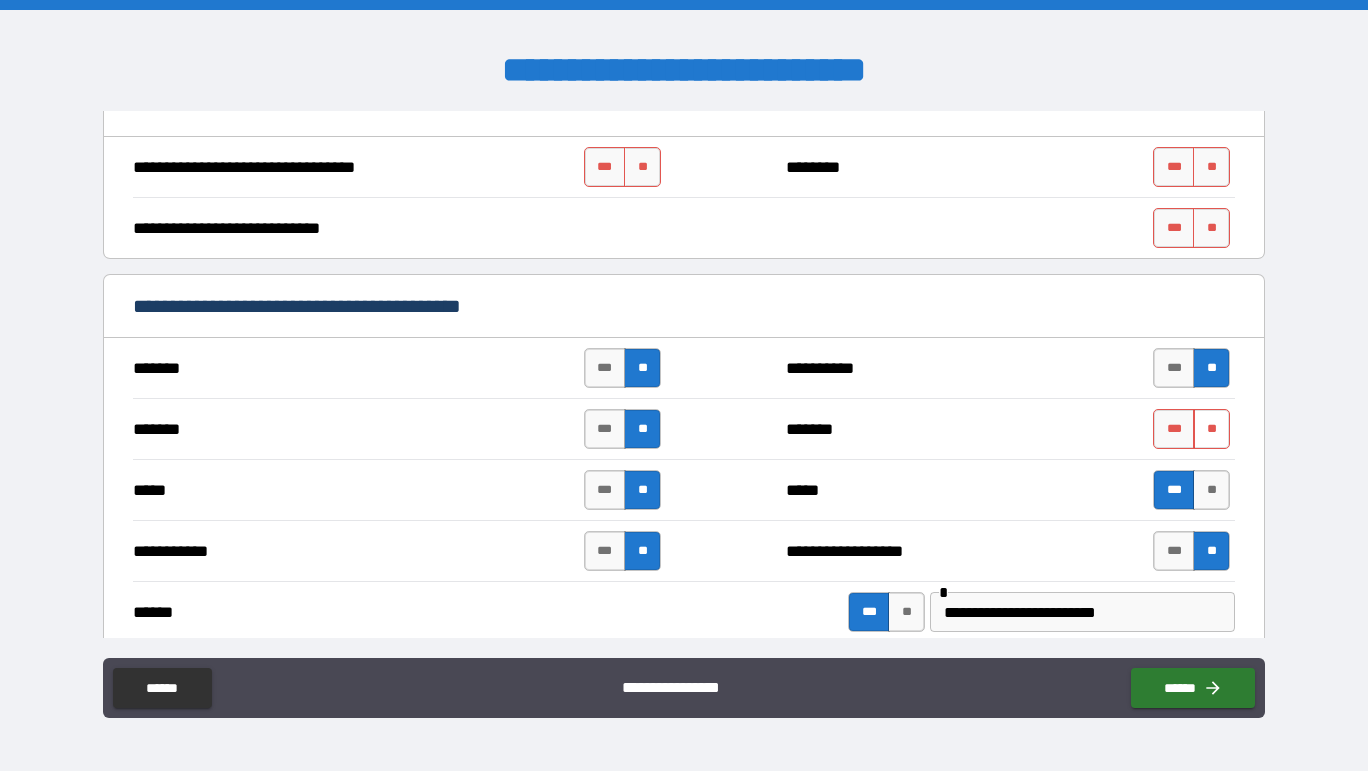 click on "**" at bounding box center [1211, 429] 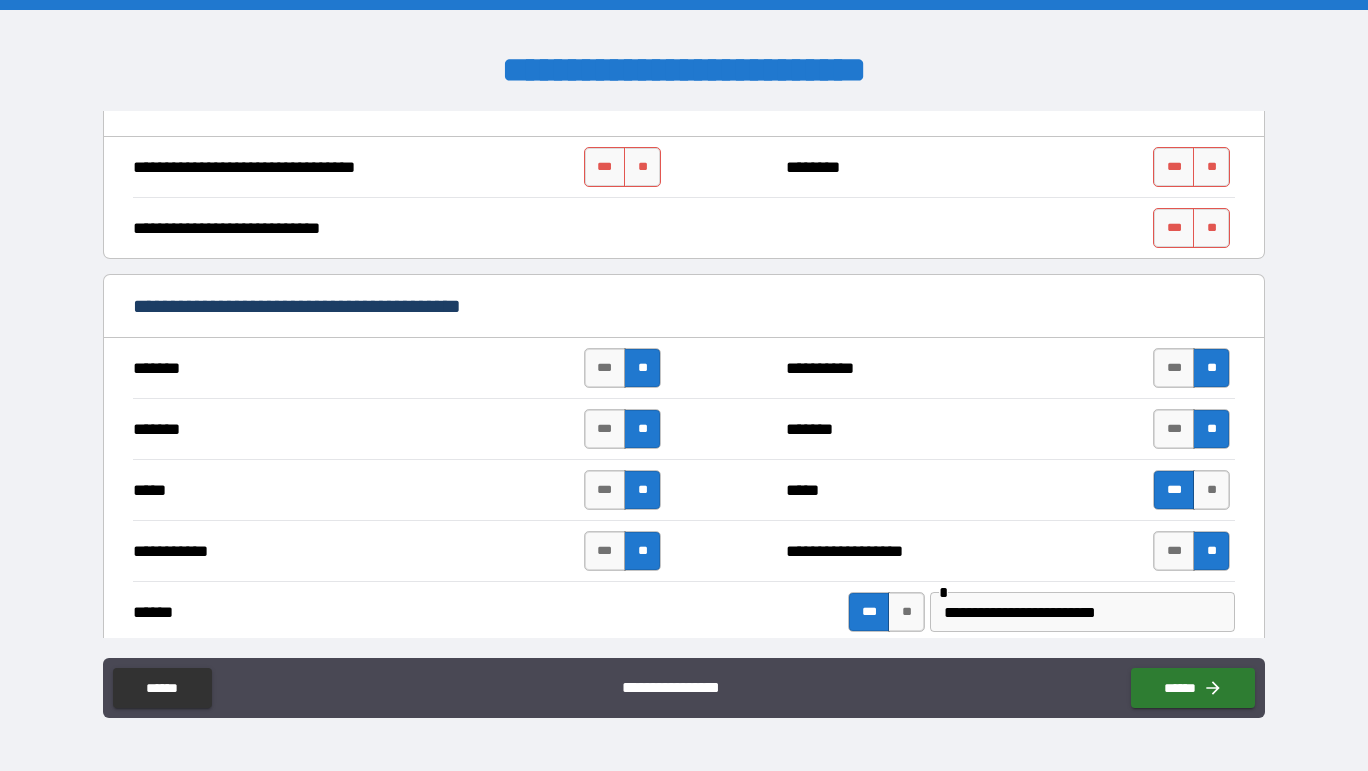 scroll, scrollTop: 879, scrollLeft: 0, axis: vertical 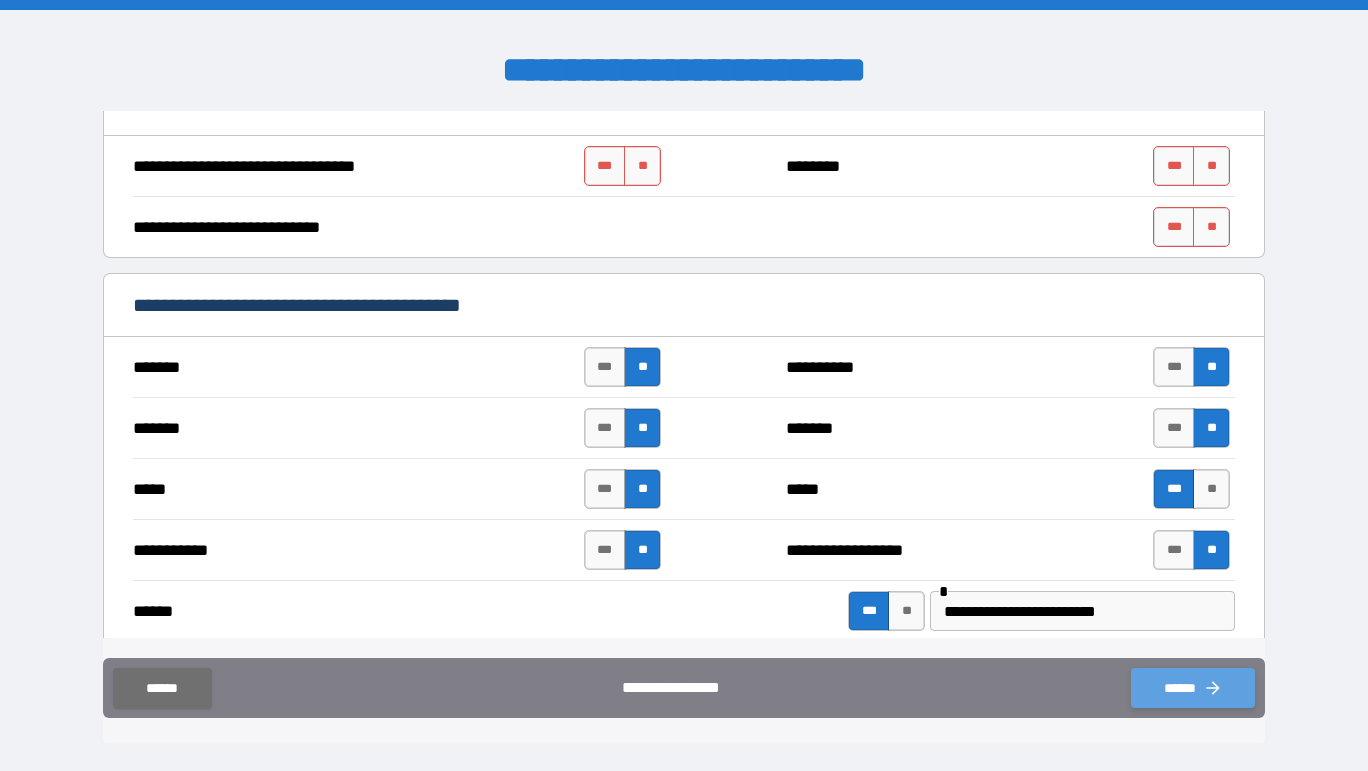 click on "******" at bounding box center (1193, 688) 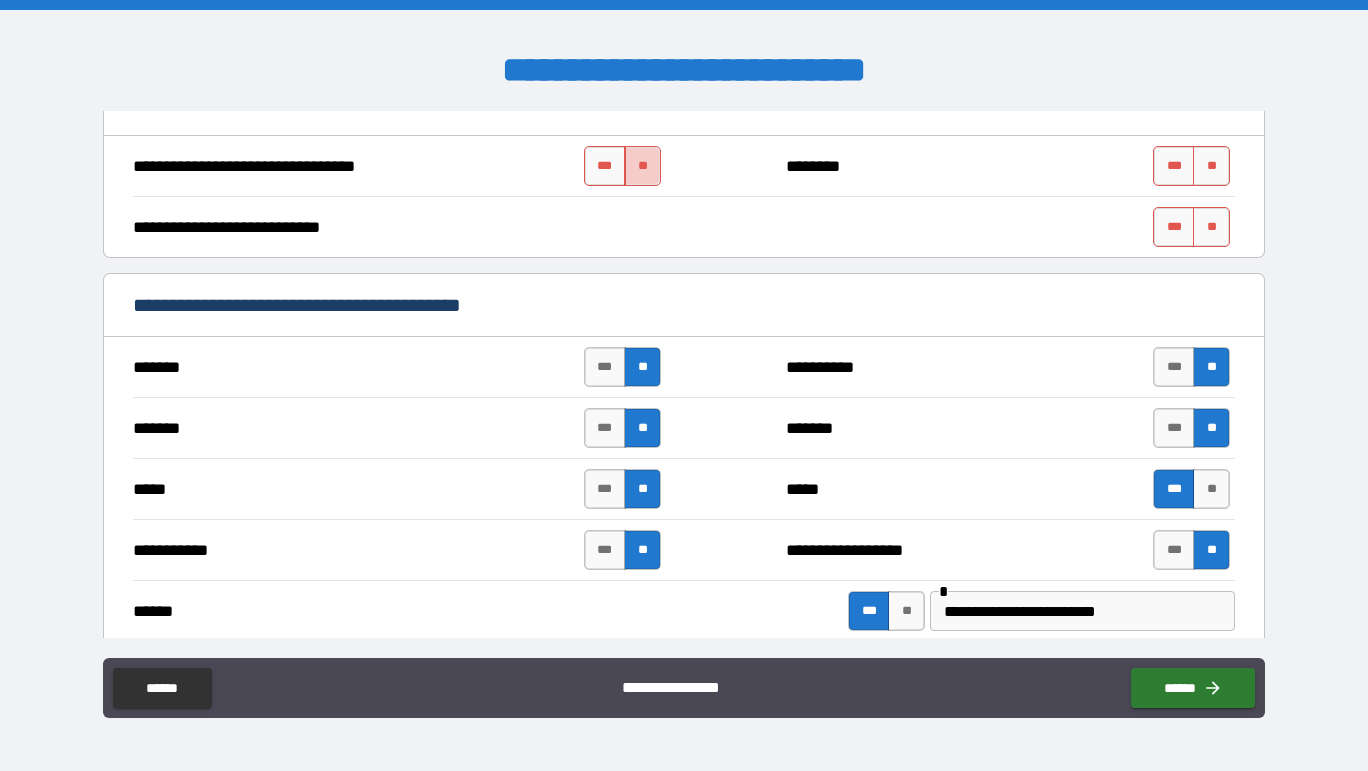 click on "**" at bounding box center [642, 166] 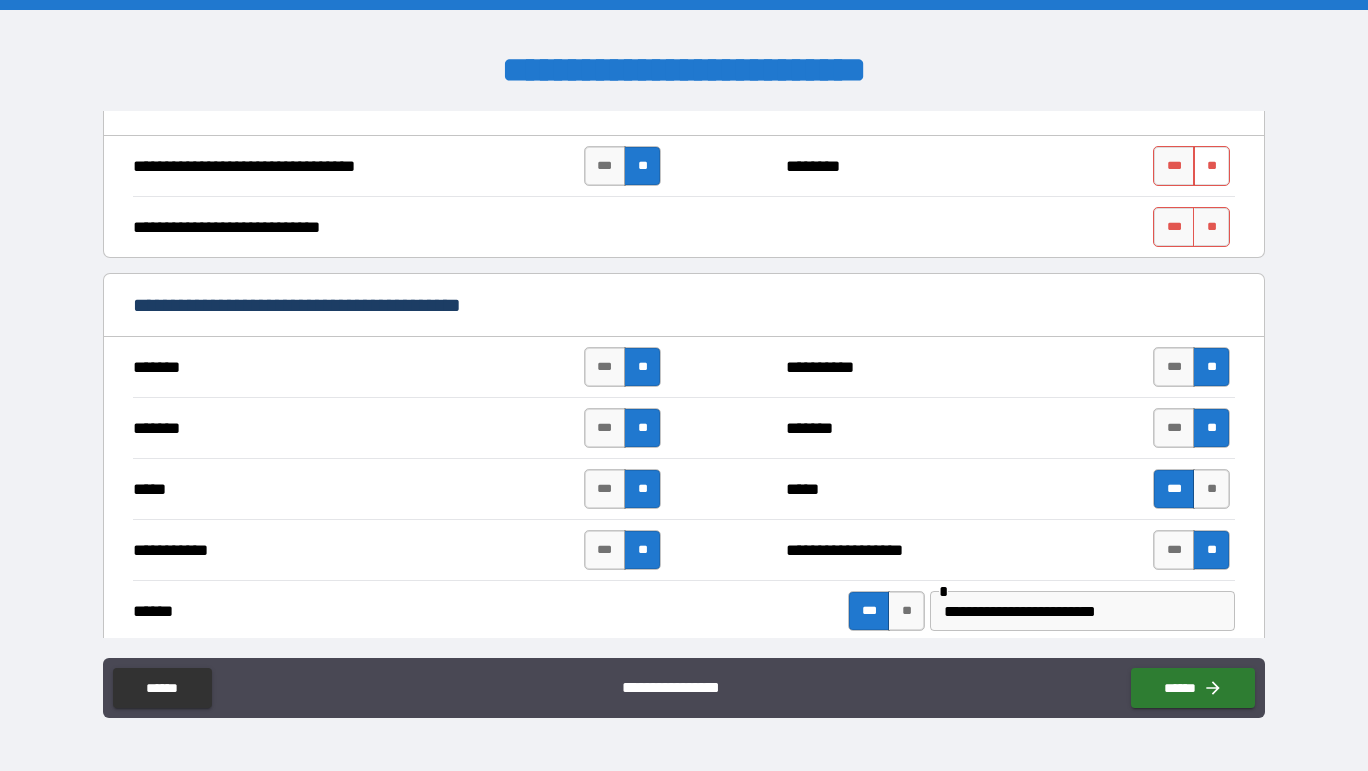 click on "**" at bounding box center [1211, 166] 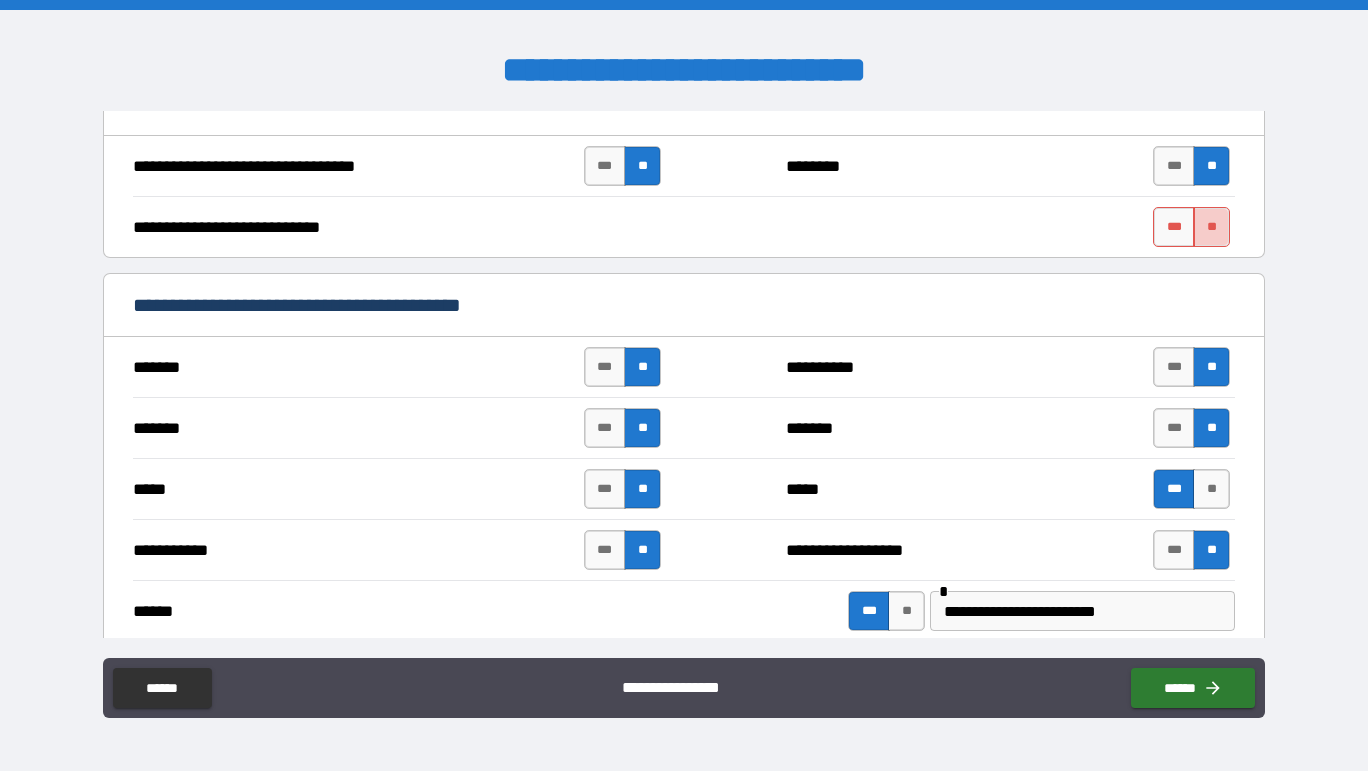click on "**" at bounding box center [1211, 227] 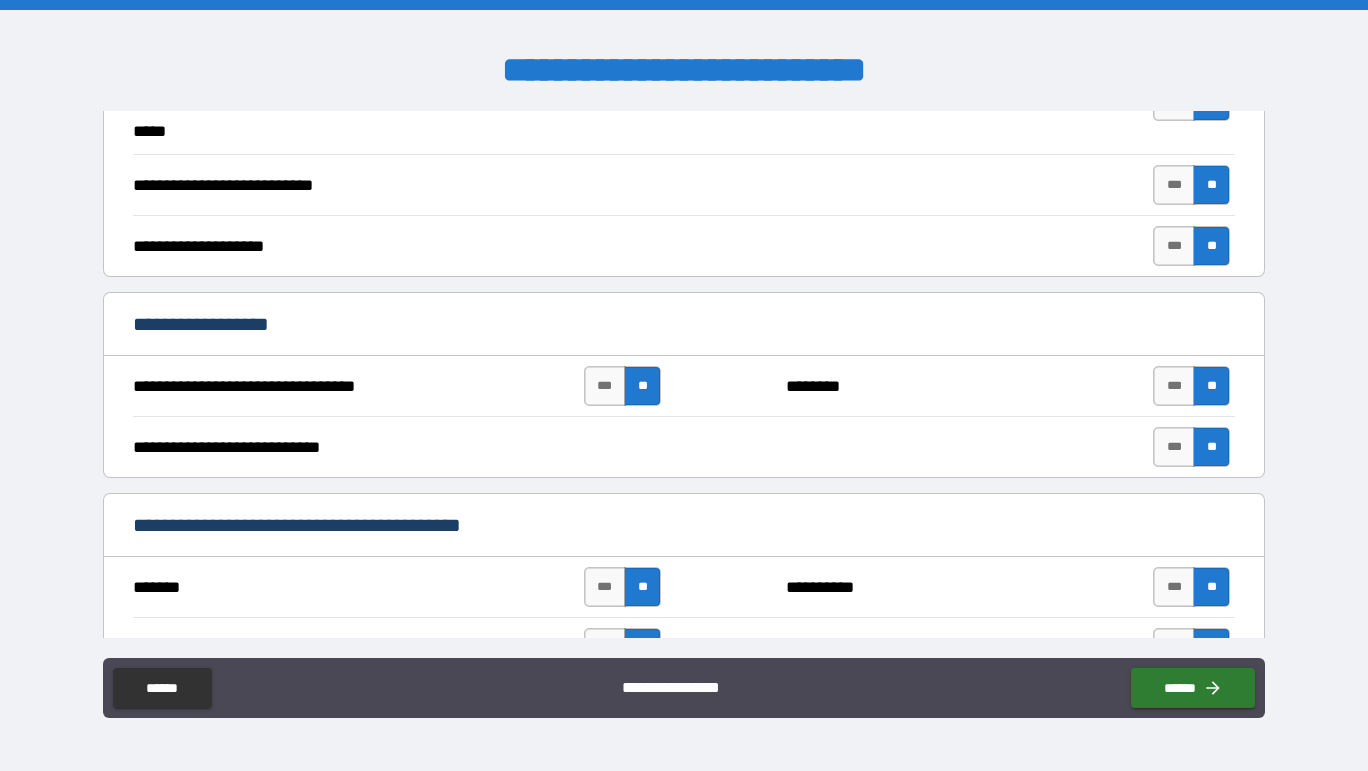 scroll, scrollTop: 660, scrollLeft: 0, axis: vertical 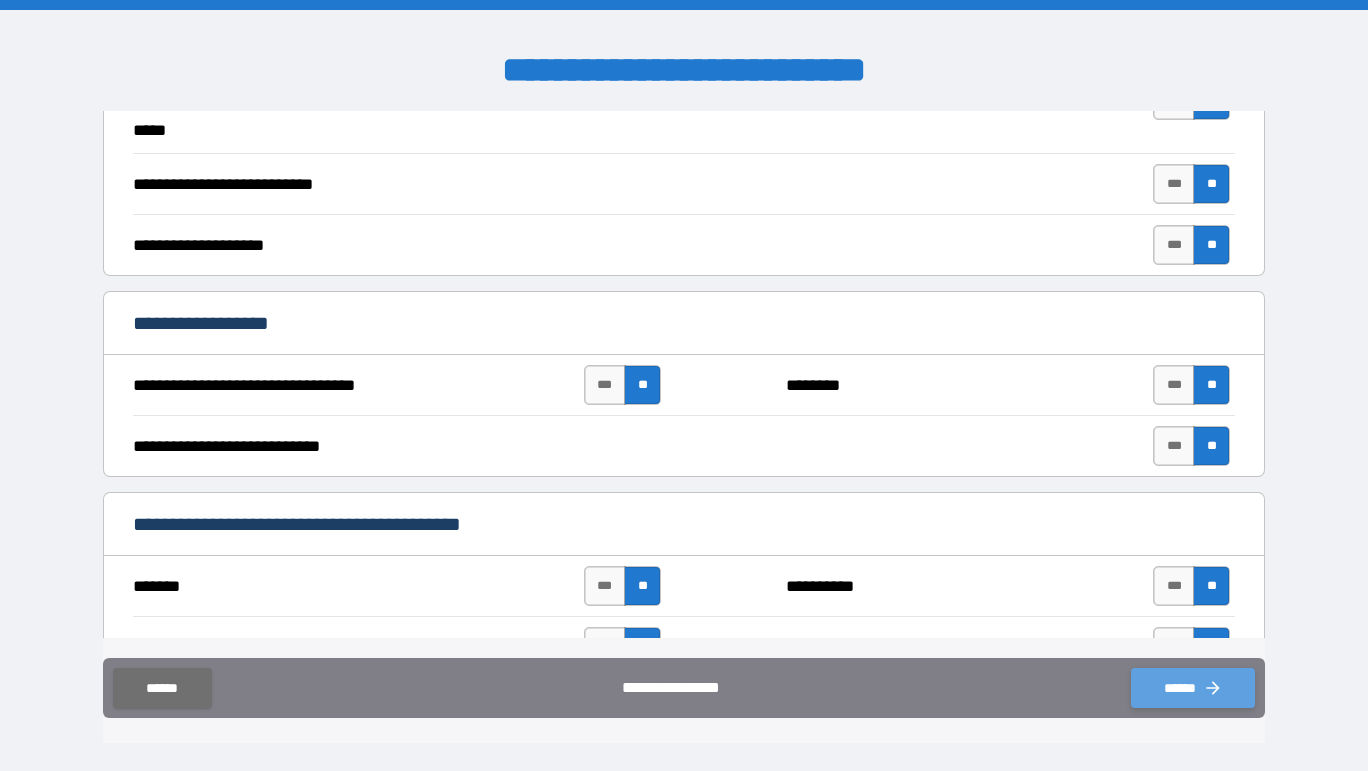 click on "******" at bounding box center (1193, 688) 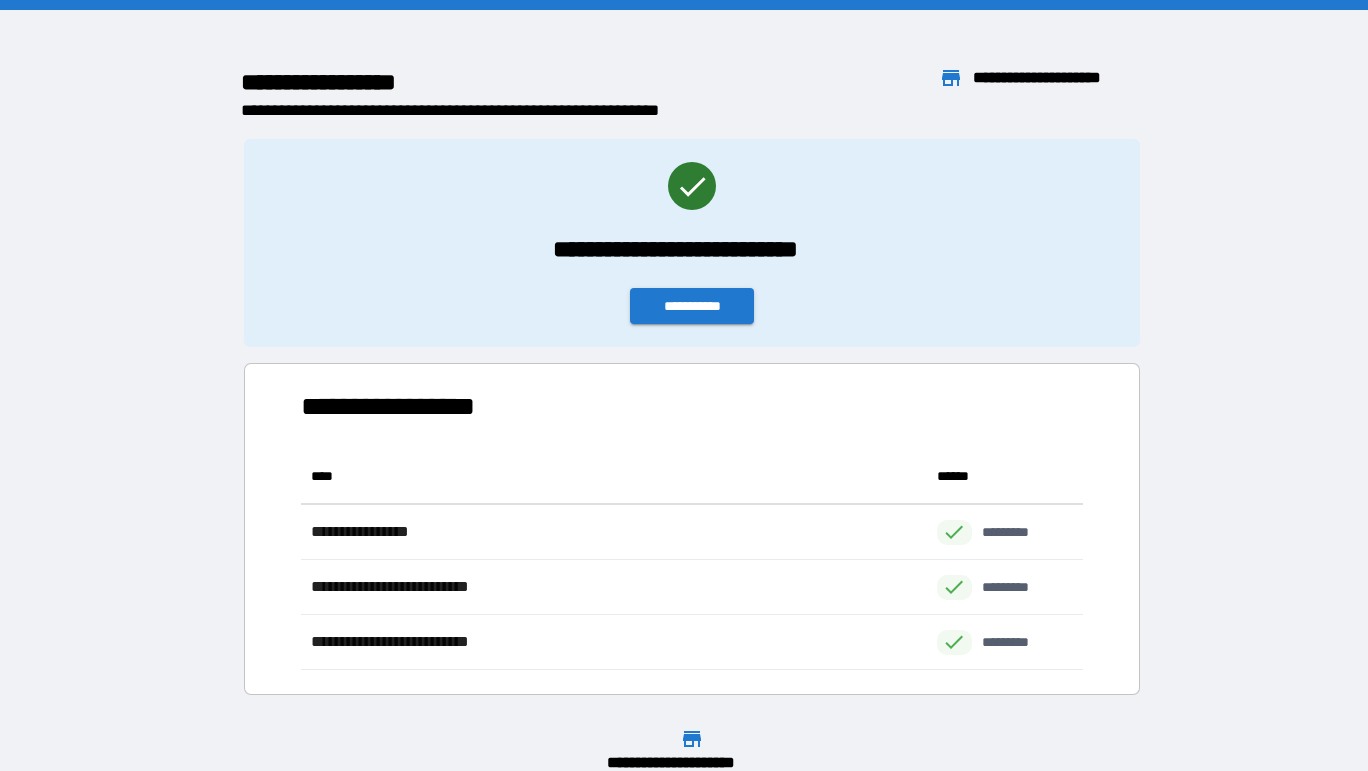 scroll, scrollTop: 221, scrollLeft: 782, axis: both 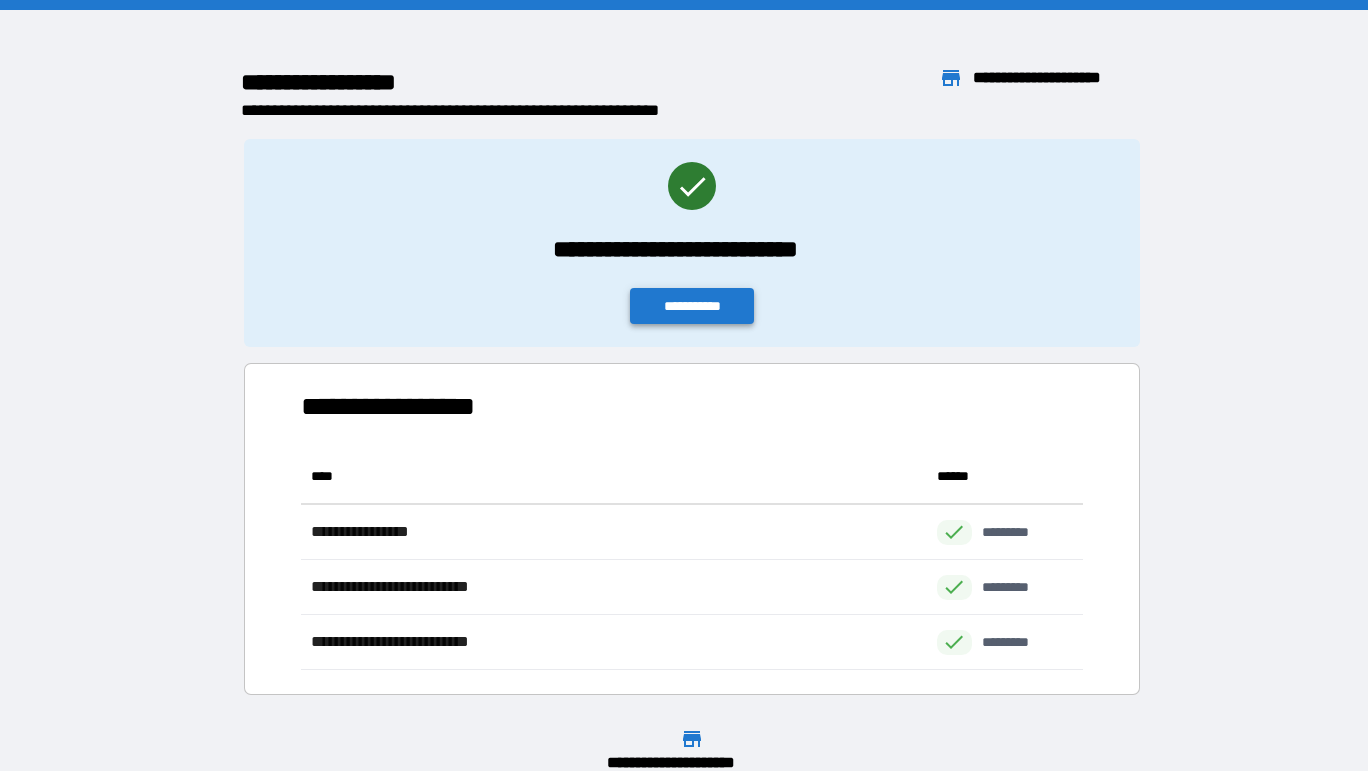 click on "**********" at bounding box center [692, 306] 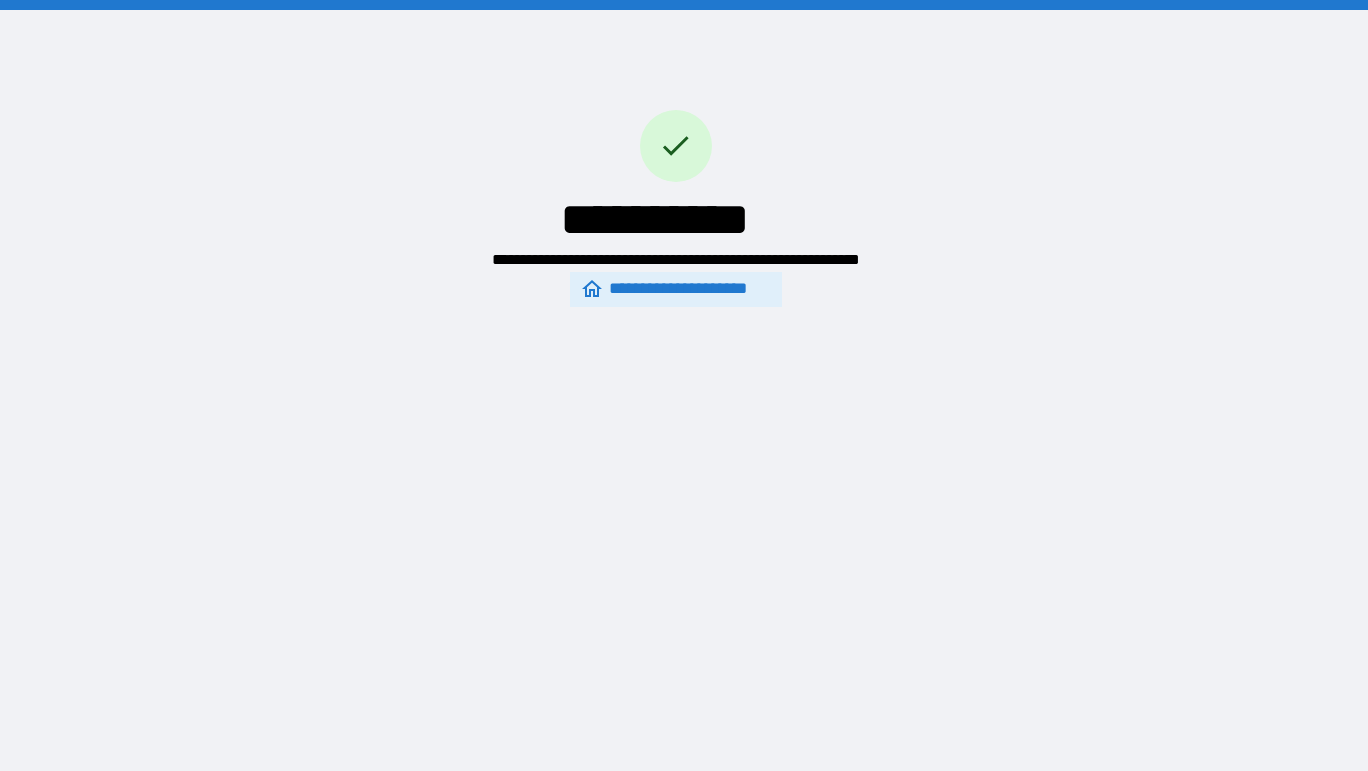 click on "**********" at bounding box center (676, 289) 